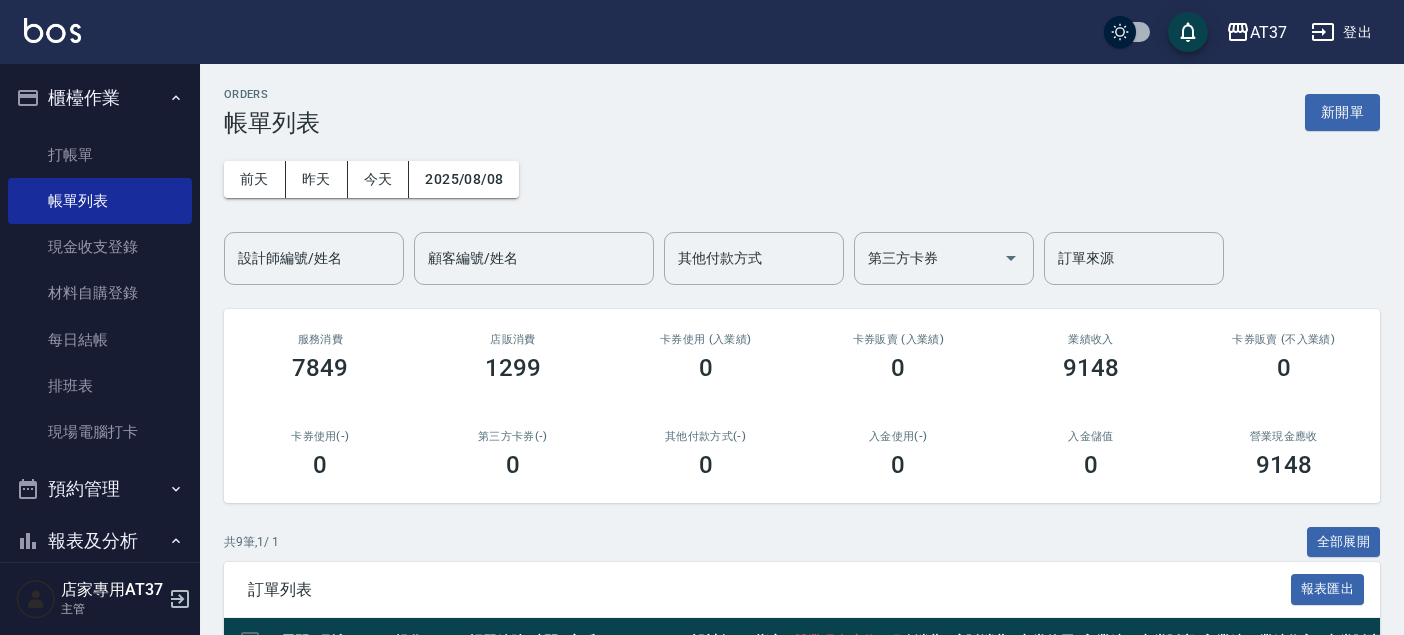 scroll, scrollTop: 0, scrollLeft: 0, axis: both 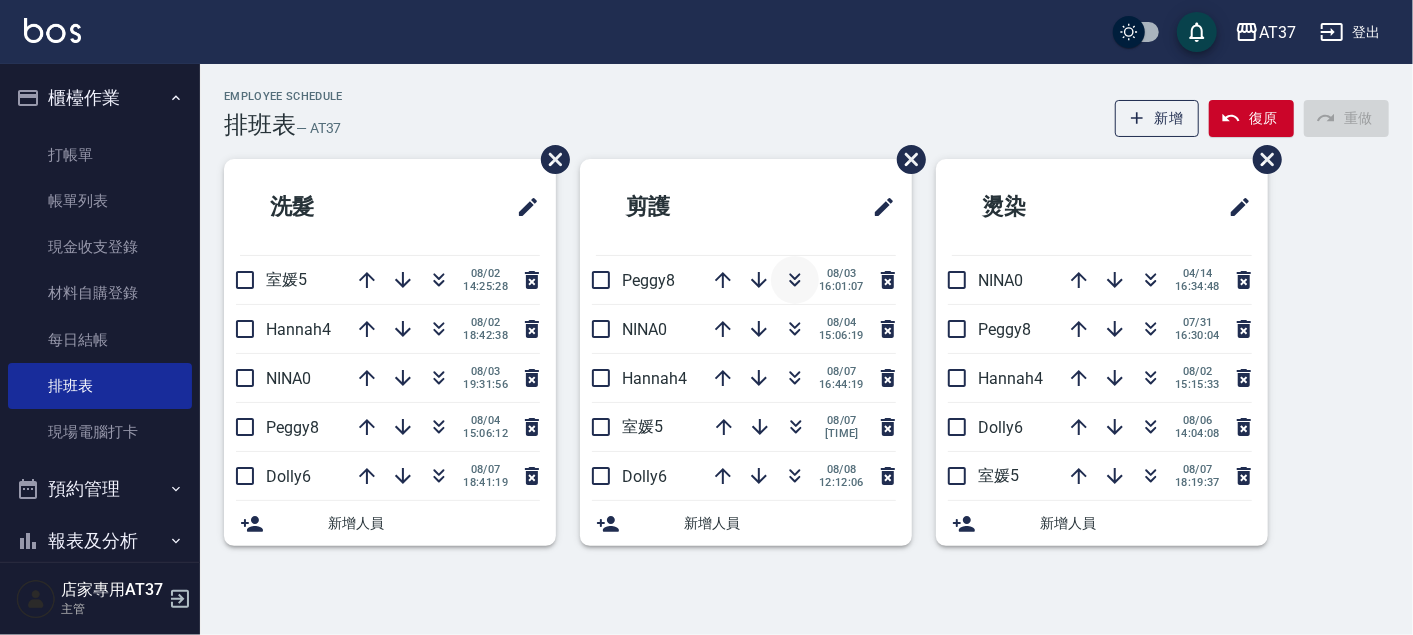 click 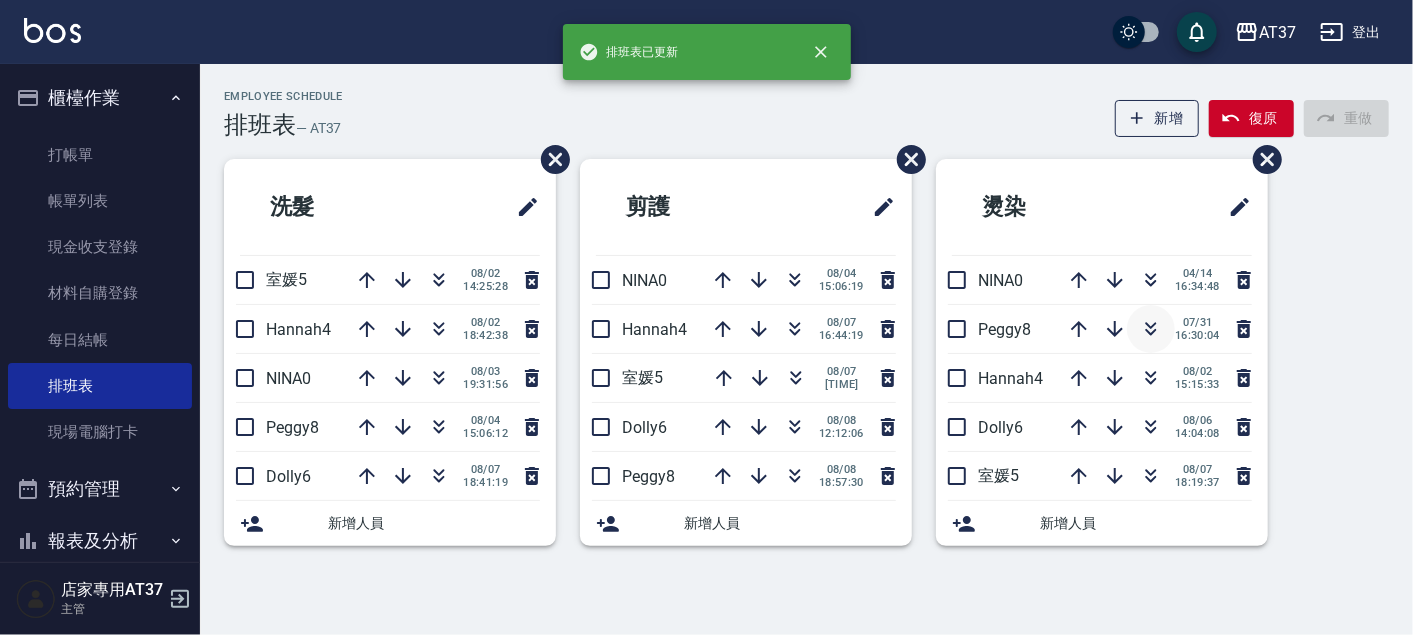 click 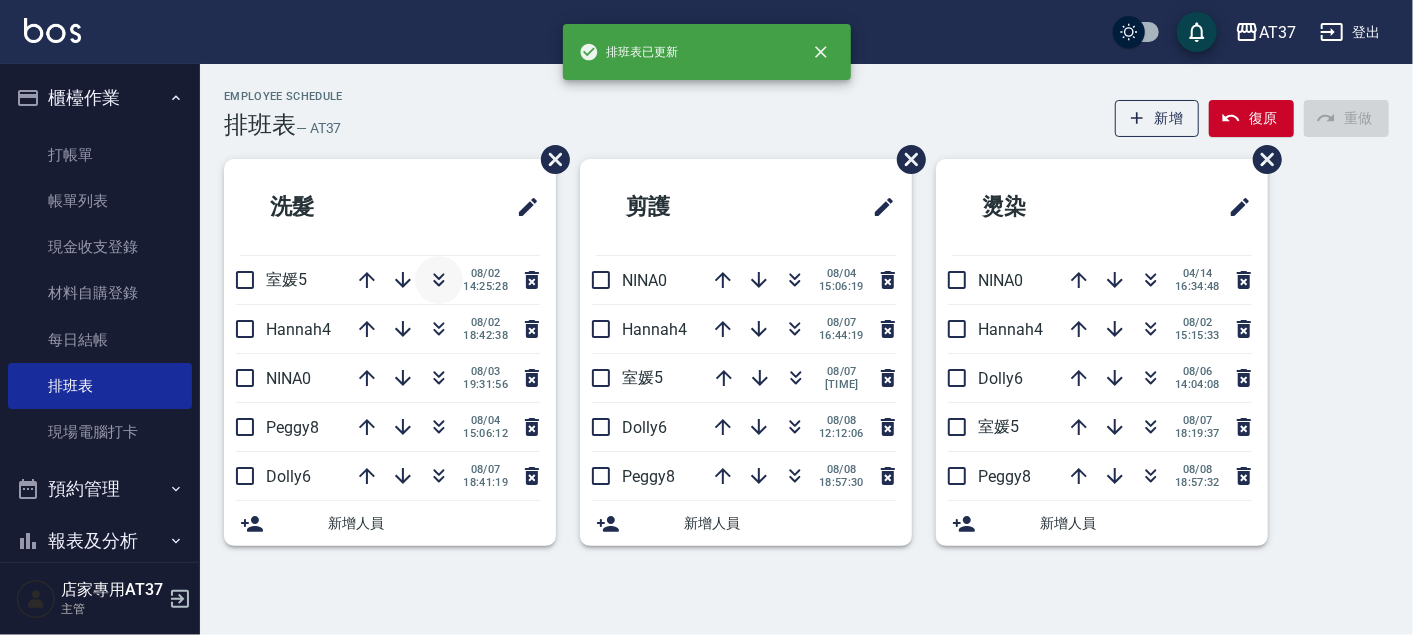 click 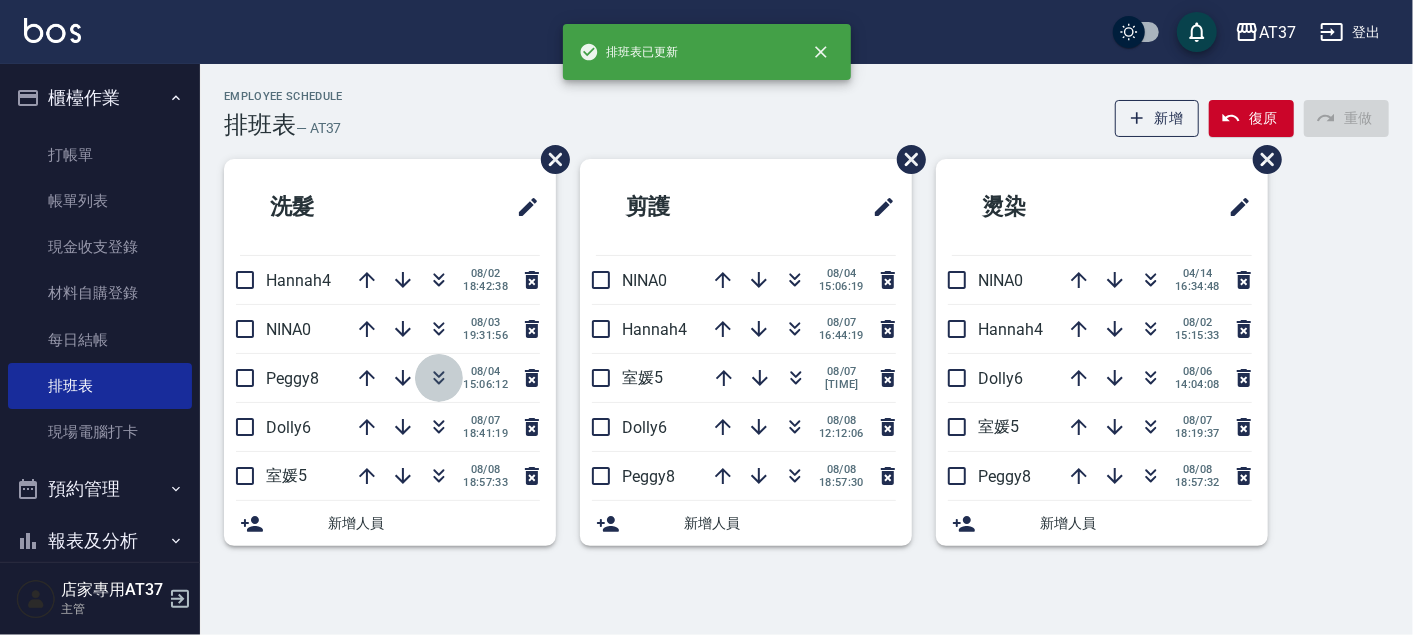 click 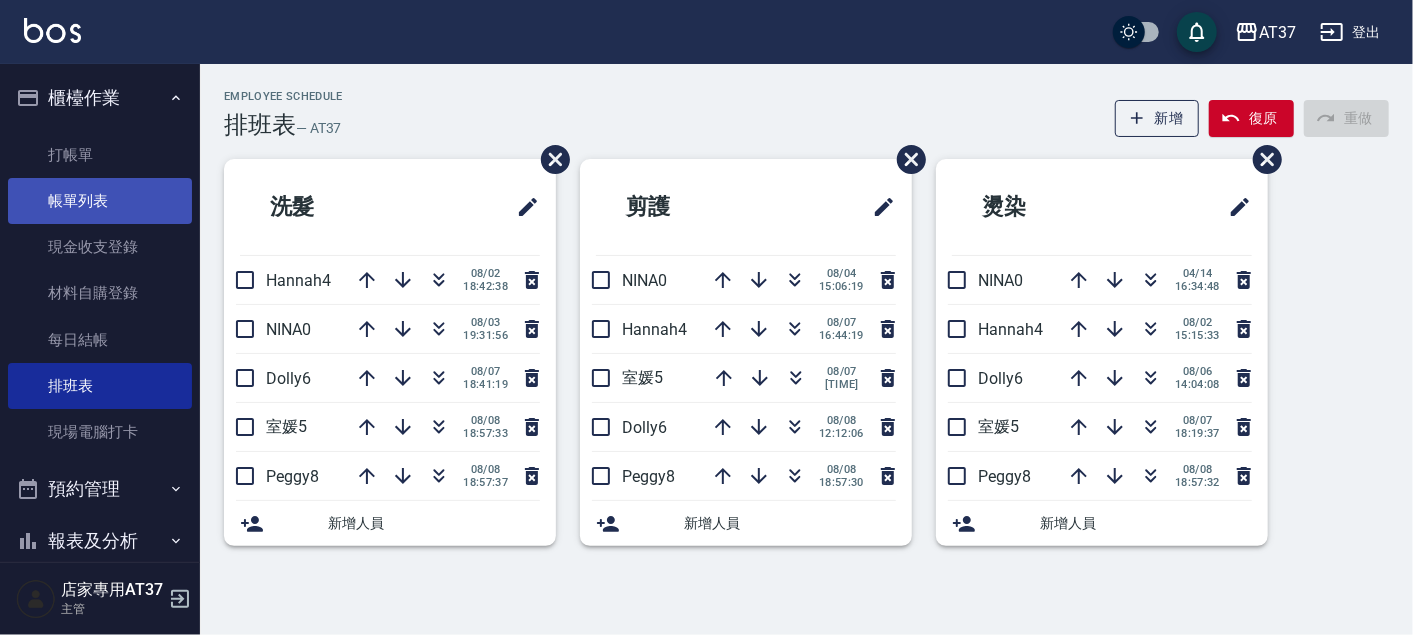 click on "帳單列表" at bounding box center (100, 201) 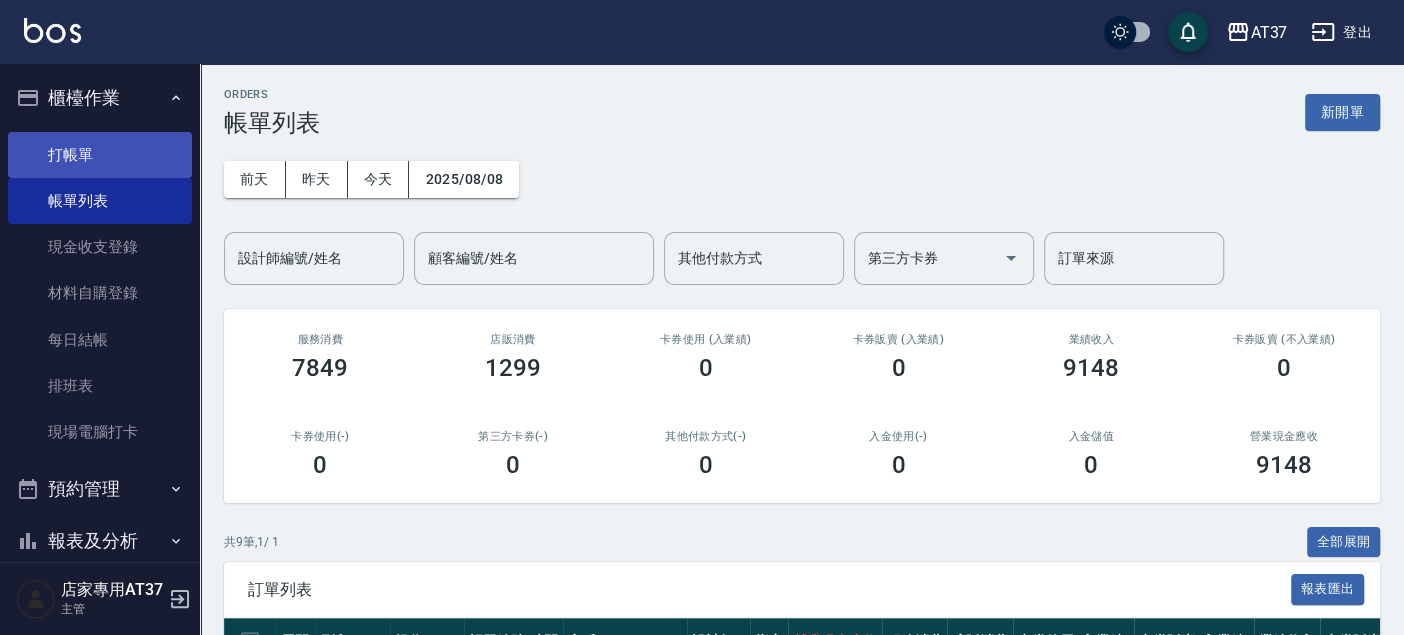 click on "打帳單" at bounding box center (100, 155) 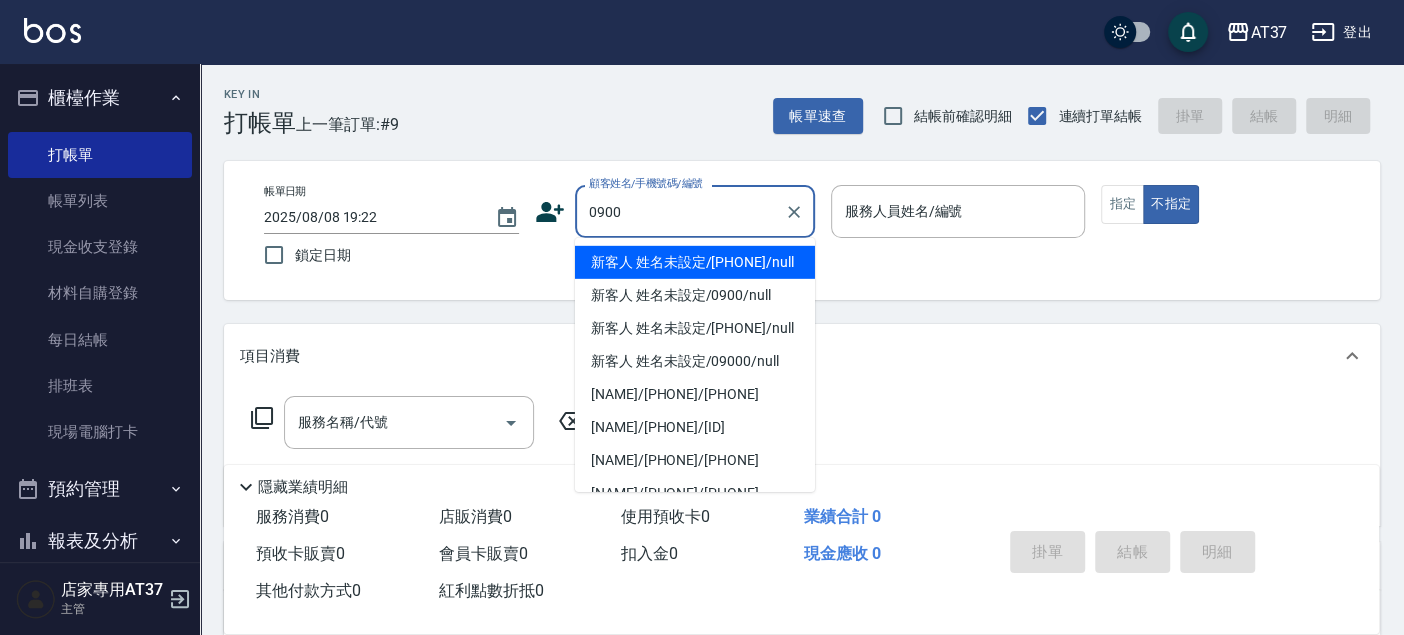 click on "新客人 姓名未設定/[PHONE]/null" at bounding box center [695, 262] 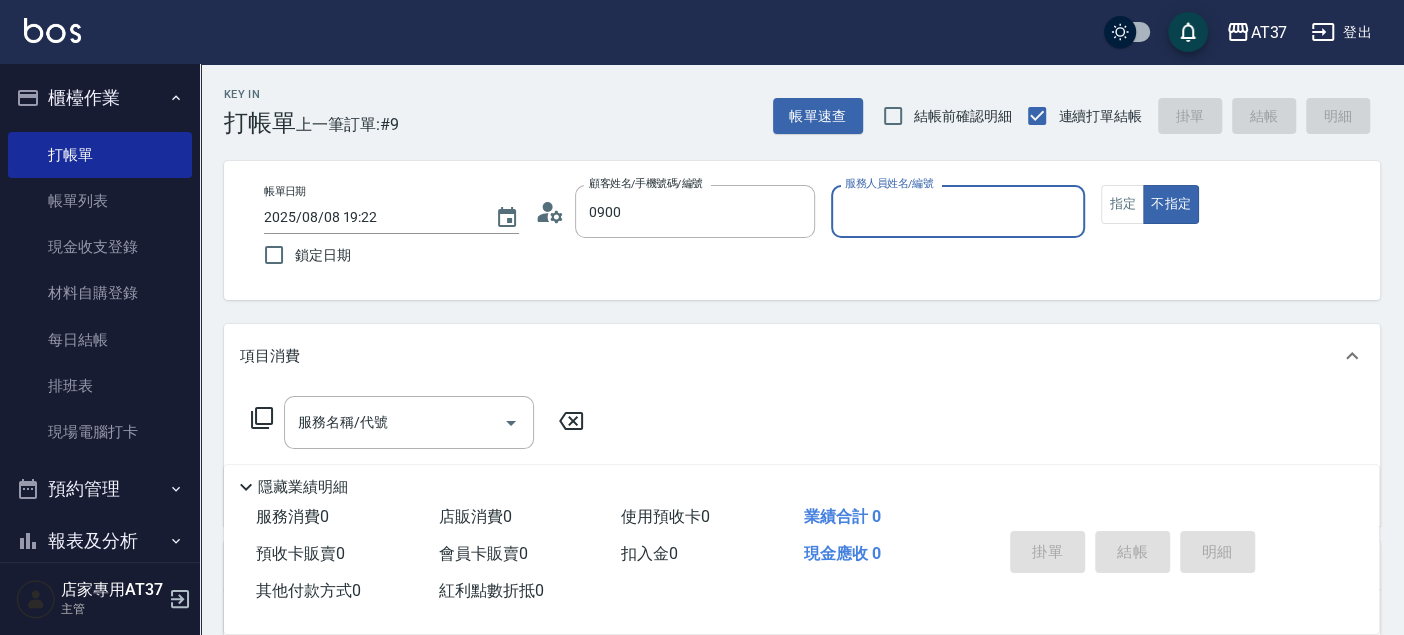 type on "新客人 姓名未設定/[PHONE]/null" 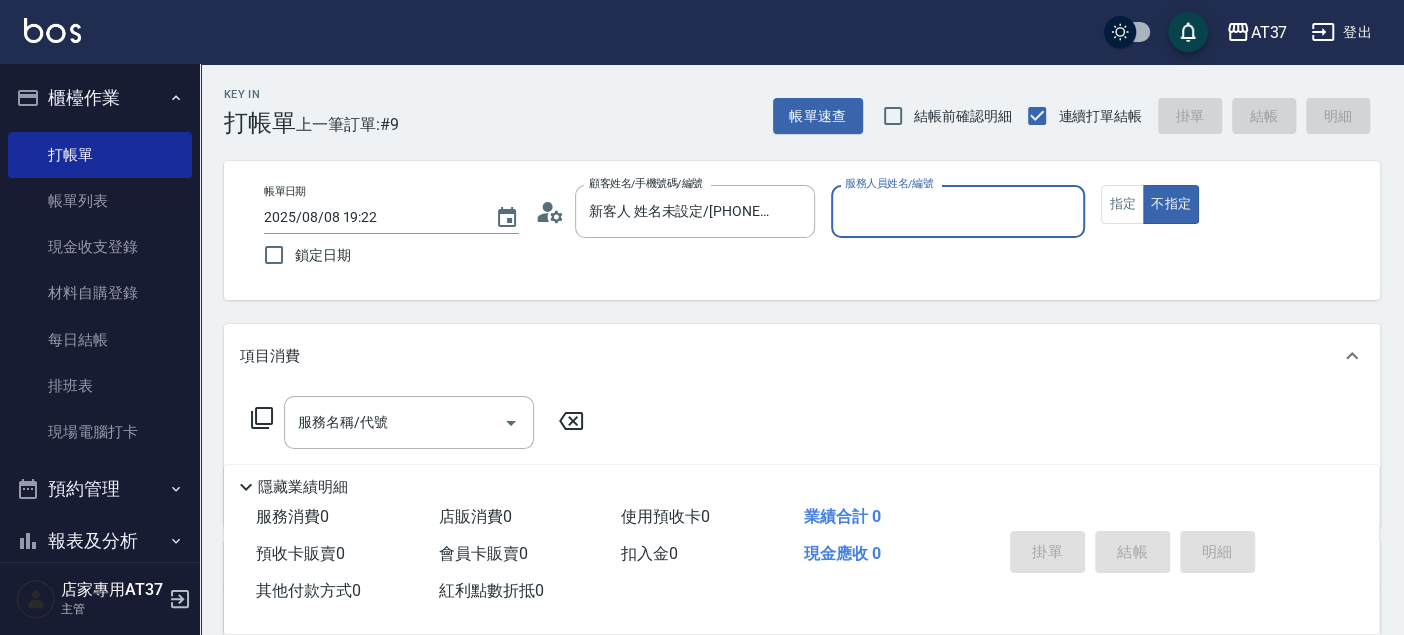 click on "服務人員姓名/編號" at bounding box center (958, 211) 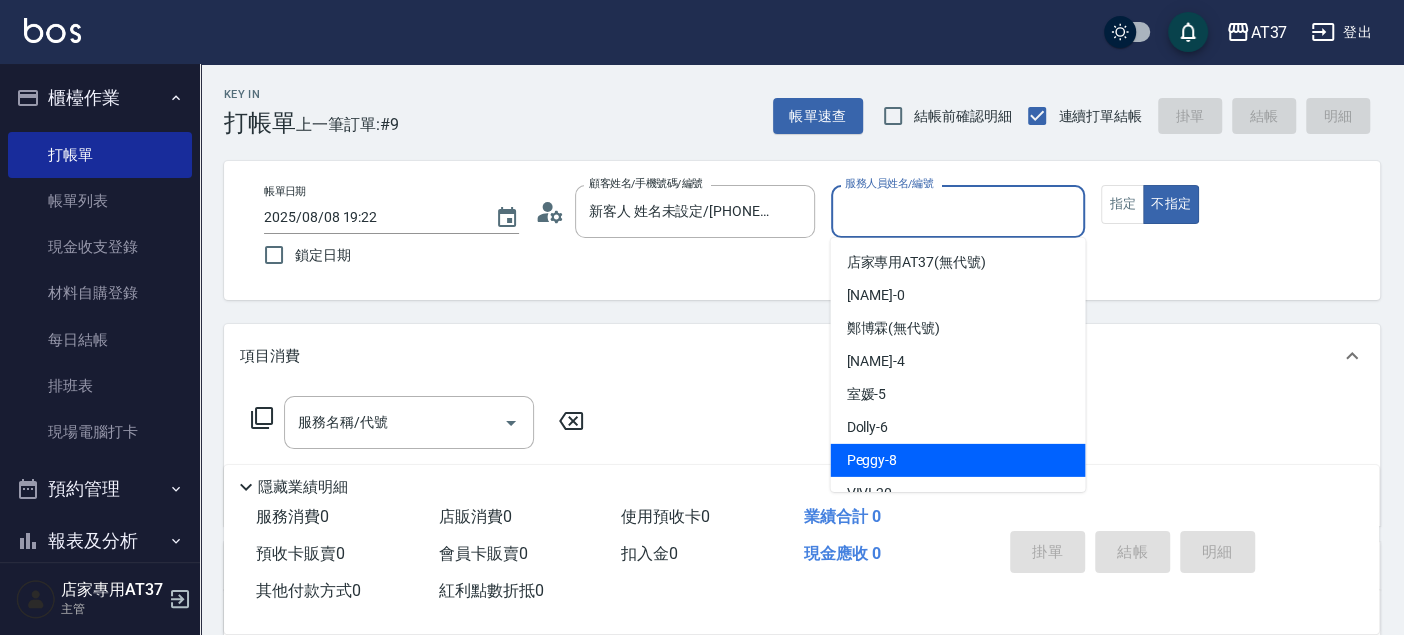 click on "Peggy -8" at bounding box center (957, 460) 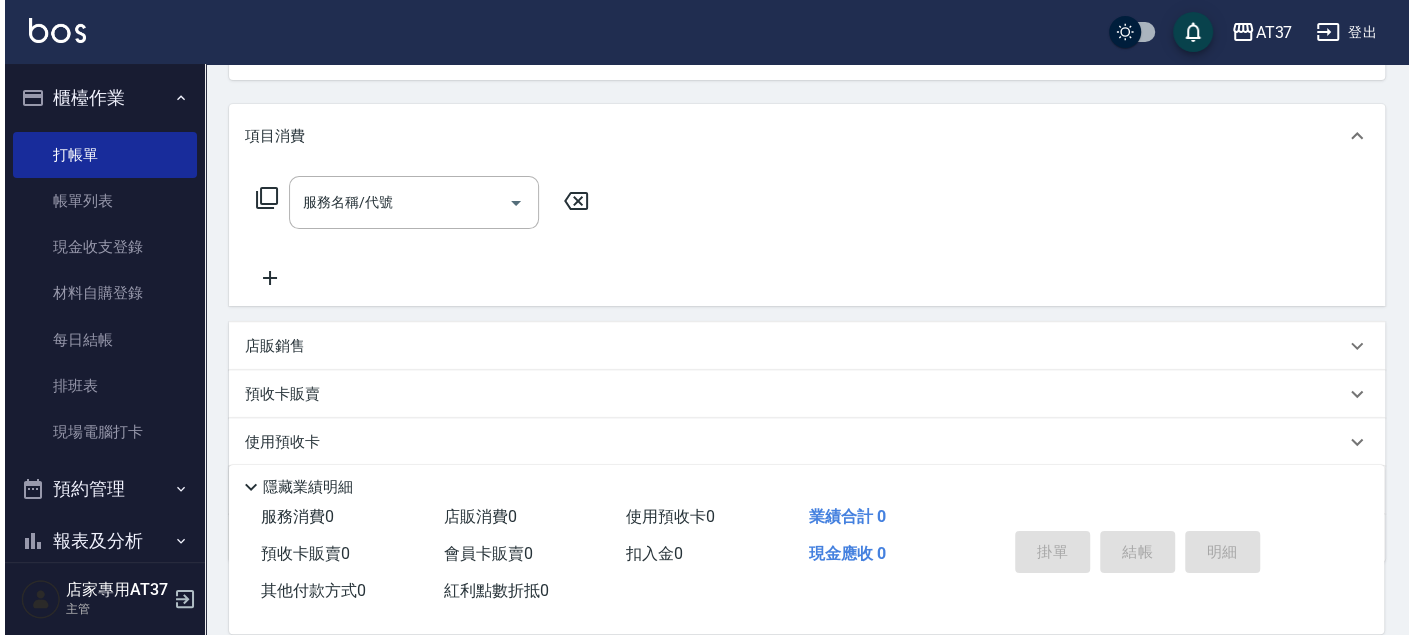 scroll, scrollTop: 222, scrollLeft: 0, axis: vertical 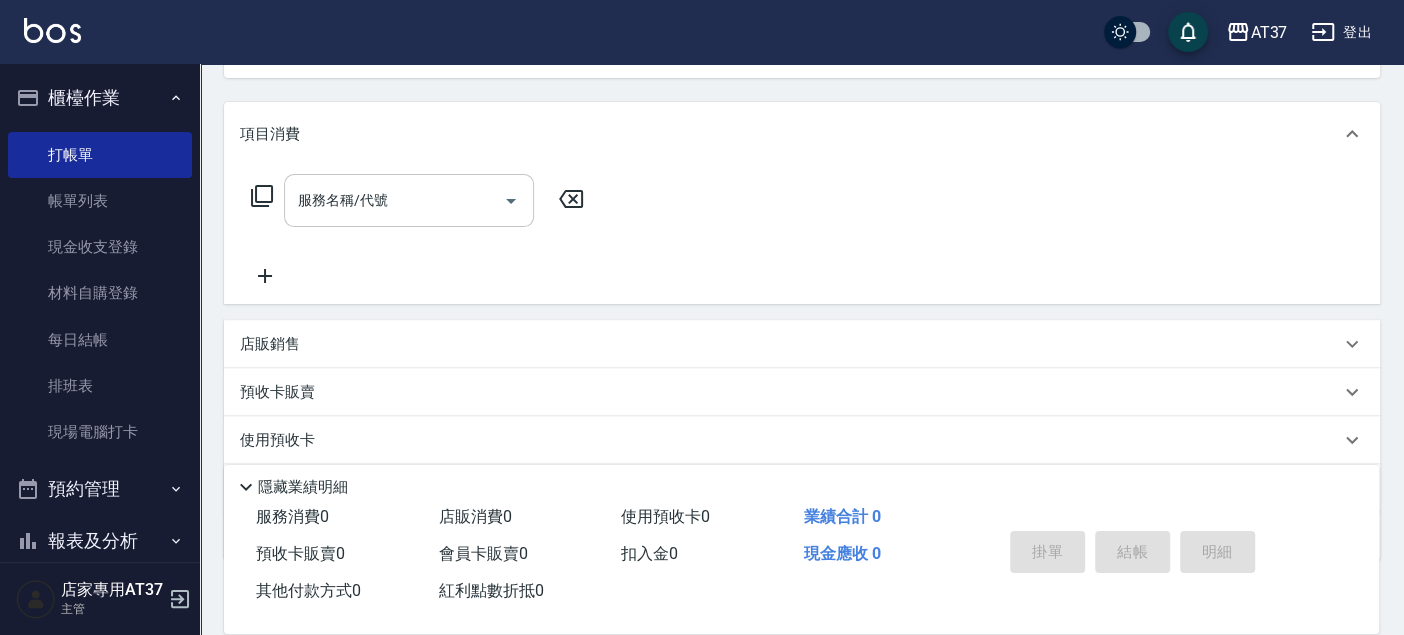 click on "服務名稱/代號 服務名稱/代號" at bounding box center [409, 200] 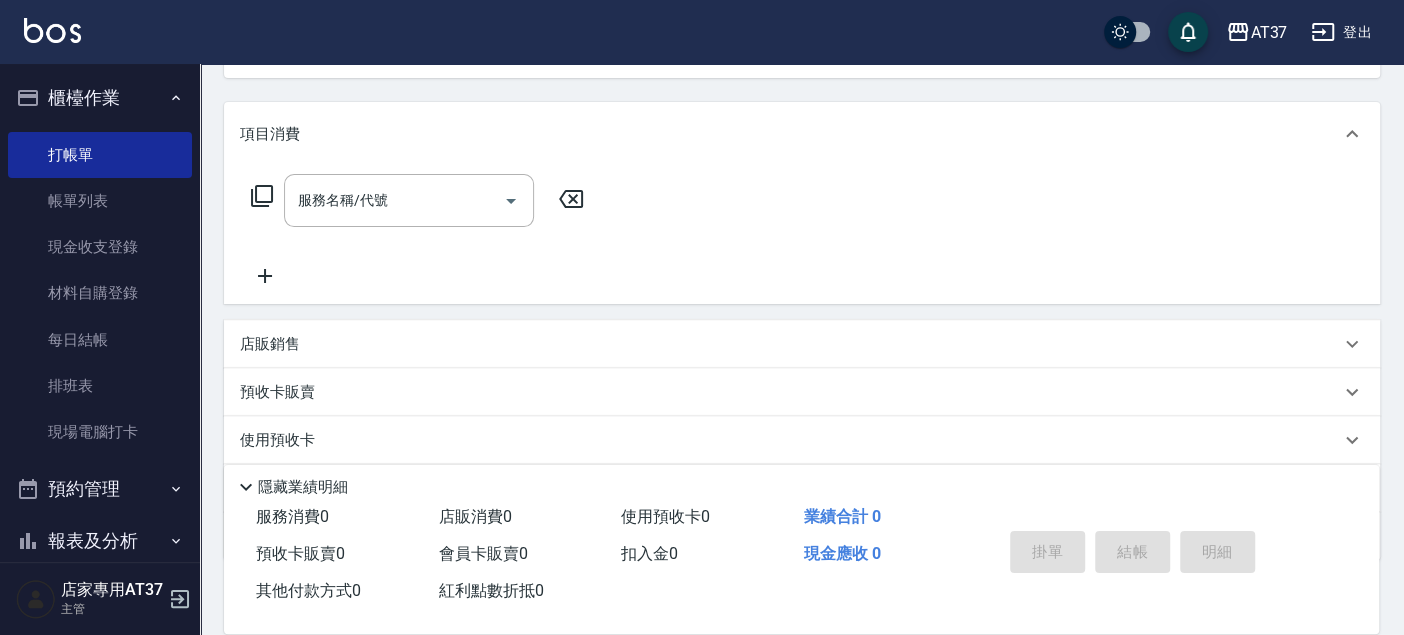 click 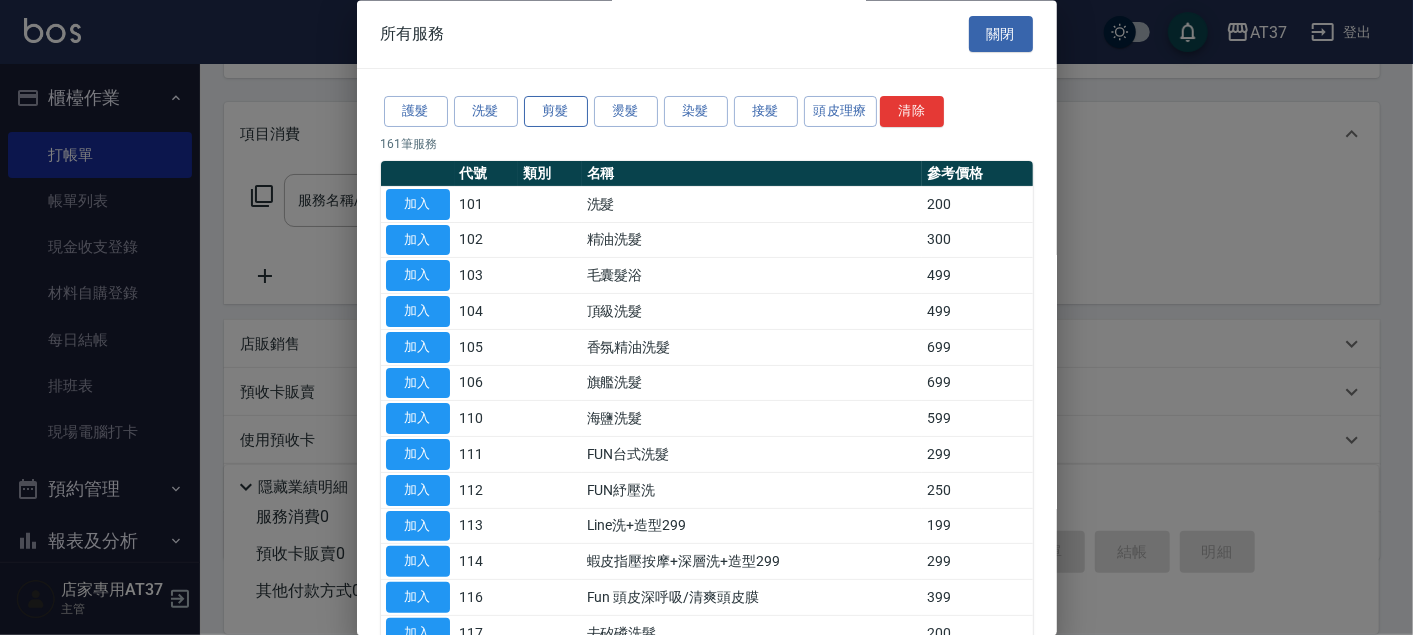 click on "剪髮" at bounding box center (556, 112) 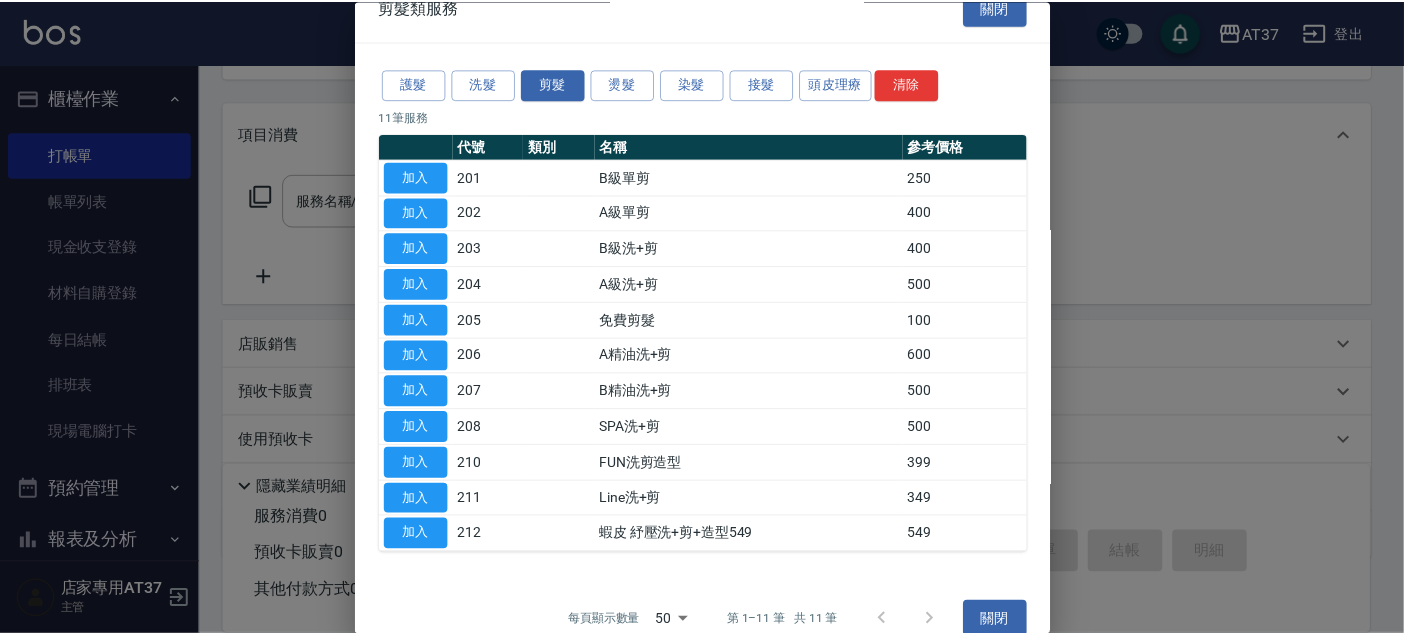 scroll, scrollTop: 51, scrollLeft: 0, axis: vertical 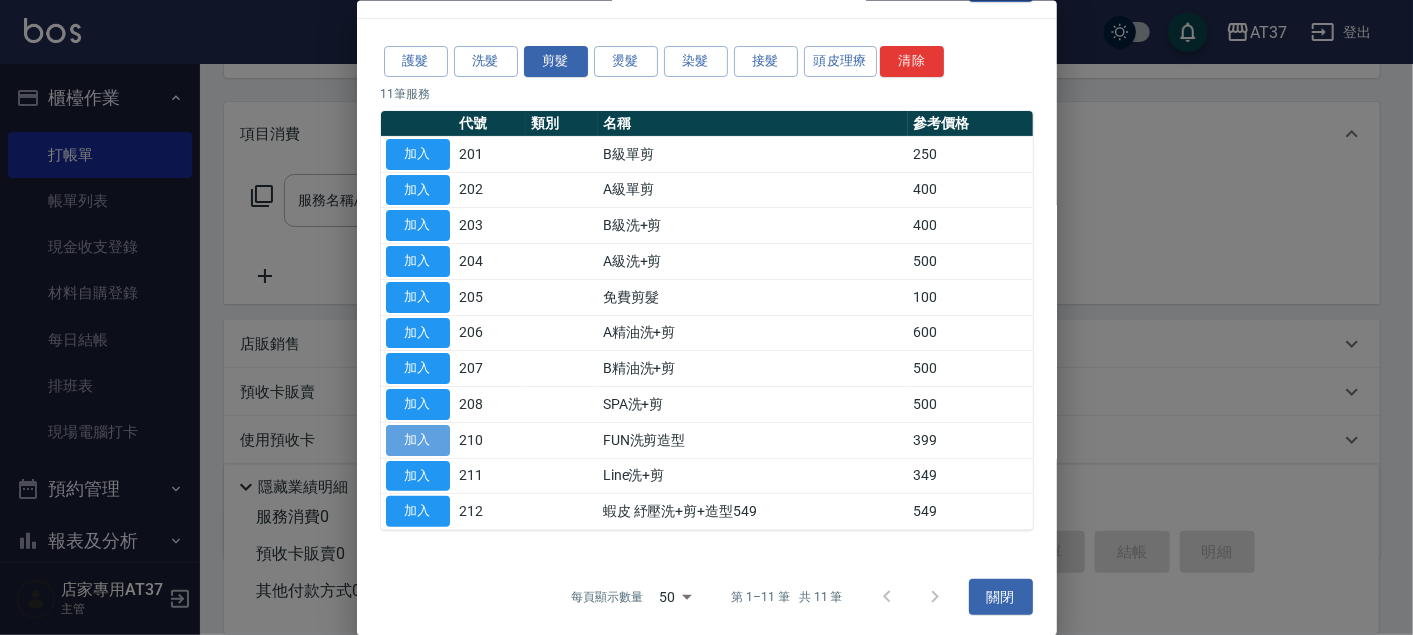 click on "加入" at bounding box center [418, 439] 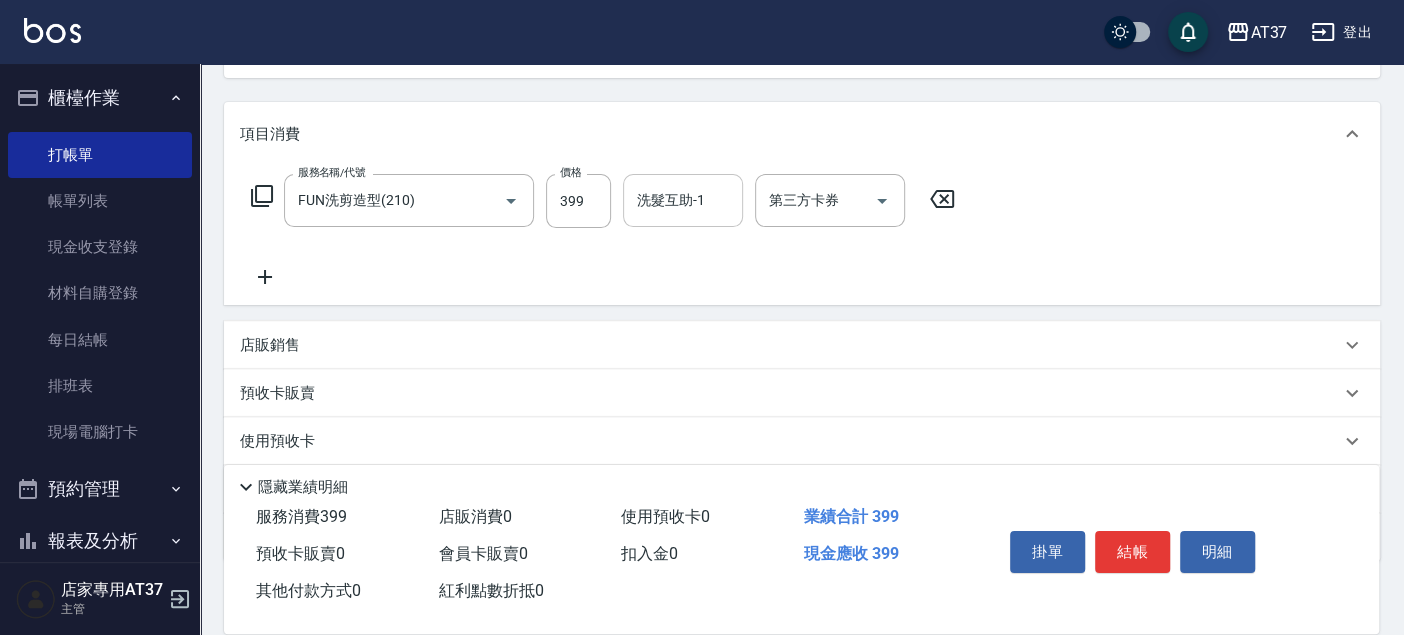 click on "洗髮互助-1 洗髮互助-1" at bounding box center [683, 200] 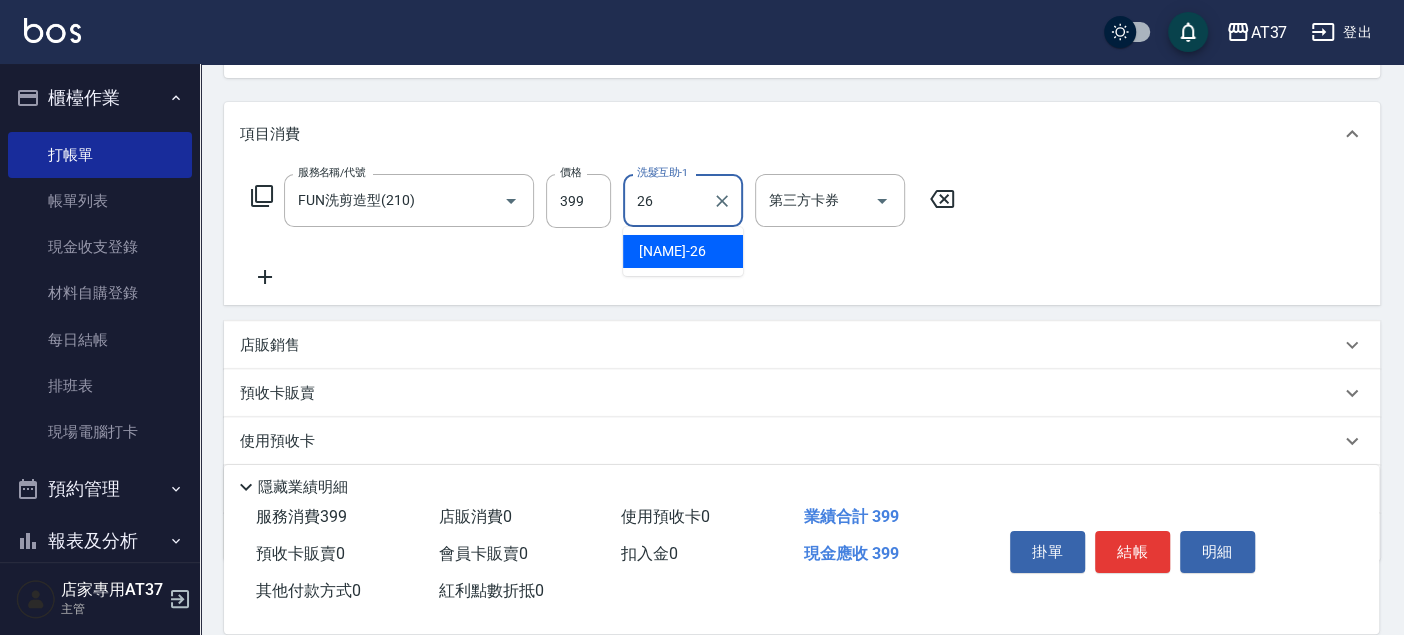 type on "[NAME]-26" 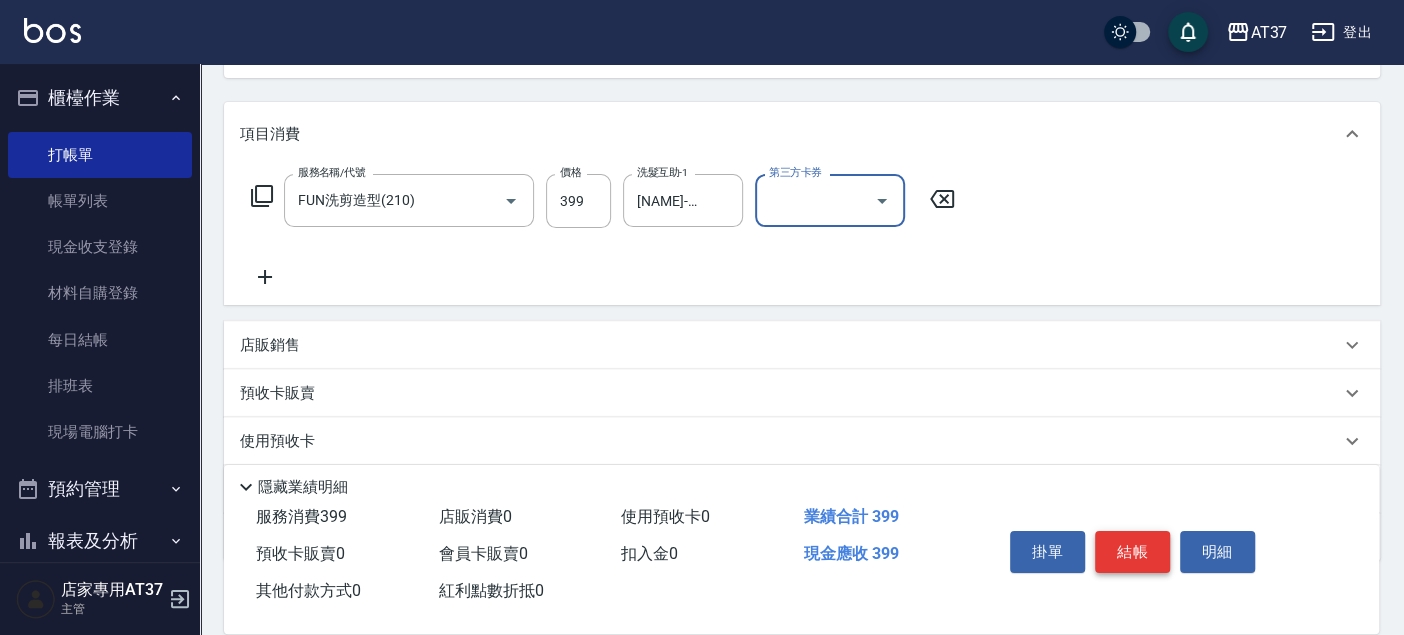 click on "結帳" at bounding box center (1132, 552) 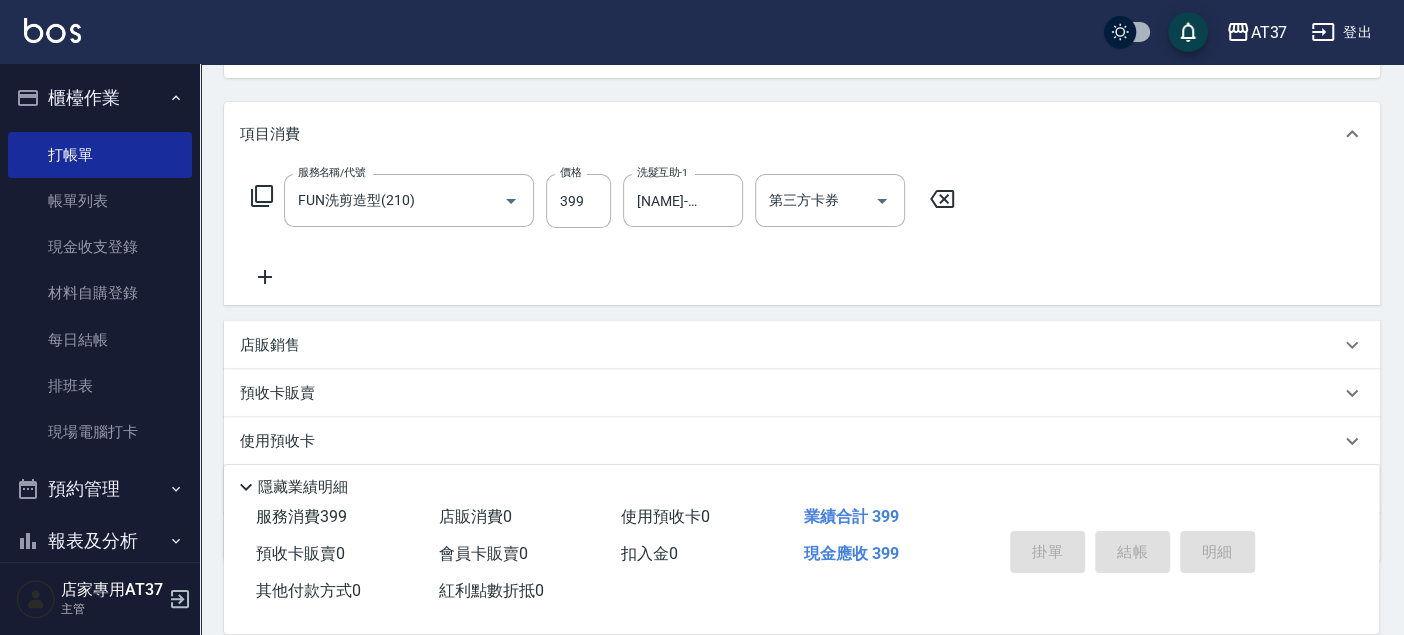 scroll, scrollTop: 105, scrollLeft: 0, axis: vertical 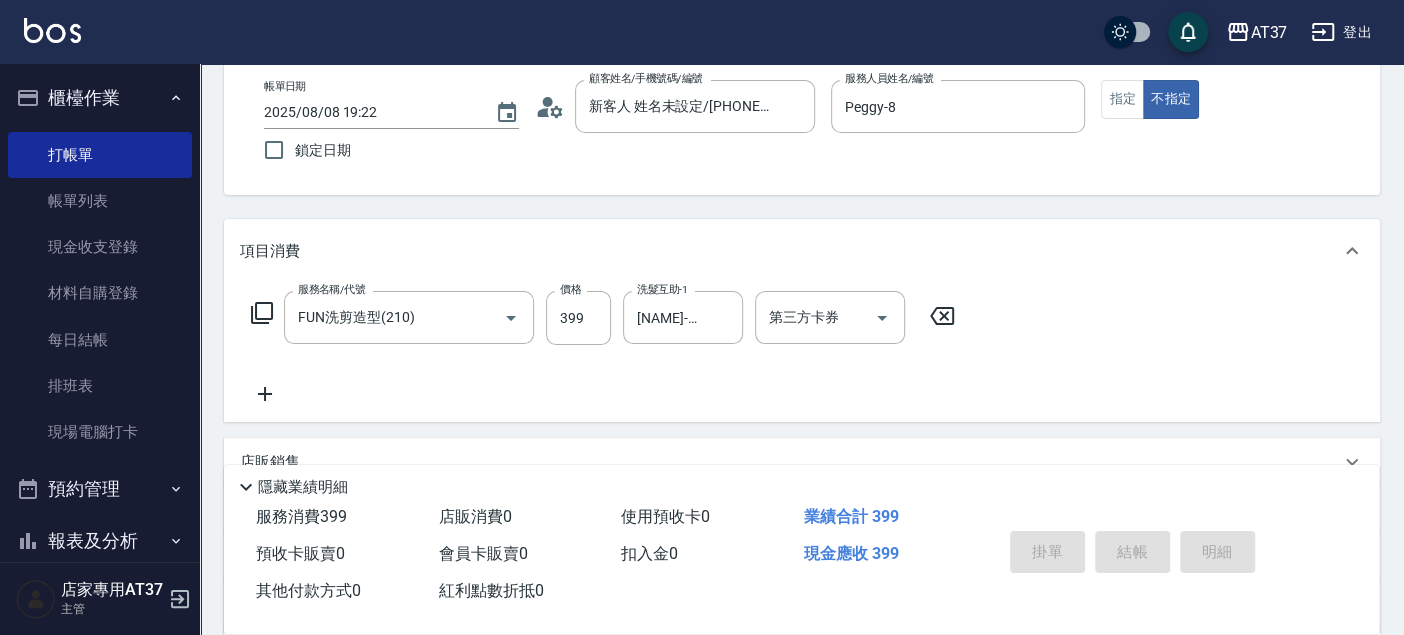 type 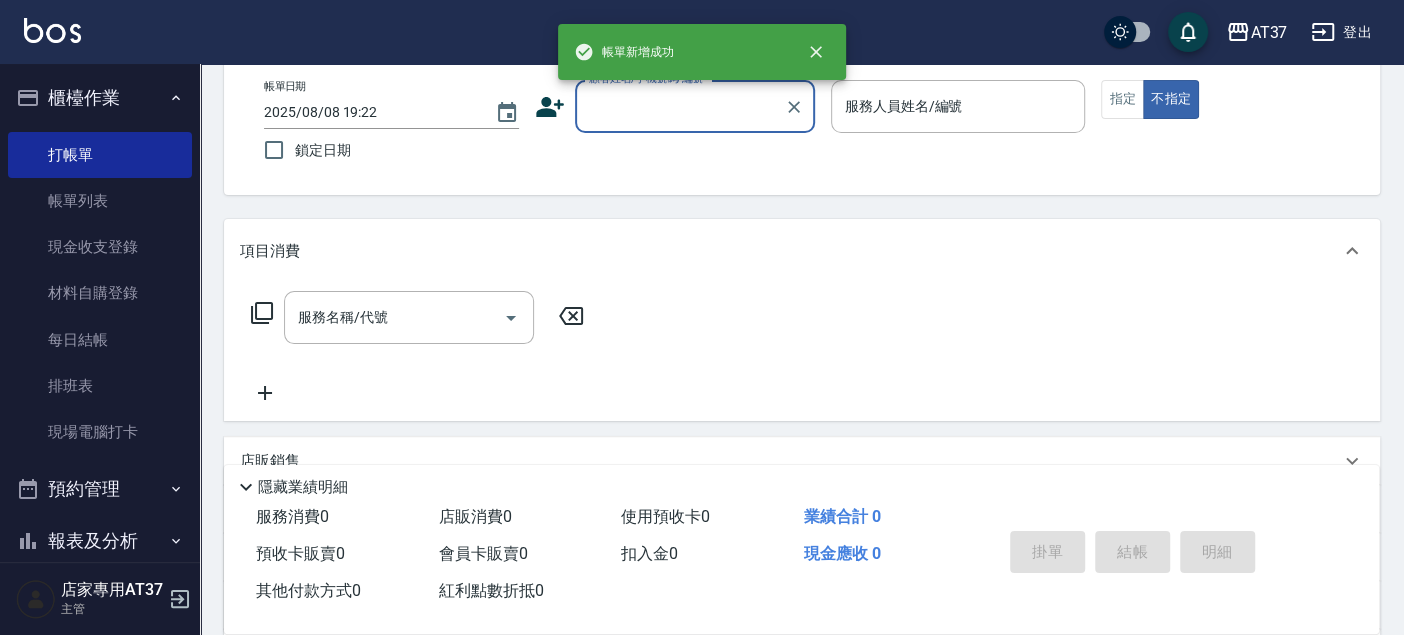 scroll, scrollTop: 0, scrollLeft: 0, axis: both 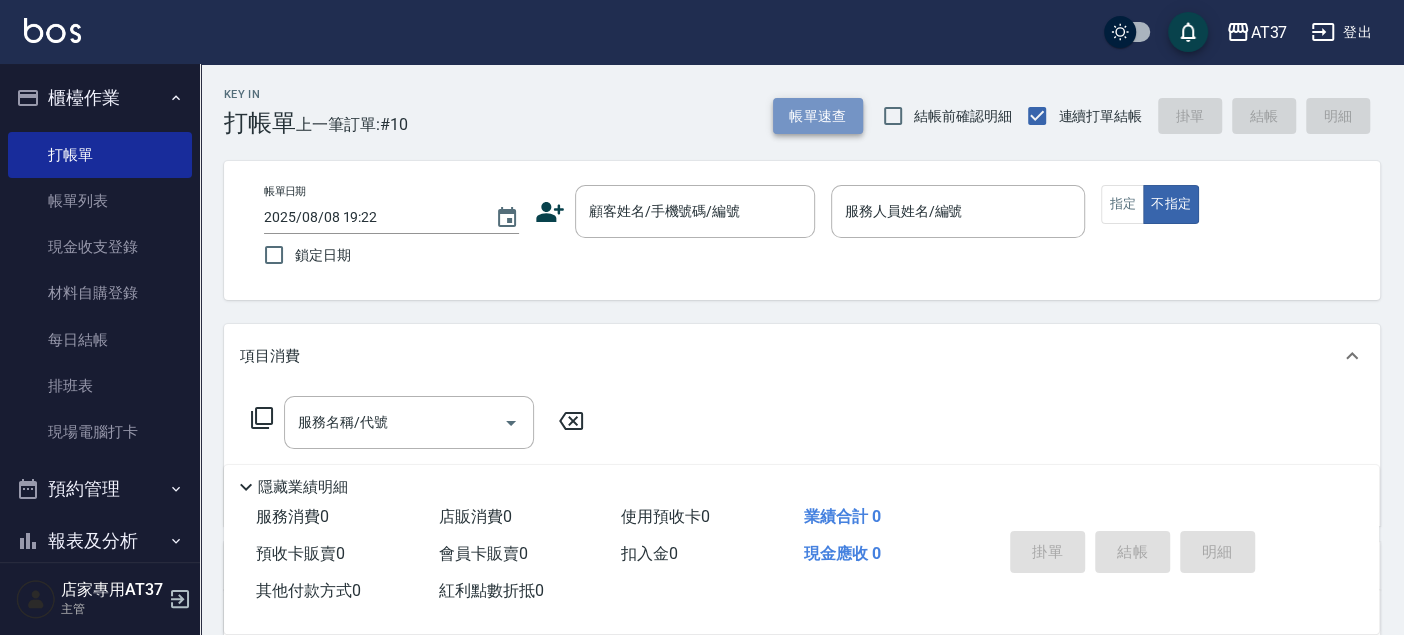click on "帳單速查" at bounding box center [818, 116] 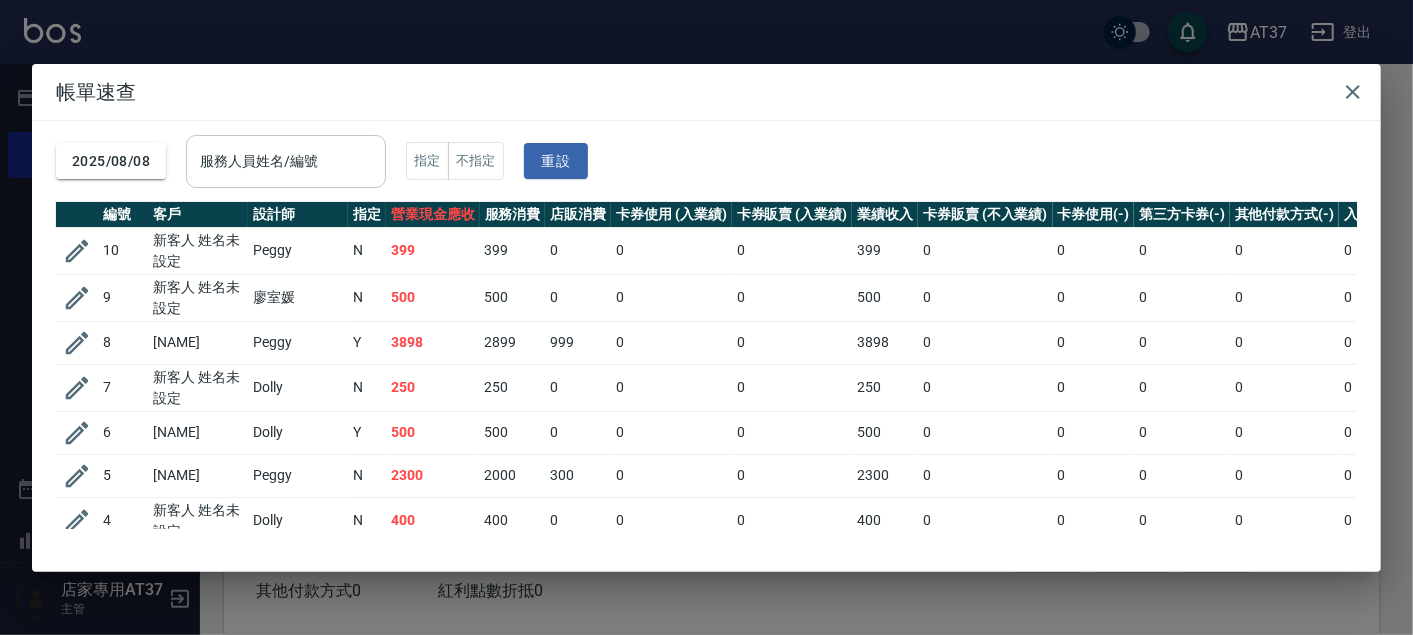 click on "服務人員姓名/編號" at bounding box center (286, 161) 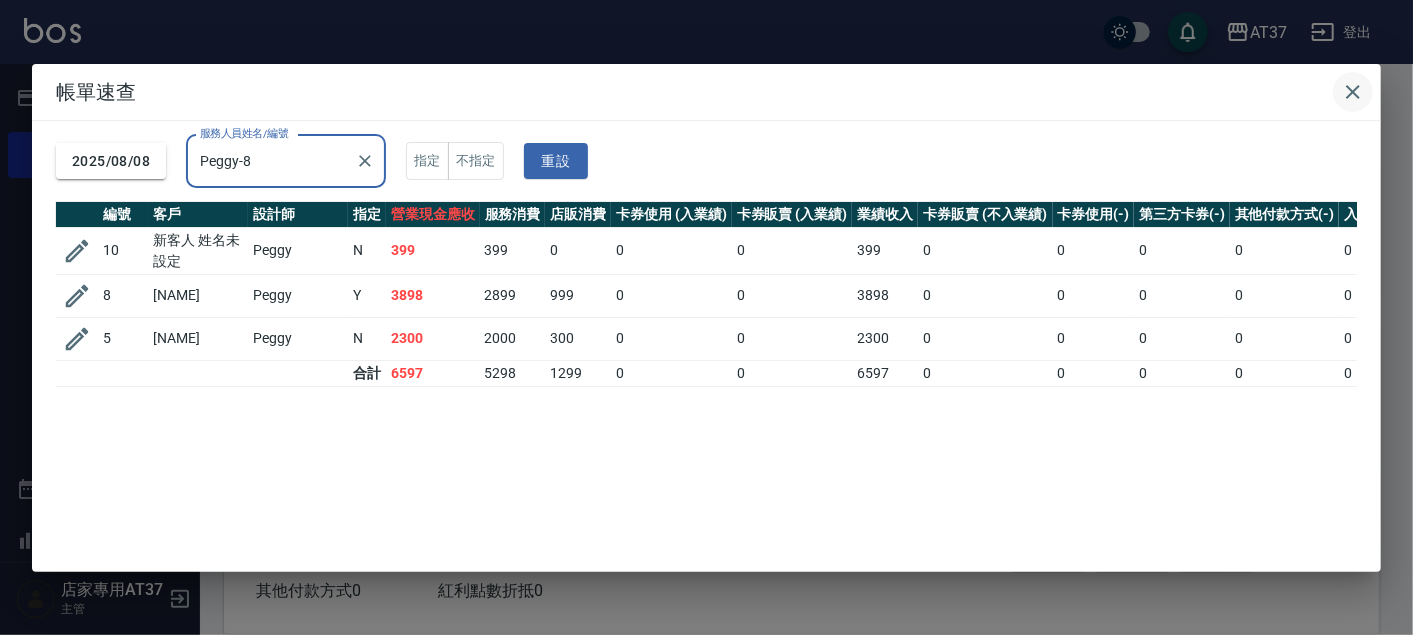type on "Peggy-8" 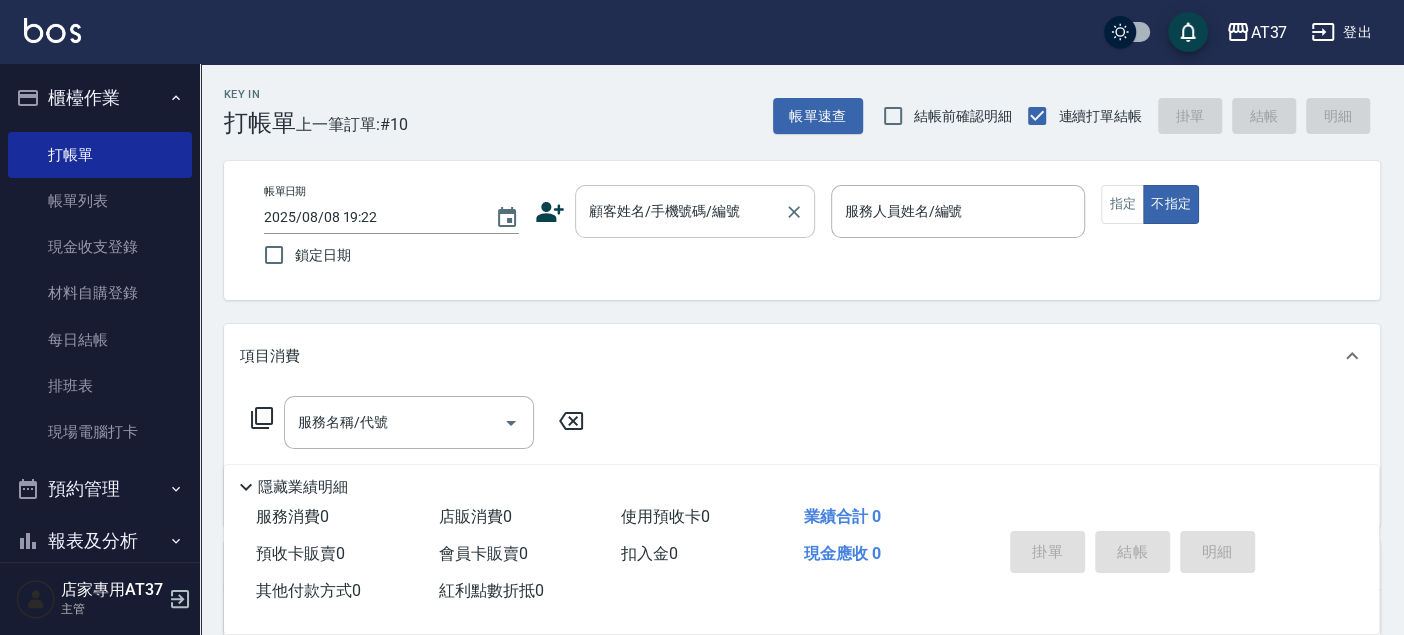click on "顧客姓名/手機號碼/編號" at bounding box center [680, 211] 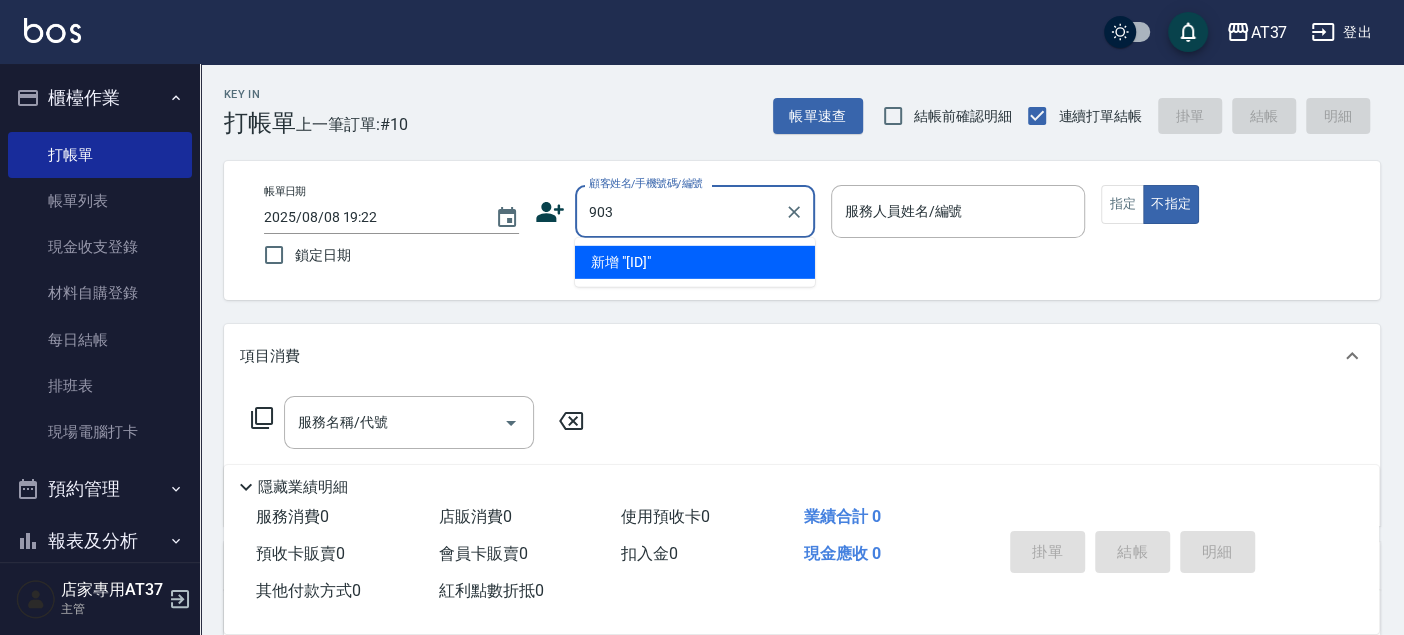 type on "903" 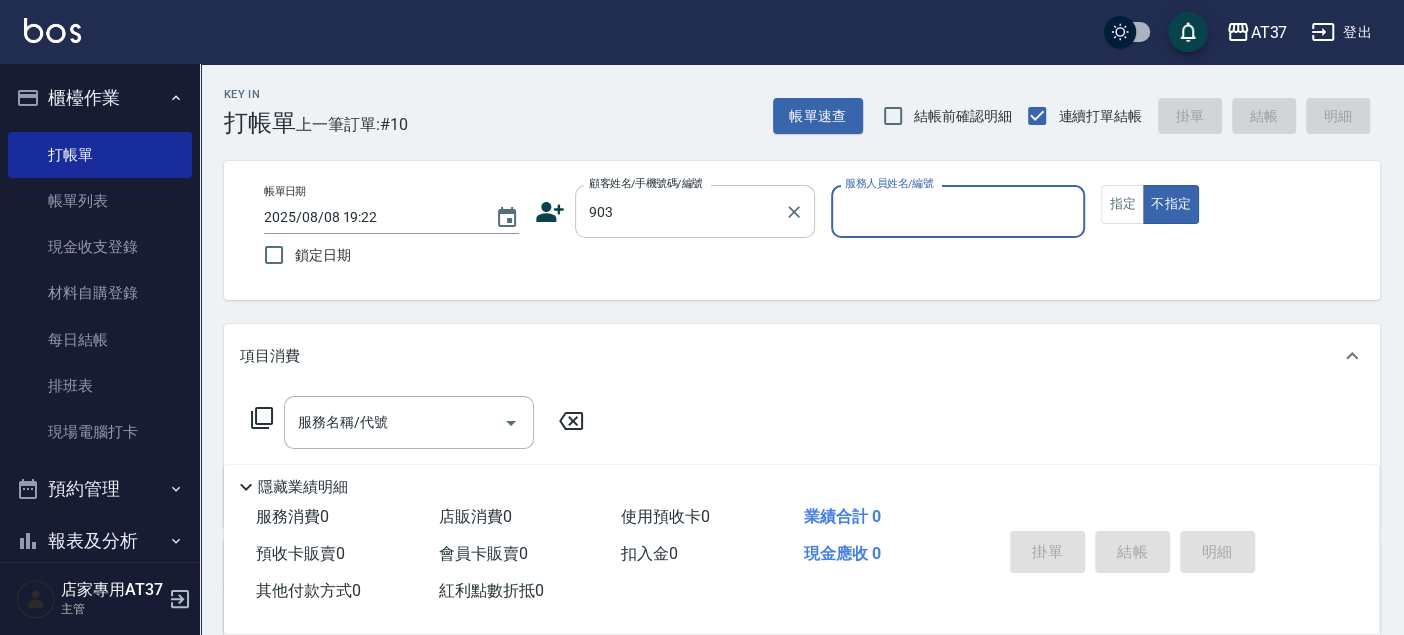 click on "不指定" at bounding box center [1171, 204] 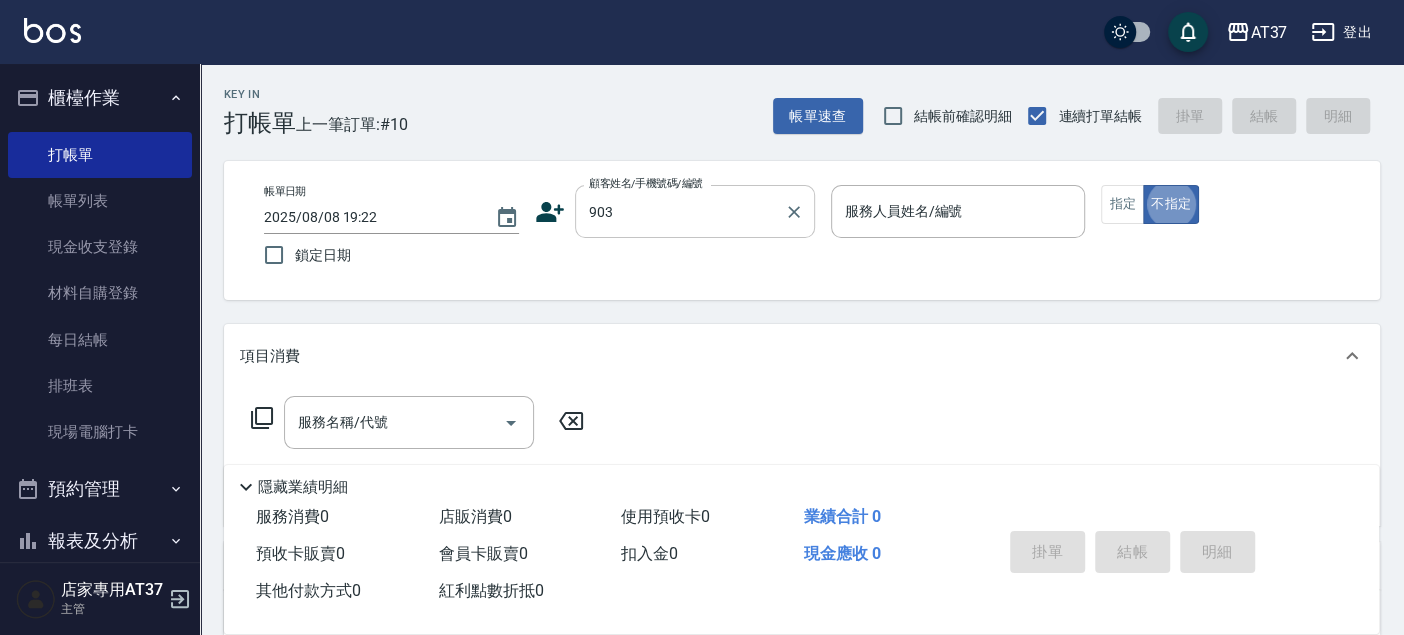 type on "[NAME]/[PHONE]/[ID]" 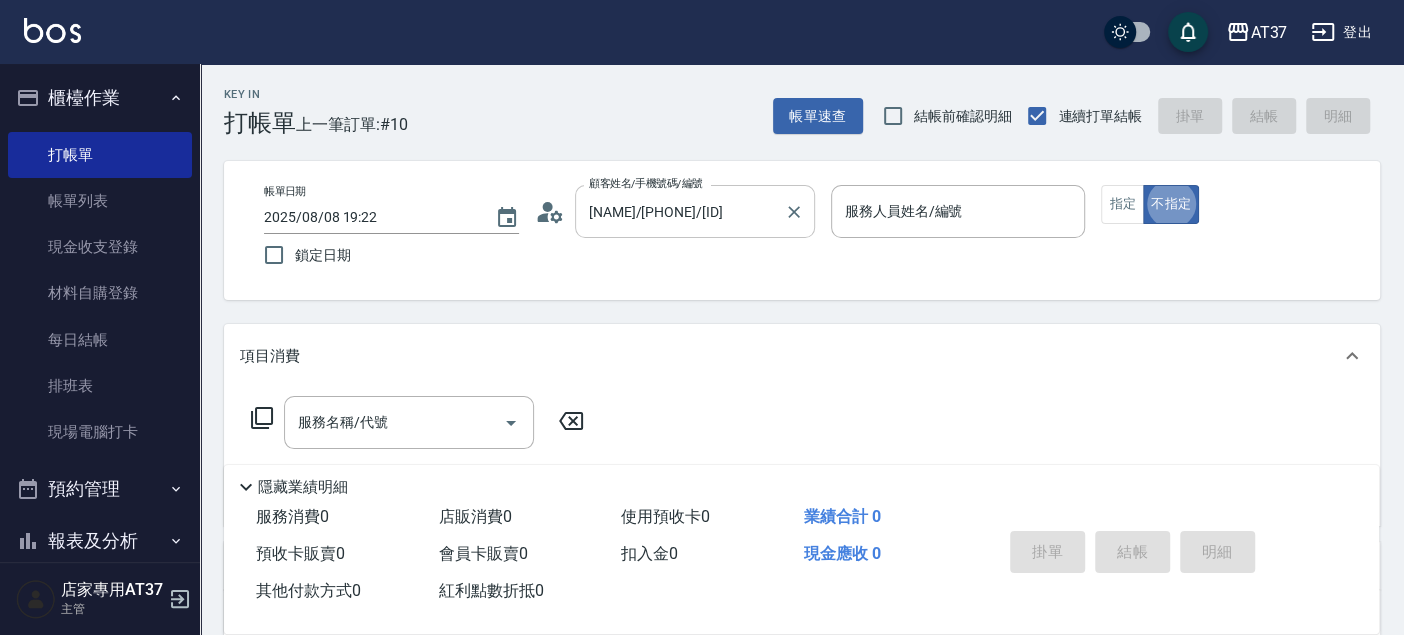 type on "Peggy-8" 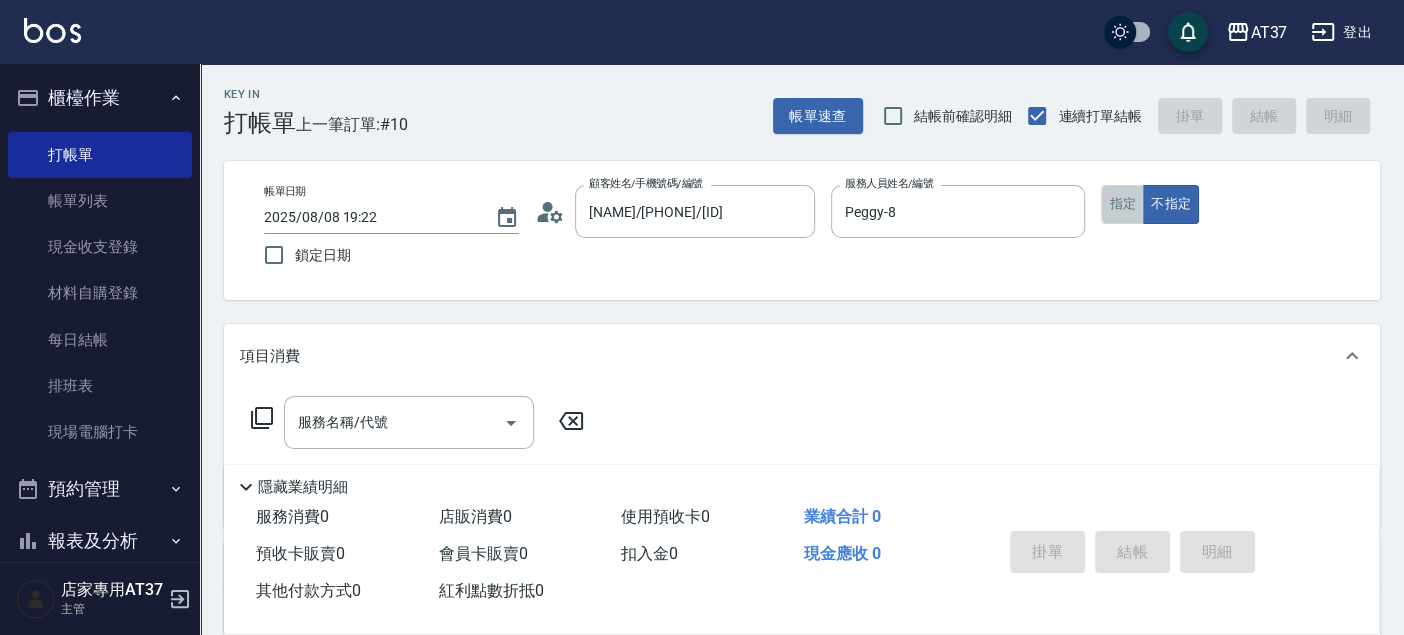 click on "指定" at bounding box center [1122, 204] 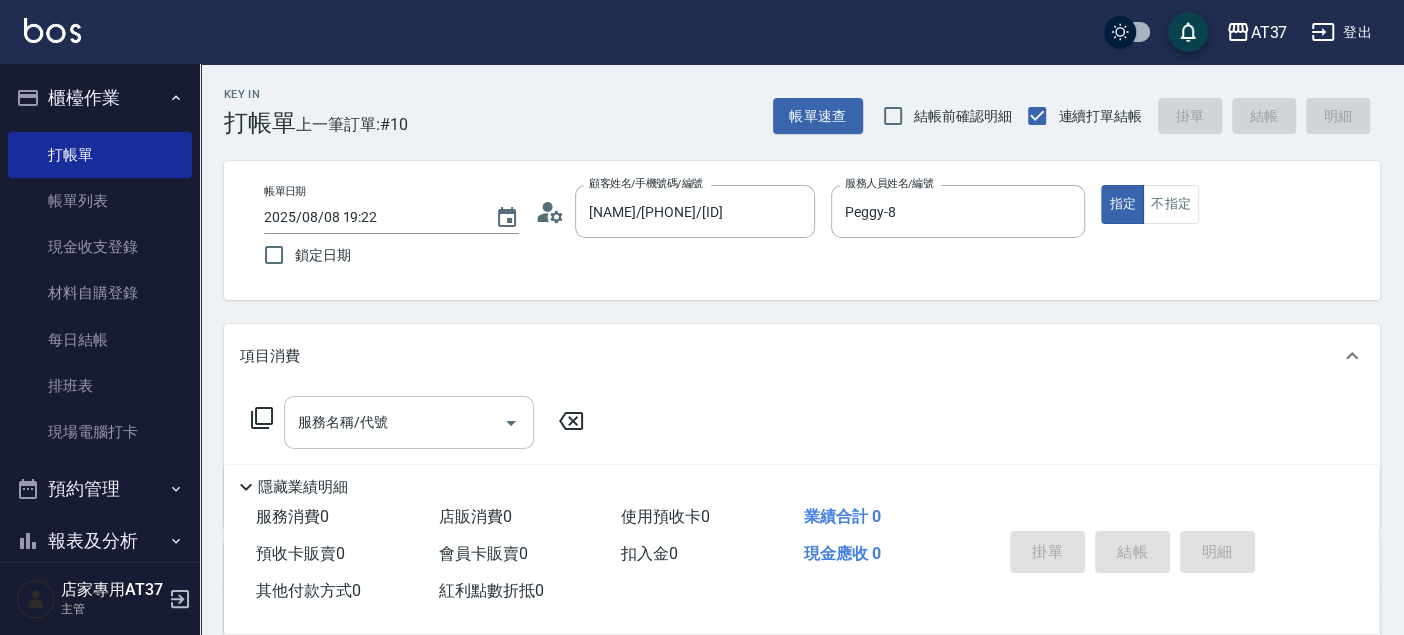 click on "服務名稱/代號 服務名稱/代號" at bounding box center (409, 422) 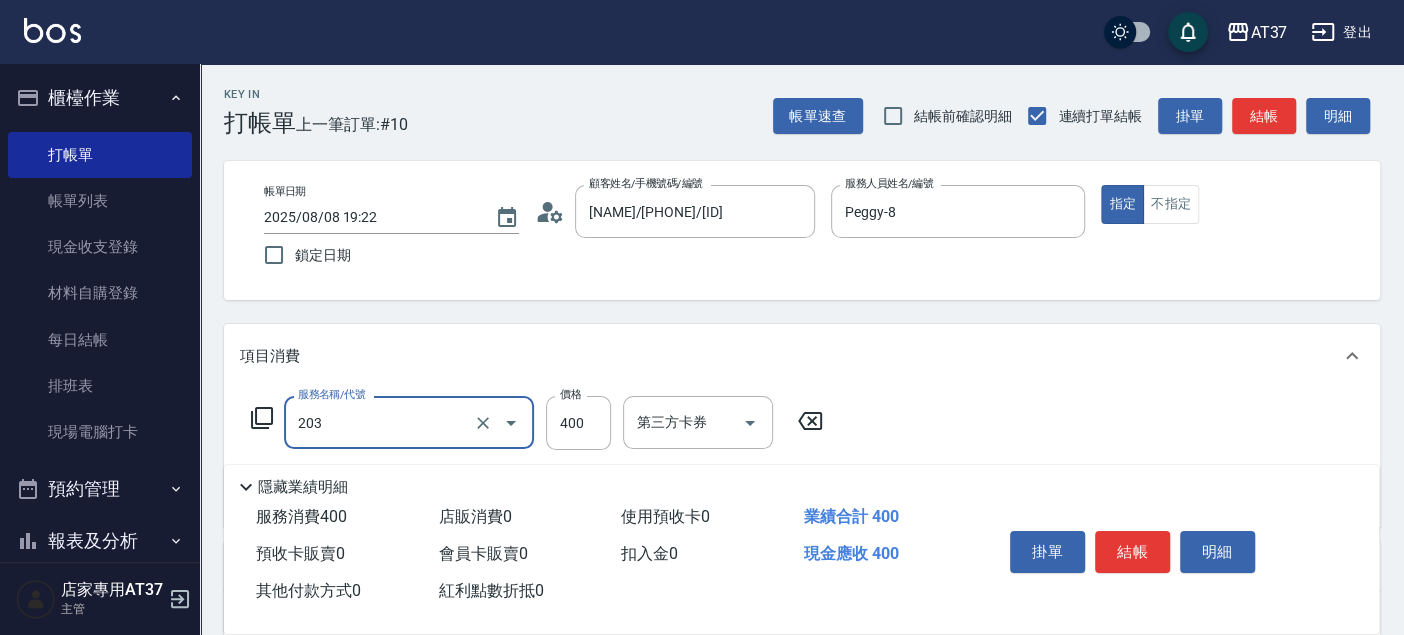 type on "B級洗+剪(203)" 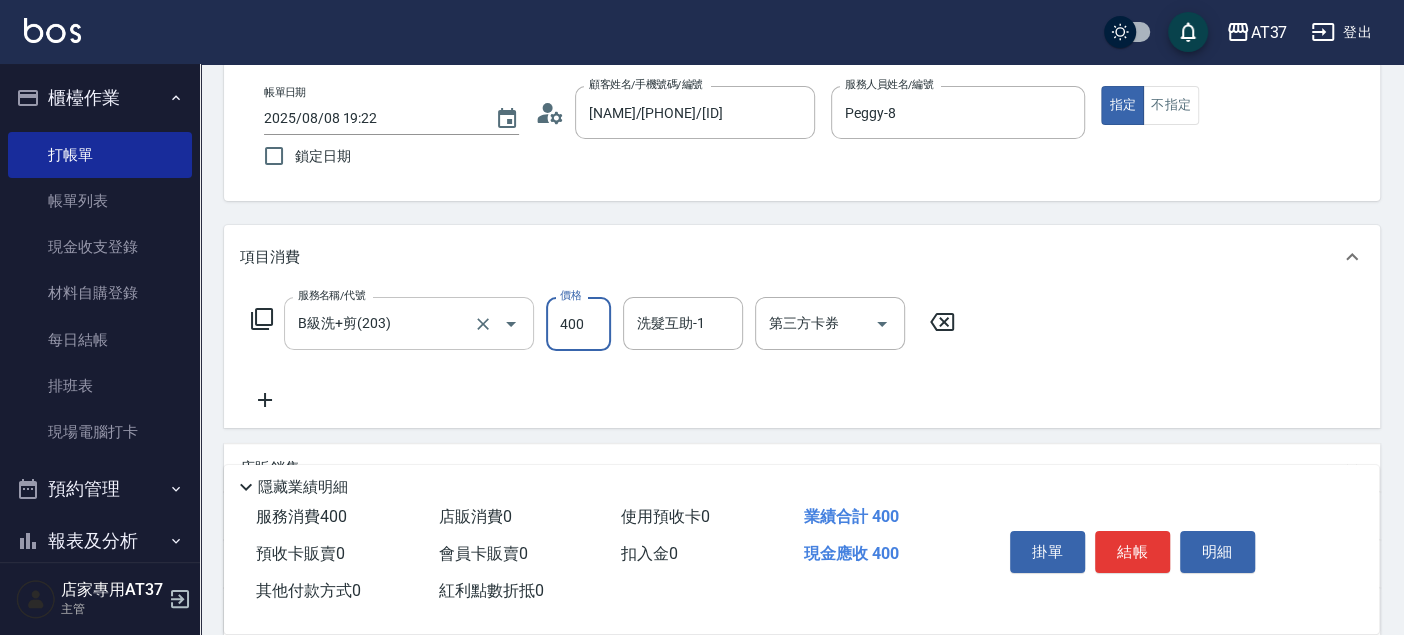 scroll, scrollTop: 222, scrollLeft: 0, axis: vertical 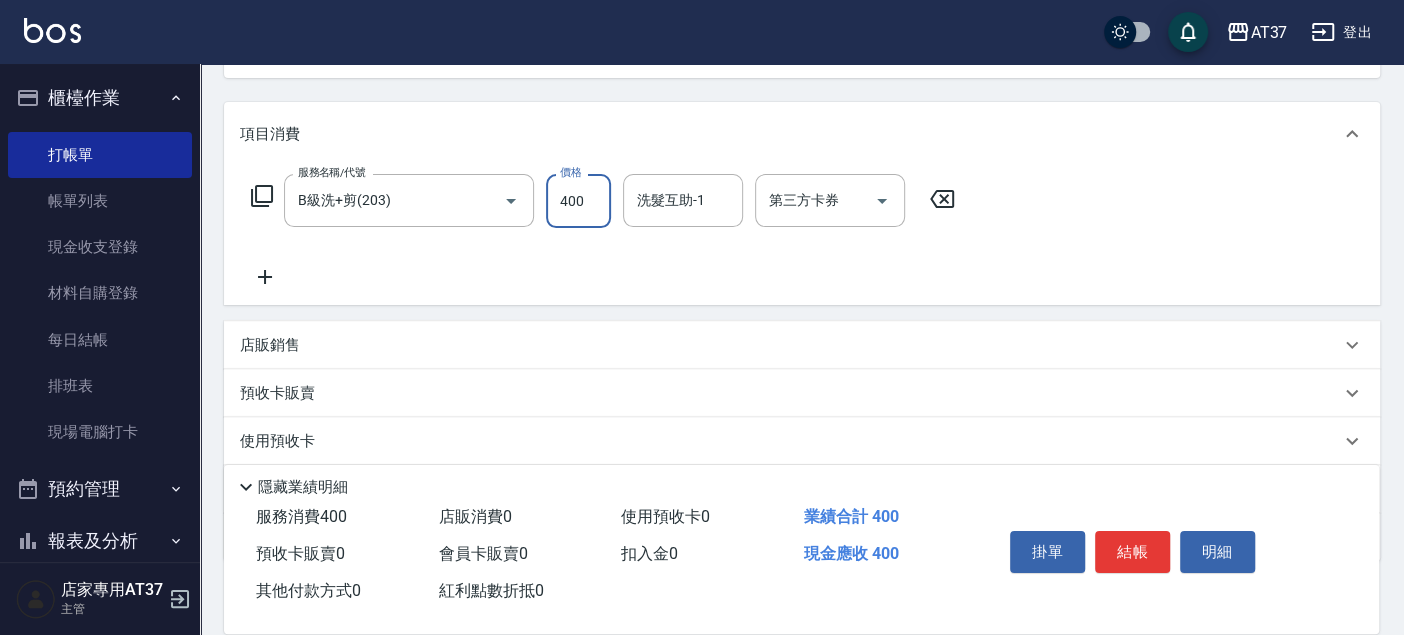 click on "服務名稱/代號 B級洗+剪(203) 服務名稱/代號 價格 400 價格 洗髮互助-1 洗髮互助-1 第三方卡券 第三方卡券" at bounding box center [603, 231] 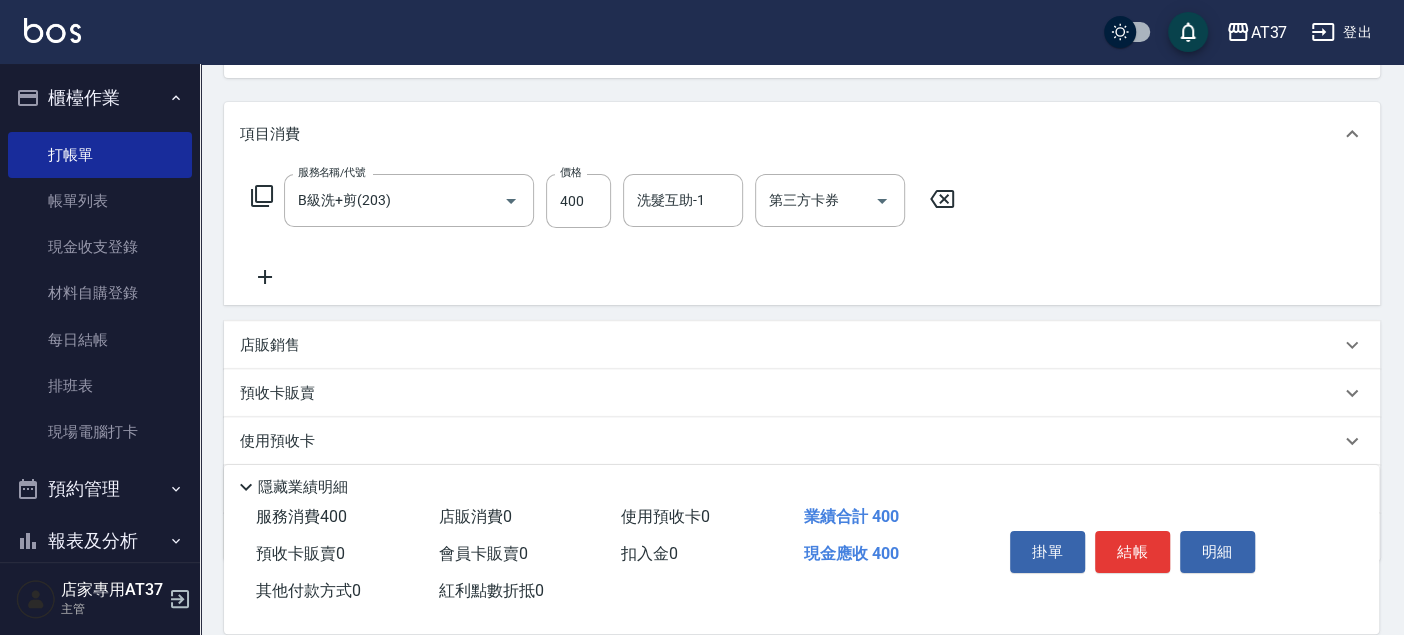 click 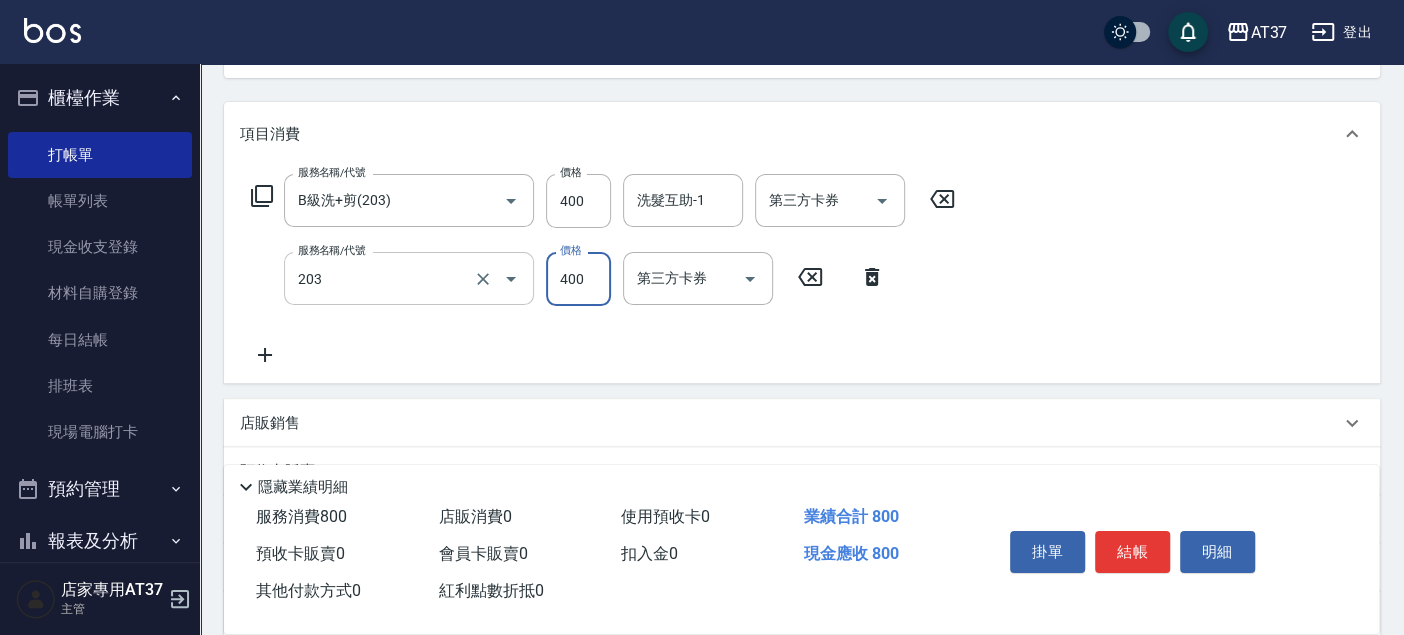 type on "B級洗+剪(203)" 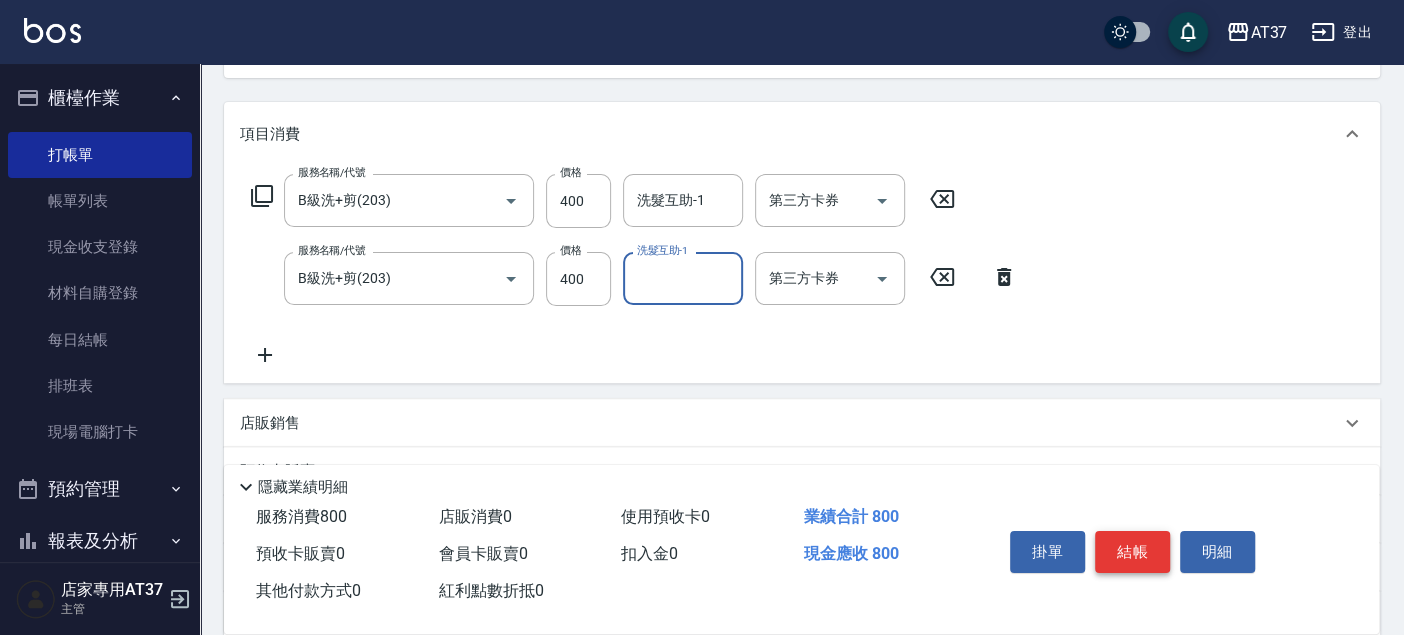 click on "結帳" at bounding box center (1132, 552) 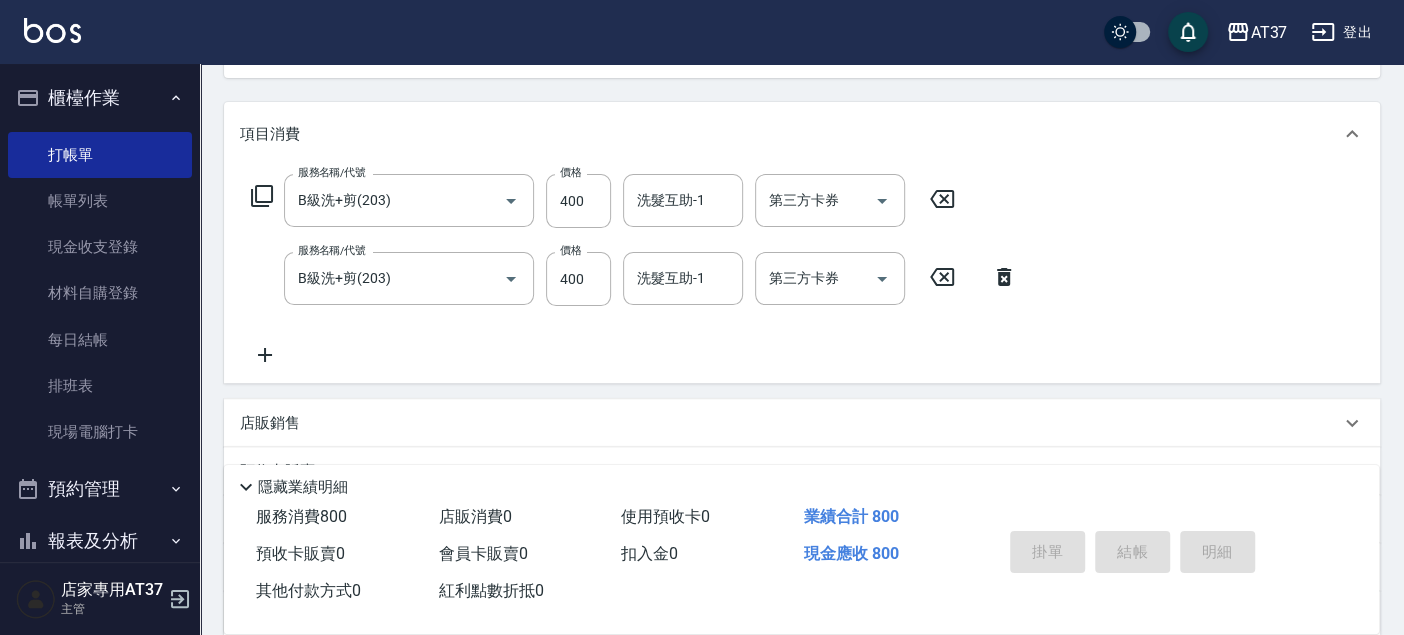 type on "2025/08/08 19:24" 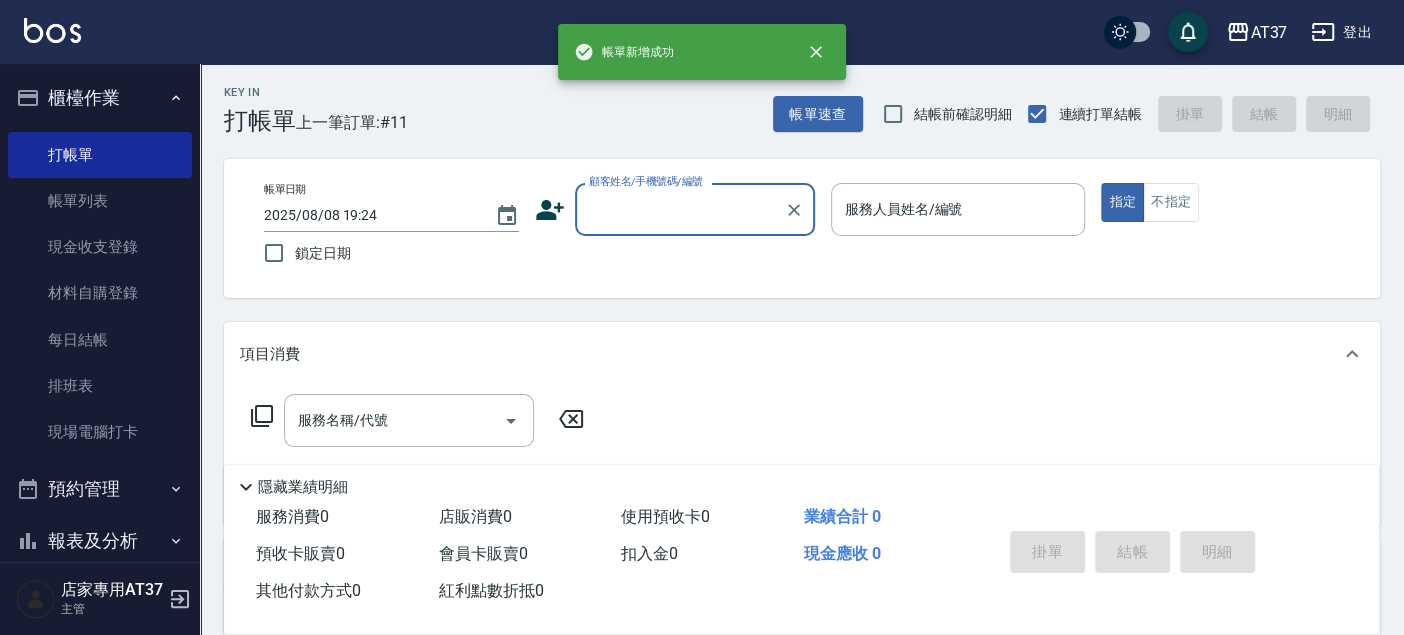 scroll, scrollTop: 0, scrollLeft: 0, axis: both 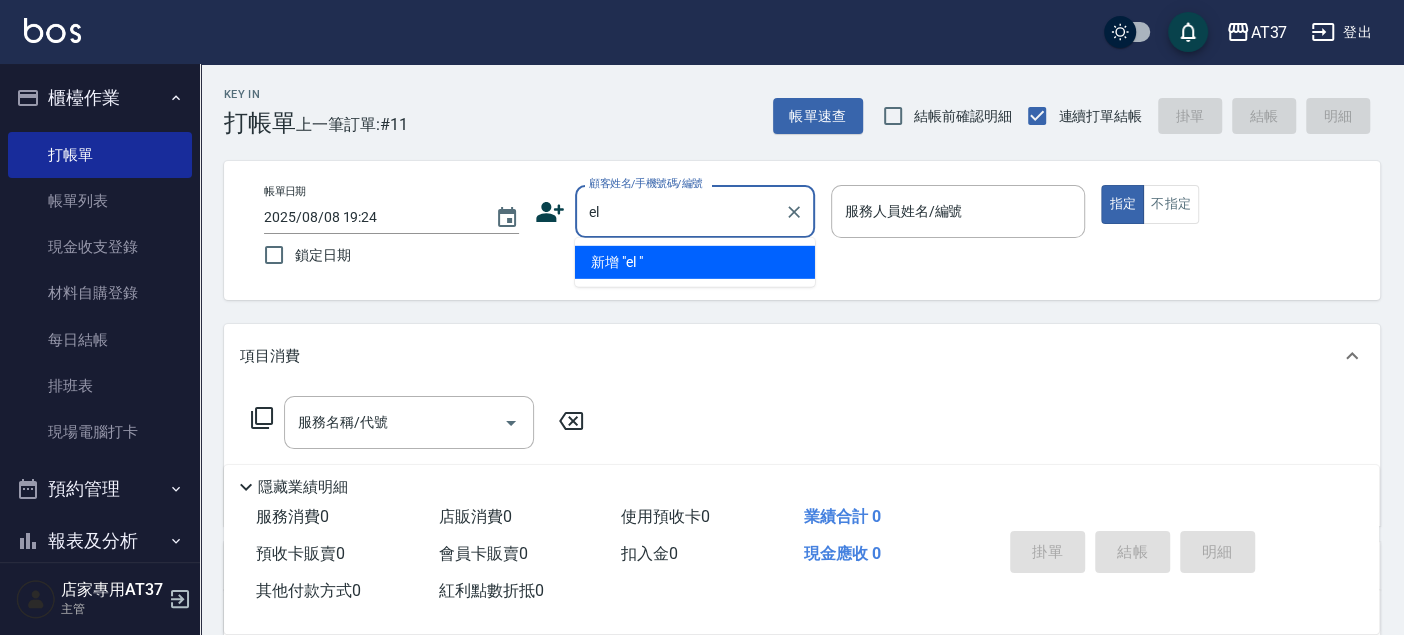 type on "e" 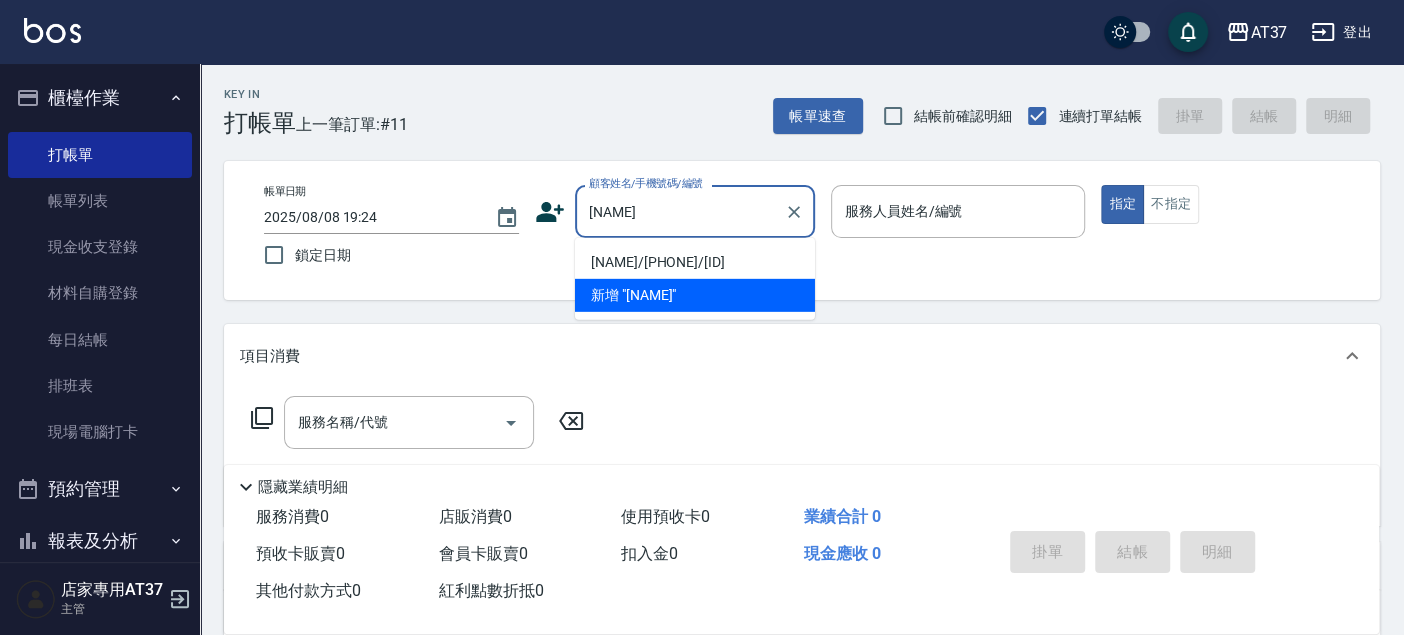 click on "[NAME]/[PHONE]/[ID]" at bounding box center (695, 262) 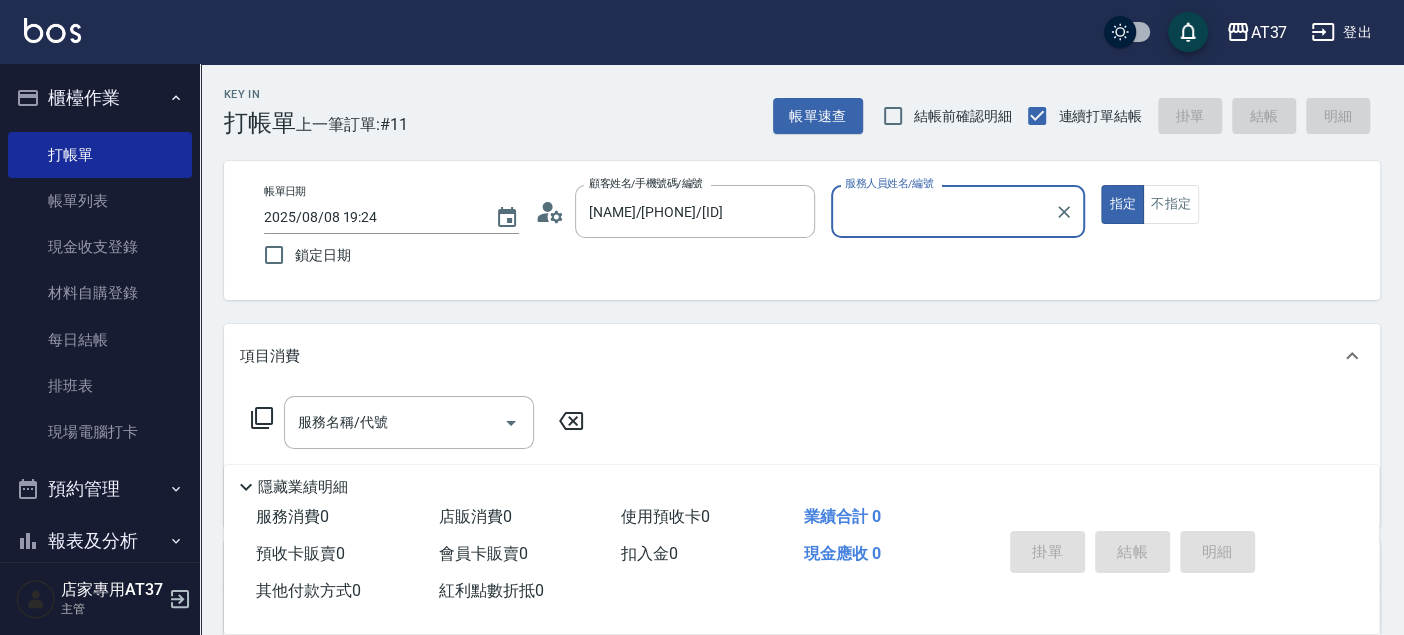 type on "Peggy-8" 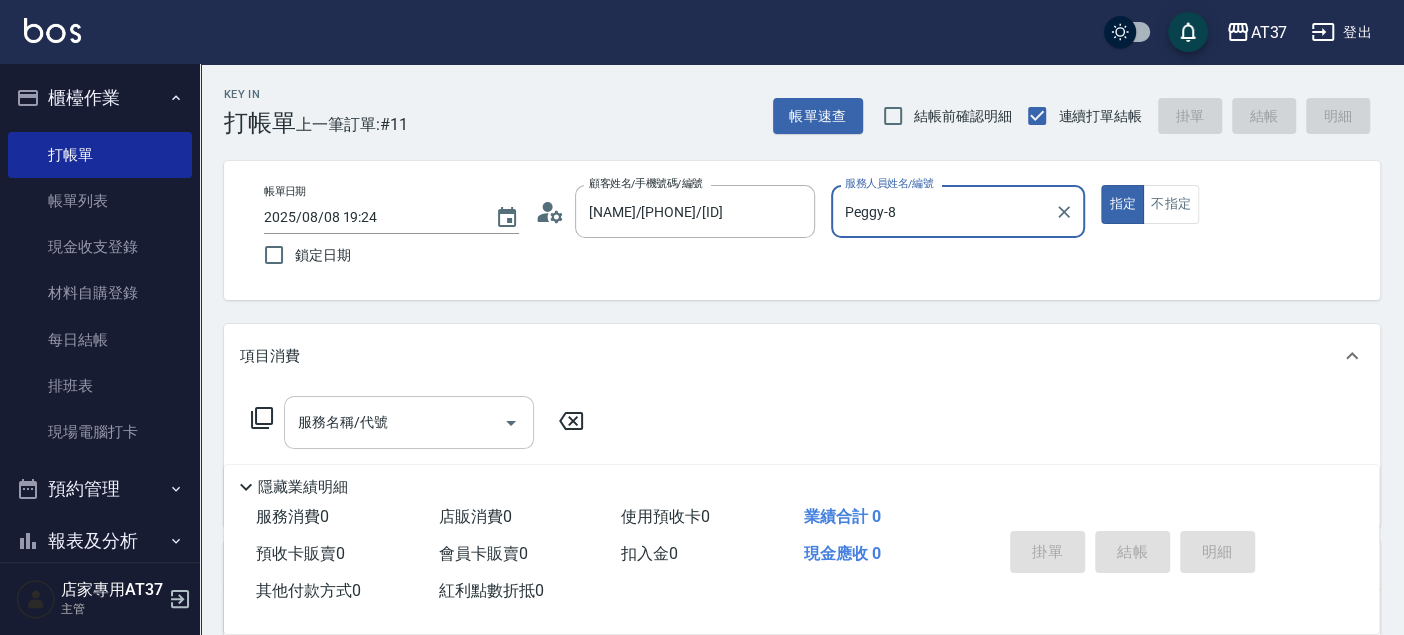 click on "服務名稱/代號" at bounding box center (394, 422) 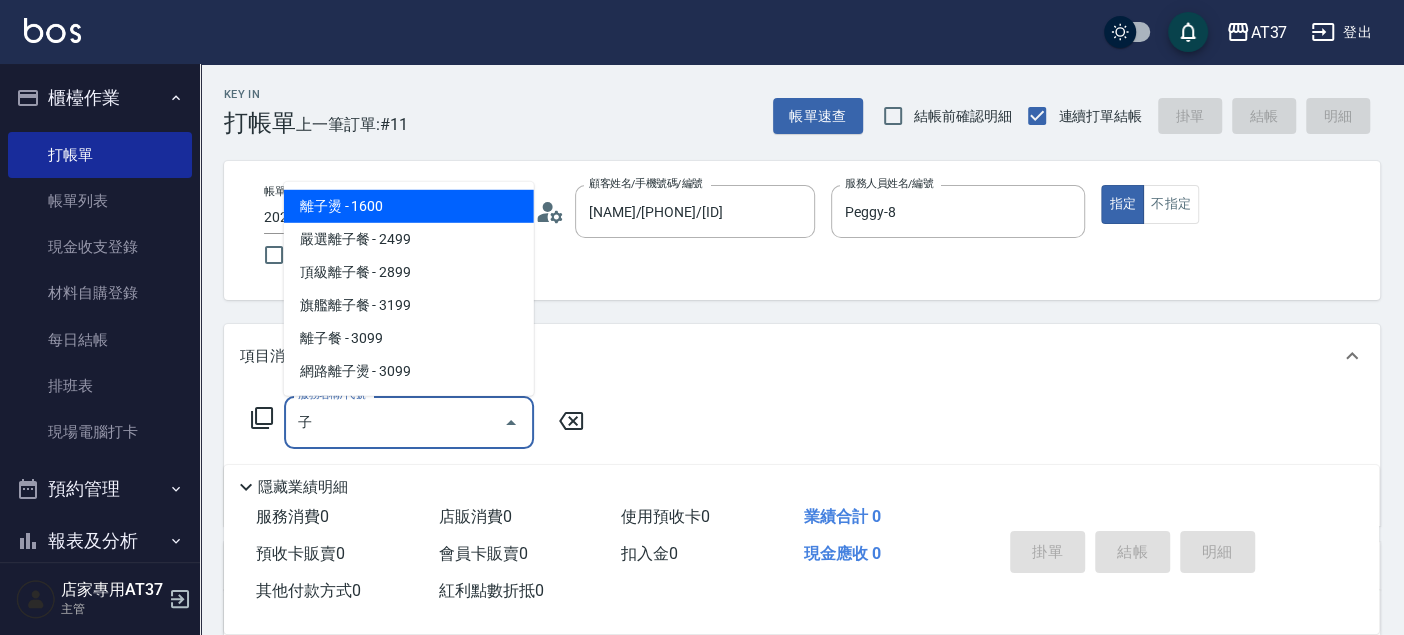 click on "離子燙 - 1600" at bounding box center (409, 206) 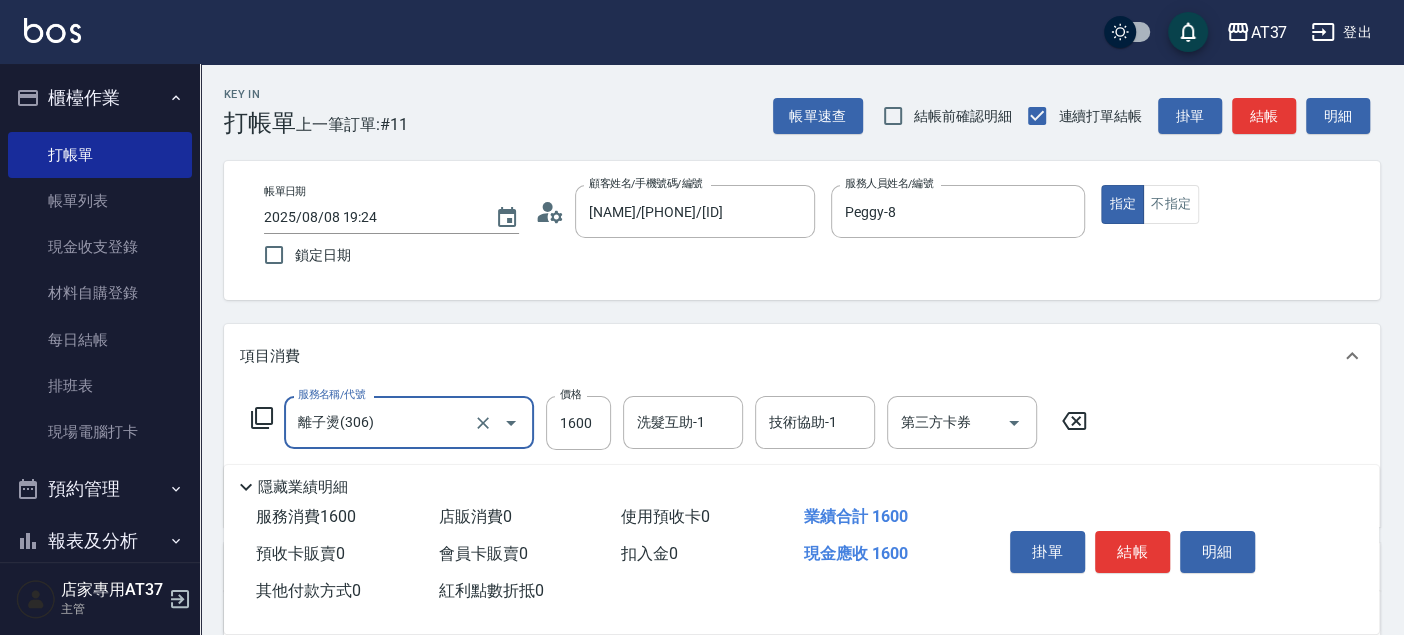 type on "離子燙(306)" 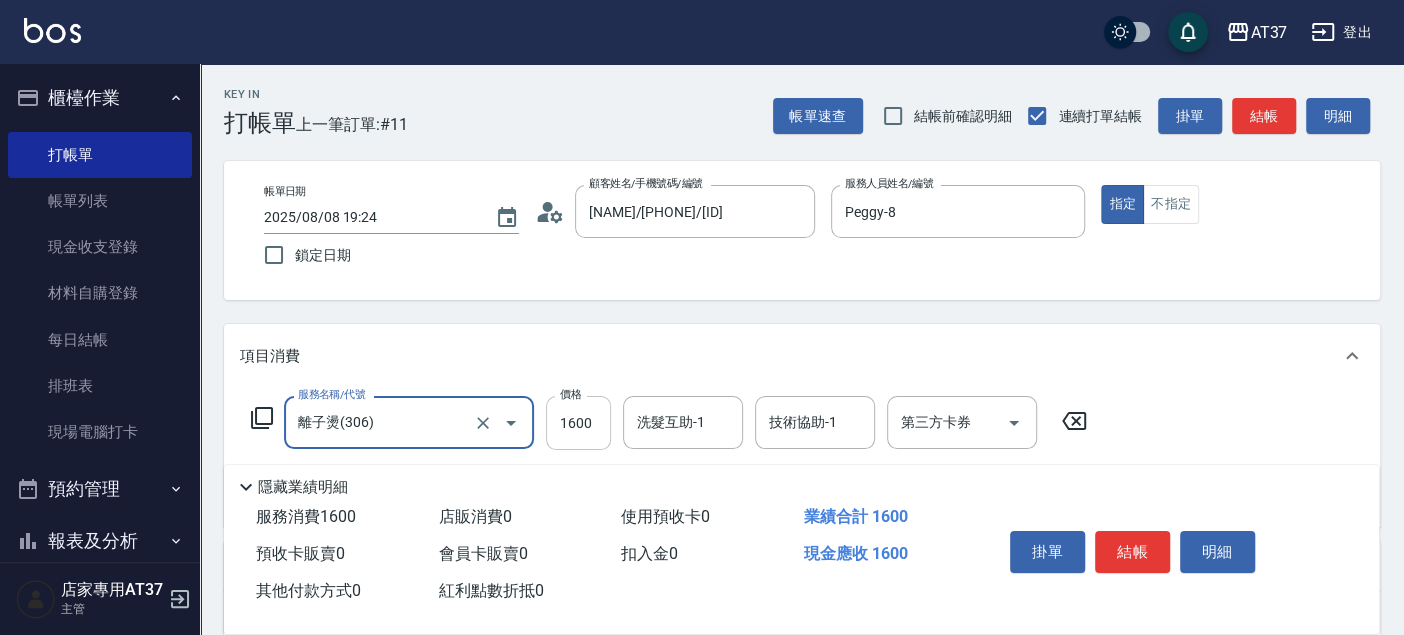 drag, startPoint x: 614, startPoint y: 431, endPoint x: 596, endPoint y: 431, distance: 18 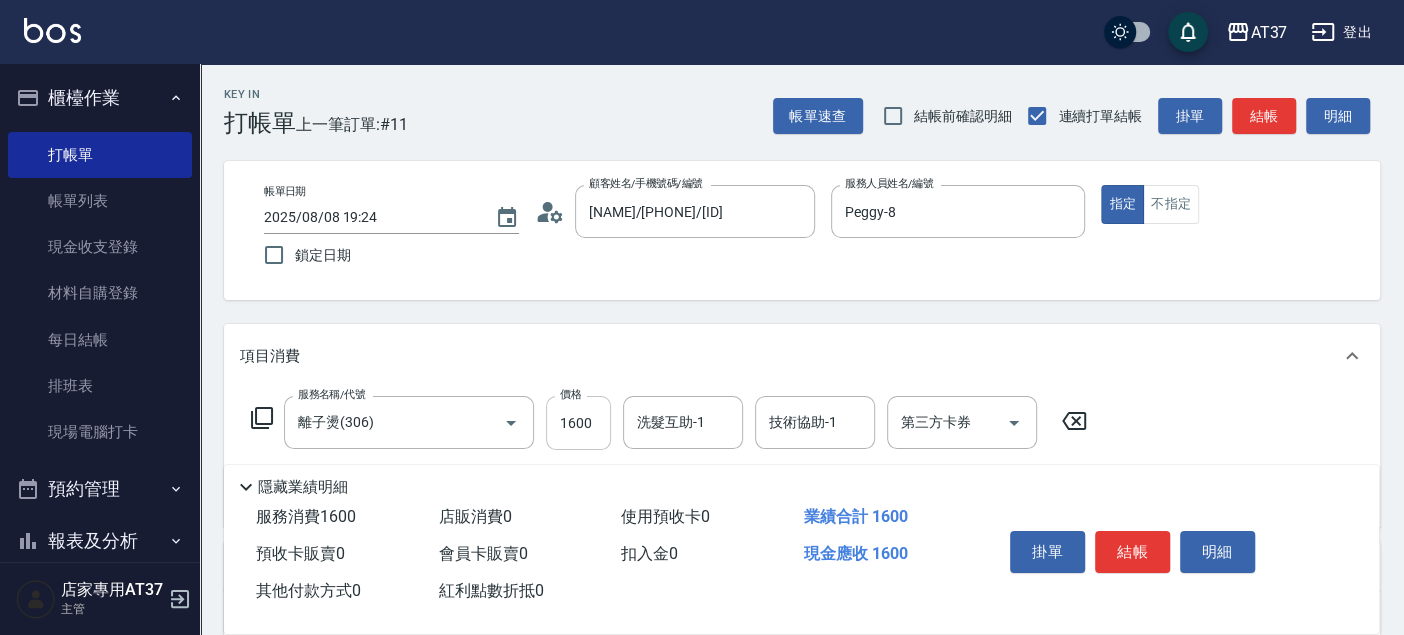 click on "1600" at bounding box center [578, 423] 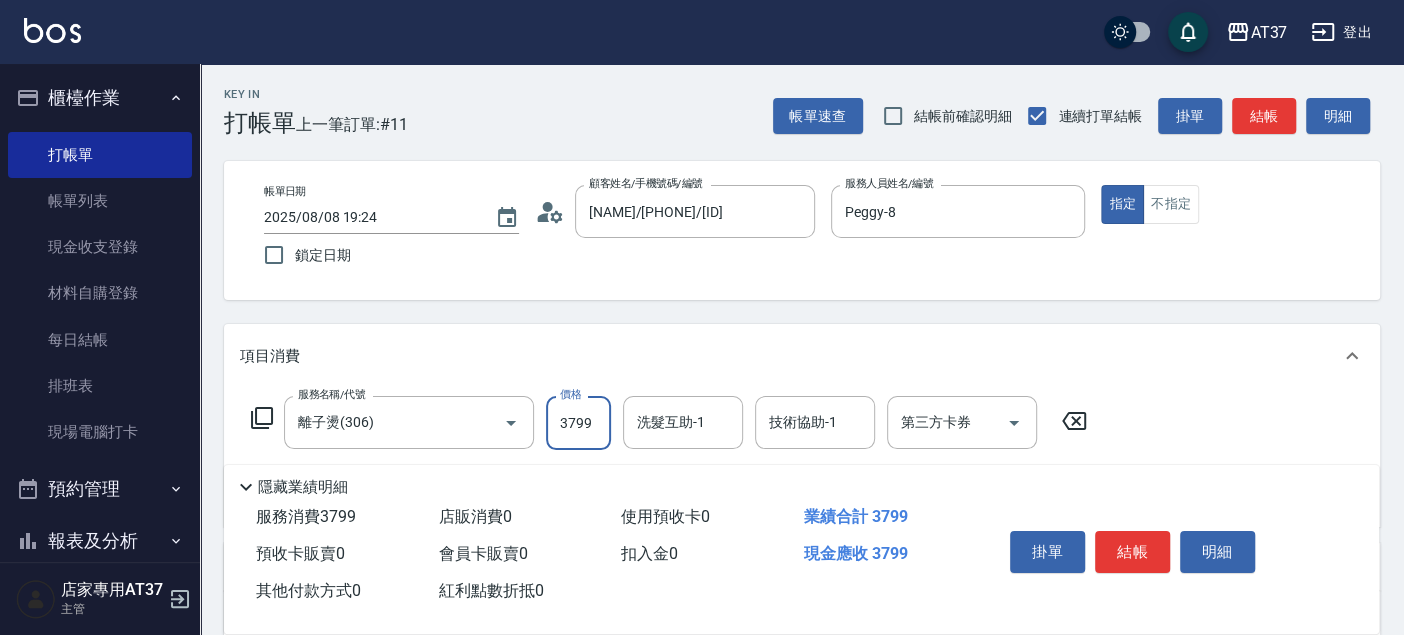type on "3799" 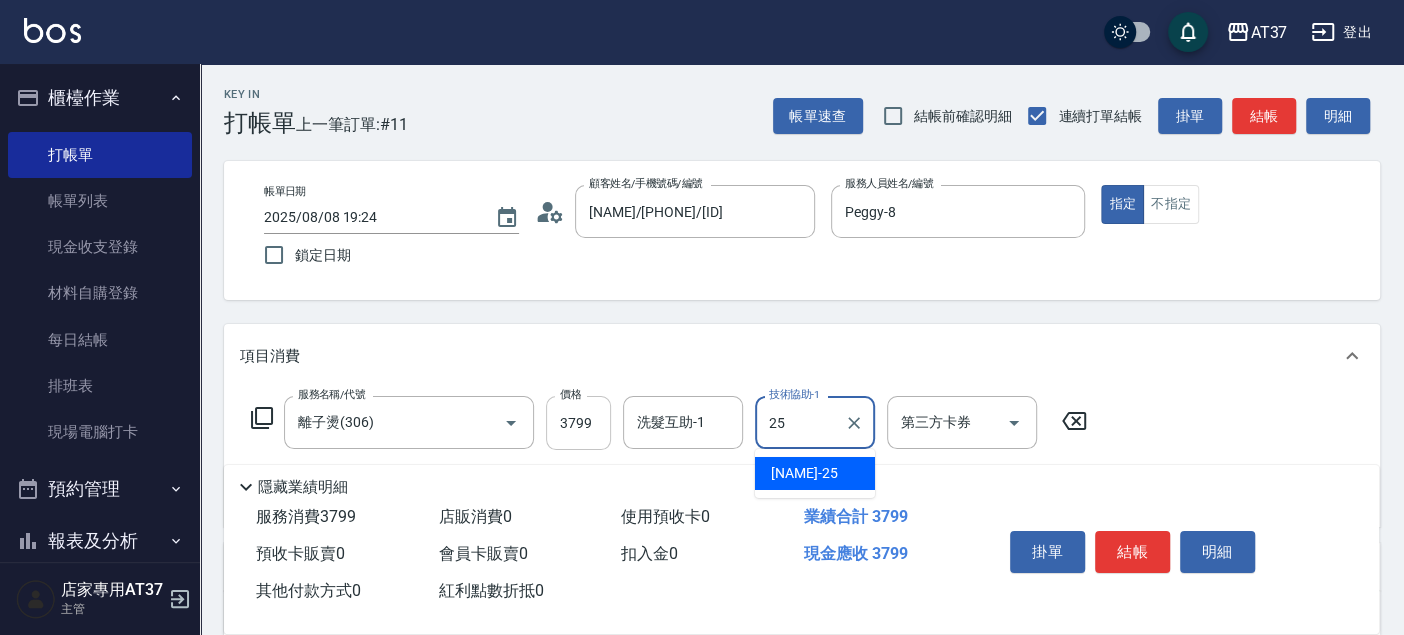 type on "子筠-25" 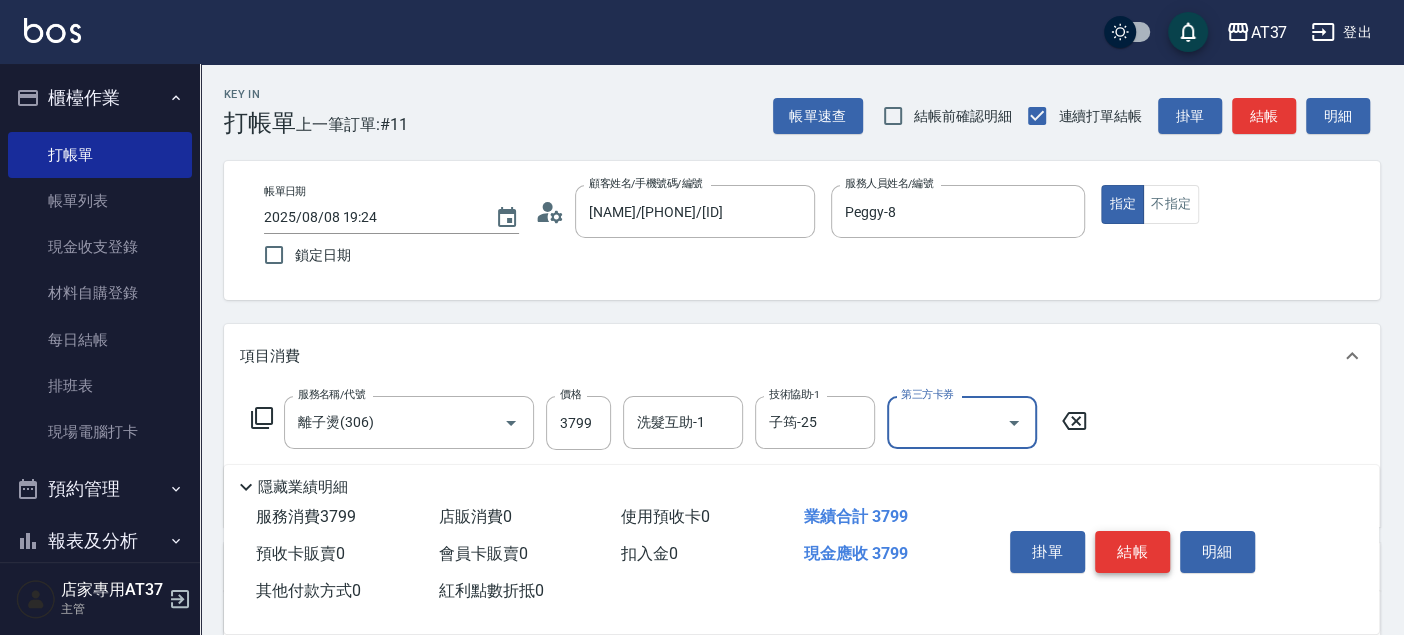 click on "結帳" at bounding box center (1132, 552) 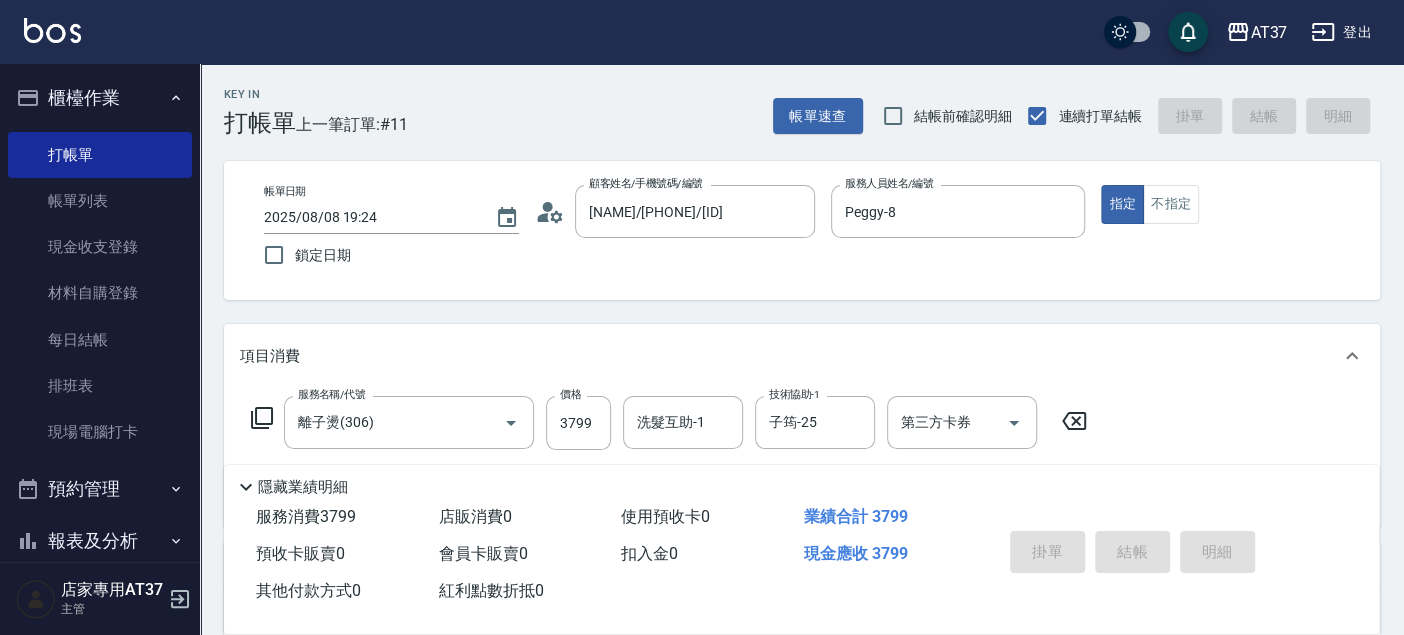 type 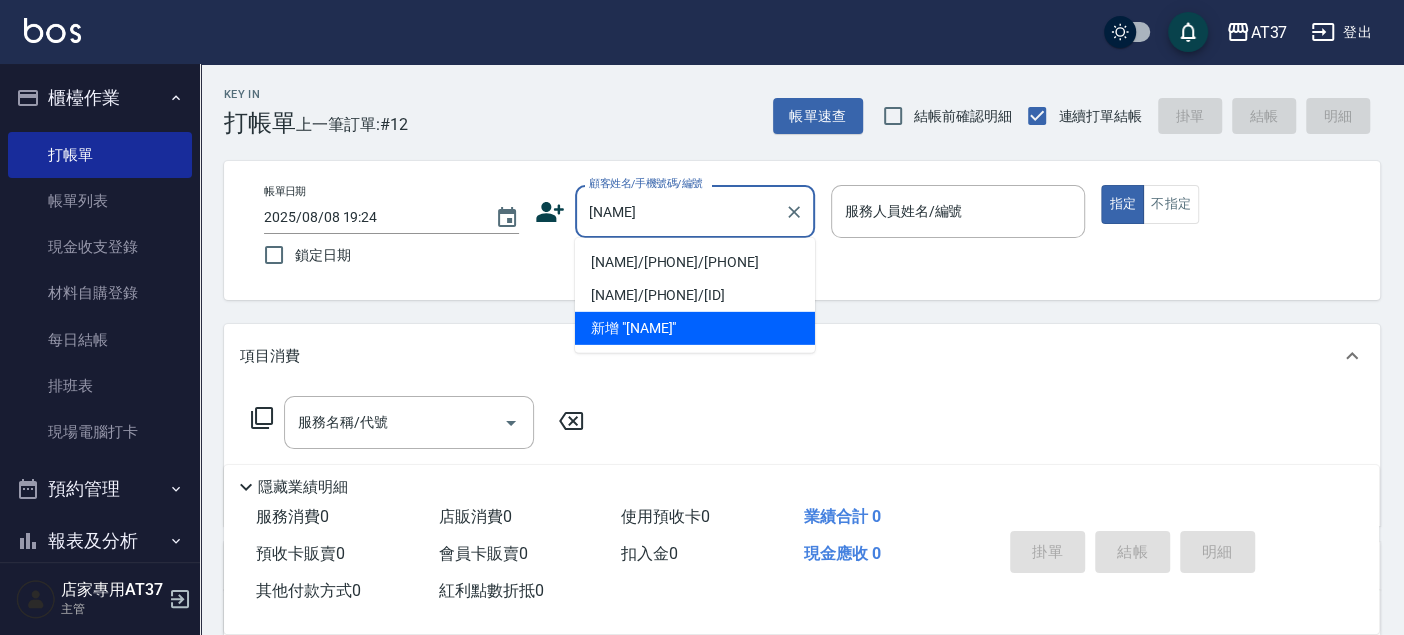click on "[NAME]/[PHONE]/[PHONE]" at bounding box center (695, 262) 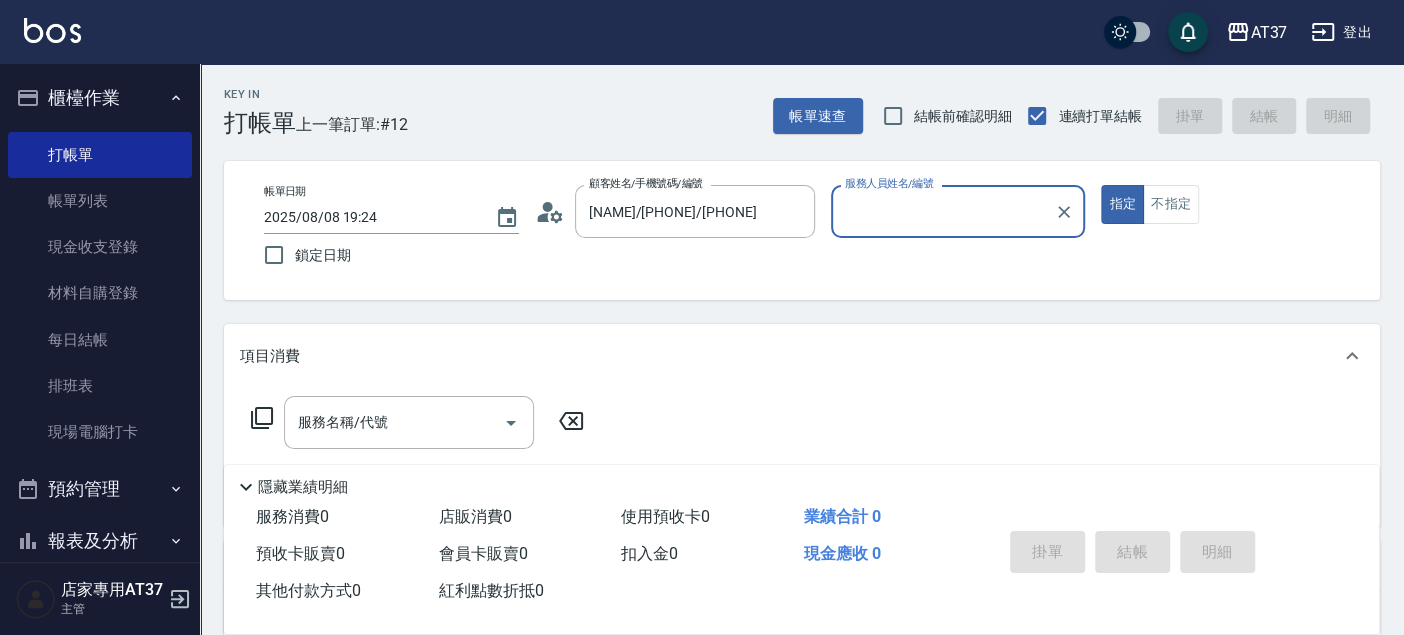 type on "Peggy-8" 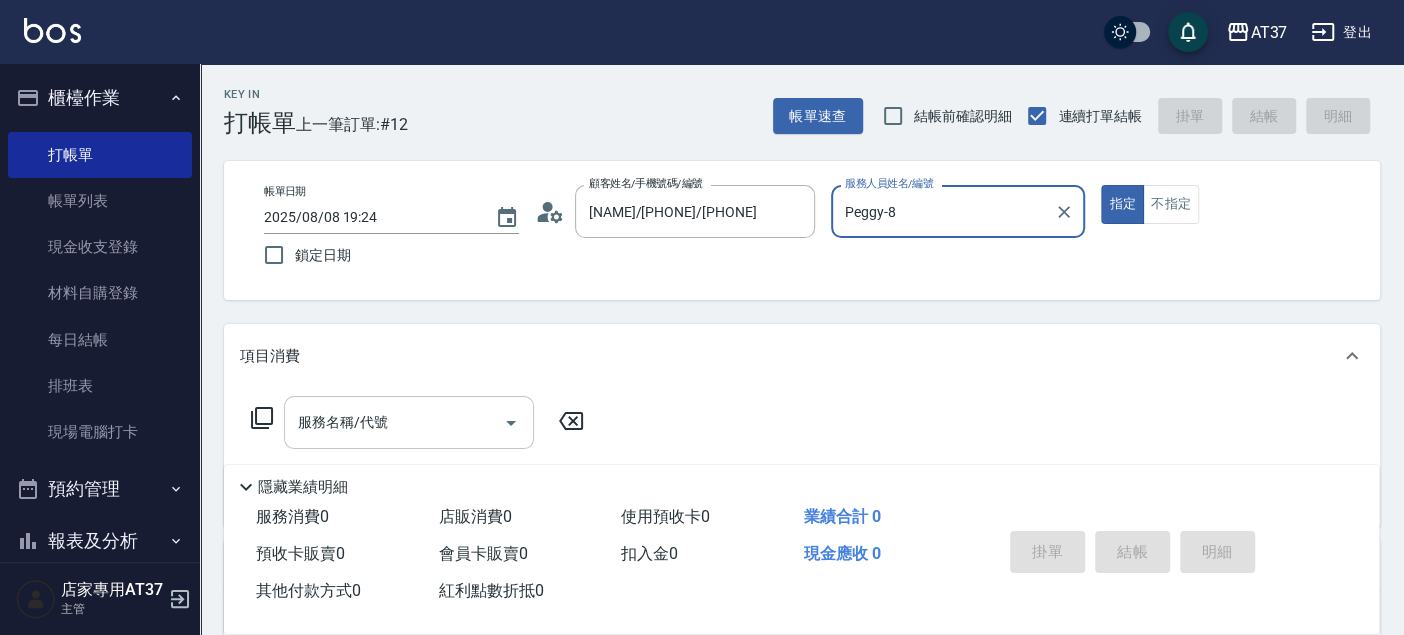 click on "服務名稱/代號" at bounding box center [409, 422] 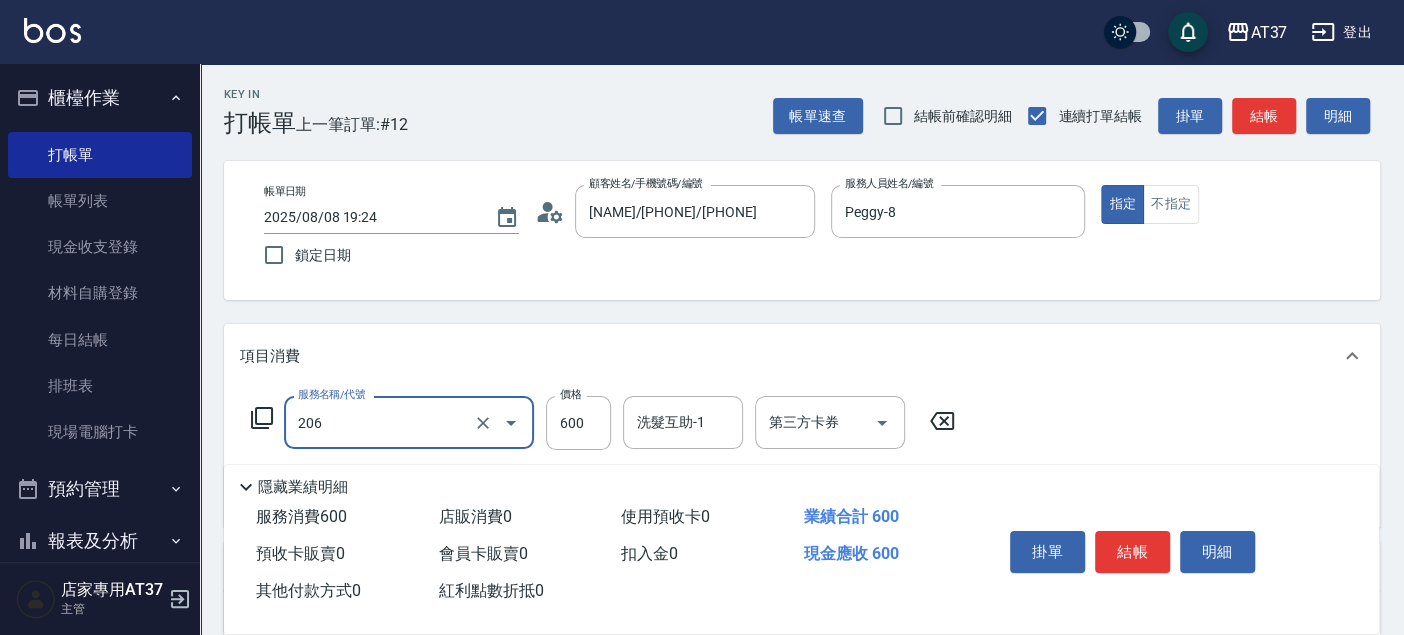 type on "A精油洗+剪(206)" 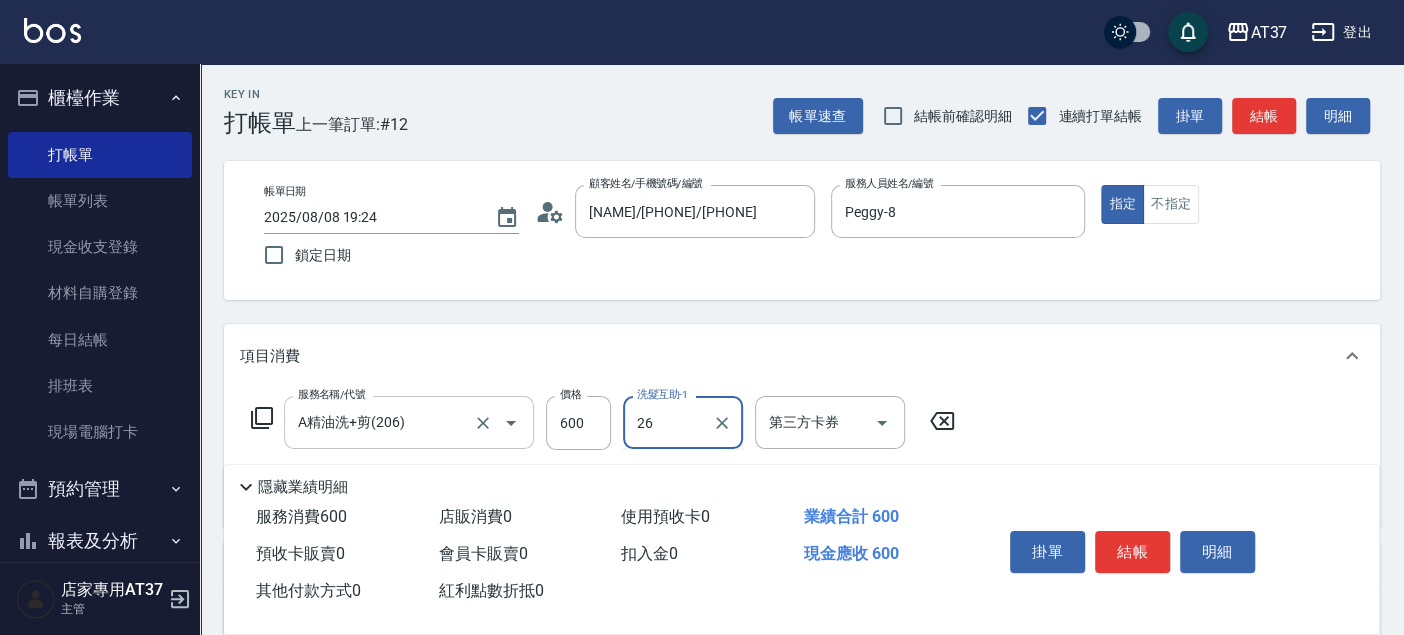 type on "[NAME]-26" 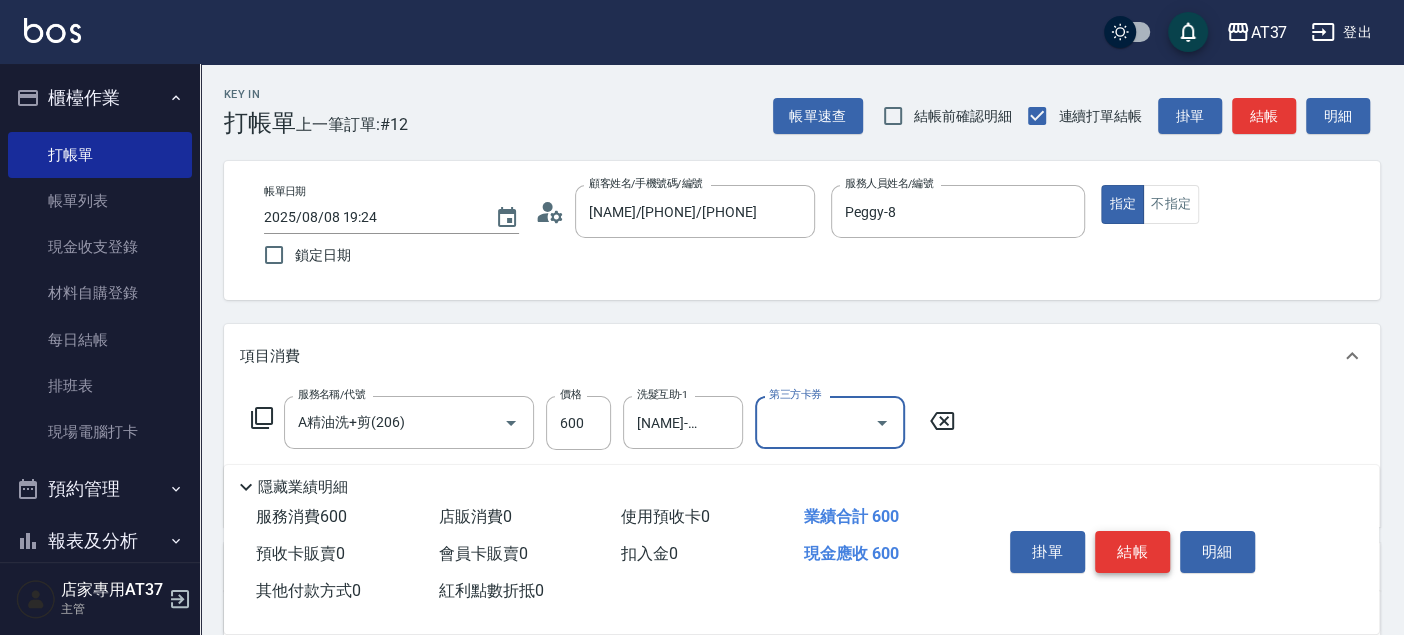click on "結帳" at bounding box center (1132, 552) 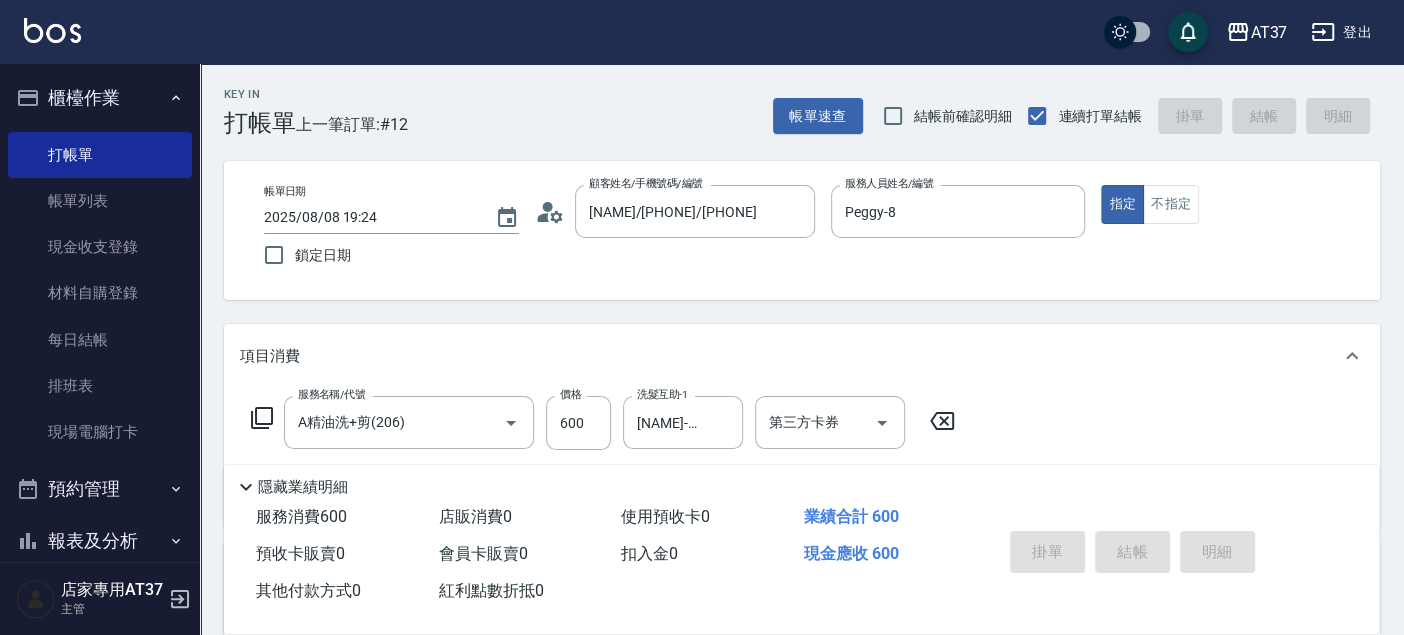 type 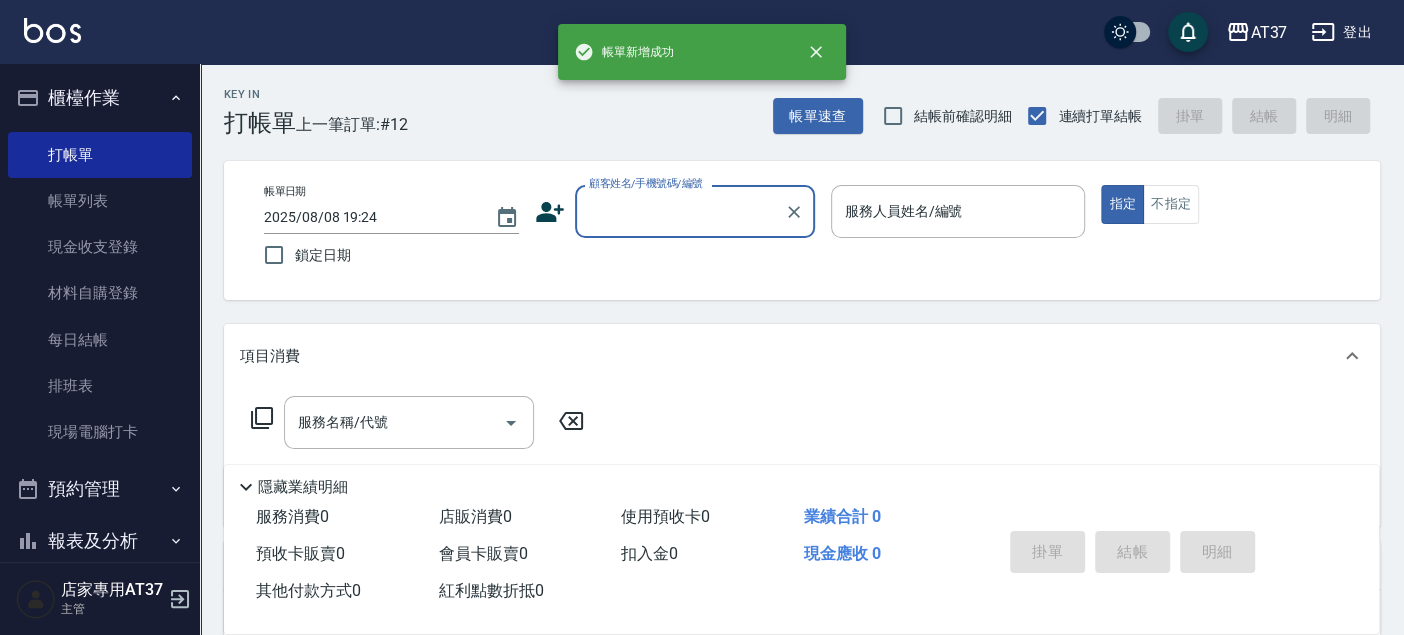 scroll, scrollTop: 0, scrollLeft: 0, axis: both 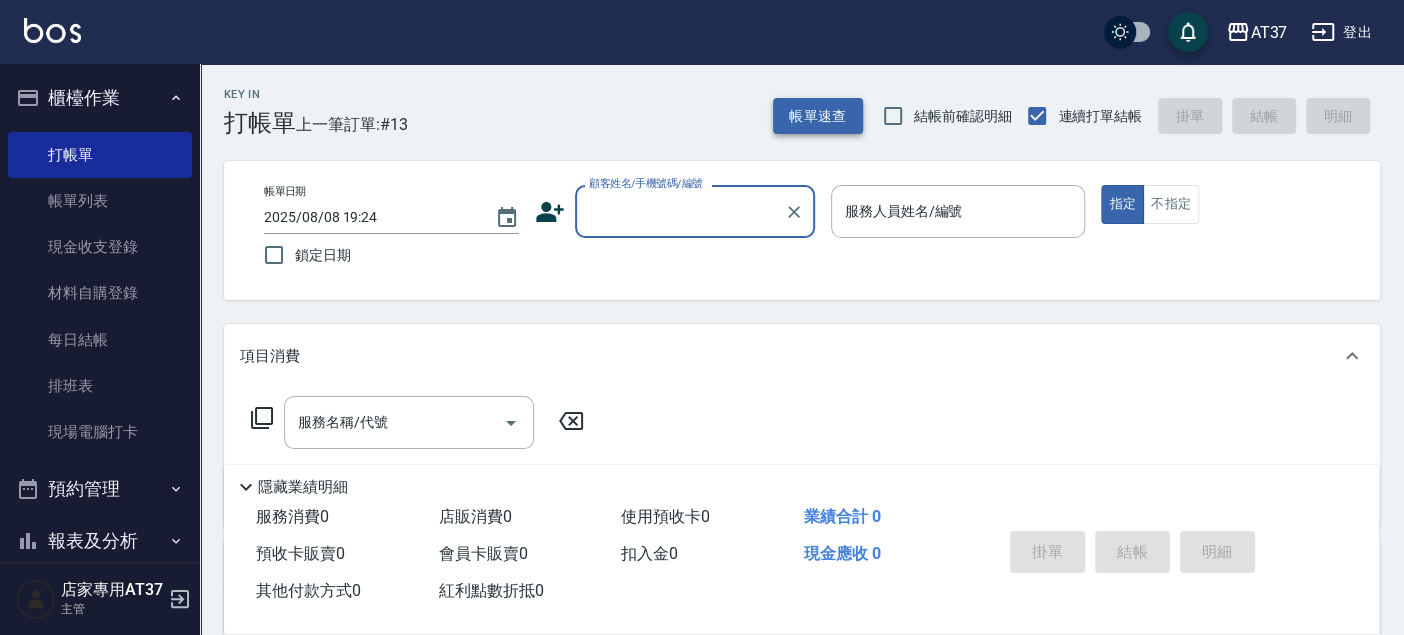 click on "帳單速查" at bounding box center (818, 116) 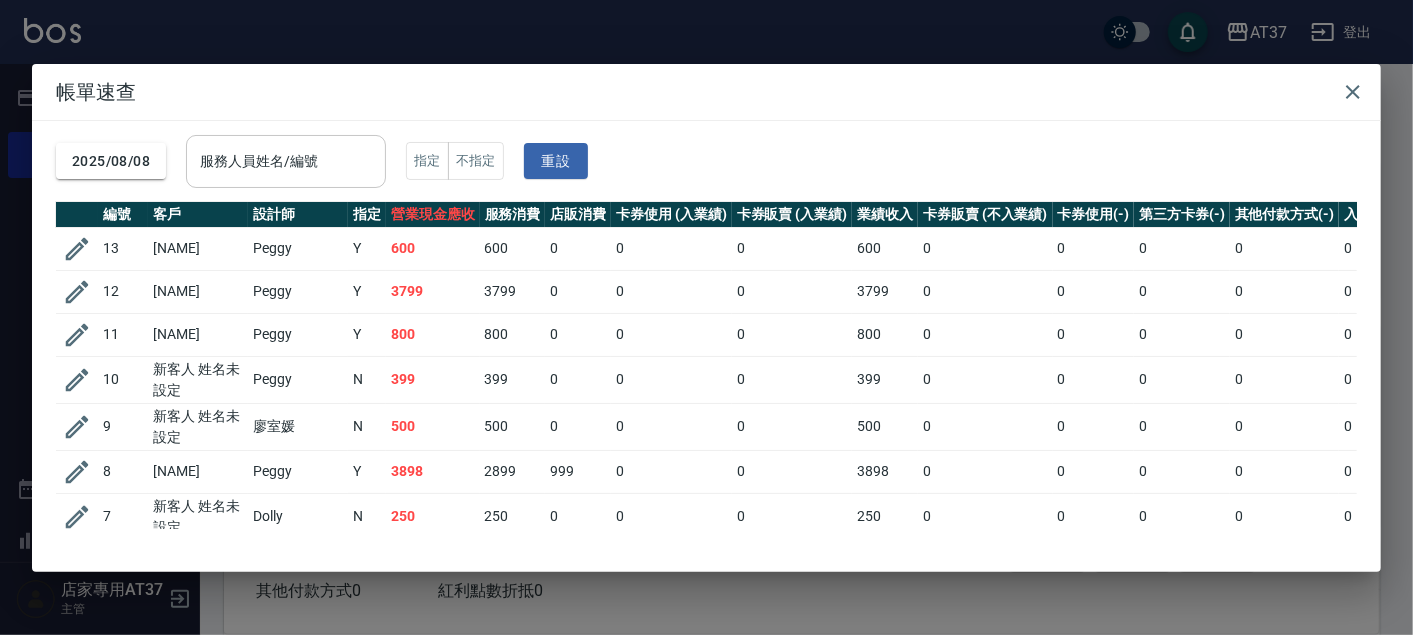 click on "服務人員姓名/編號" at bounding box center [286, 161] 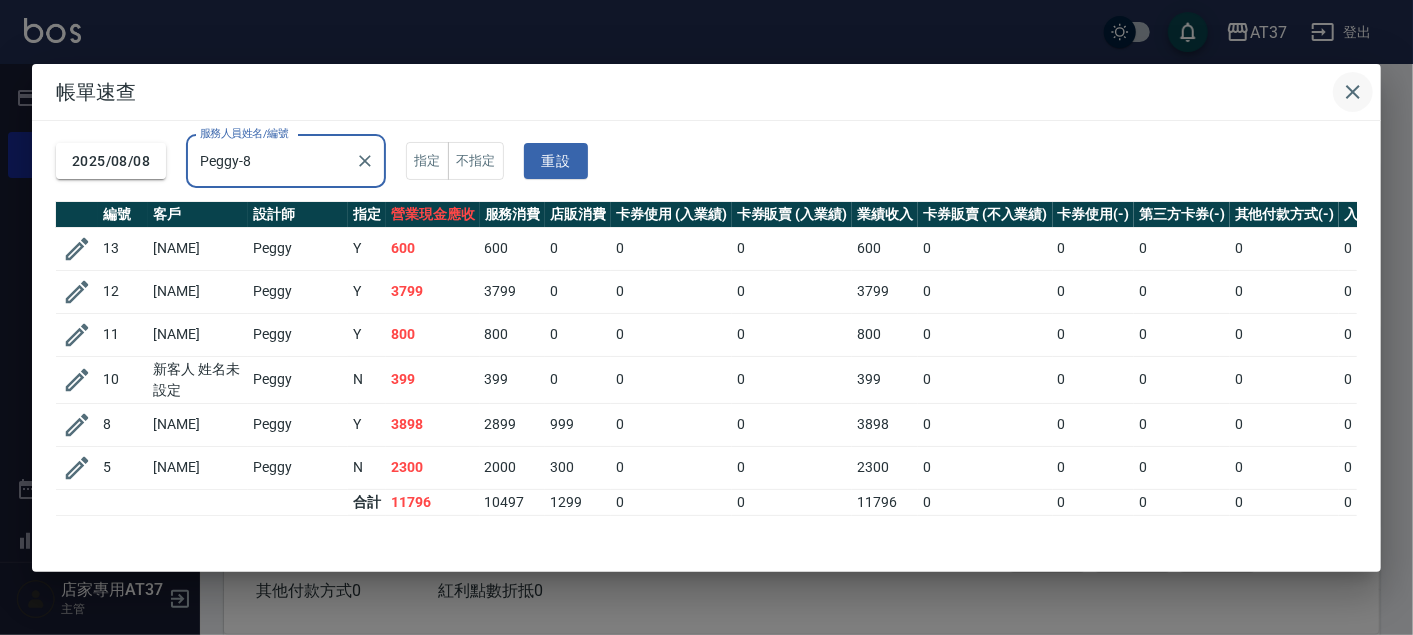 type on "Peggy-8" 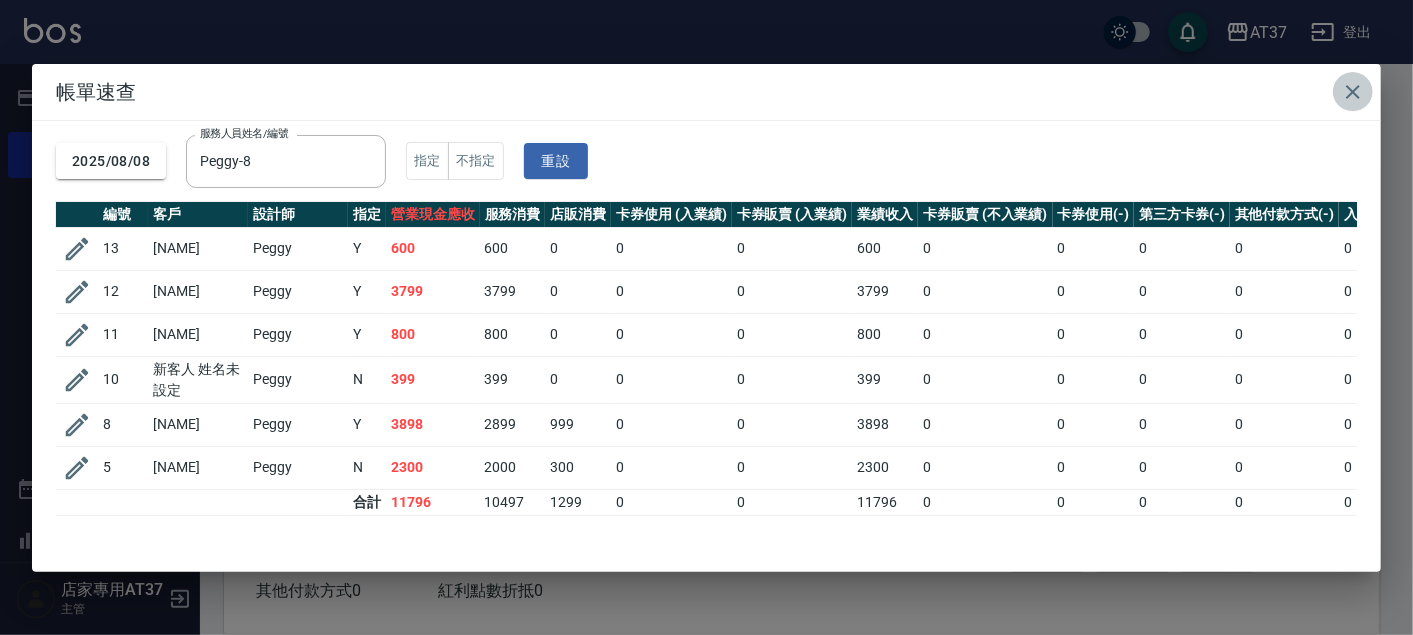 click 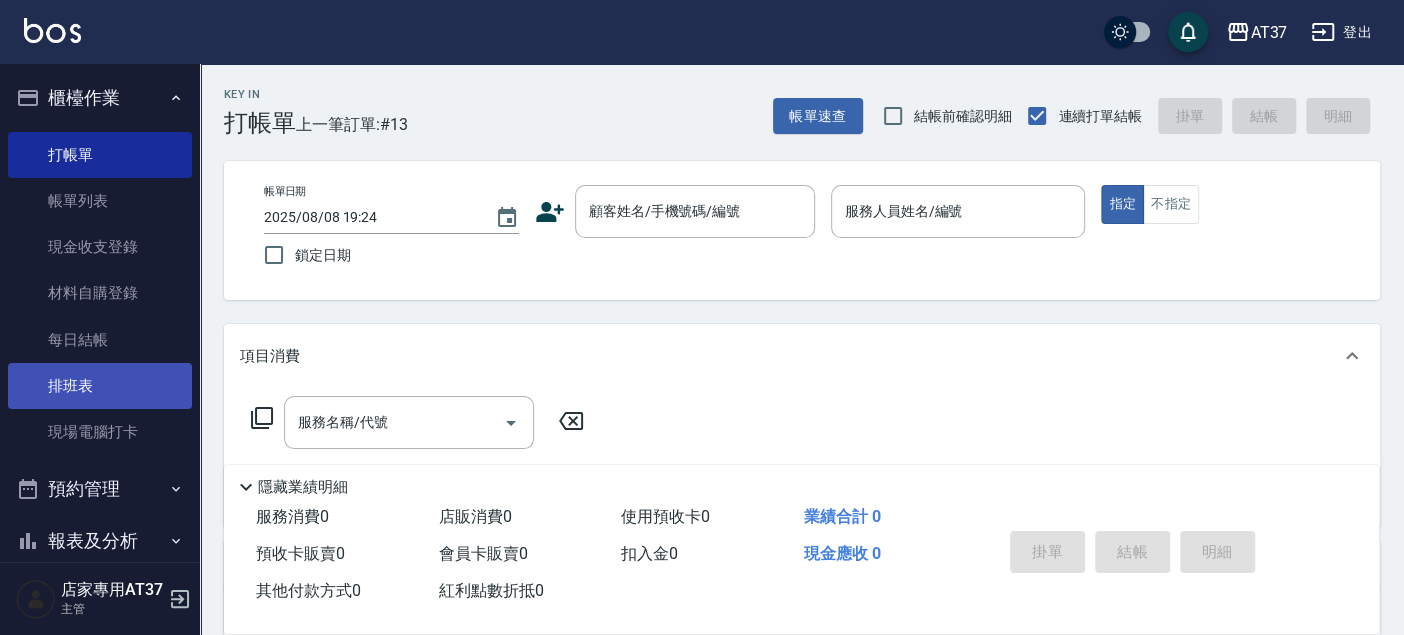 click on "排班表" at bounding box center [100, 386] 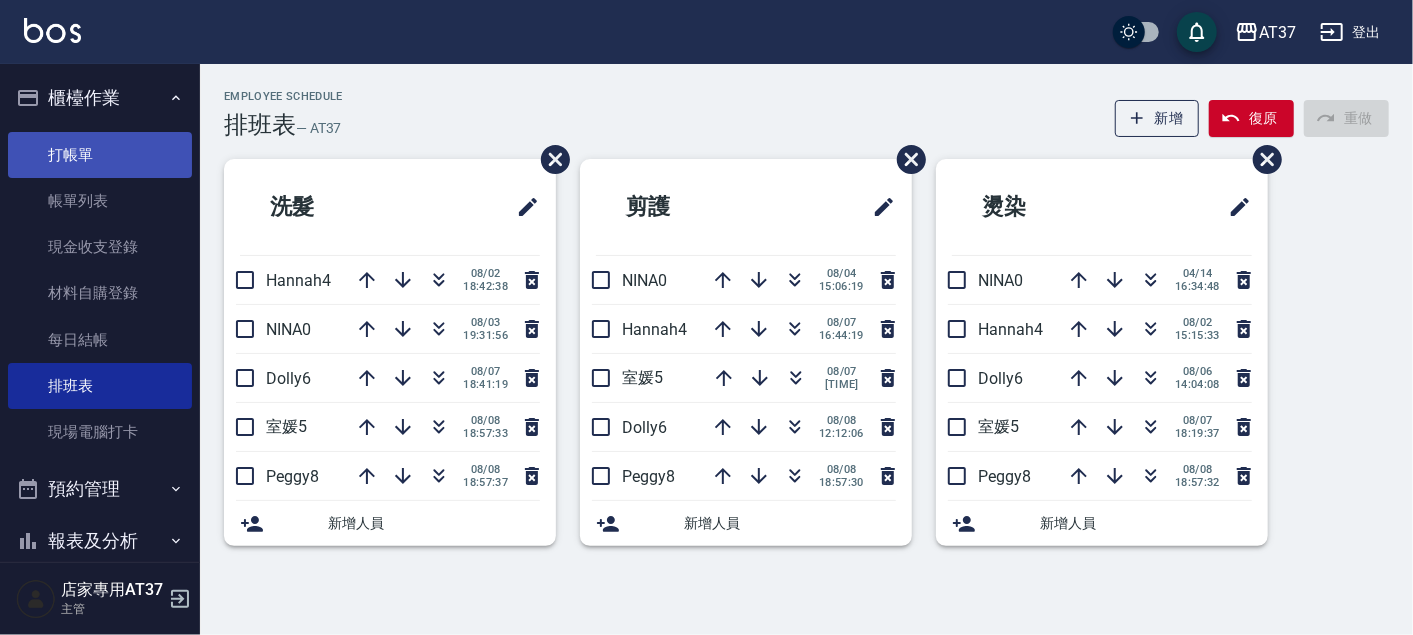 click on "打帳單" at bounding box center (100, 155) 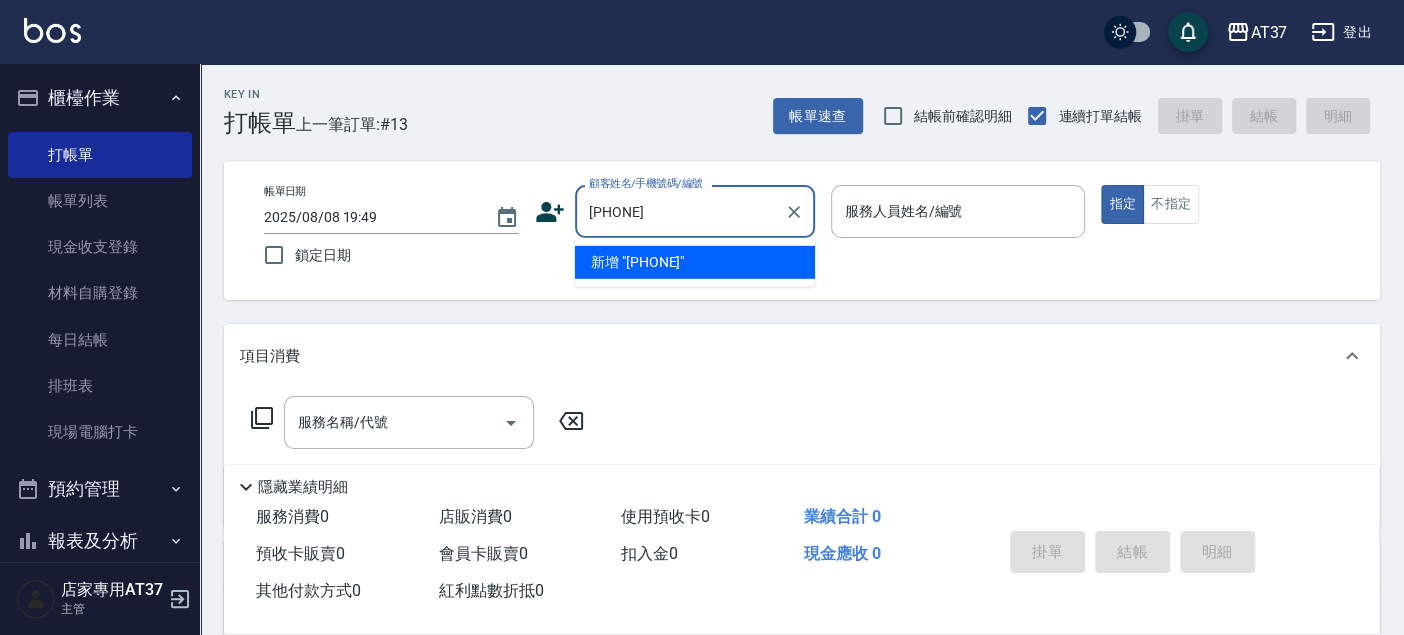 type on "[PHONE]" 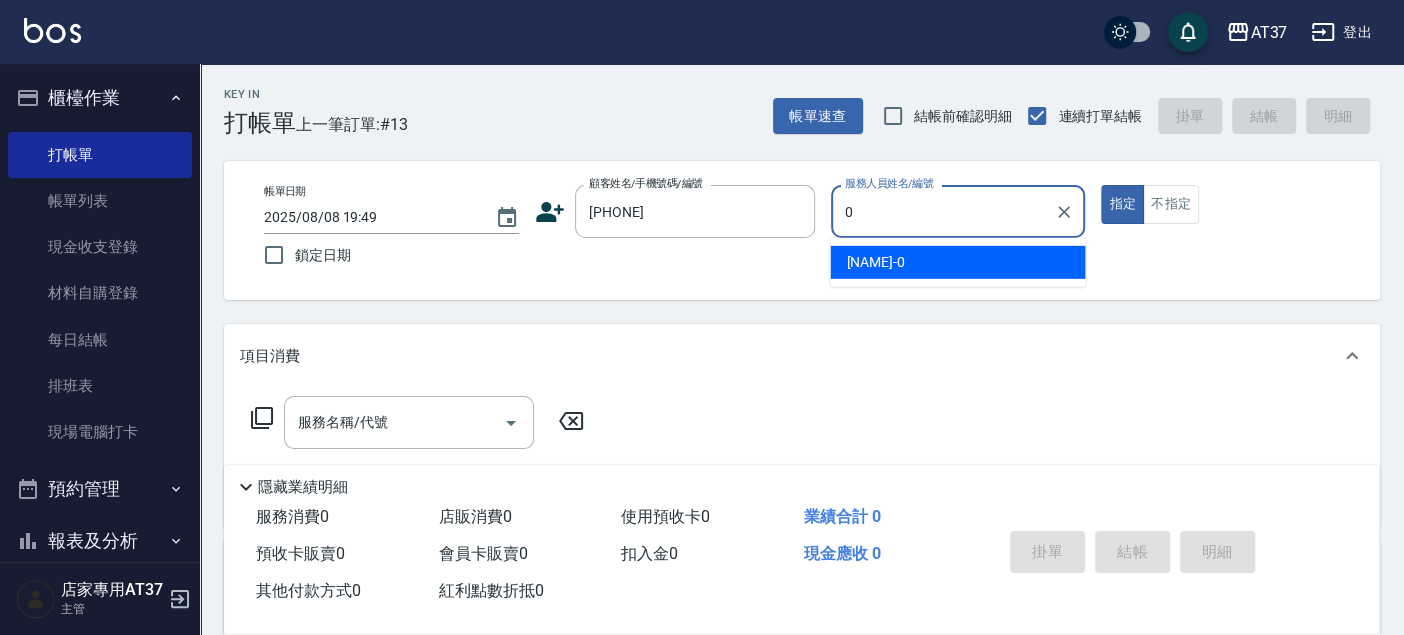 click on "NINA -0" at bounding box center (957, 262) 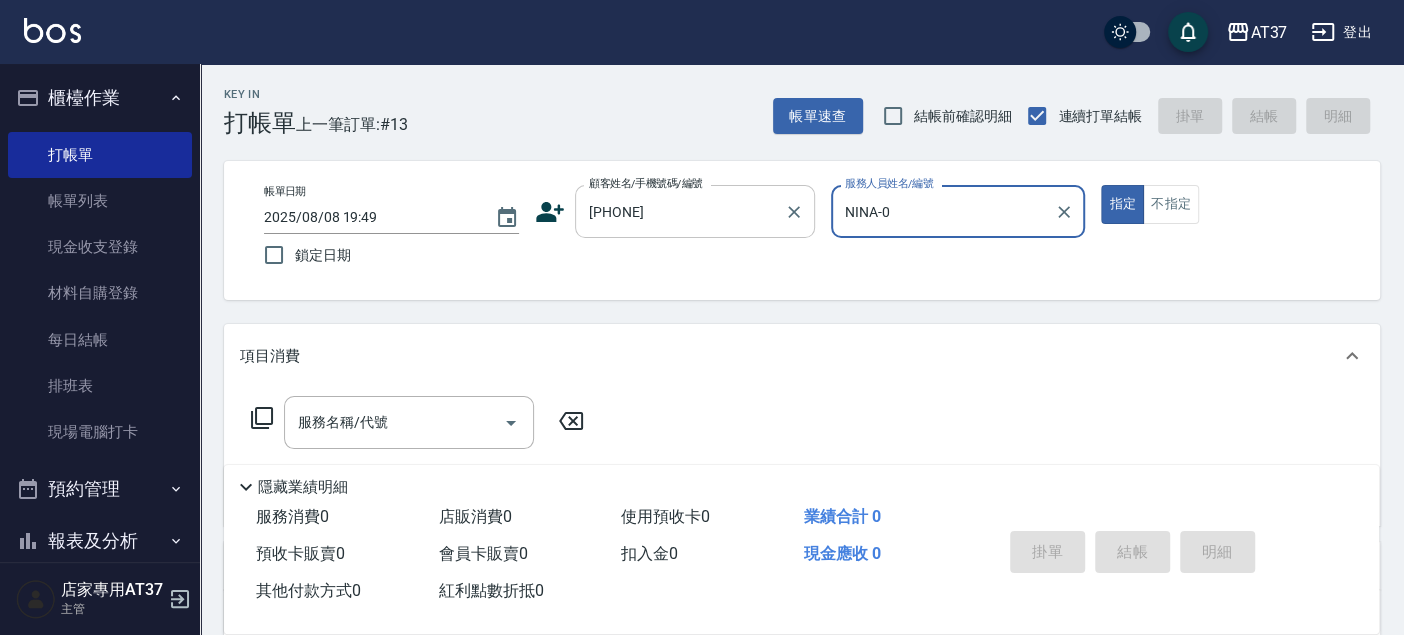 type on "NINA-0" 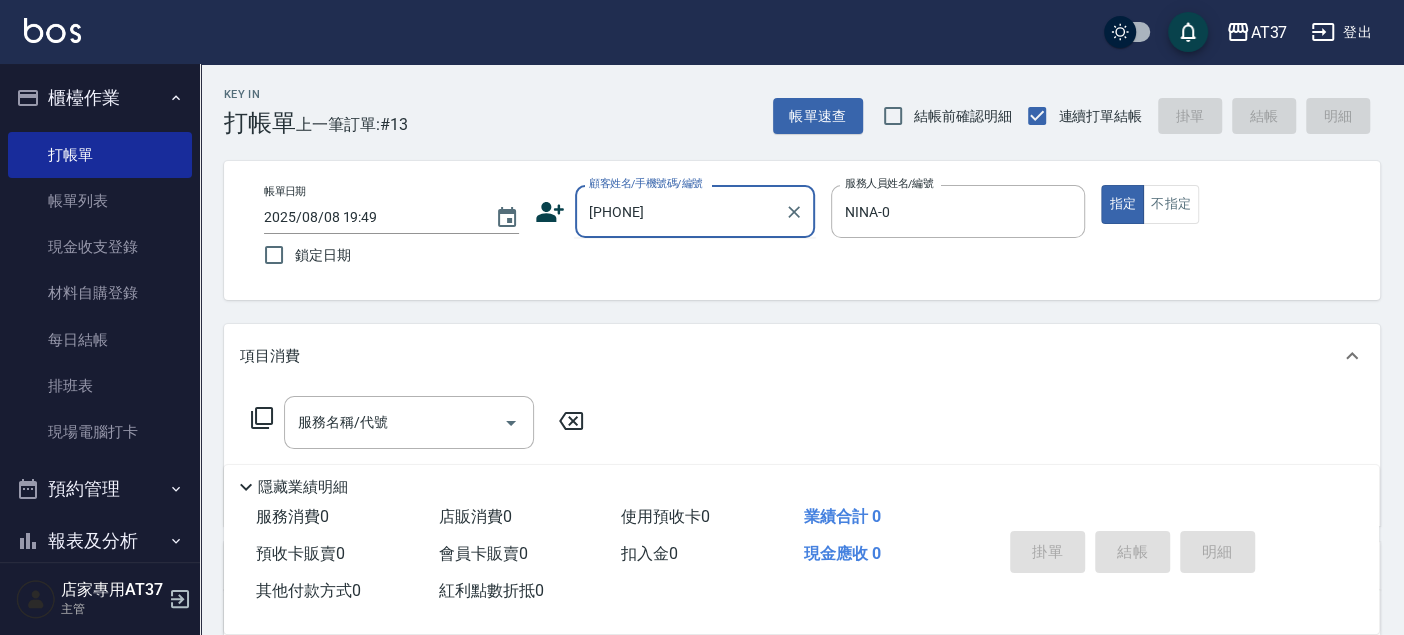 click on "[PHONE]" at bounding box center [680, 211] 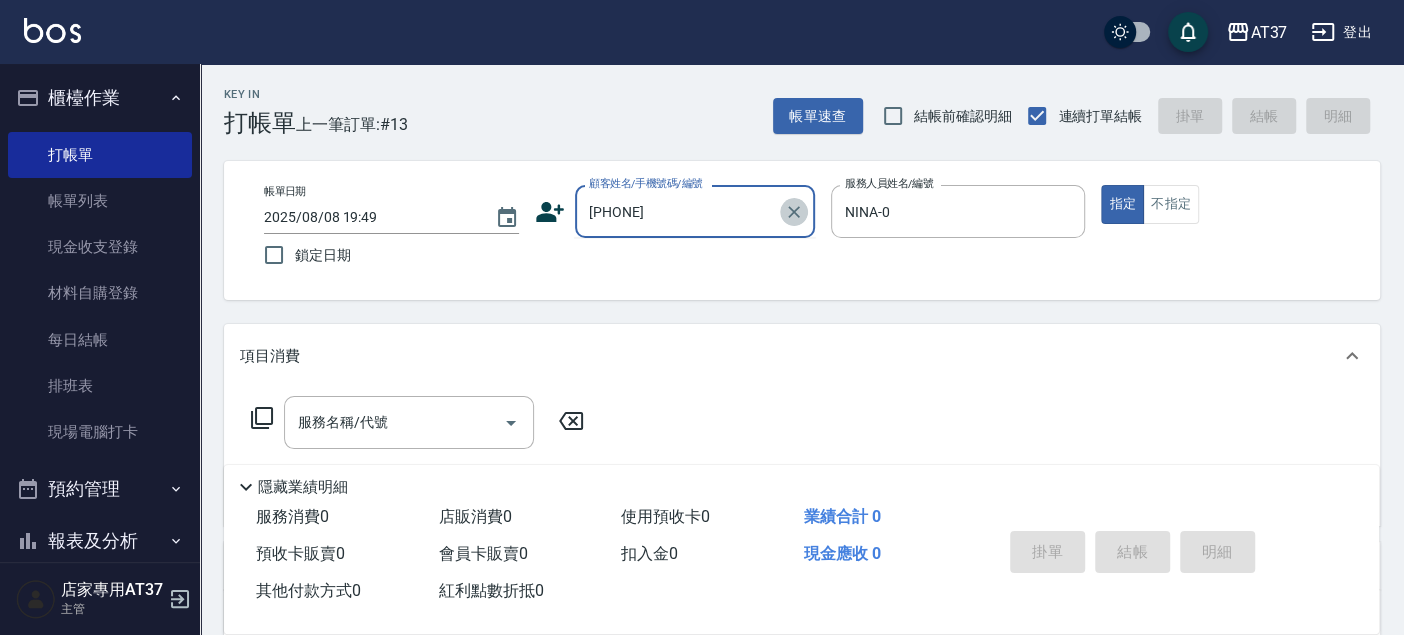 click 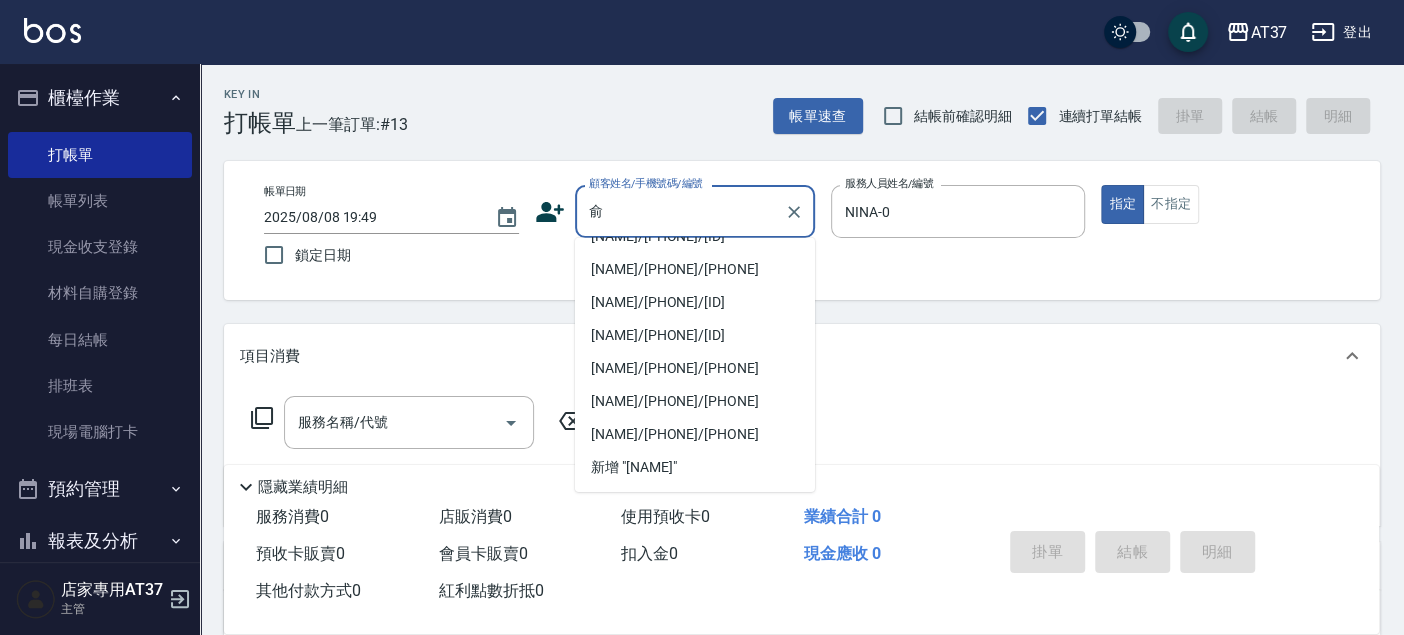 scroll, scrollTop: 610, scrollLeft: 0, axis: vertical 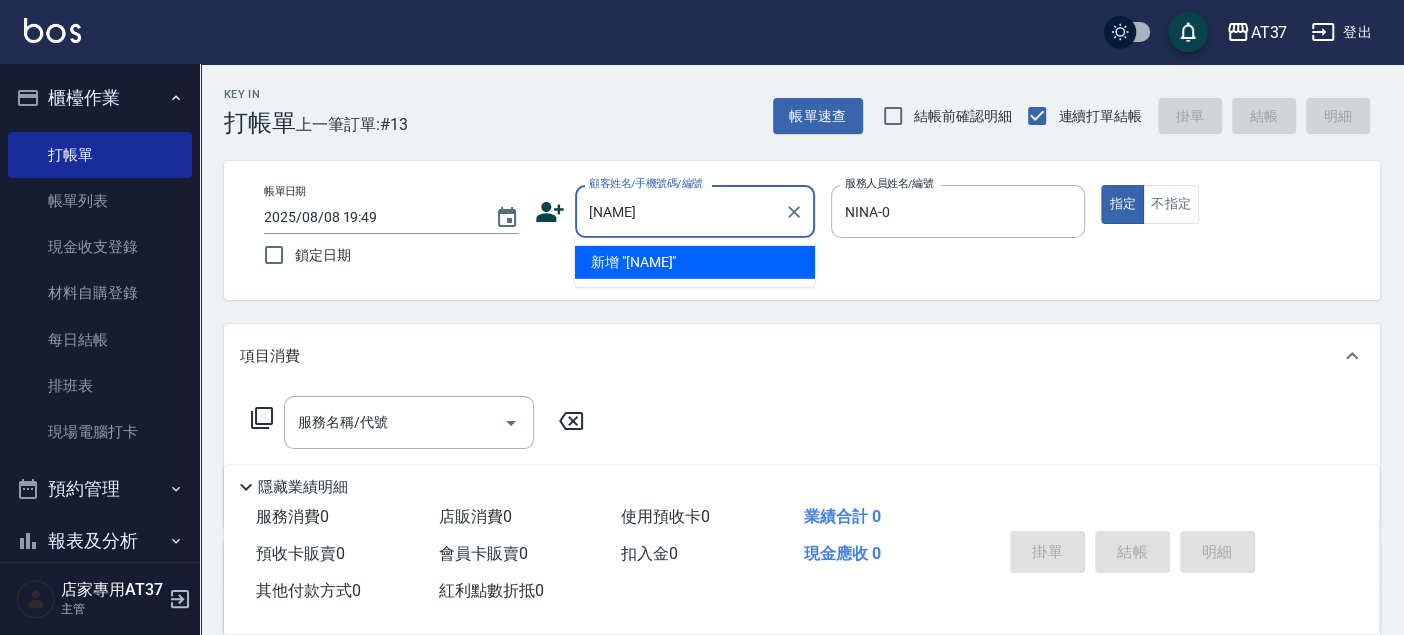 type on "[NAME]" 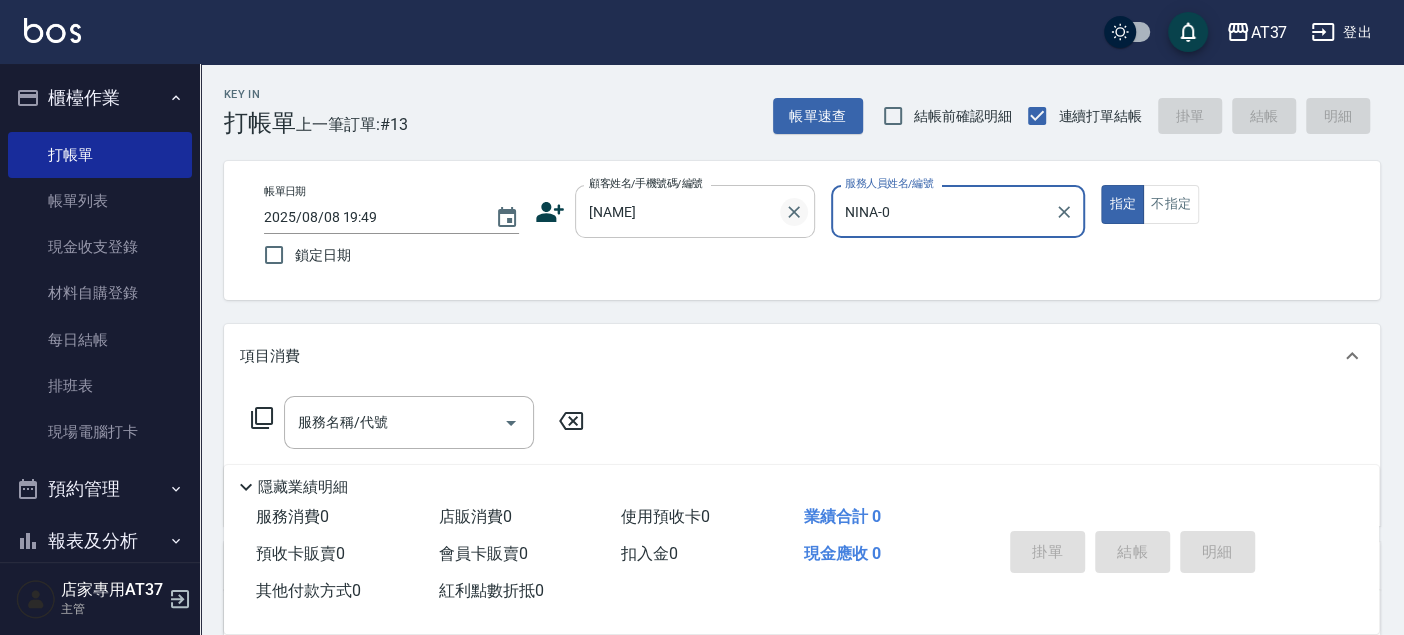 click 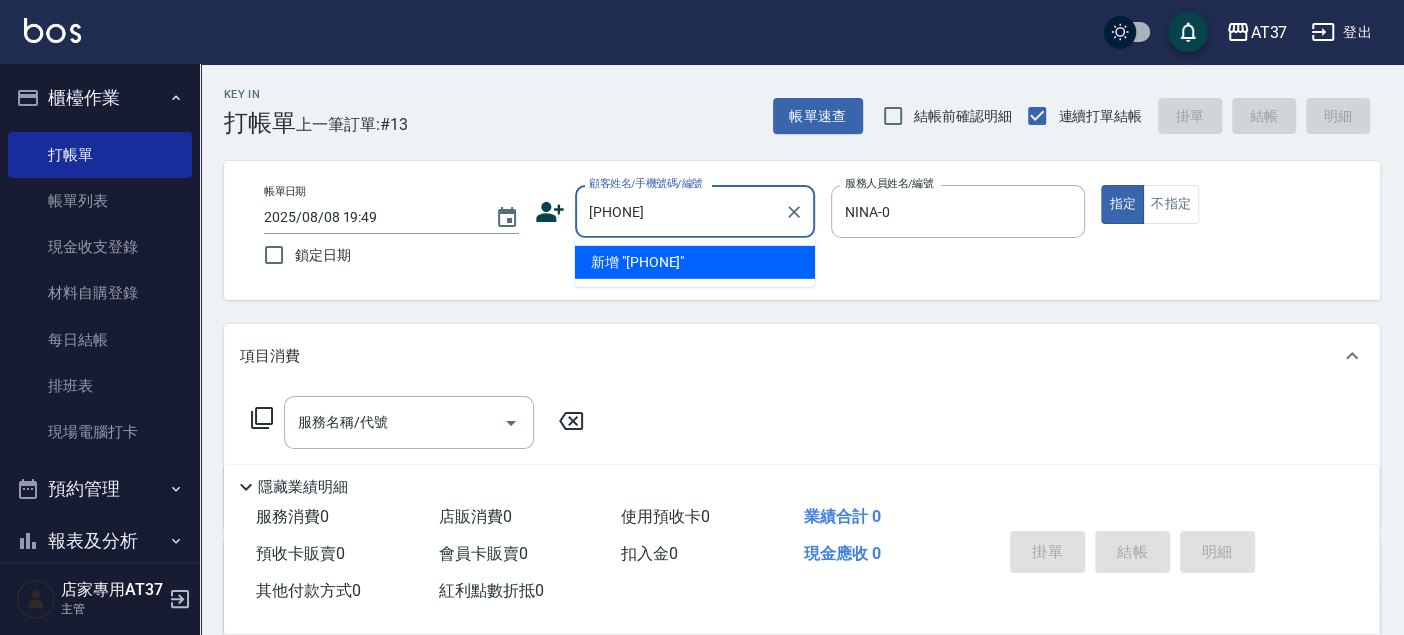 type on "[PHONE]" 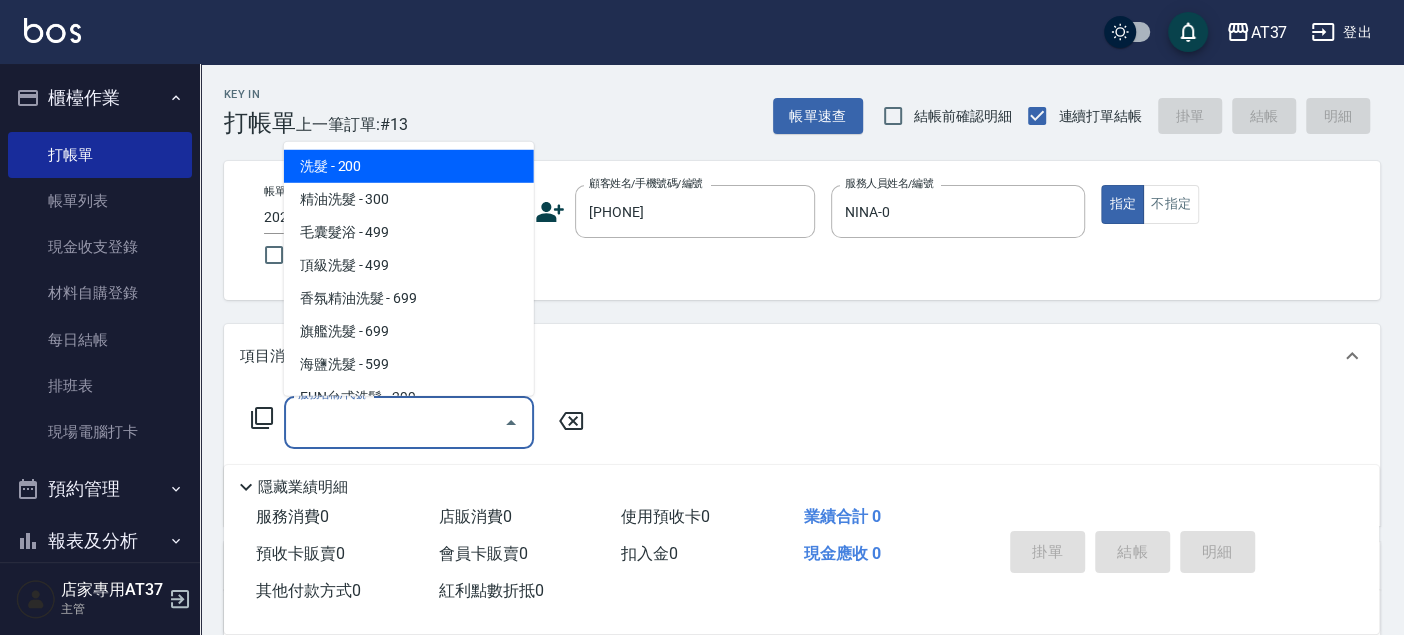 click on "服務名稱/代號" at bounding box center [394, 422] 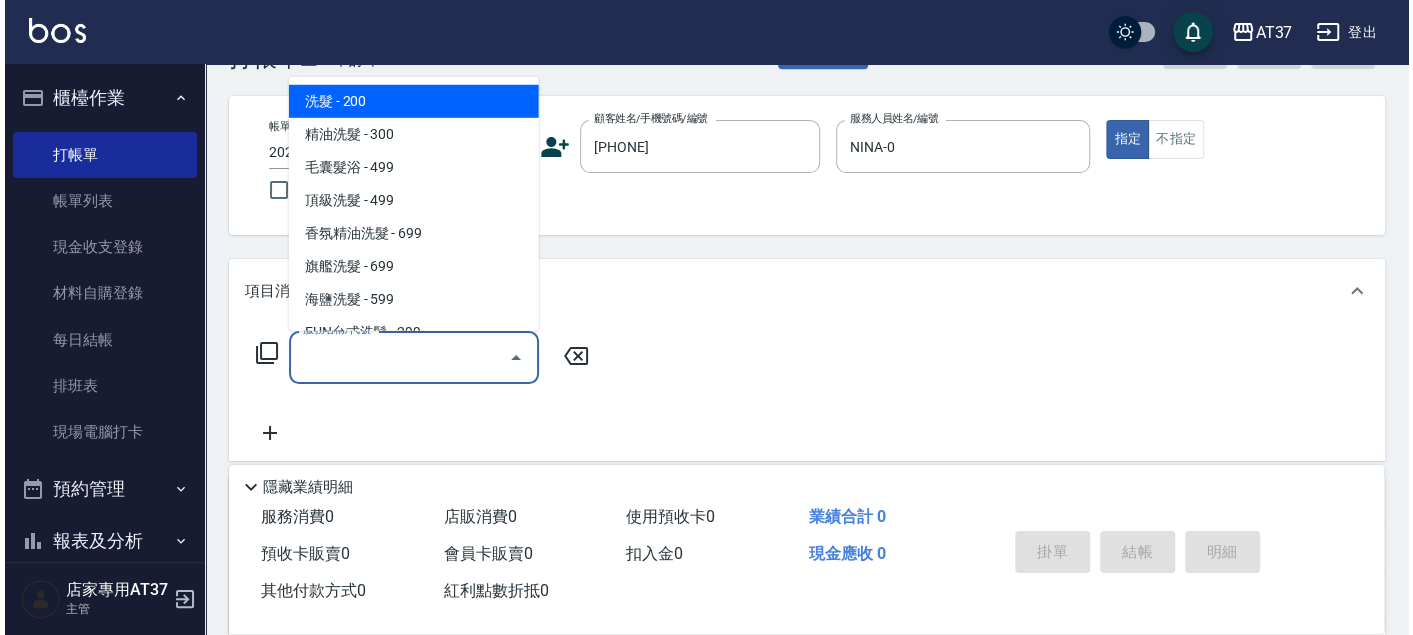 scroll, scrollTop: 111, scrollLeft: 0, axis: vertical 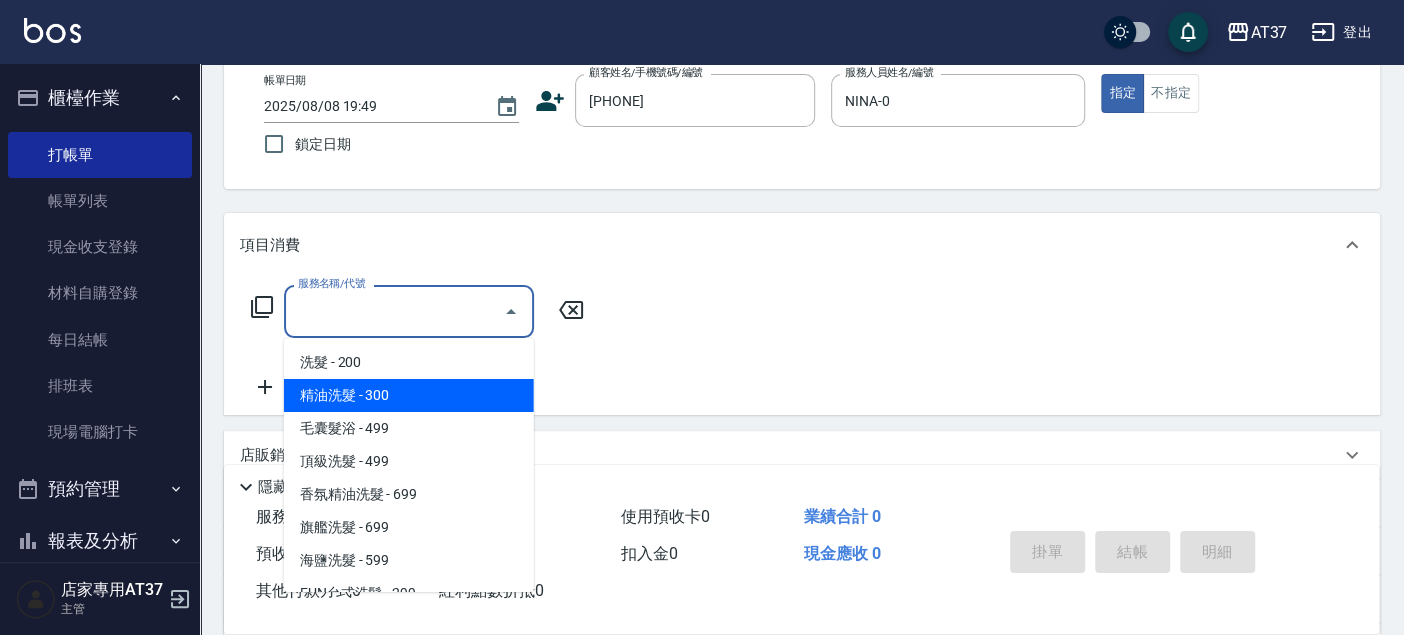 click 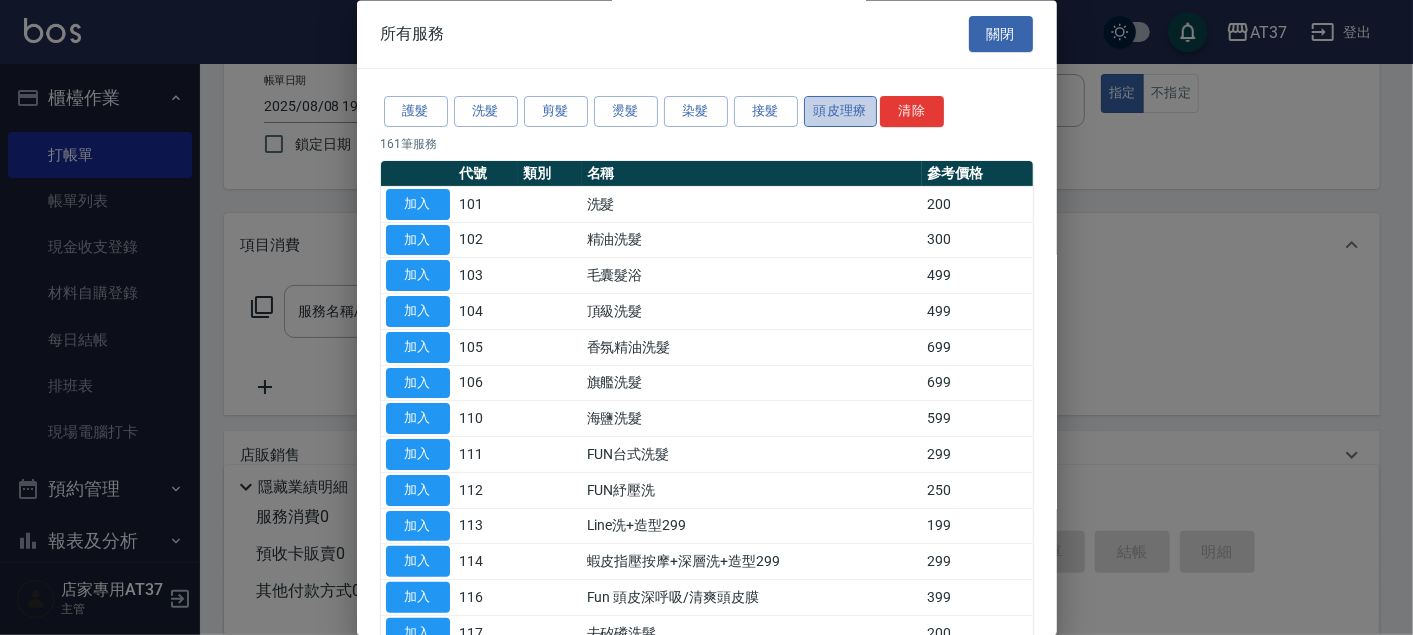 click on "頭皮理療" at bounding box center [841, 112] 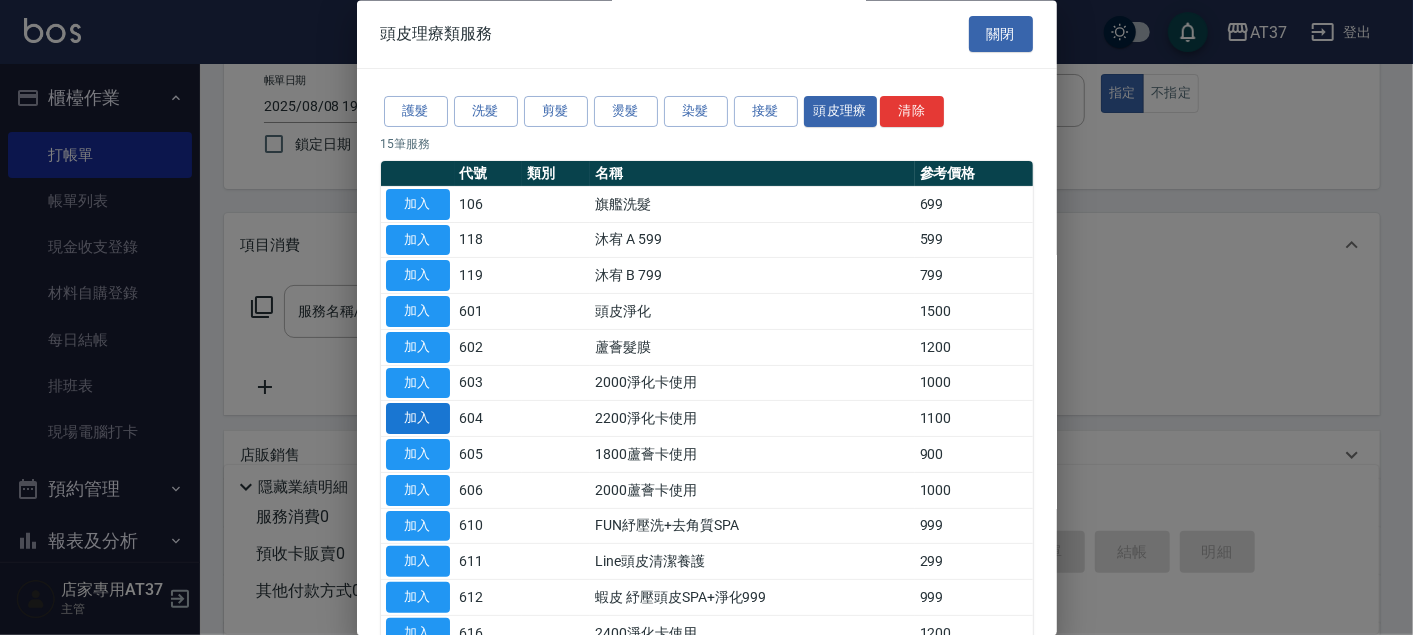 click on "加入" at bounding box center [418, 419] 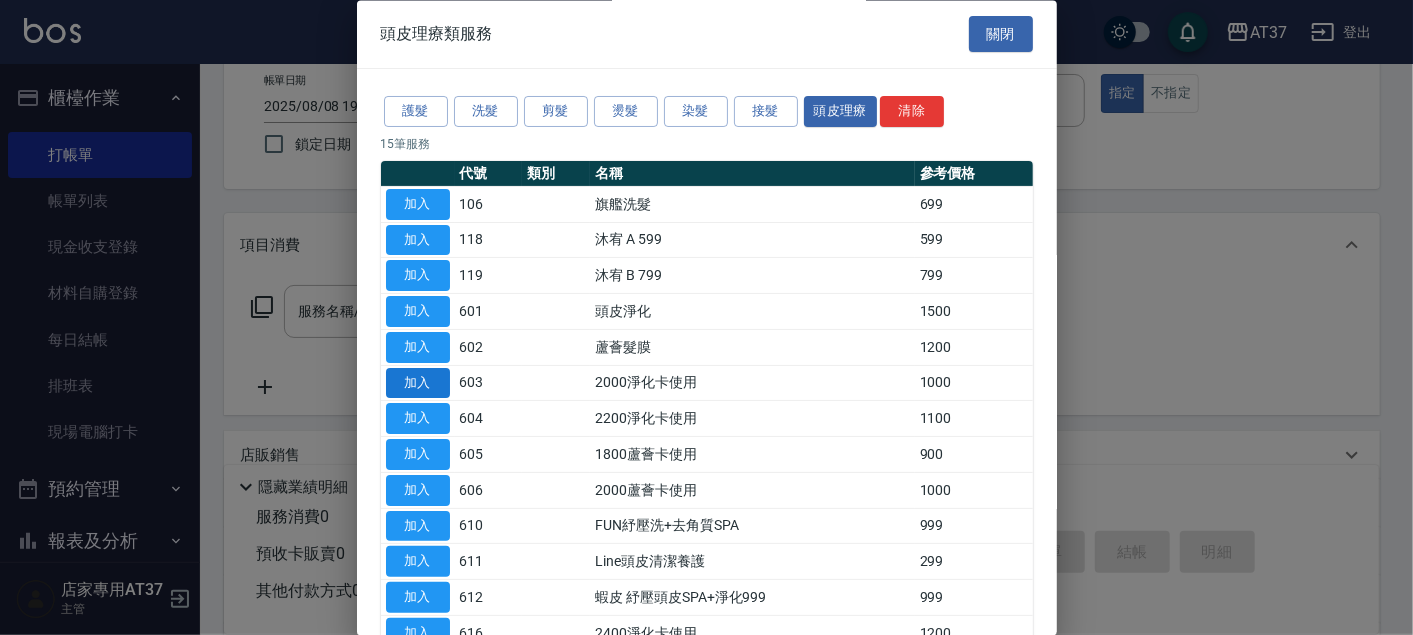 type on "2200淨化卡使用(604)" 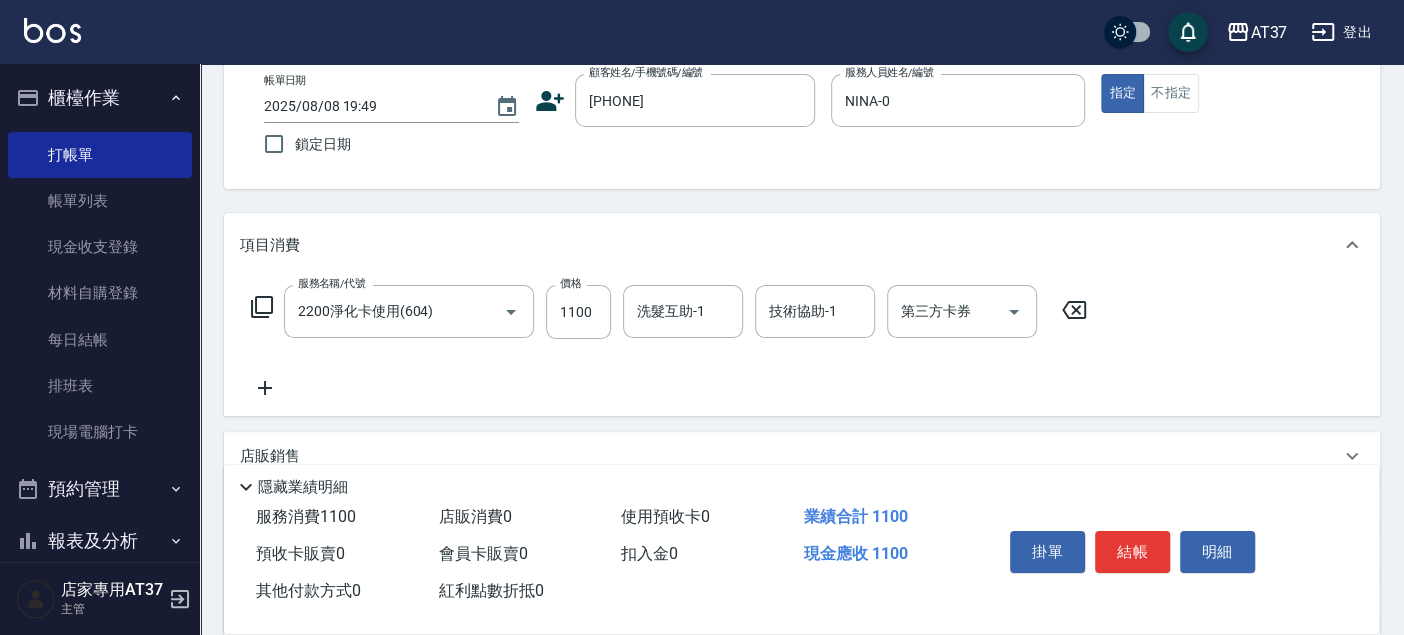 click 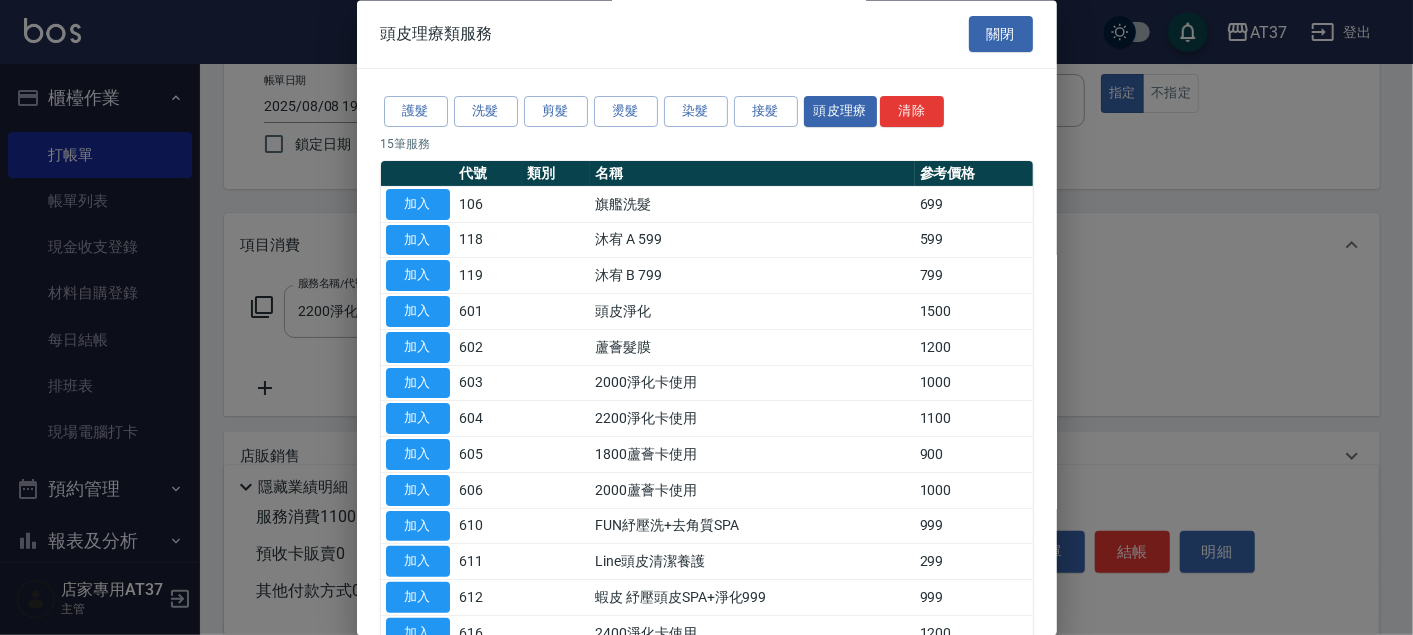 scroll, scrollTop: 111, scrollLeft: 0, axis: vertical 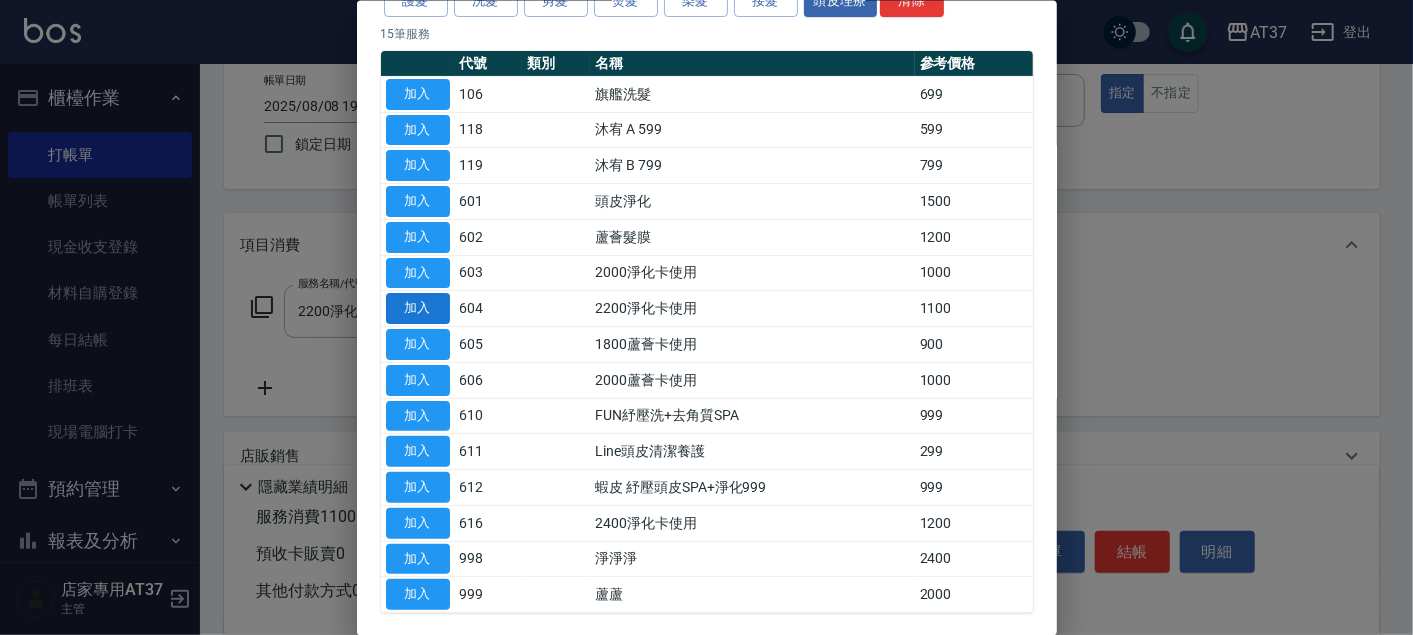 click on "加入" at bounding box center [418, 308] 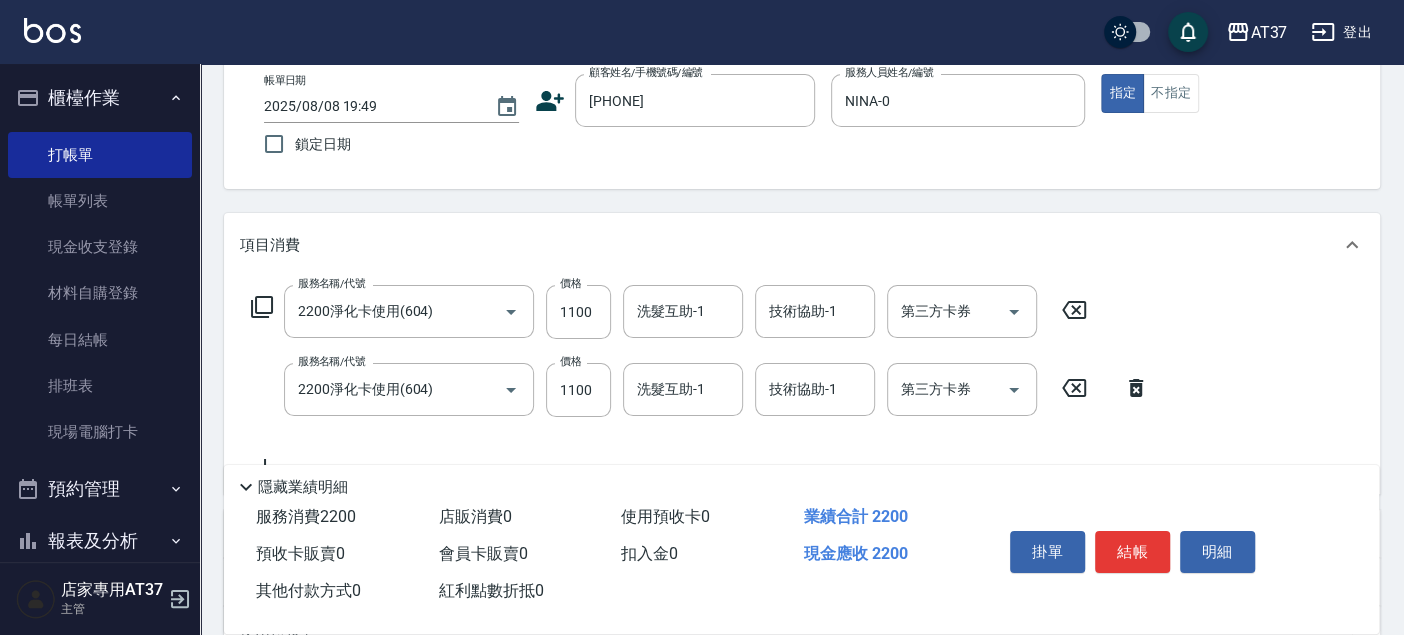 click 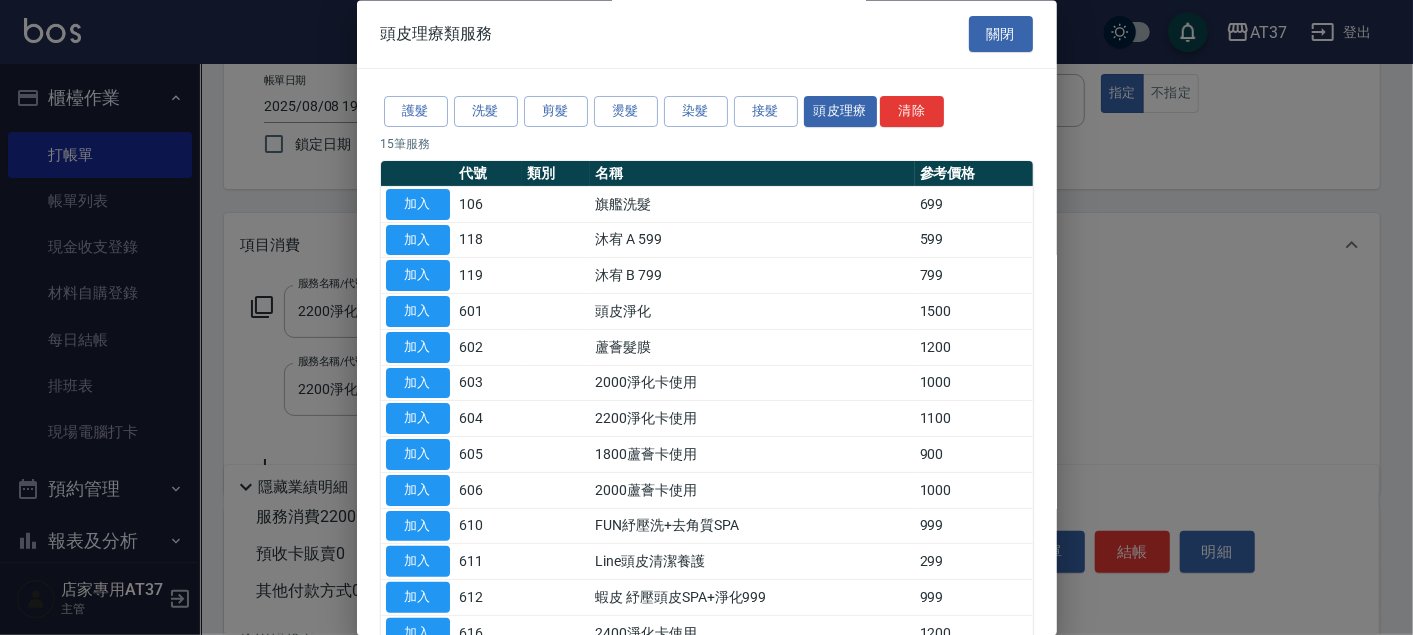 scroll, scrollTop: 111, scrollLeft: 0, axis: vertical 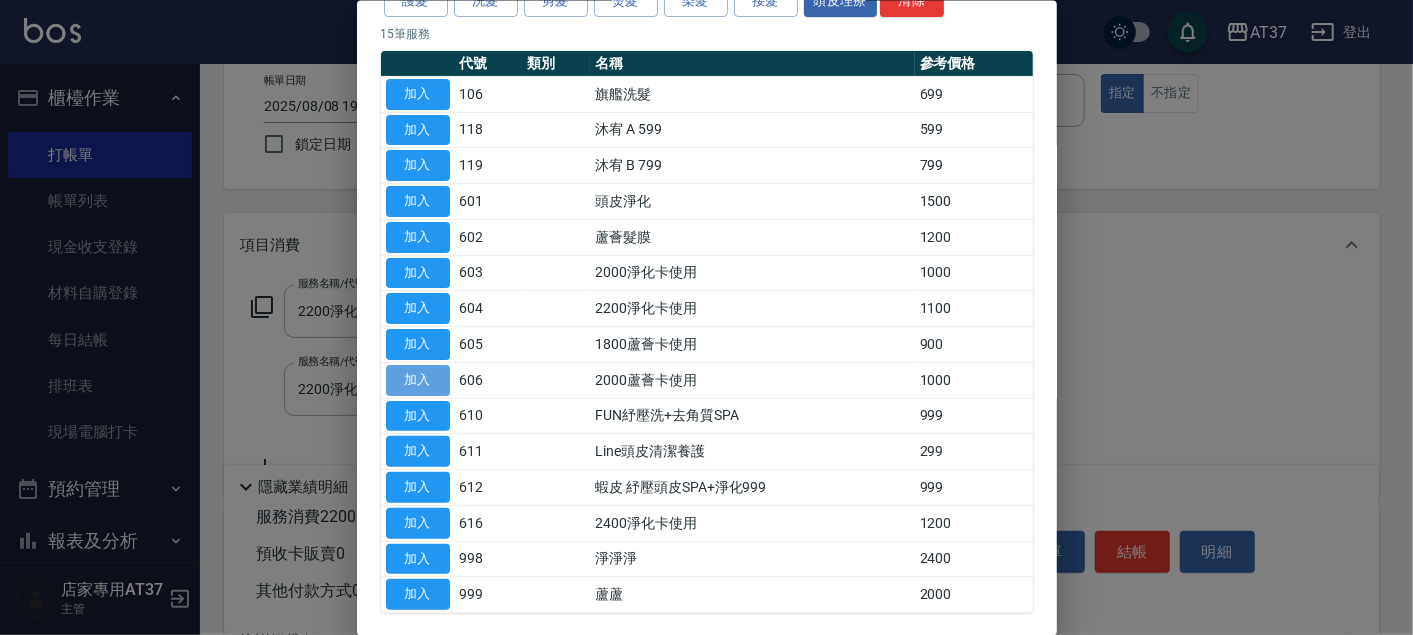 click on "加入" at bounding box center [418, 379] 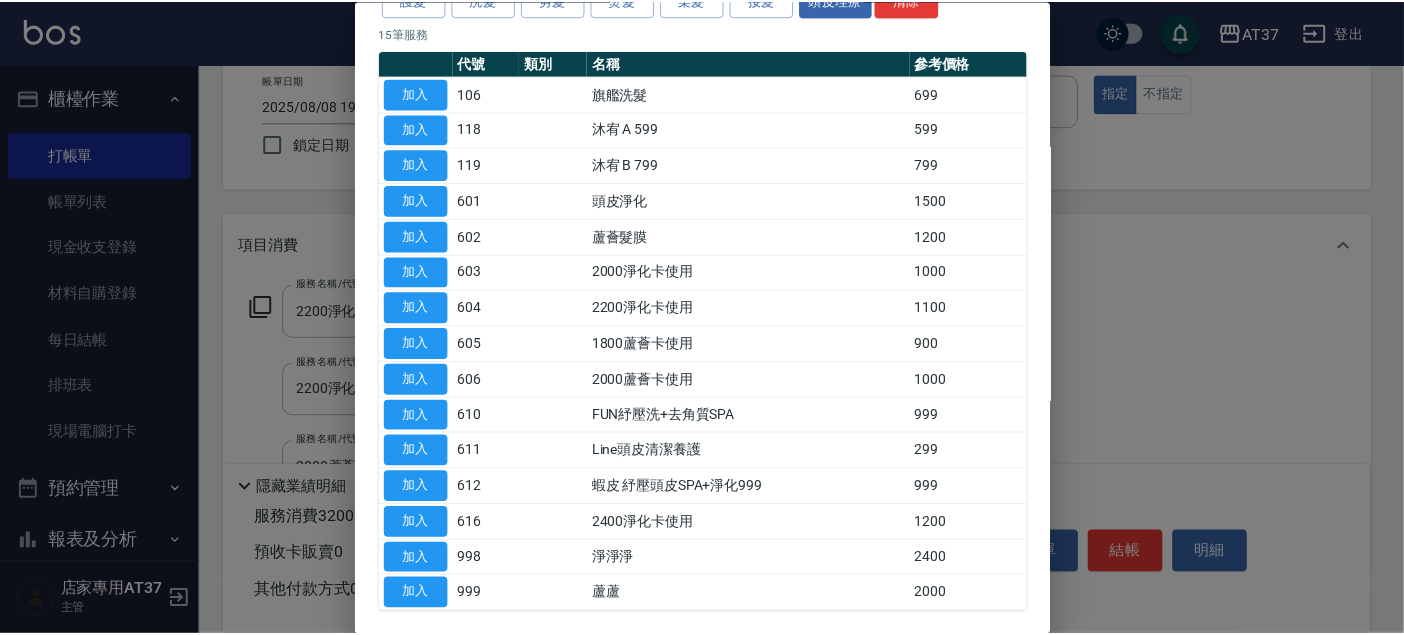 scroll, scrollTop: 154, scrollLeft: 0, axis: vertical 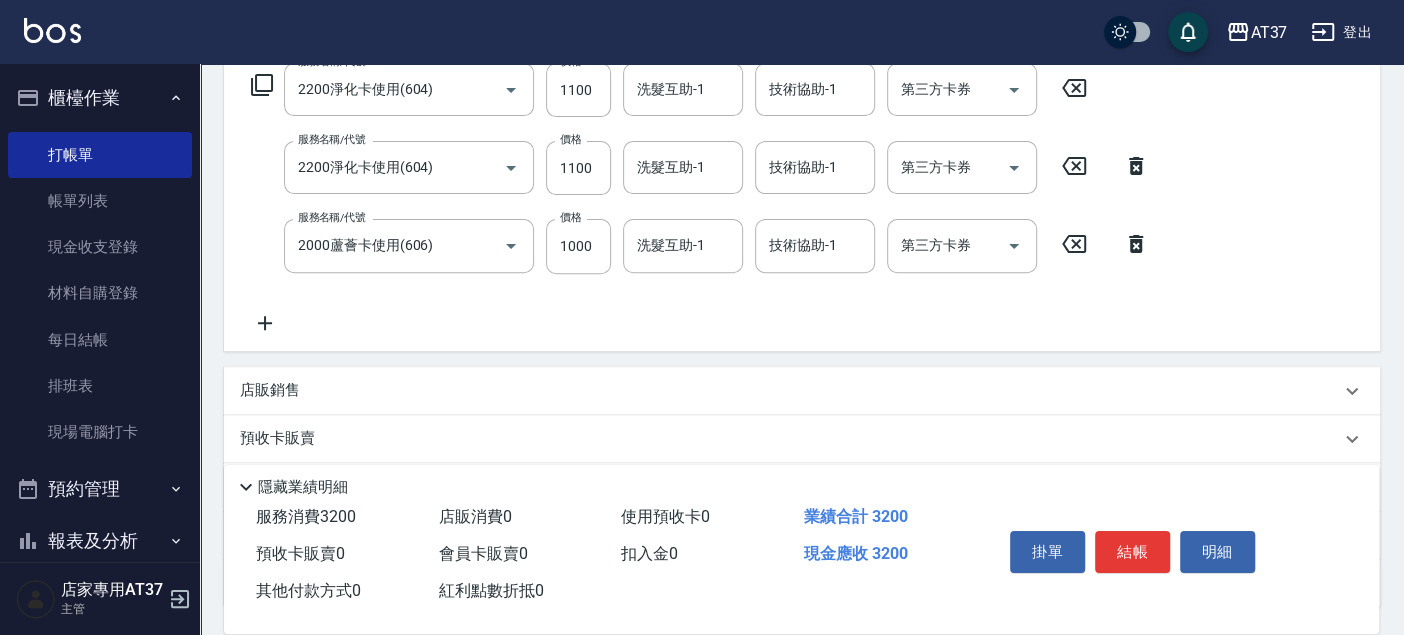 drag, startPoint x: 253, startPoint y: 315, endPoint x: 325, endPoint y: 322, distance: 72.33948 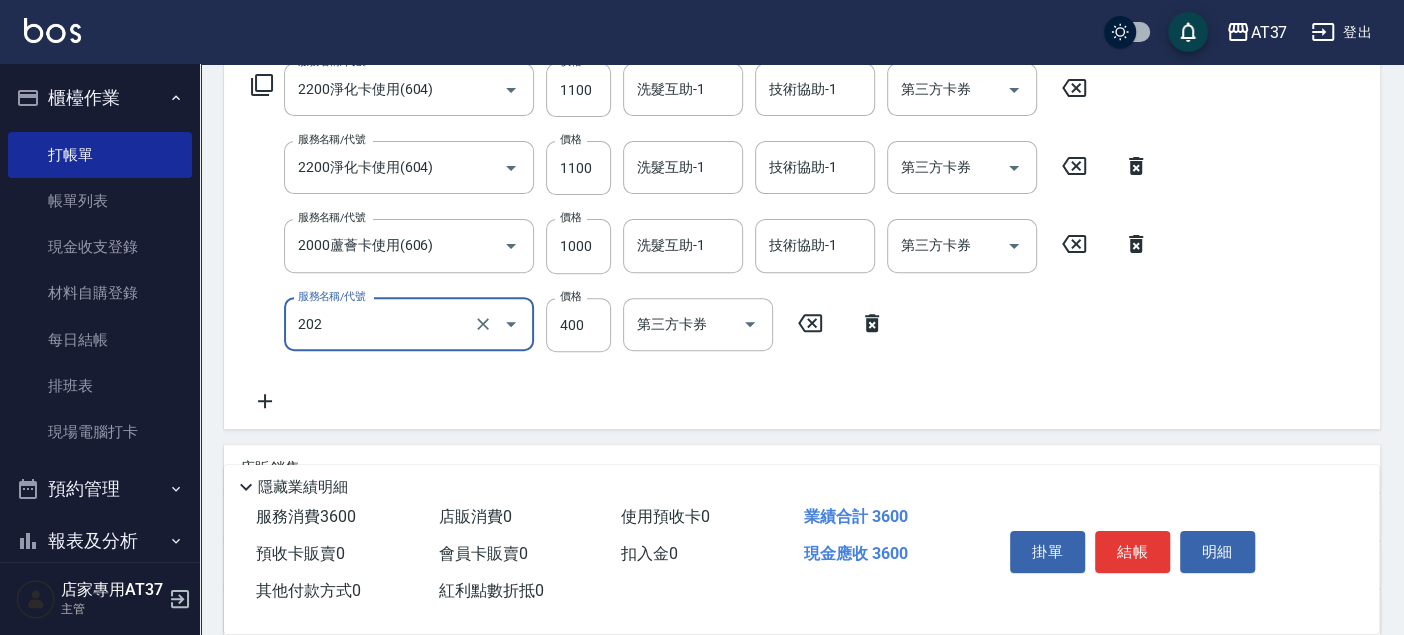 type on "A級單剪(202)" 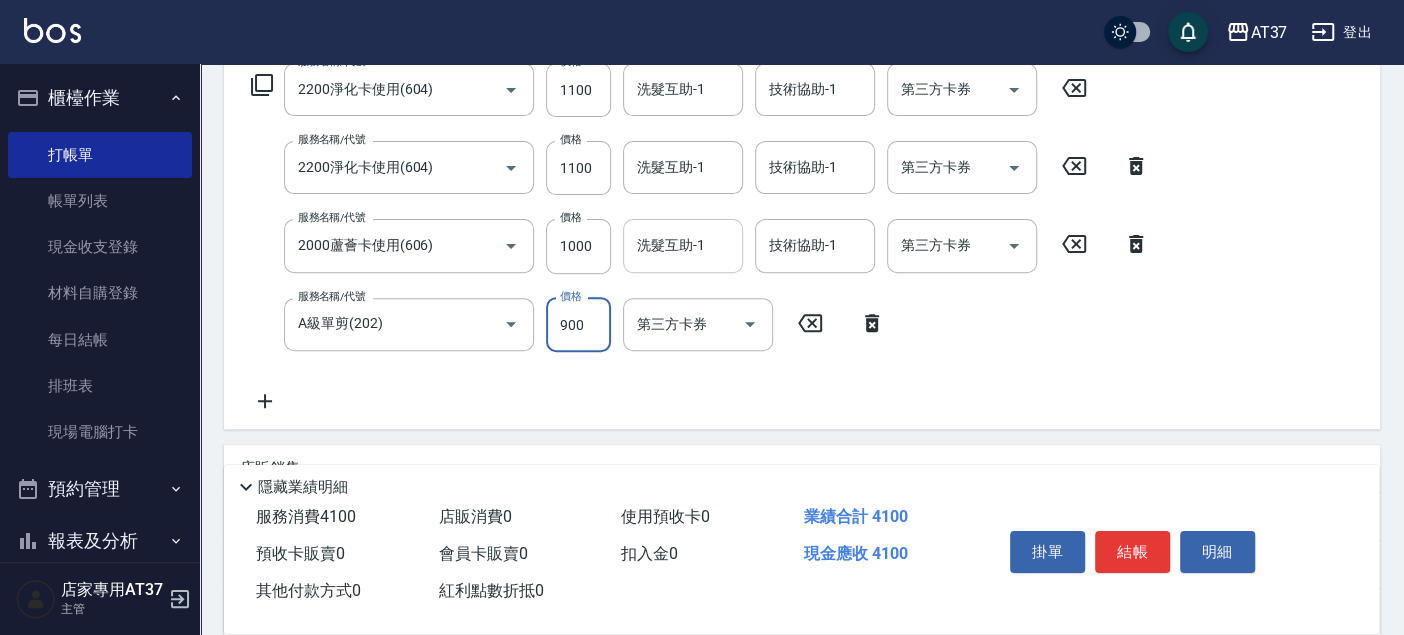 type on "900" 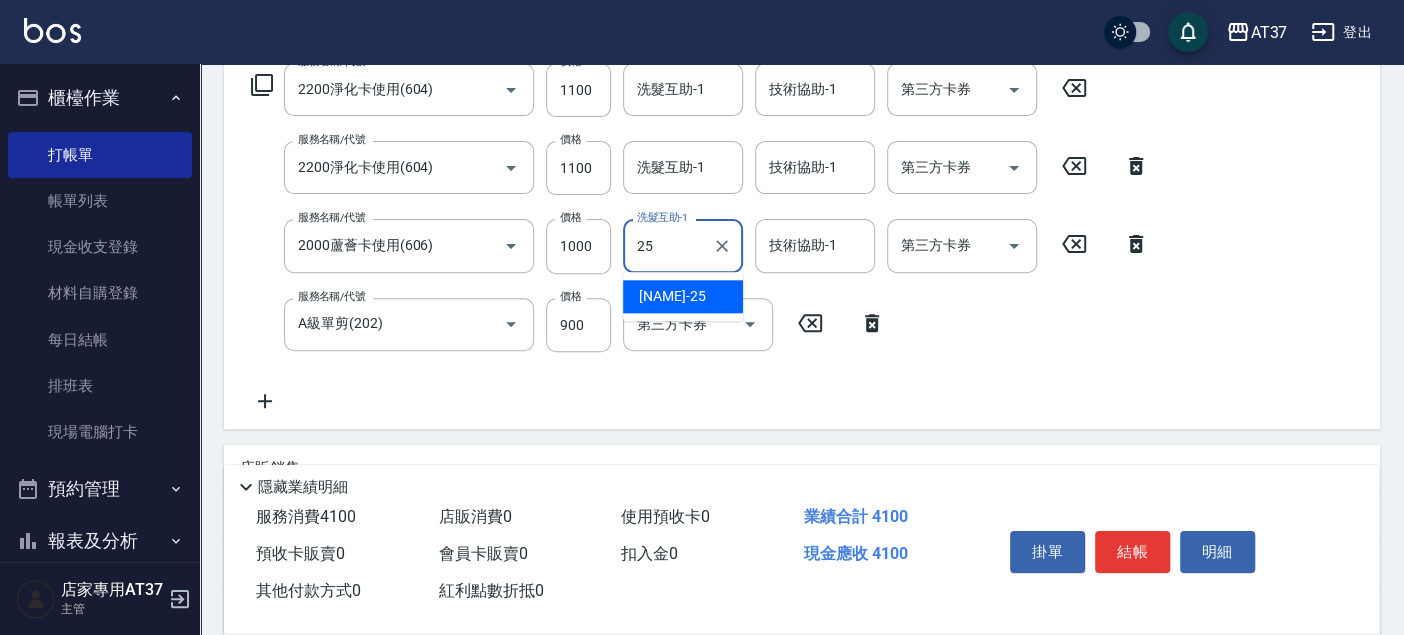 type on "子筠-25" 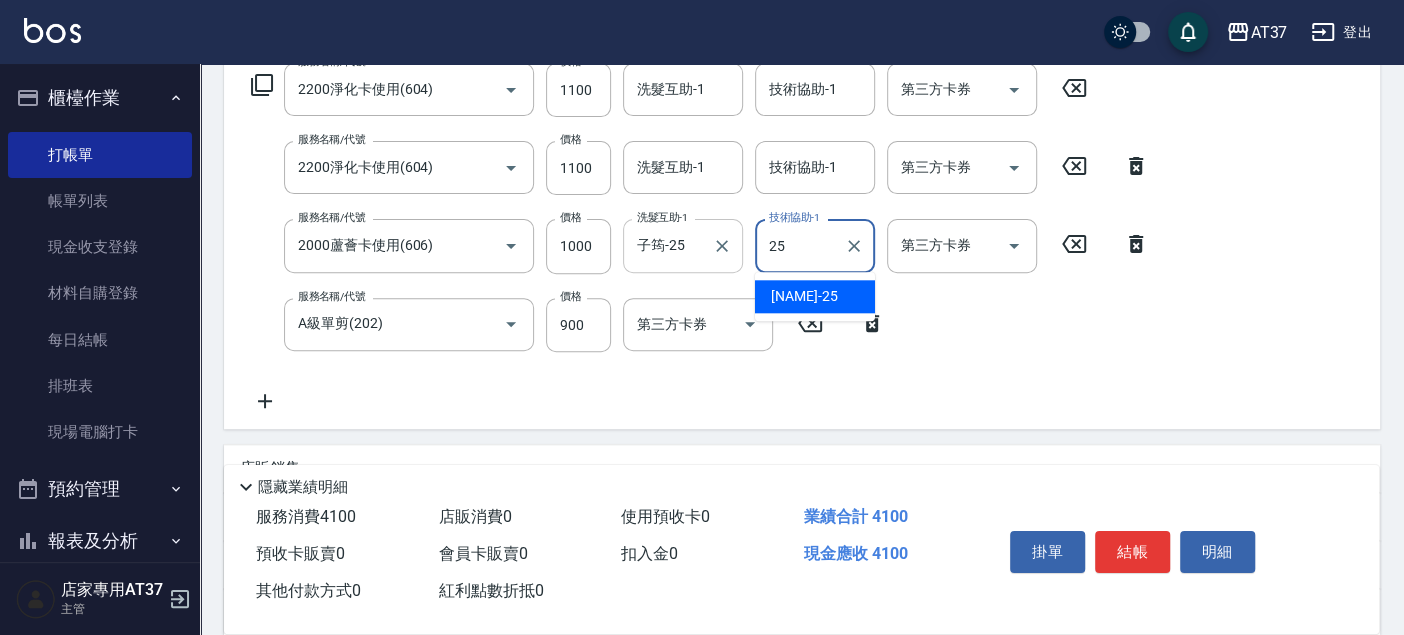 type on "子筠-25" 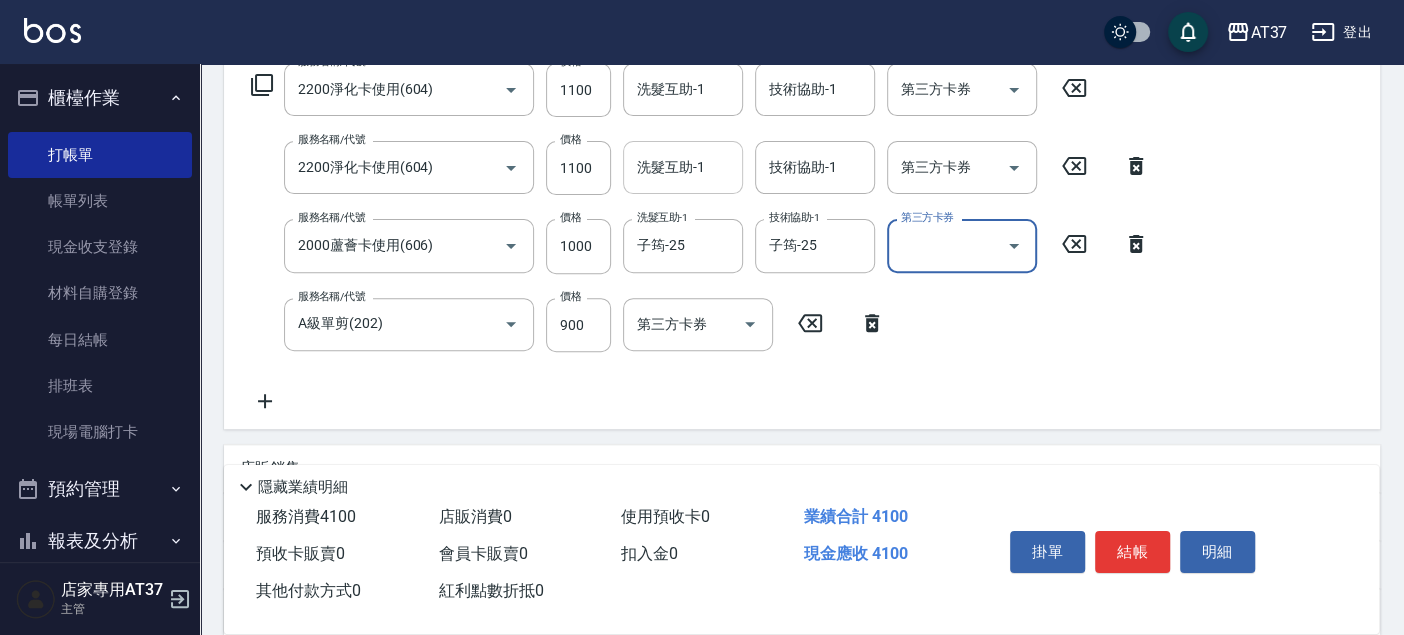 click on "洗髮互助-1 洗髮互助-1" at bounding box center (683, 167) 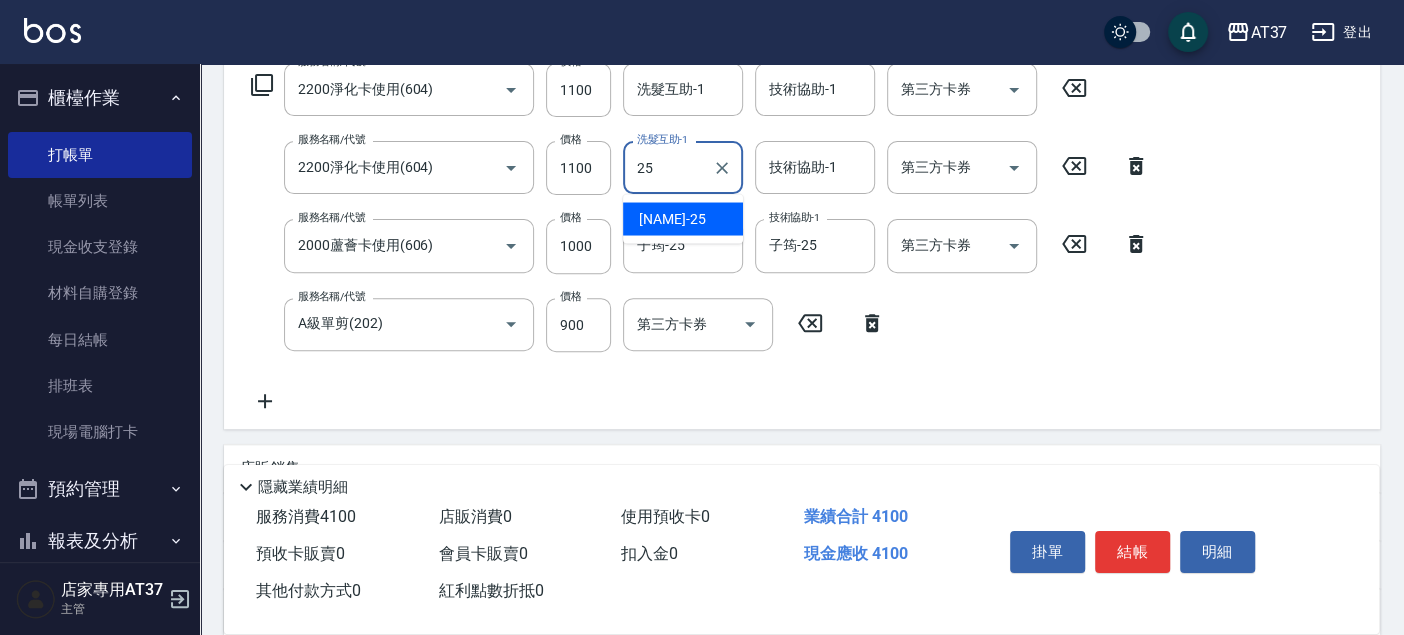 type on "子筠-25" 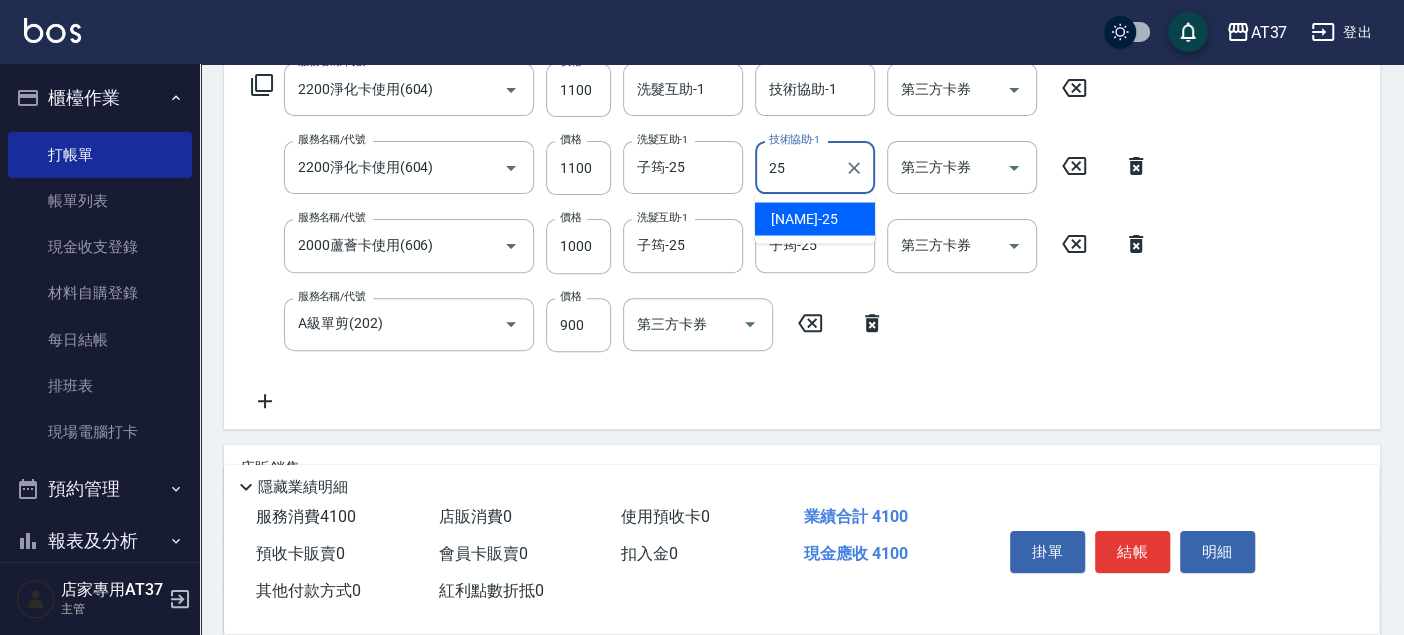 click on "[NAME] -25" at bounding box center [804, 218] 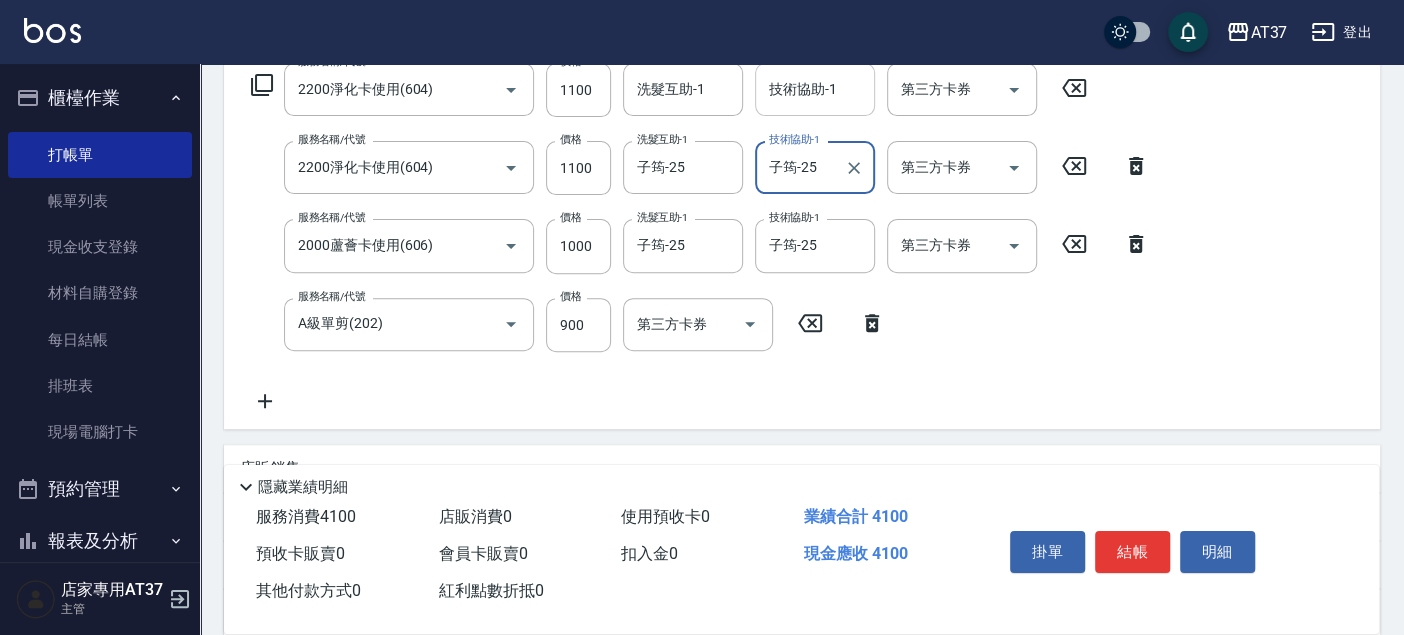 type on "子筠-25" 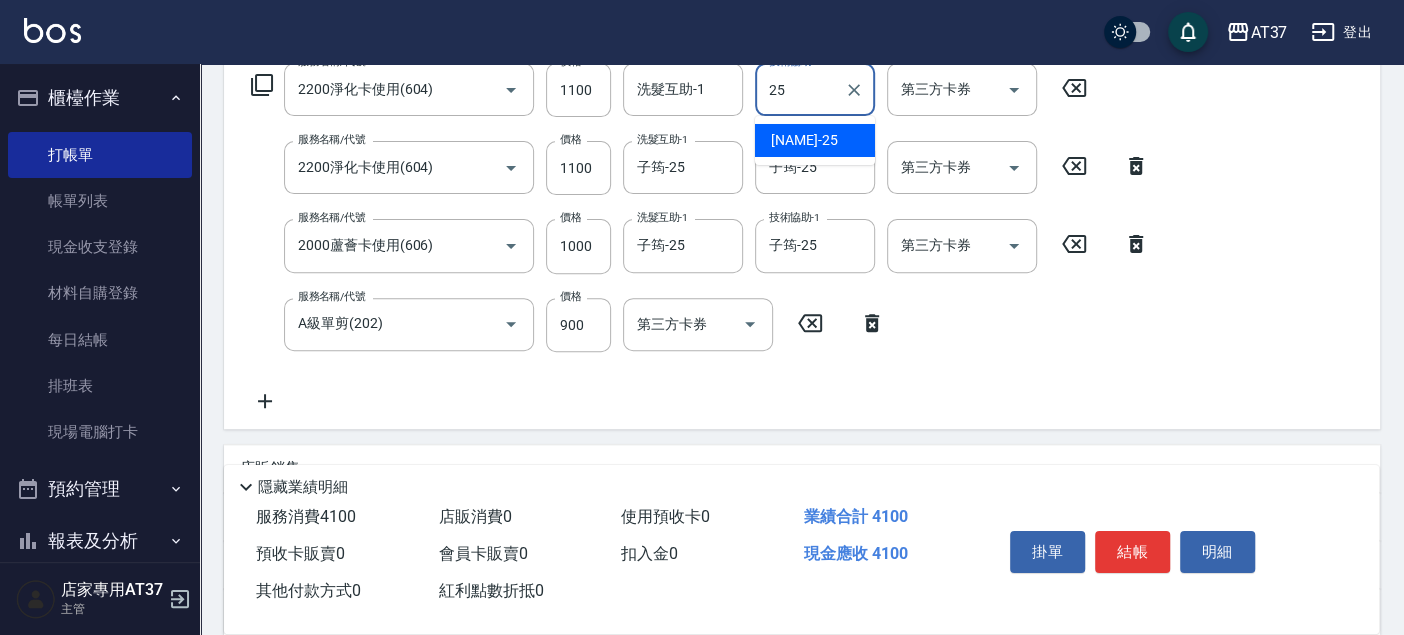 type on "子筠-25" 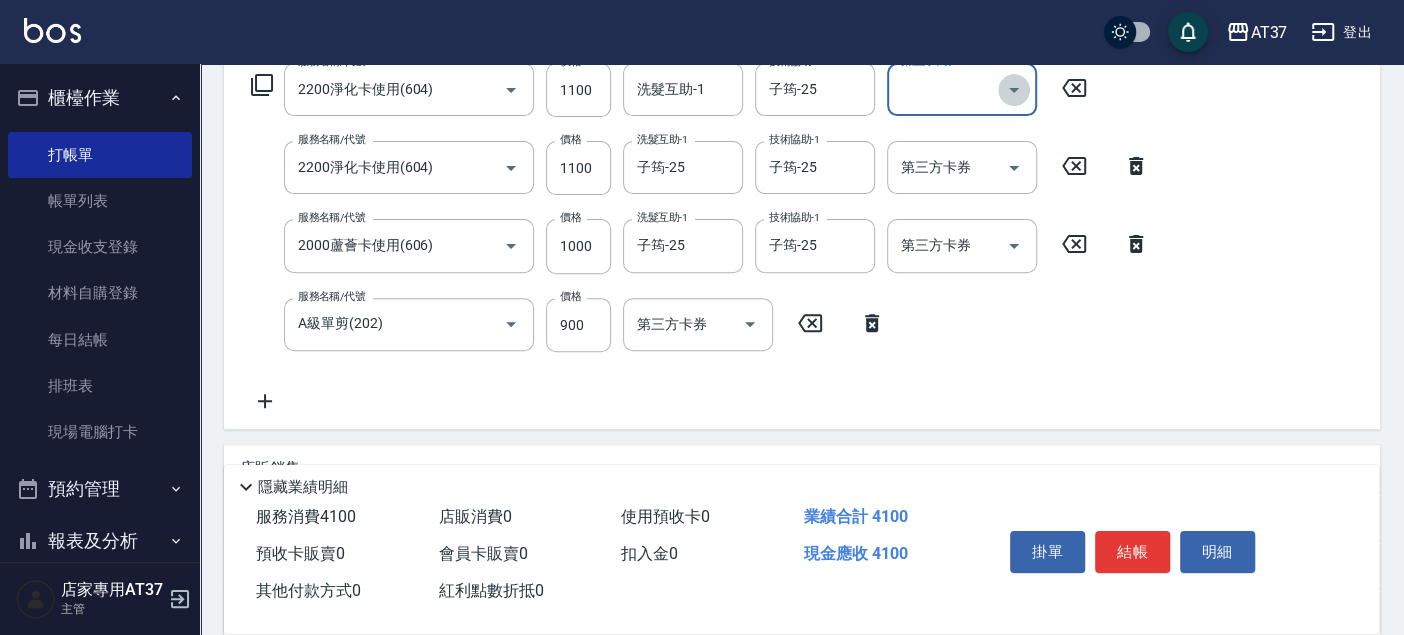 click 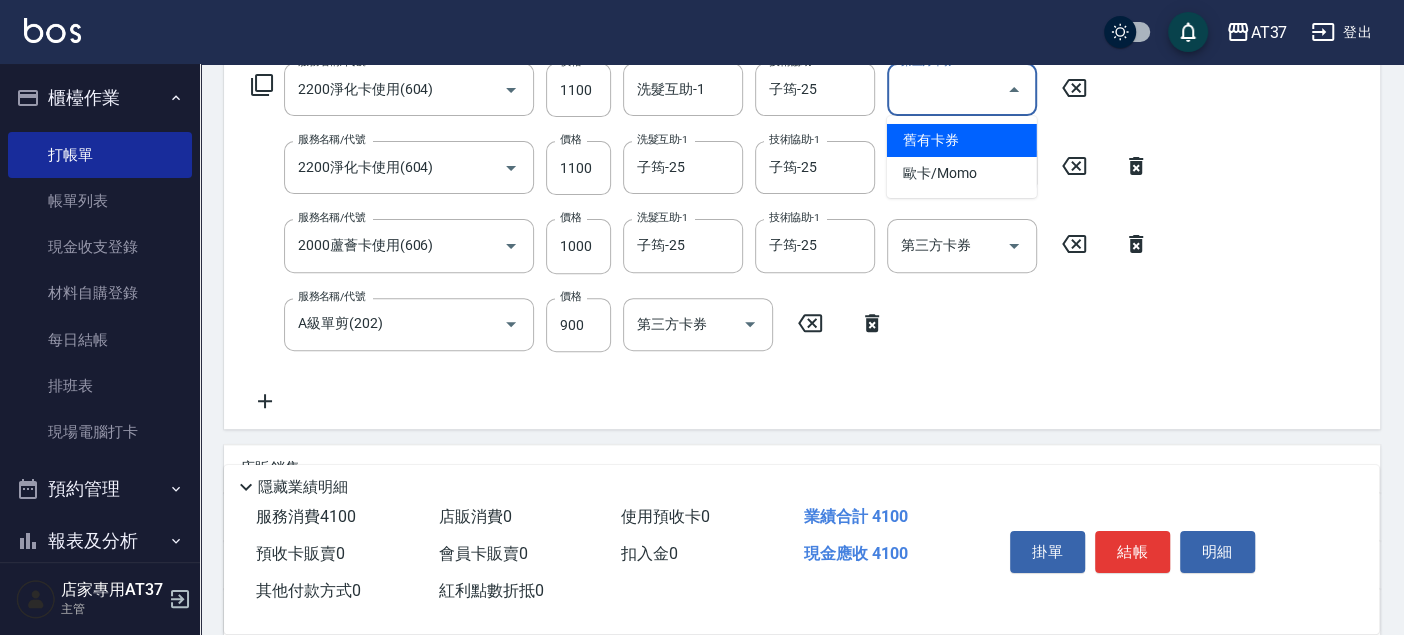 click on "舊有卡券" at bounding box center [962, 140] 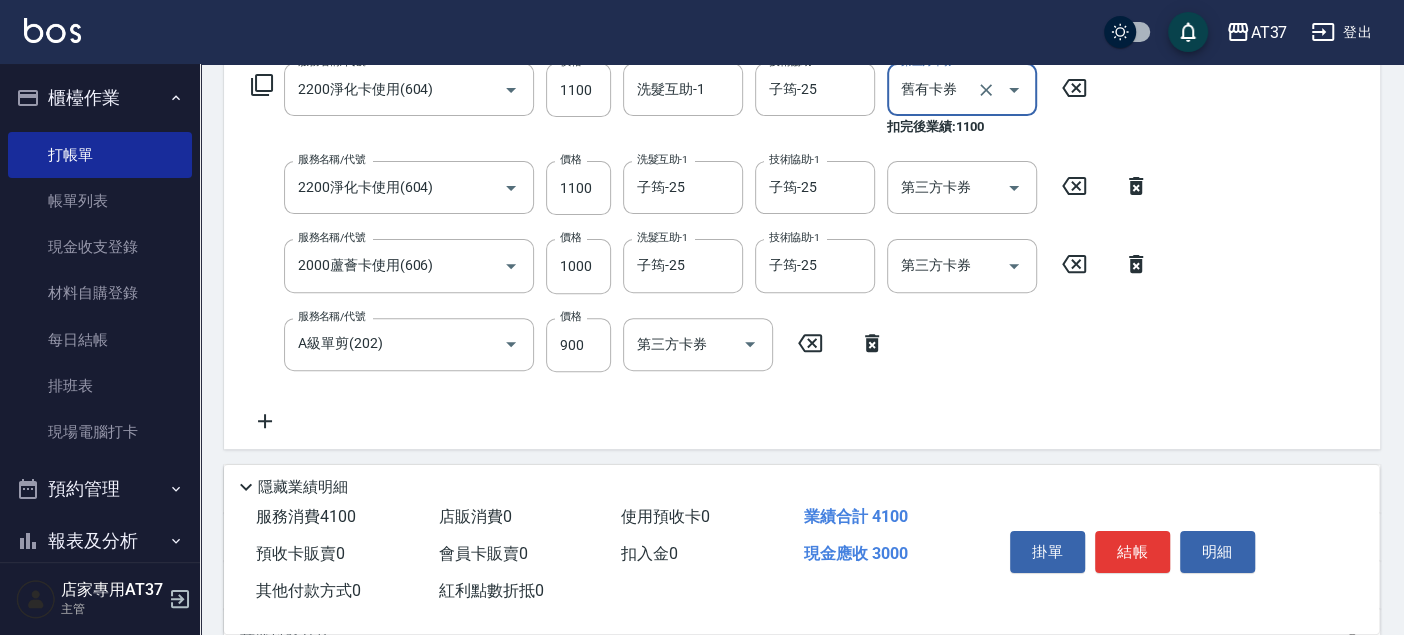 type on "舊有卡券" 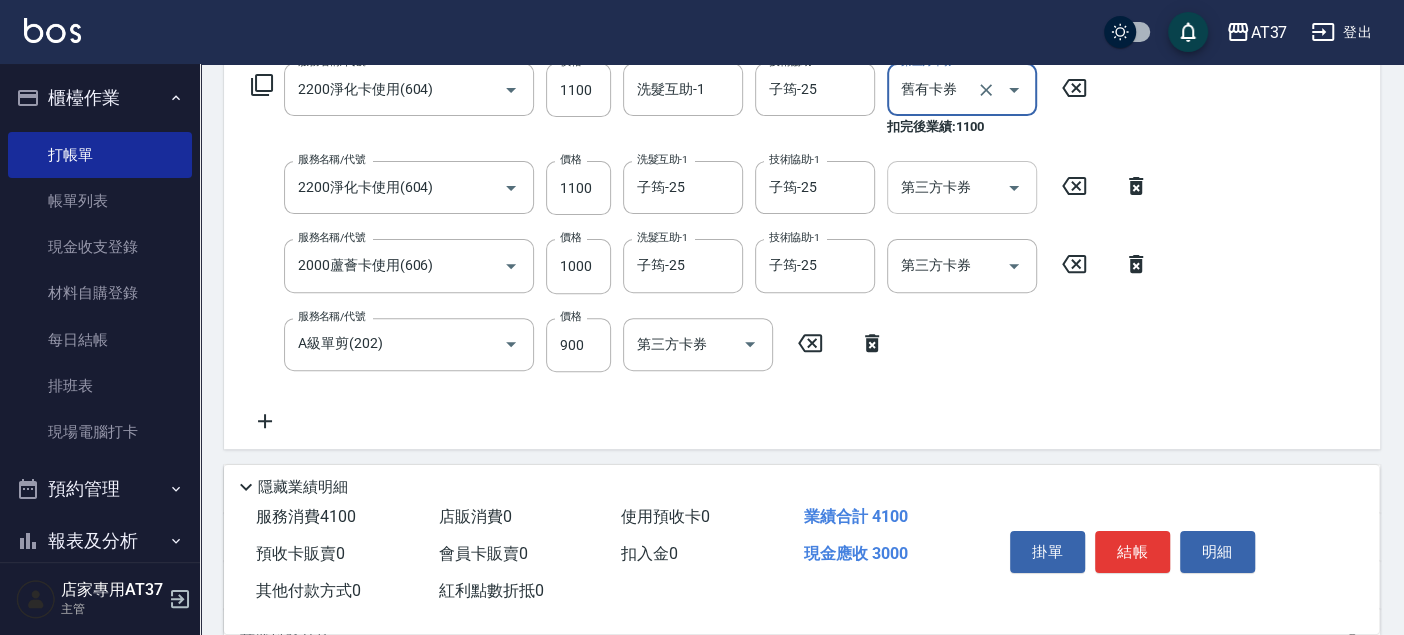 click at bounding box center (1014, 188) 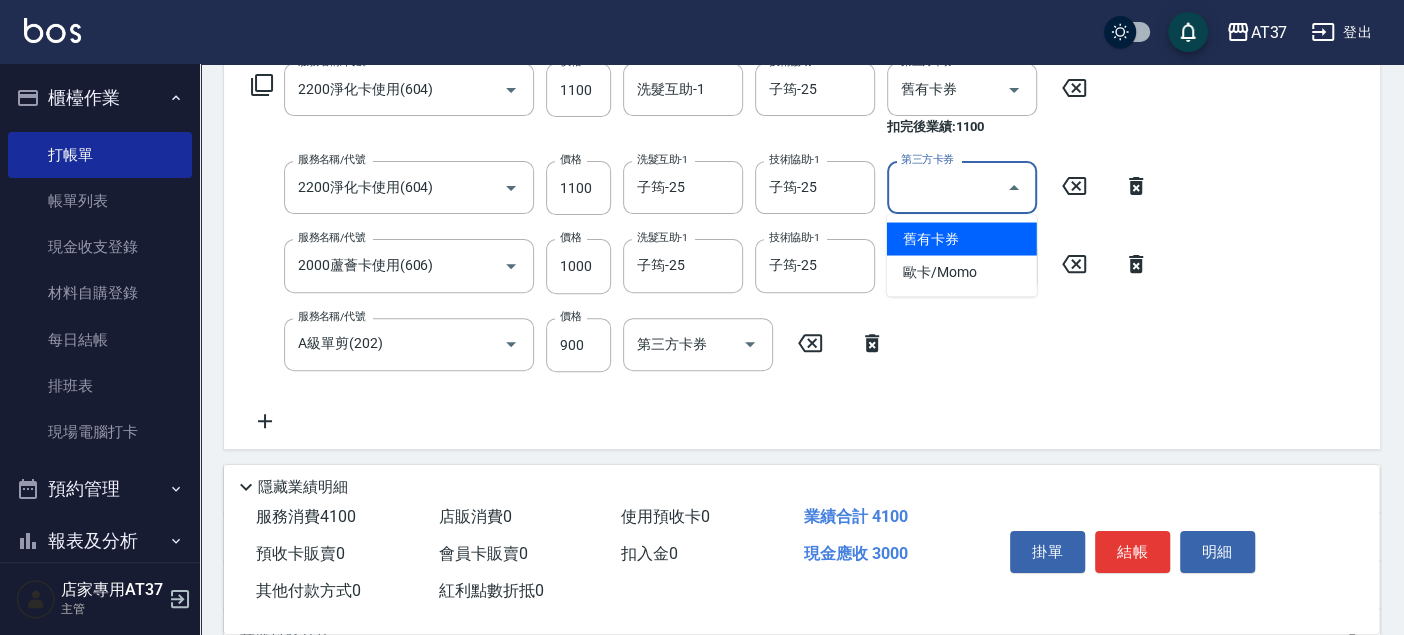 click on "舊有卡券" at bounding box center (962, 238) 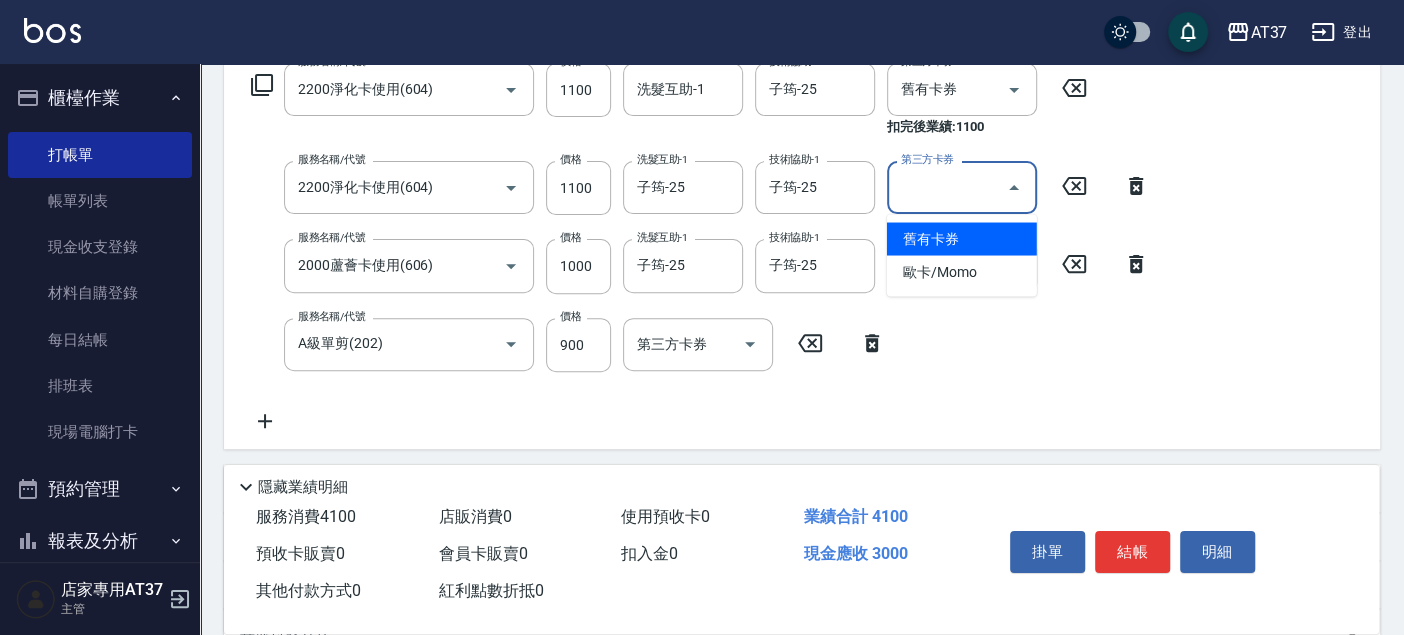 type on "舊有卡券" 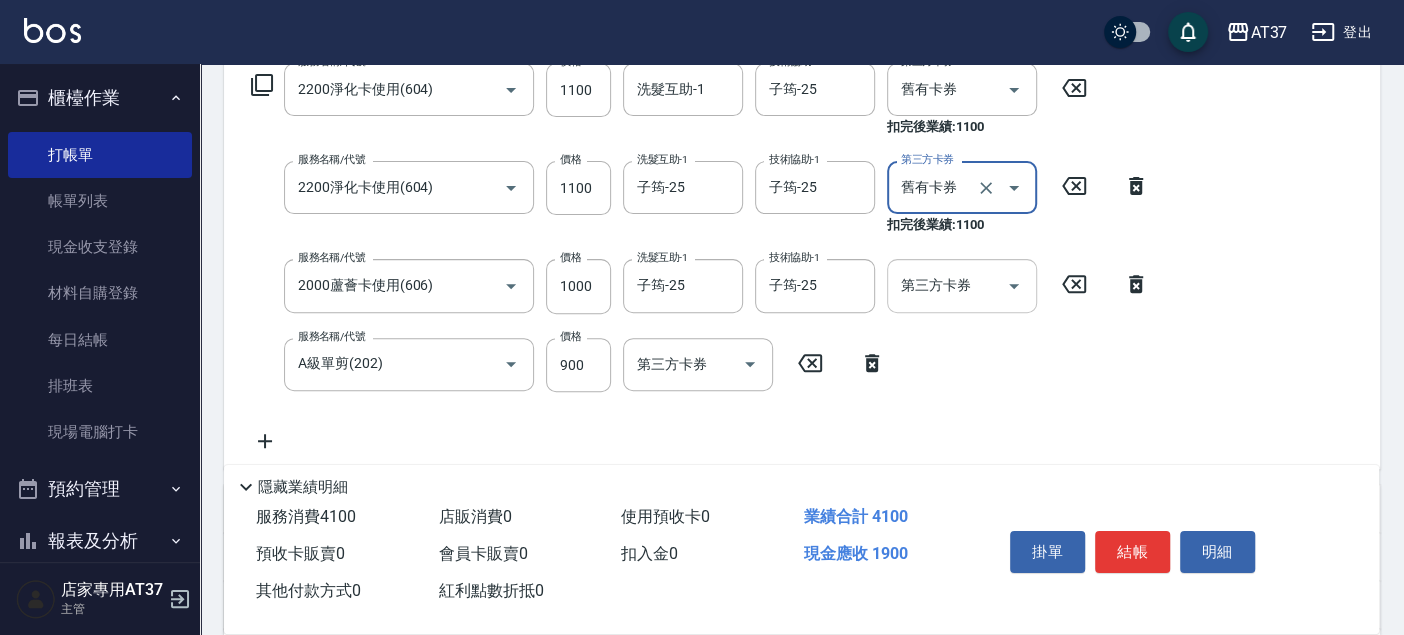 click 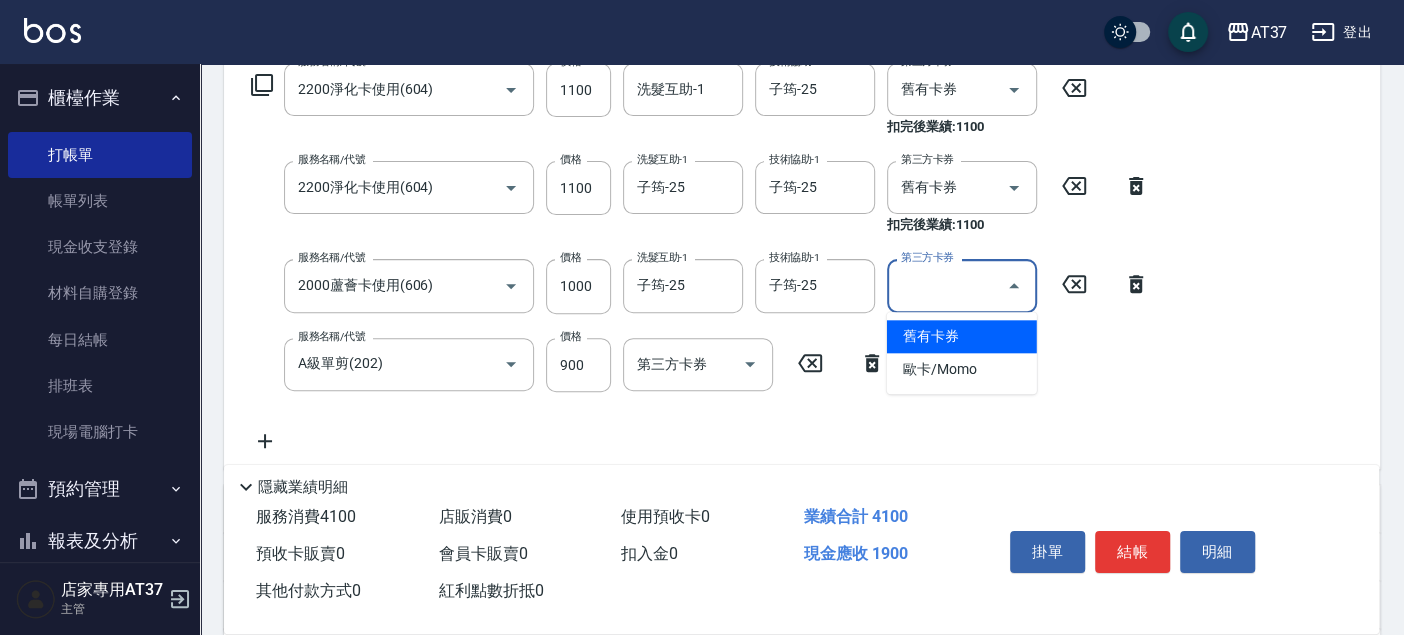 click on "舊有卡券" at bounding box center (962, 336) 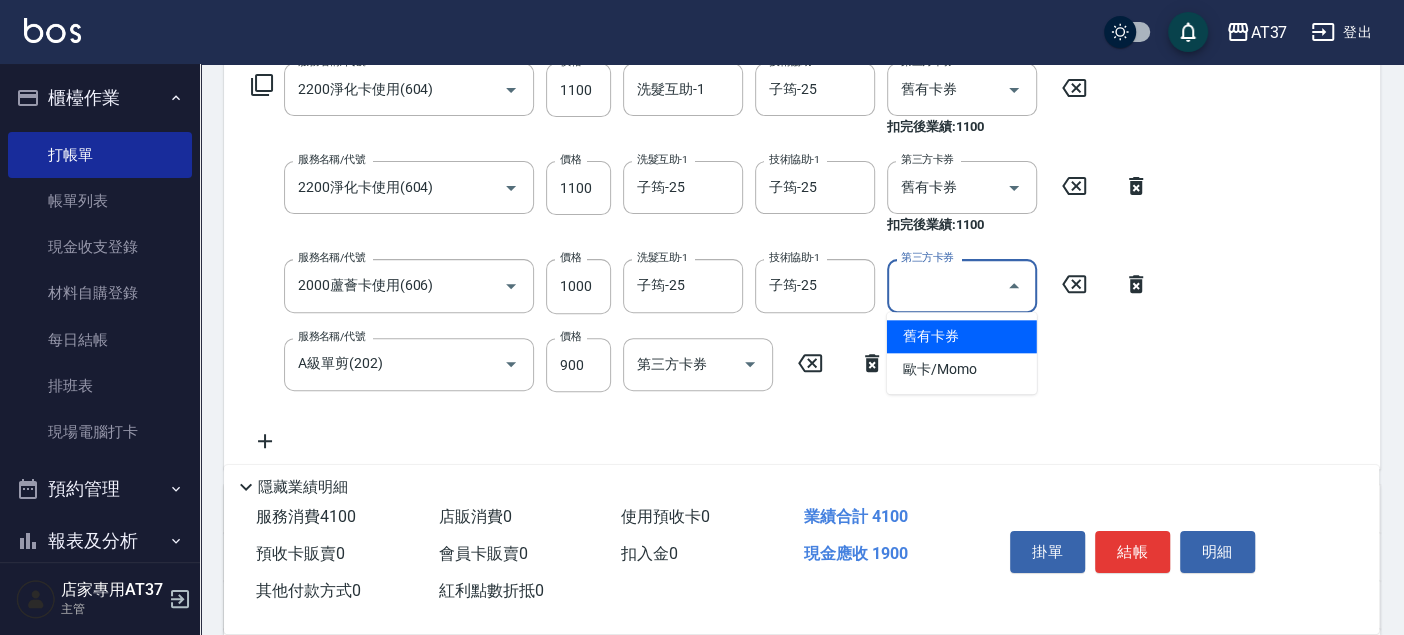type on "舊有卡券" 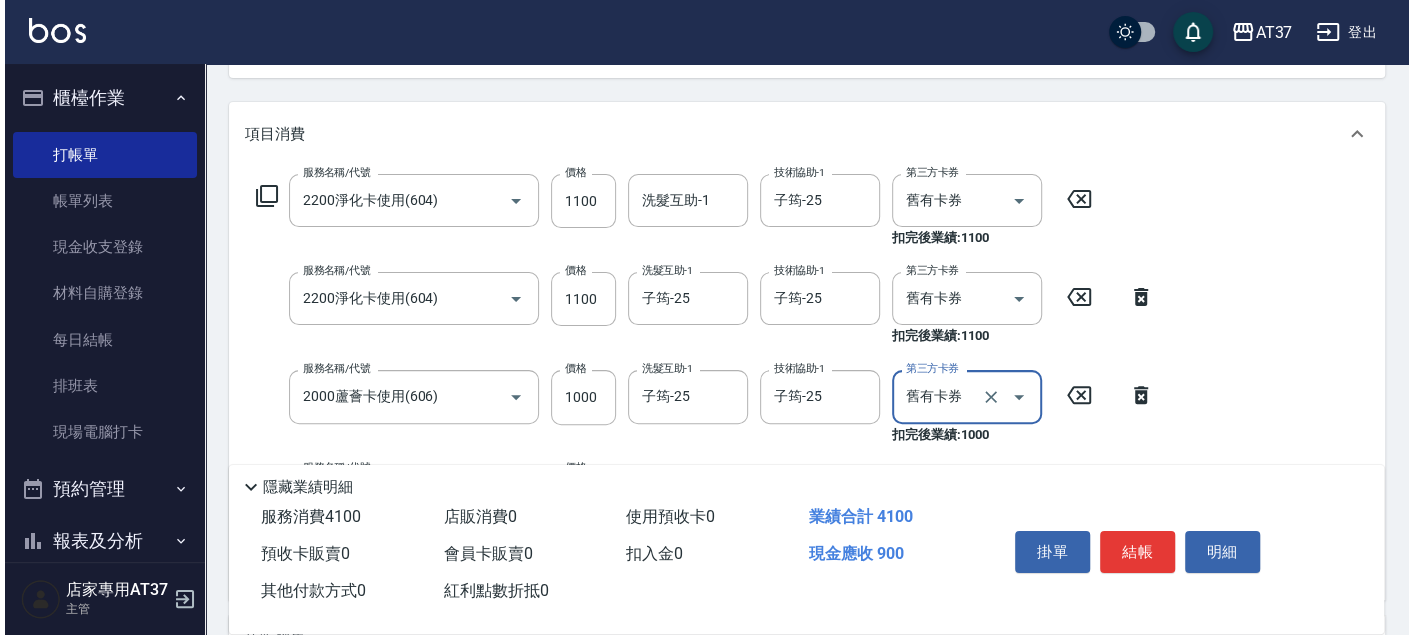 scroll, scrollTop: 0, scrollLeft: 0, axis: both 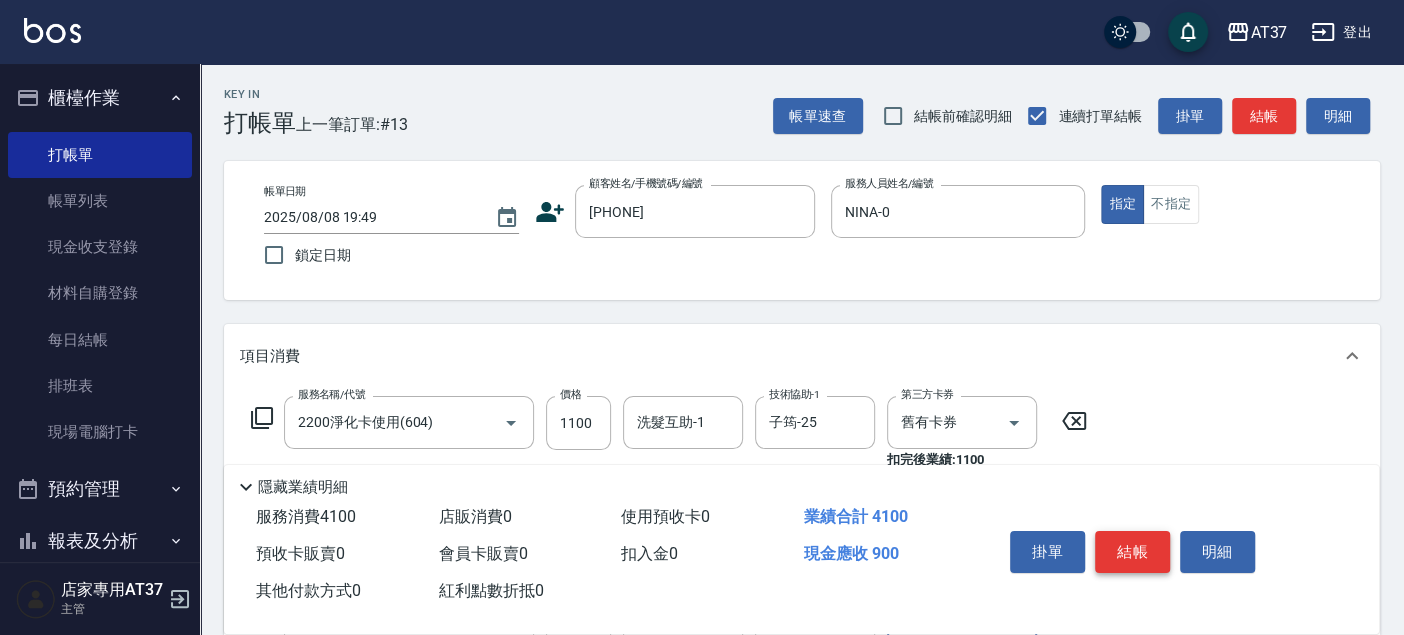 click on "結帳" at bounding box center [1132, 552] 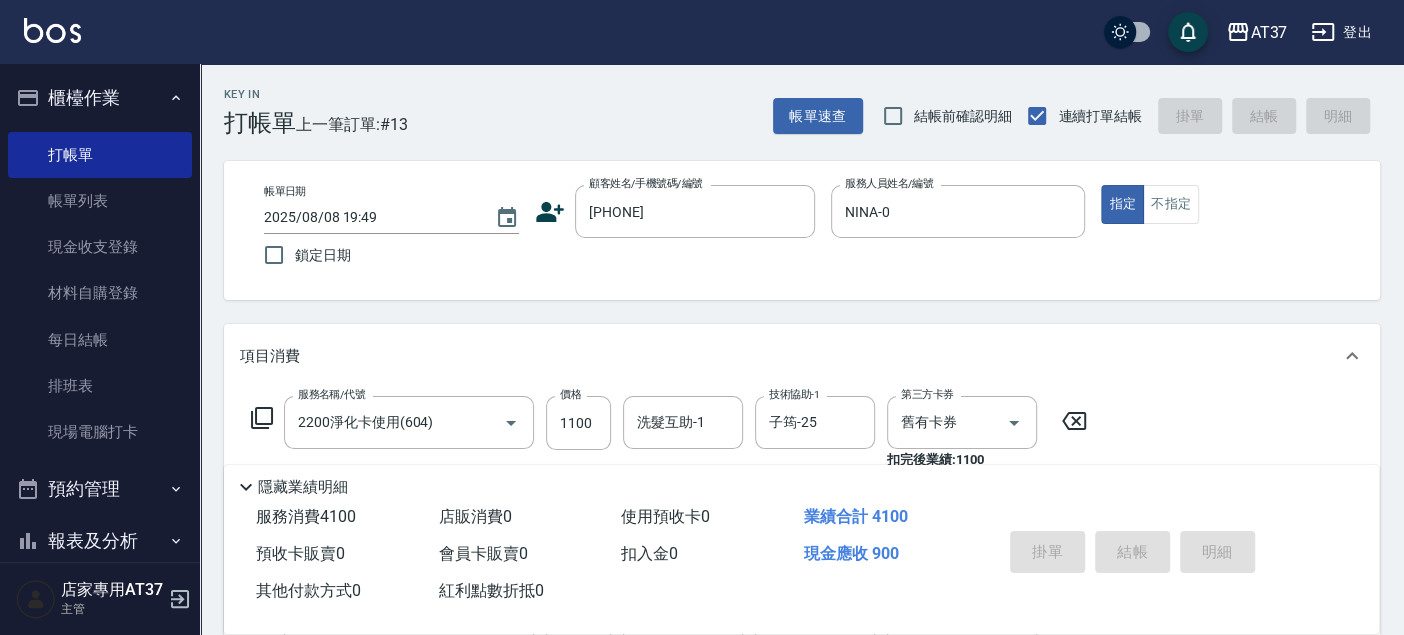 type on "[DATE] [TIME]" 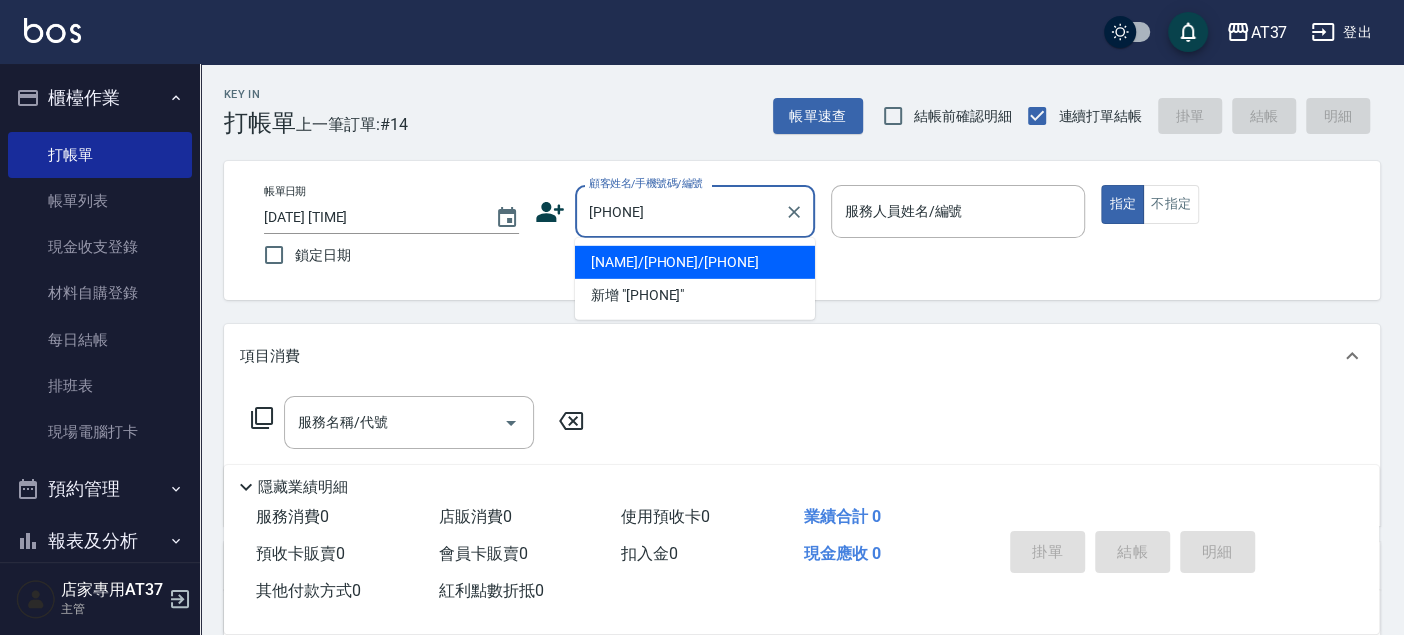 type on "[PHONE]" 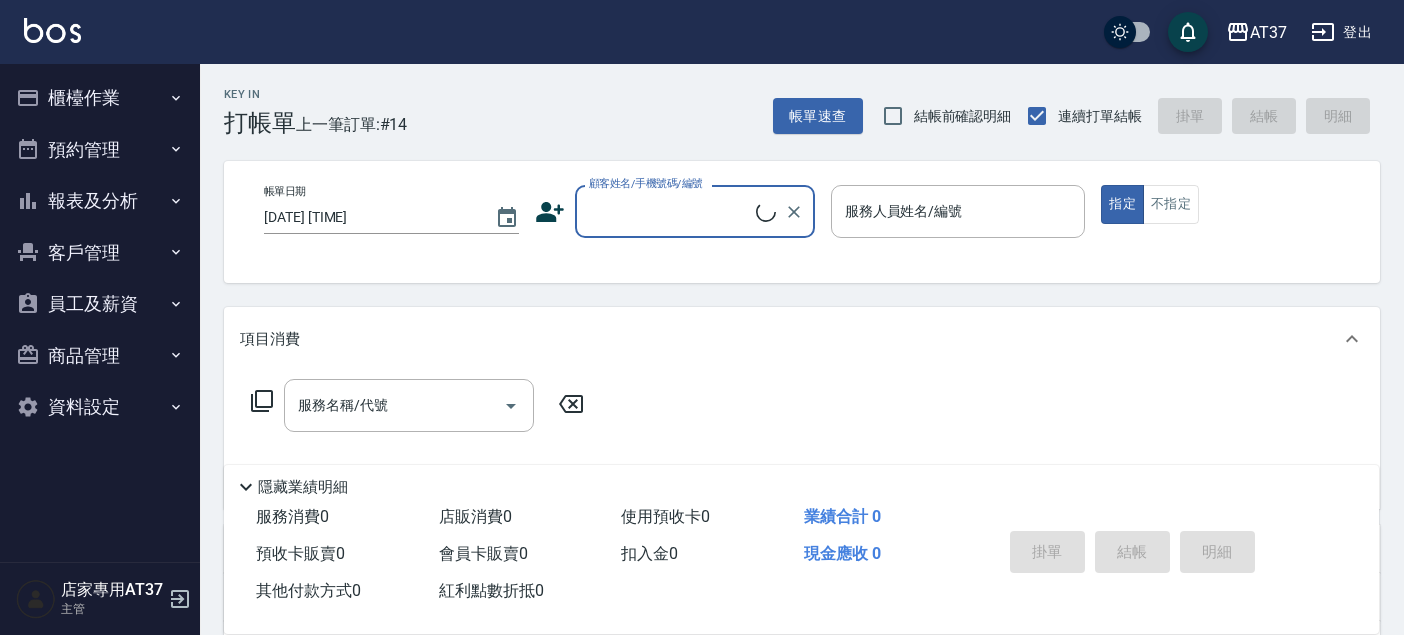 scroll, scrollTop: 0, scrollLeft: 0, axis: both 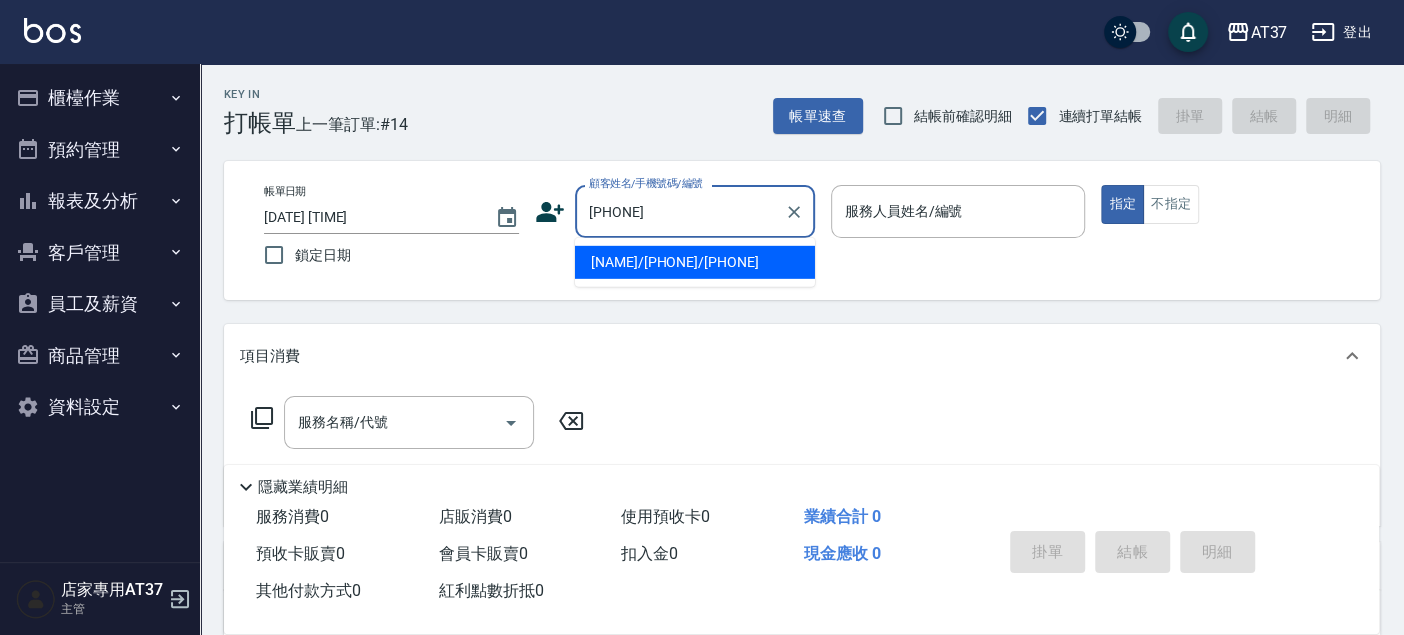 type on "[NAME]/[PHONE]/[PHONE]" 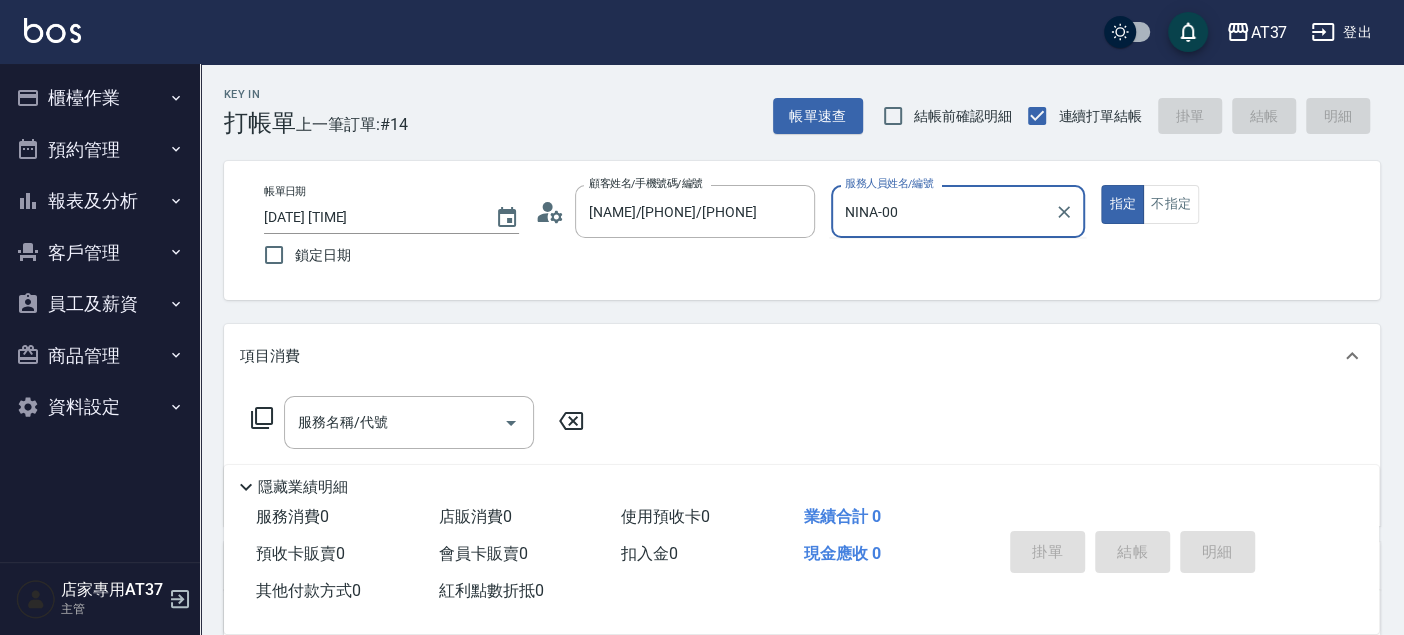 type on "NINA-0" 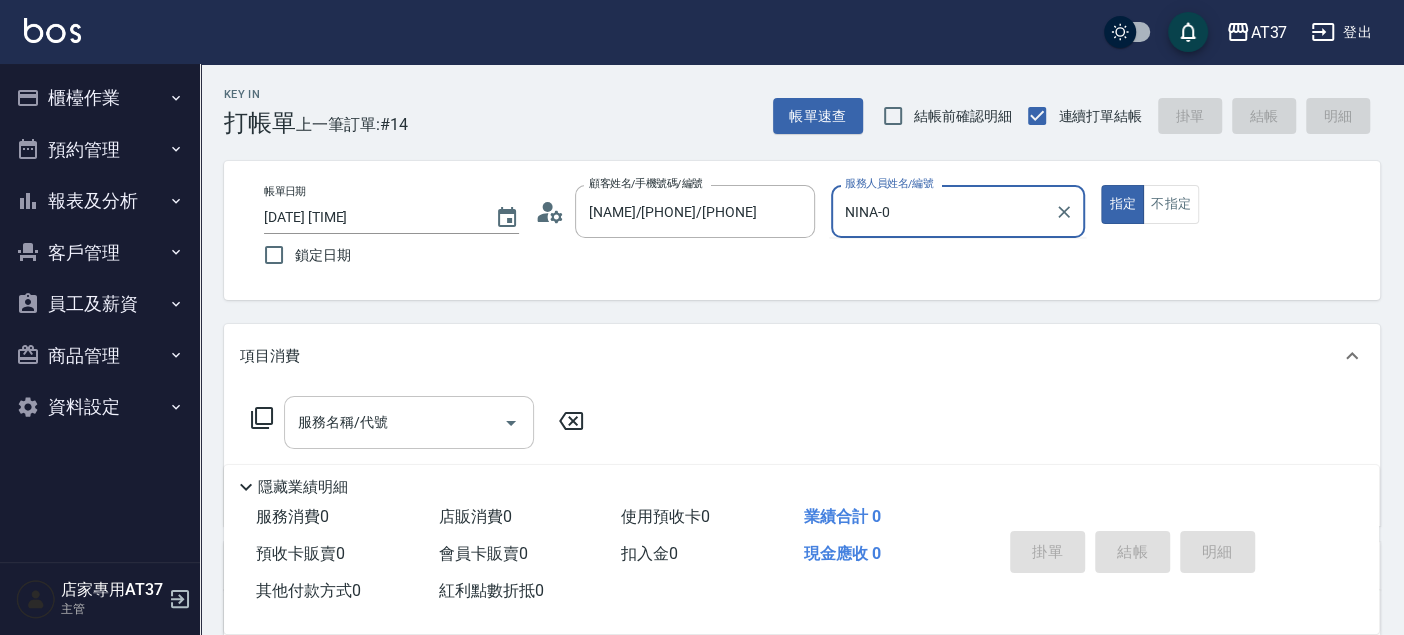click on "服務名稱/代號" at bounding box center [409, 422] 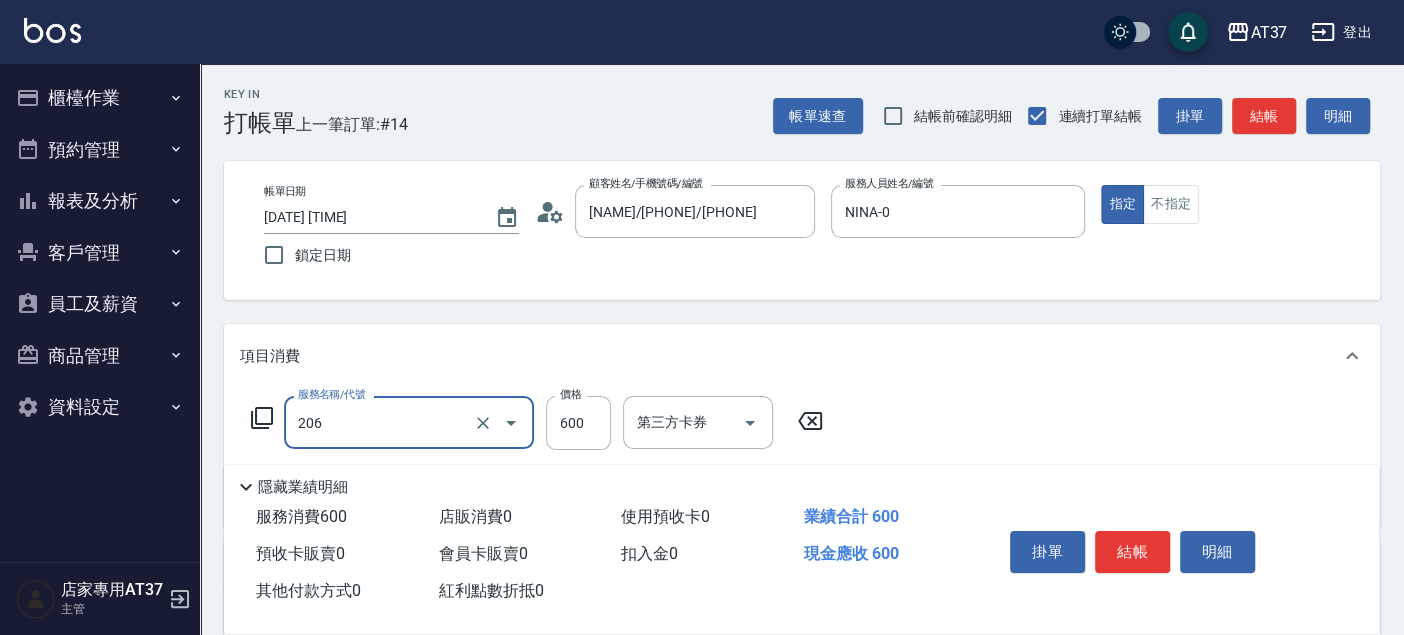 type on "A精油洗+剪(206)" 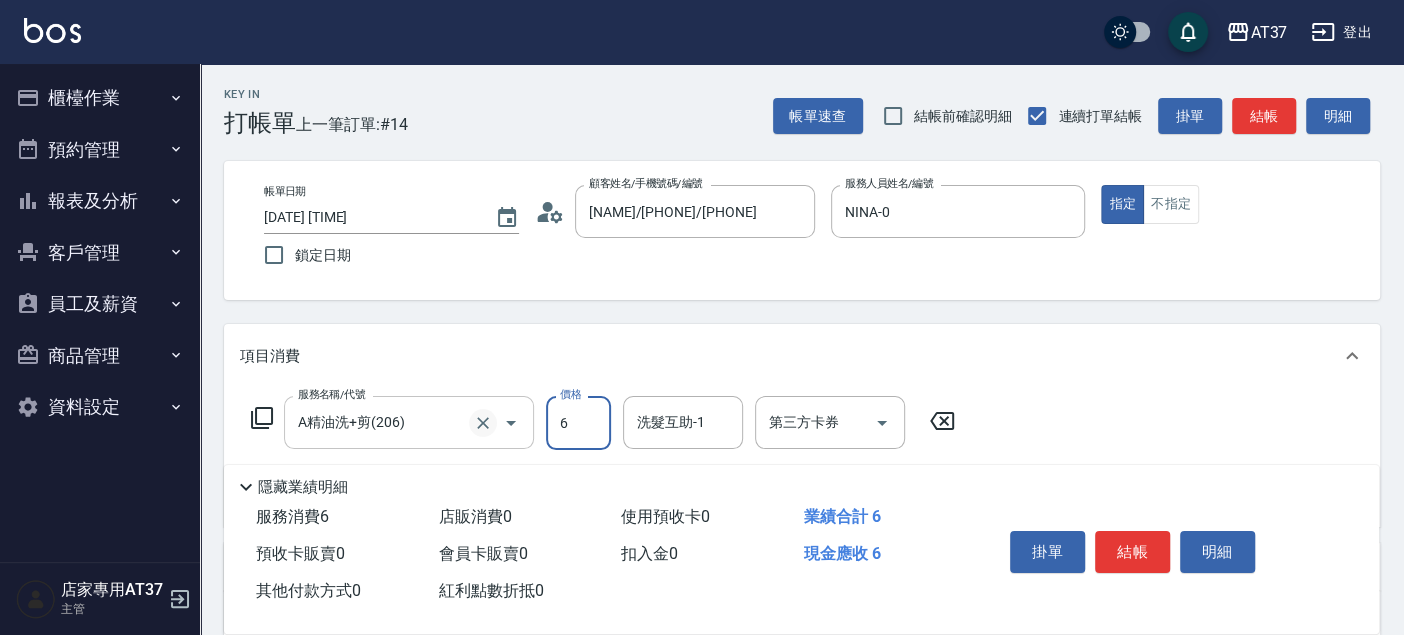 click 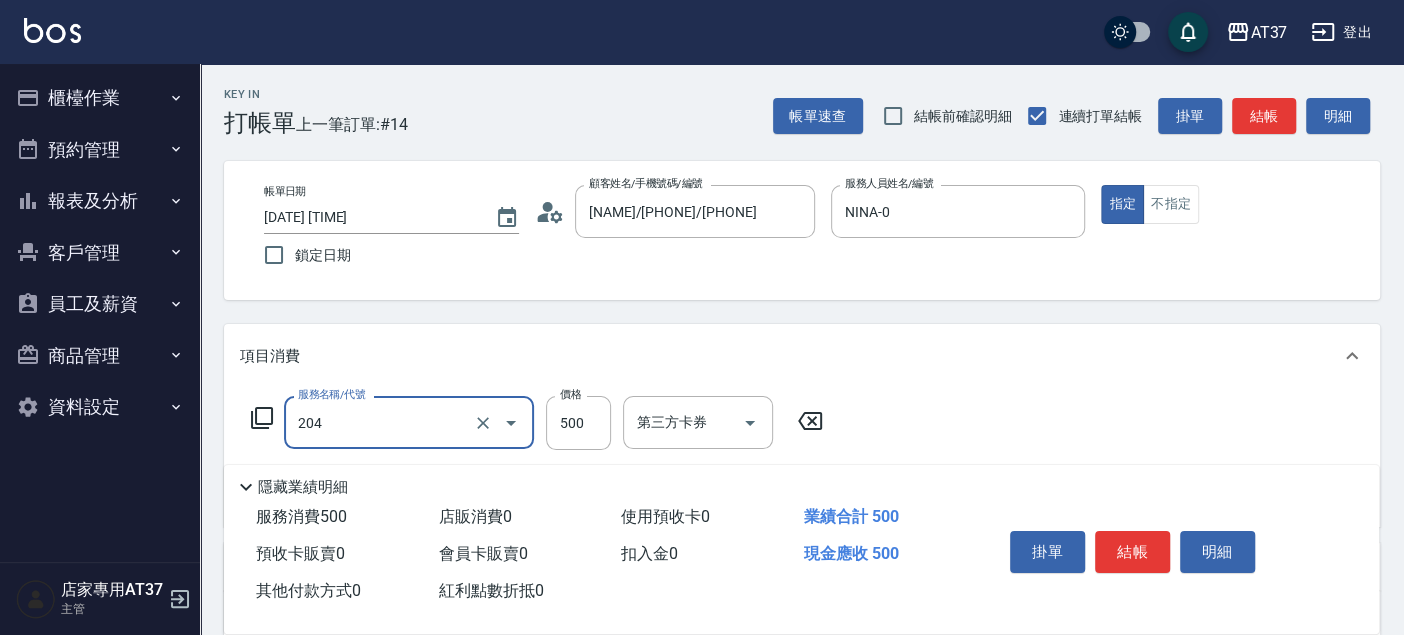 type on "A級洗+剪(204)" 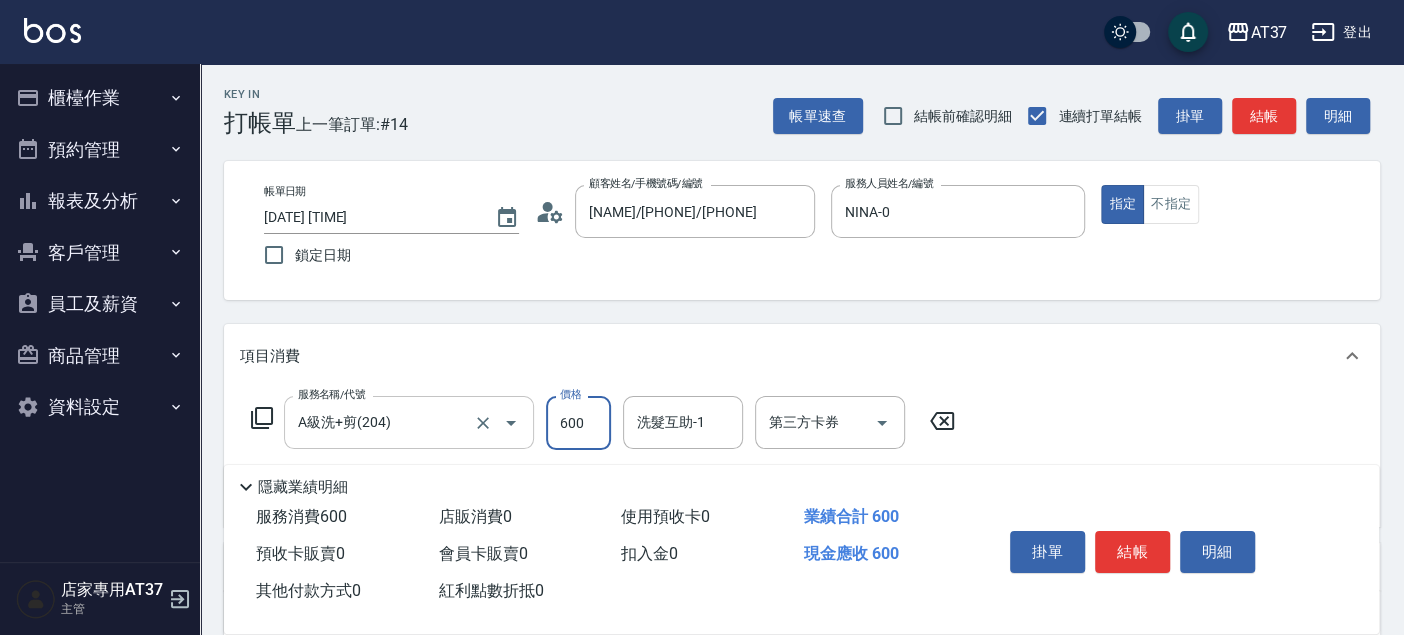 type on "600" 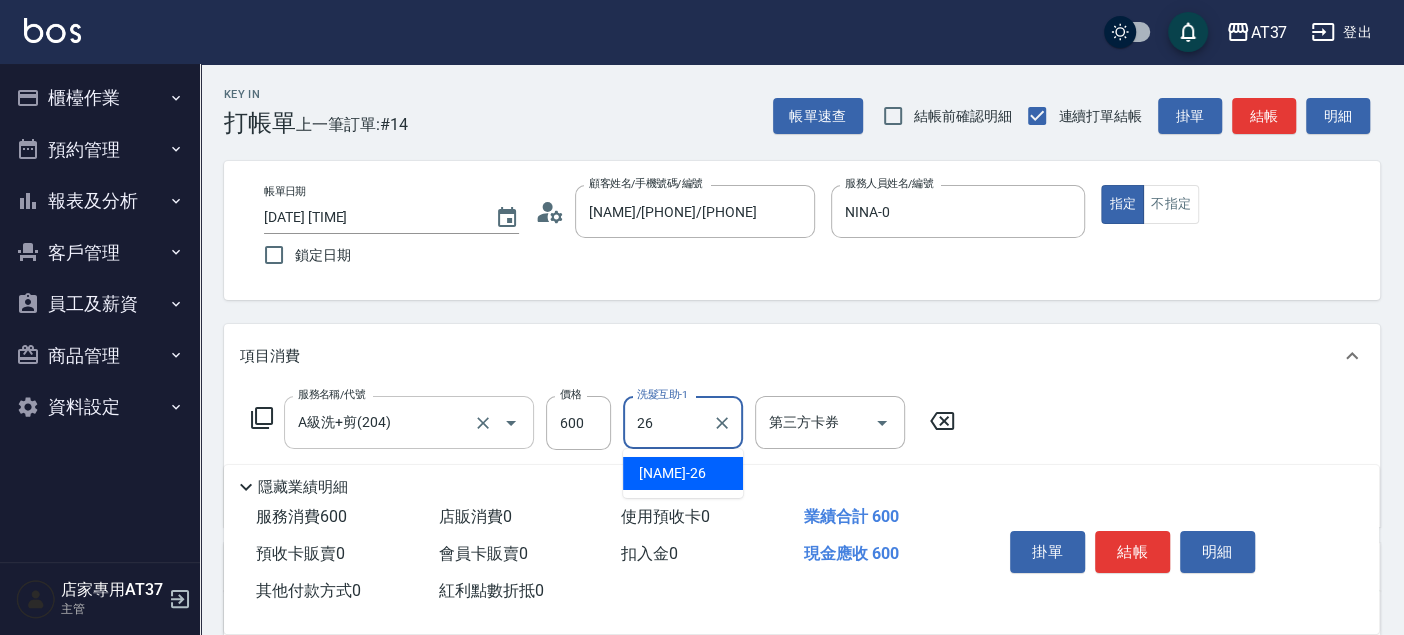 type on "[NAME]-26" 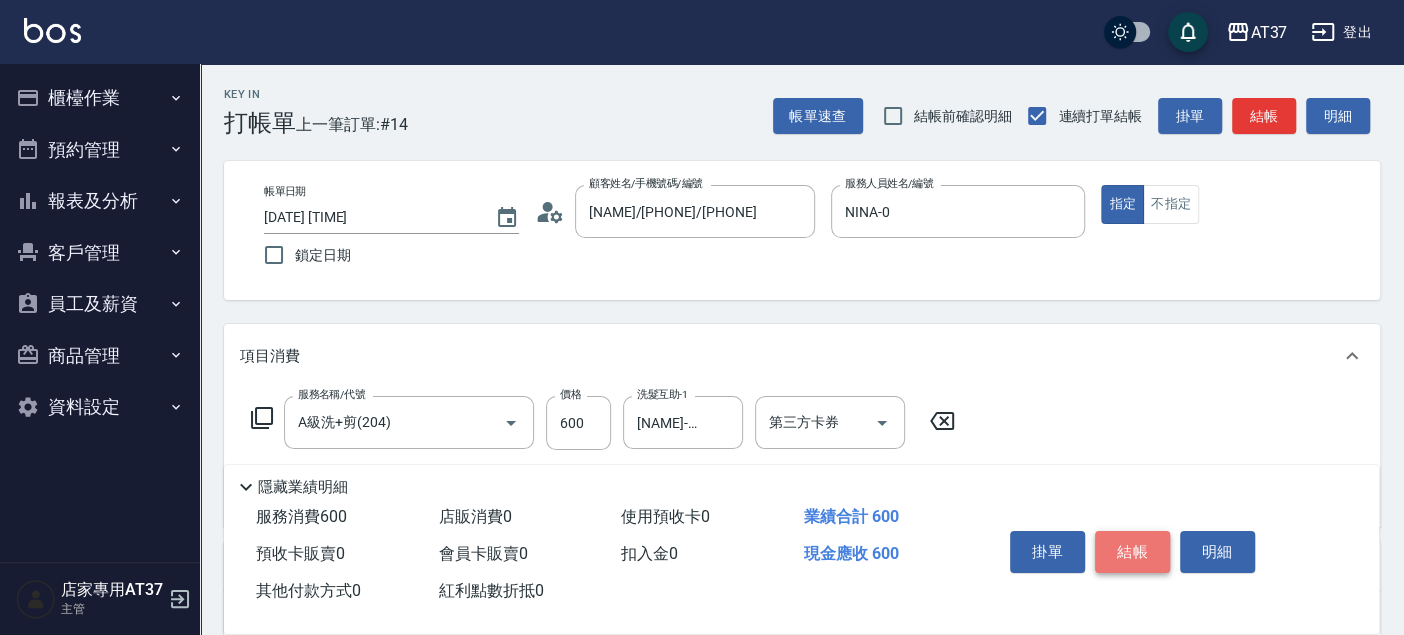 click on "結帳" at bounding box center [1132, 552] 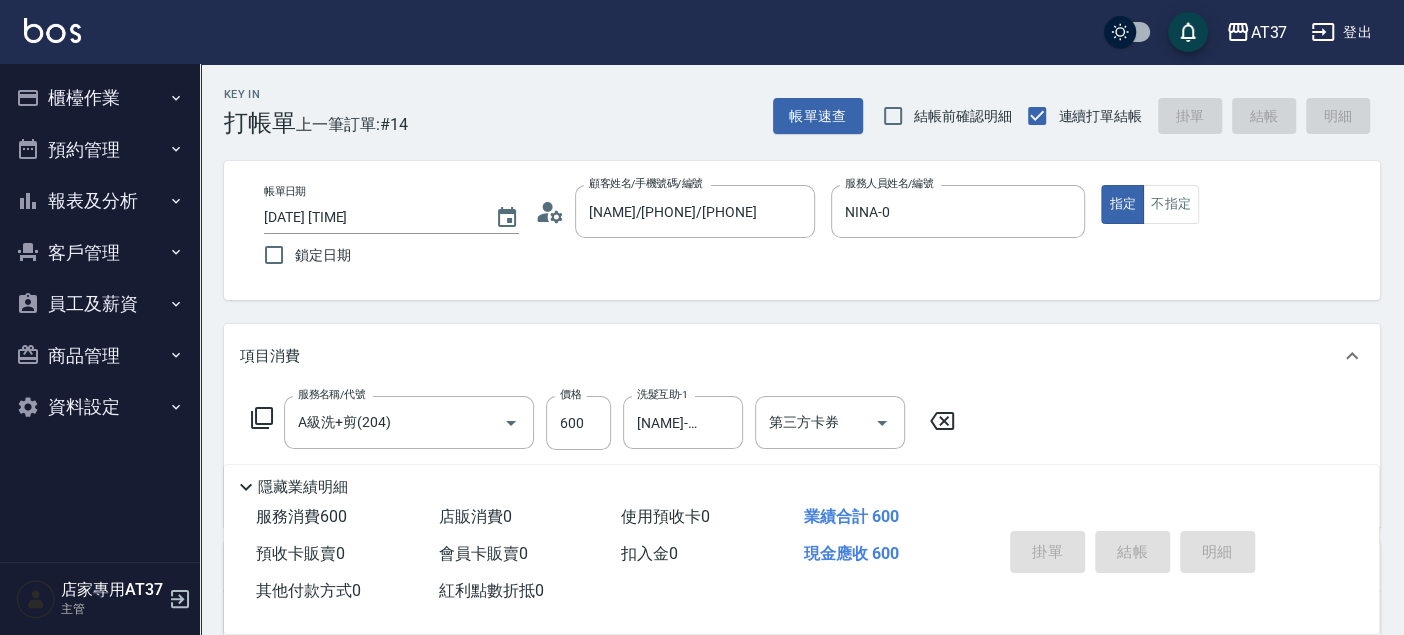 type 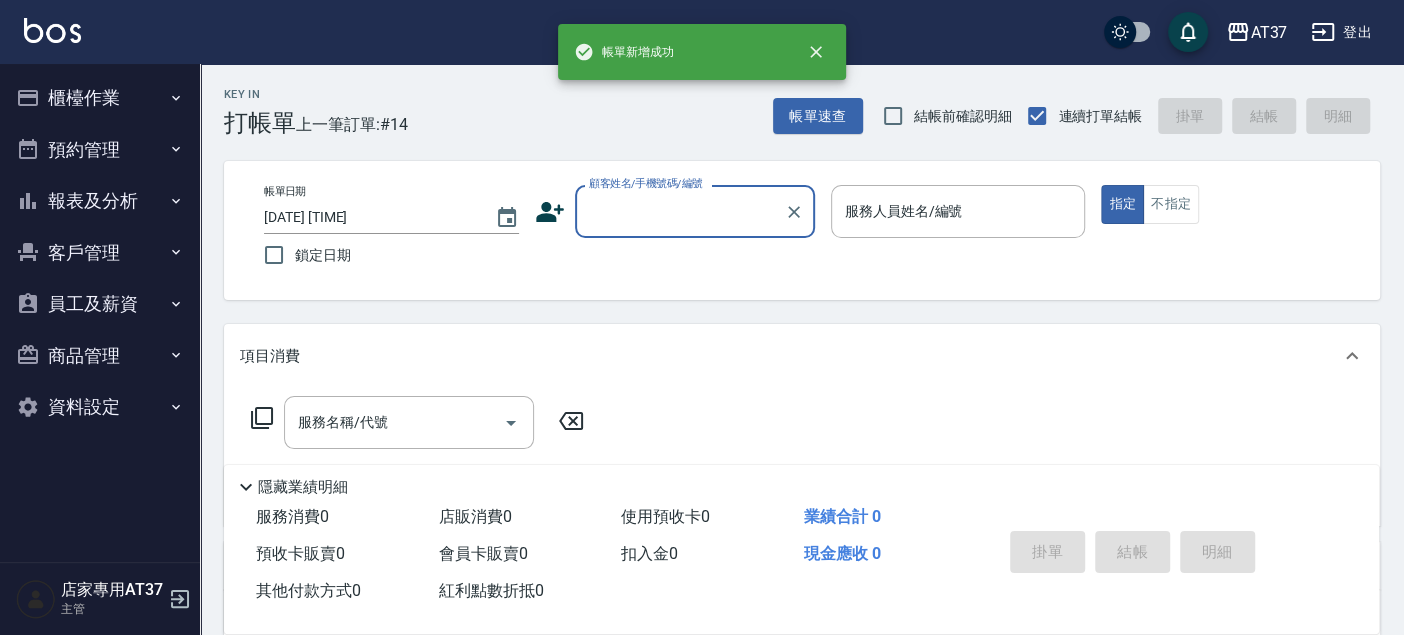scroll, scrollTop: 0, scrollLeft: 0, axis: both 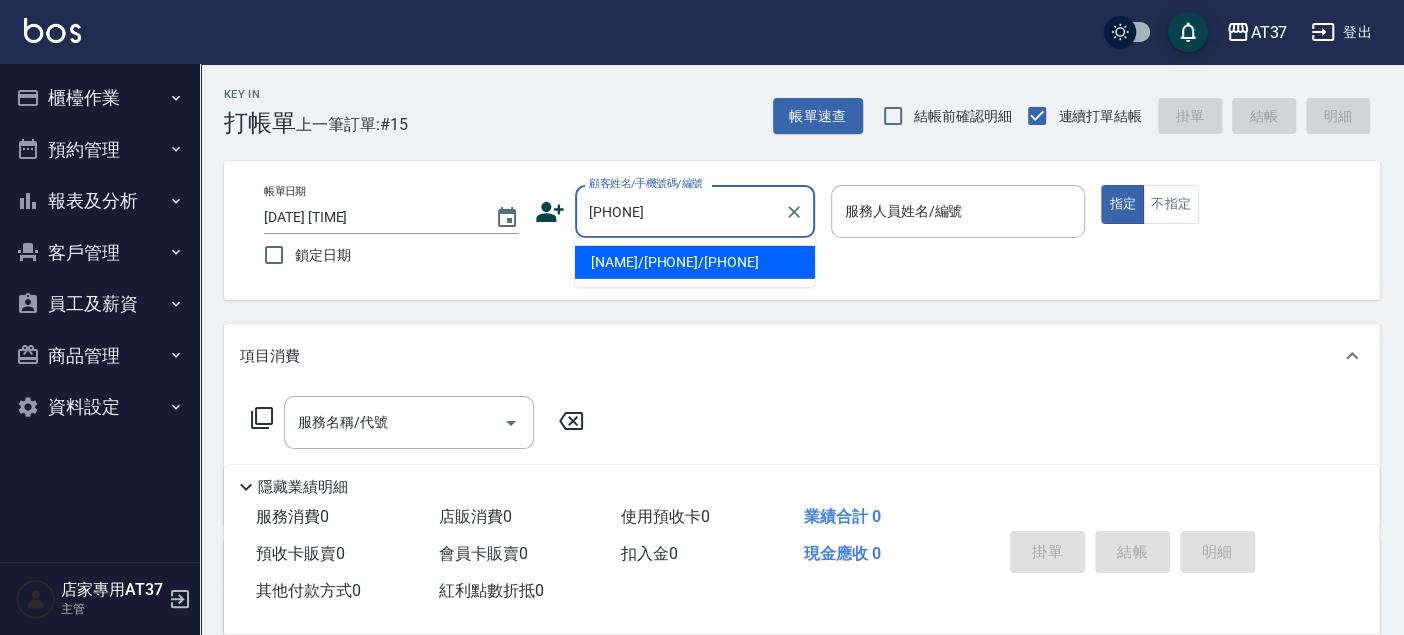 type on "陳晟浩/0972758856/0972758856" 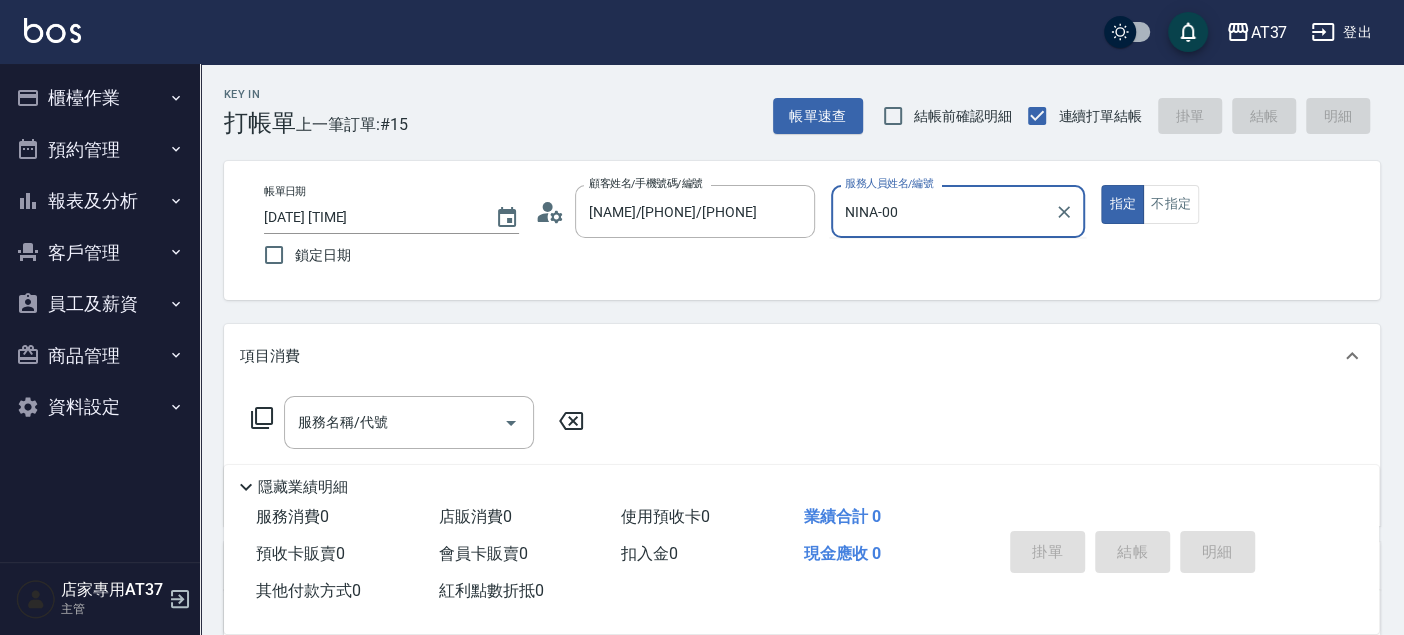type on "NINA-0" 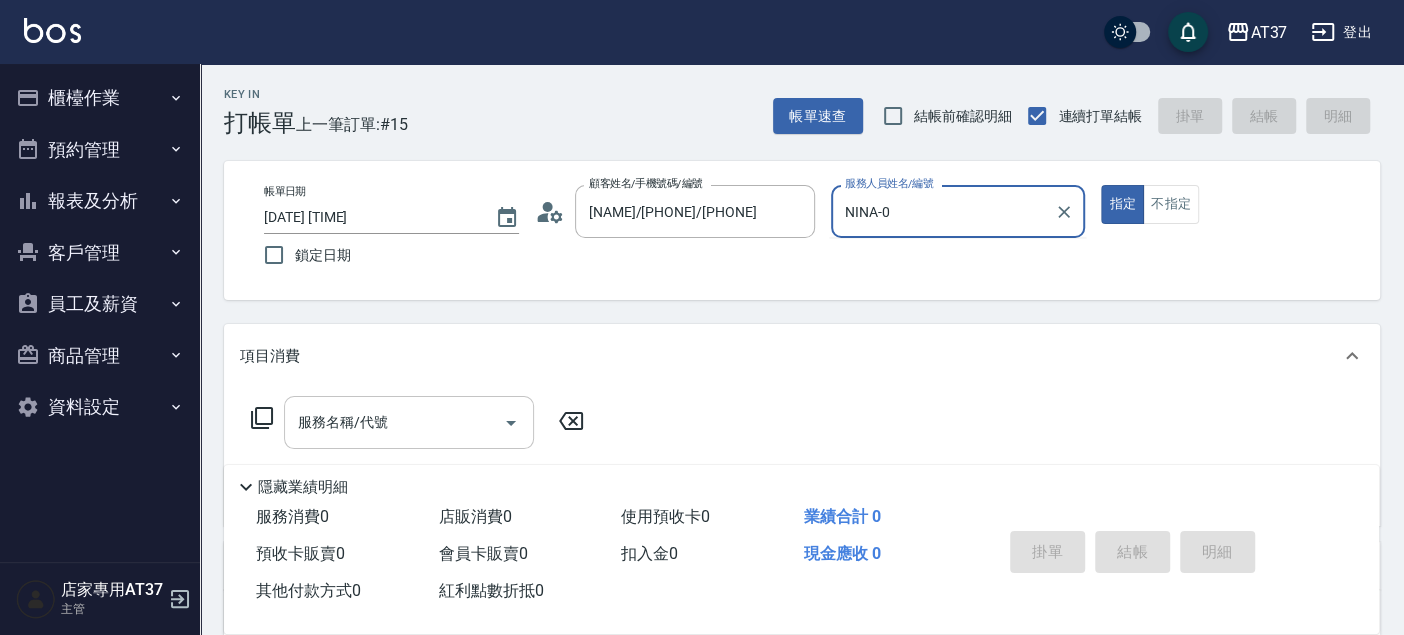 click on "服務名稱/代號" at bounding box center [394, 422] 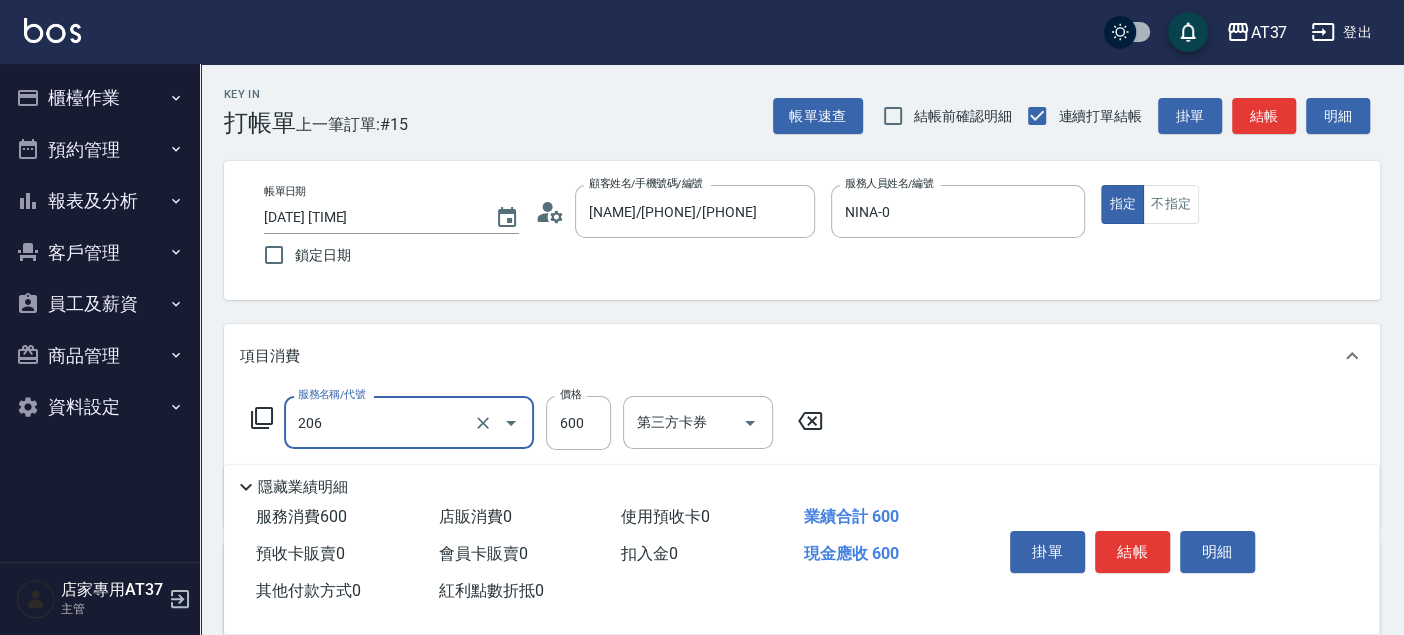 type on "A精油洗+剪(206)" 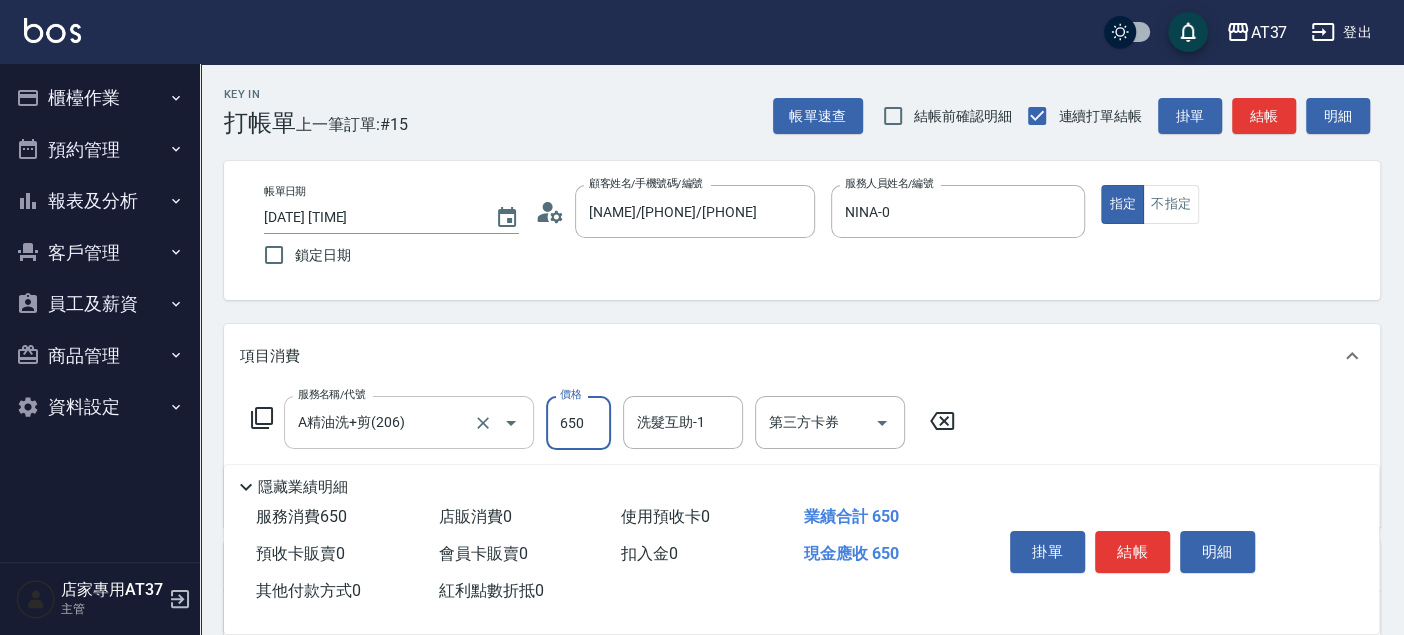 type on "650" 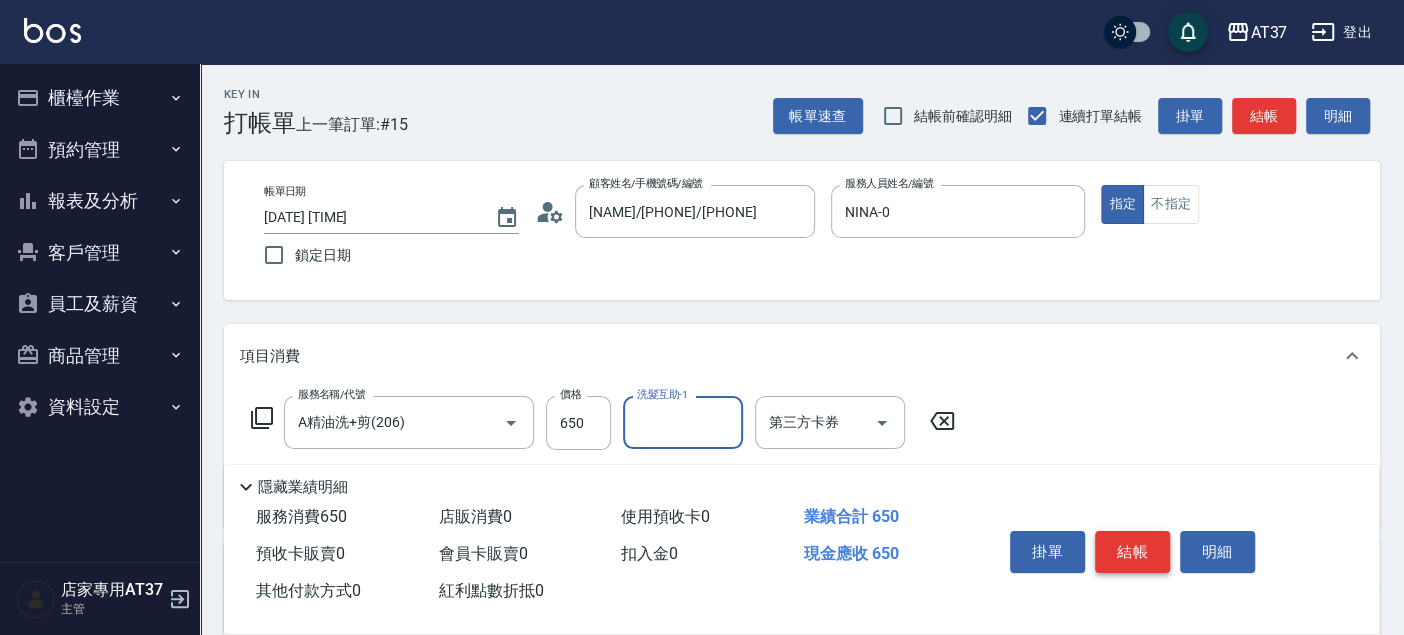click on "結帳" at bounding box center (1132, 552) 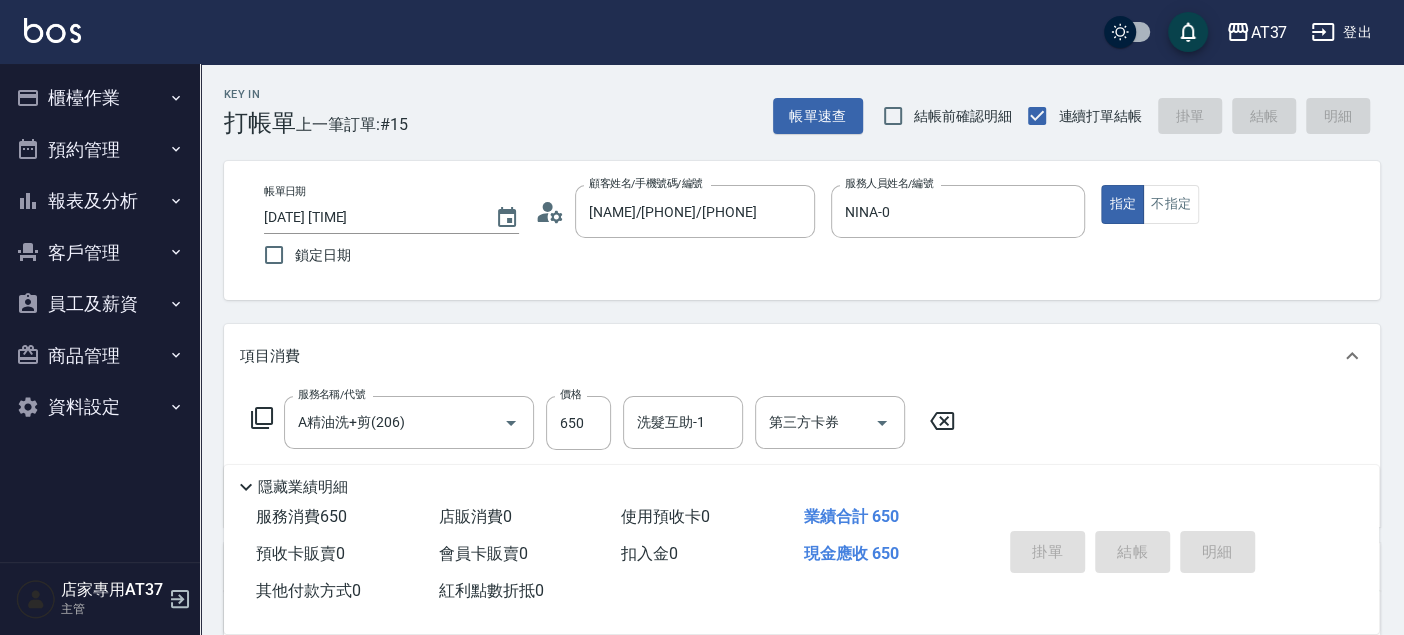 type on "2025/08/08 19:52" 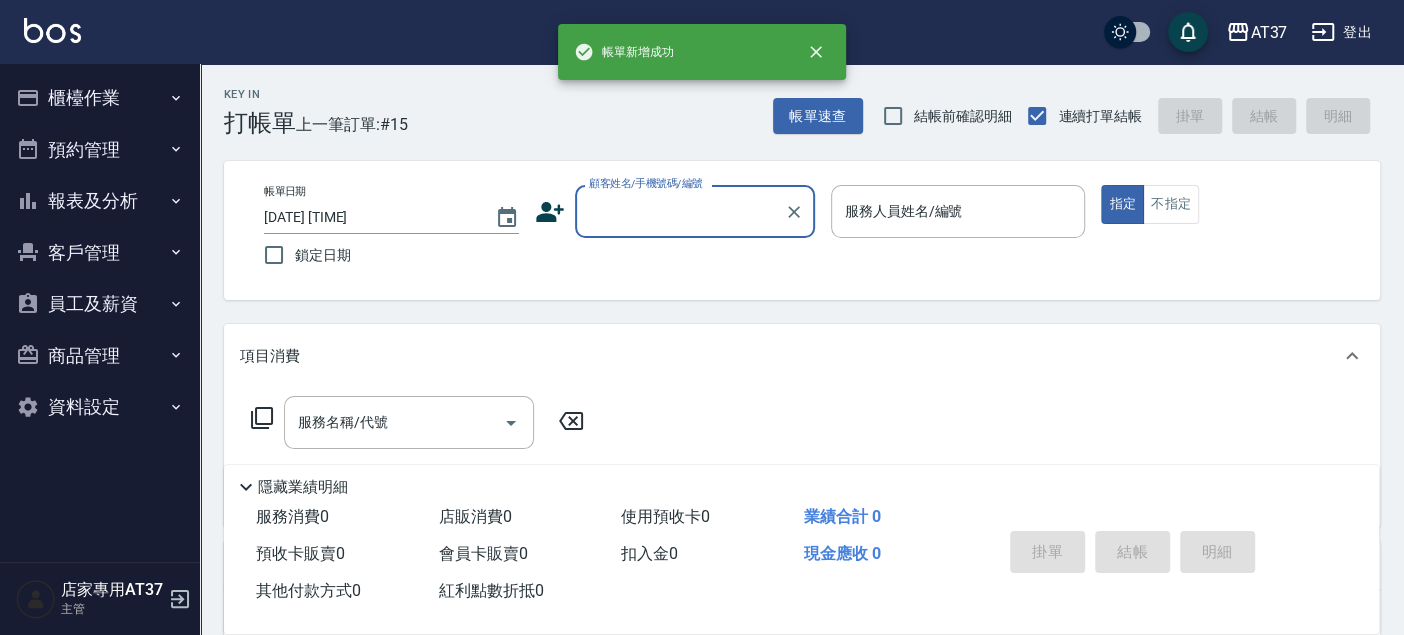 scroll, scrollTop: 0, scrollLeft: 0, axis: both 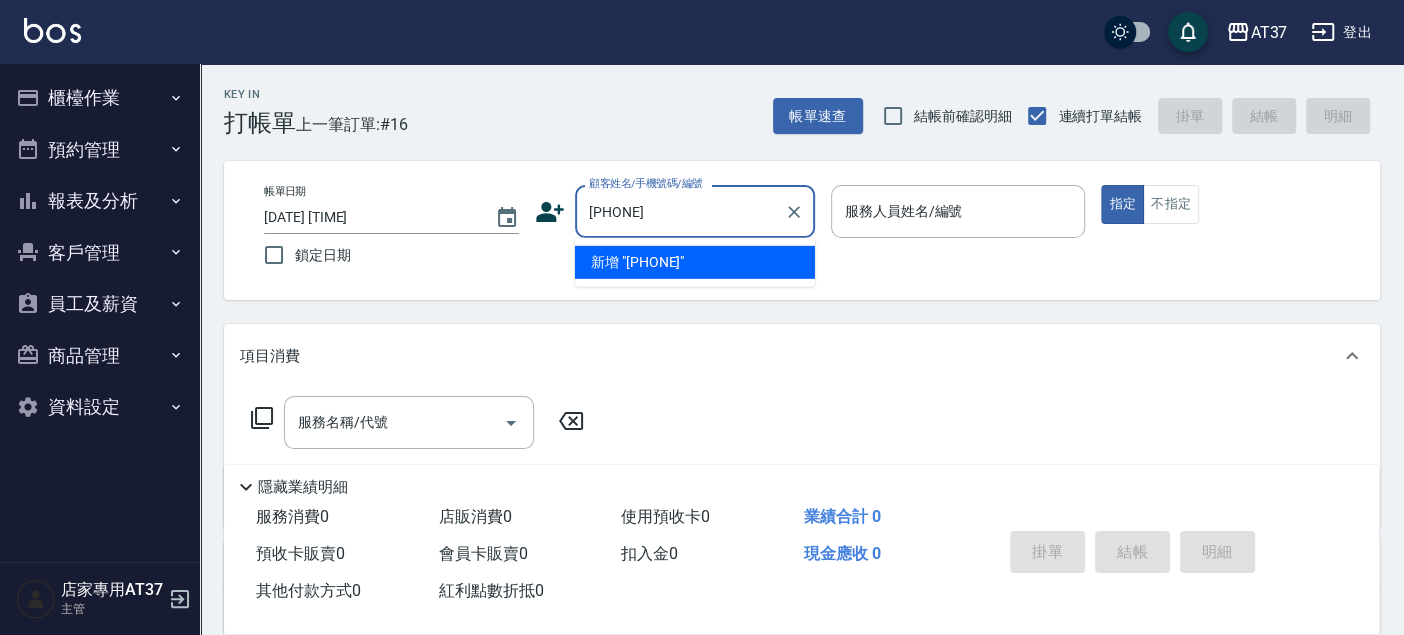 type on "0937426923" 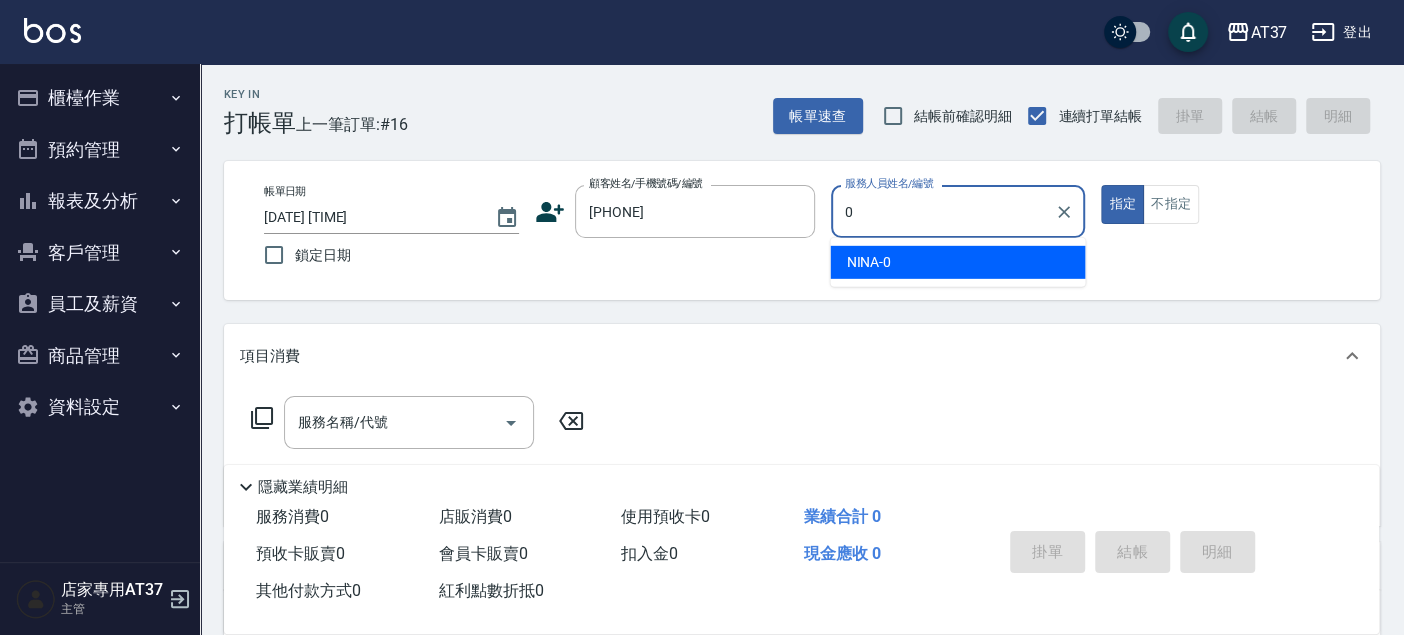 click on "NINA -0" at bounding box center (957, 262) 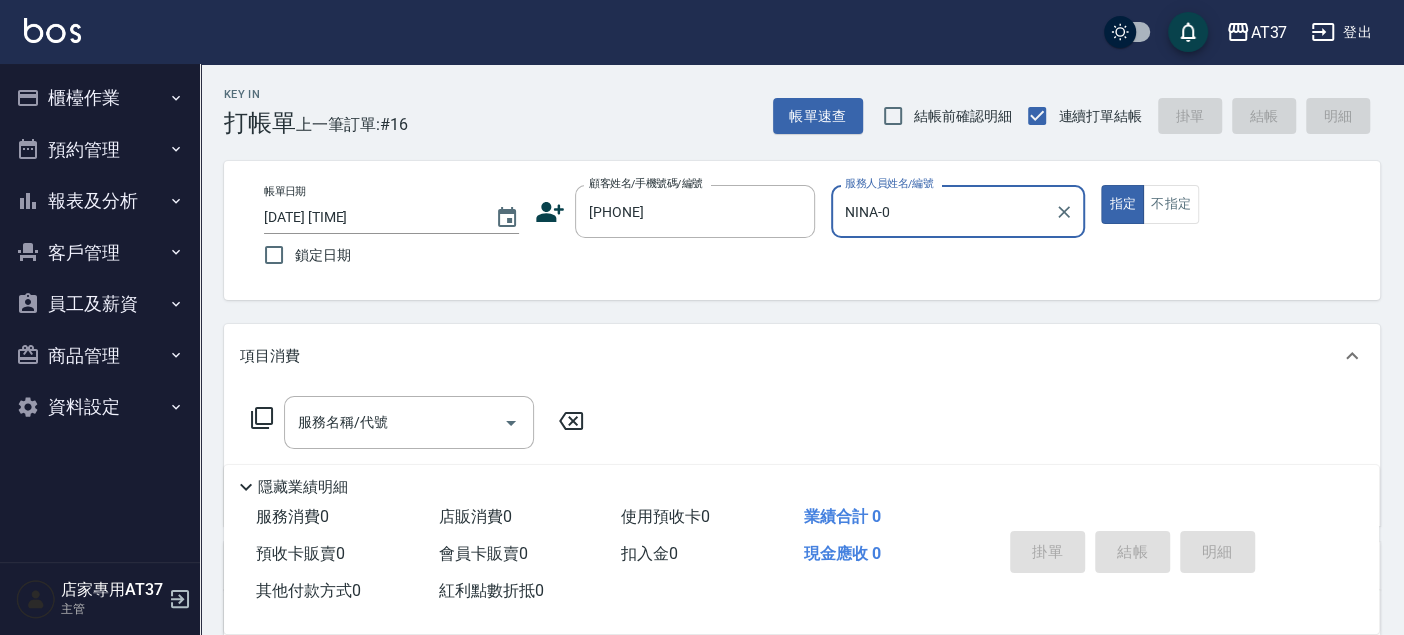 type on "NINA-0" 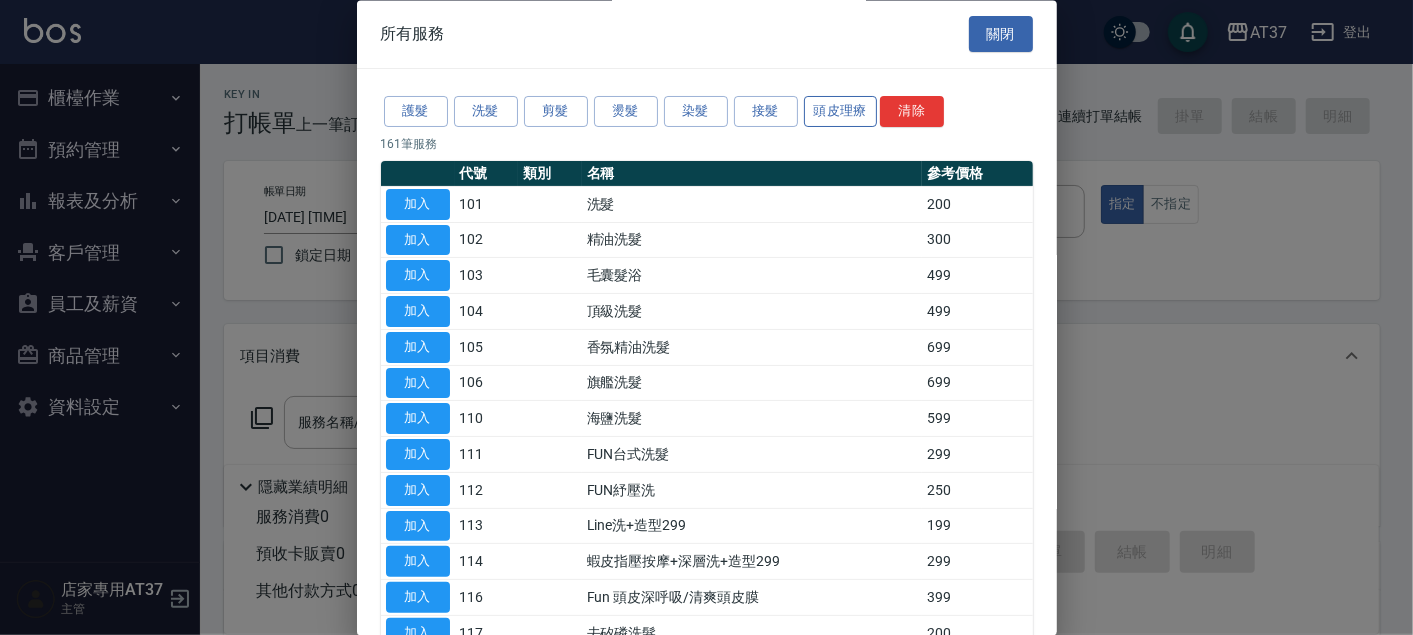 click on "頭皮理療" at bounding box center (841, 112) 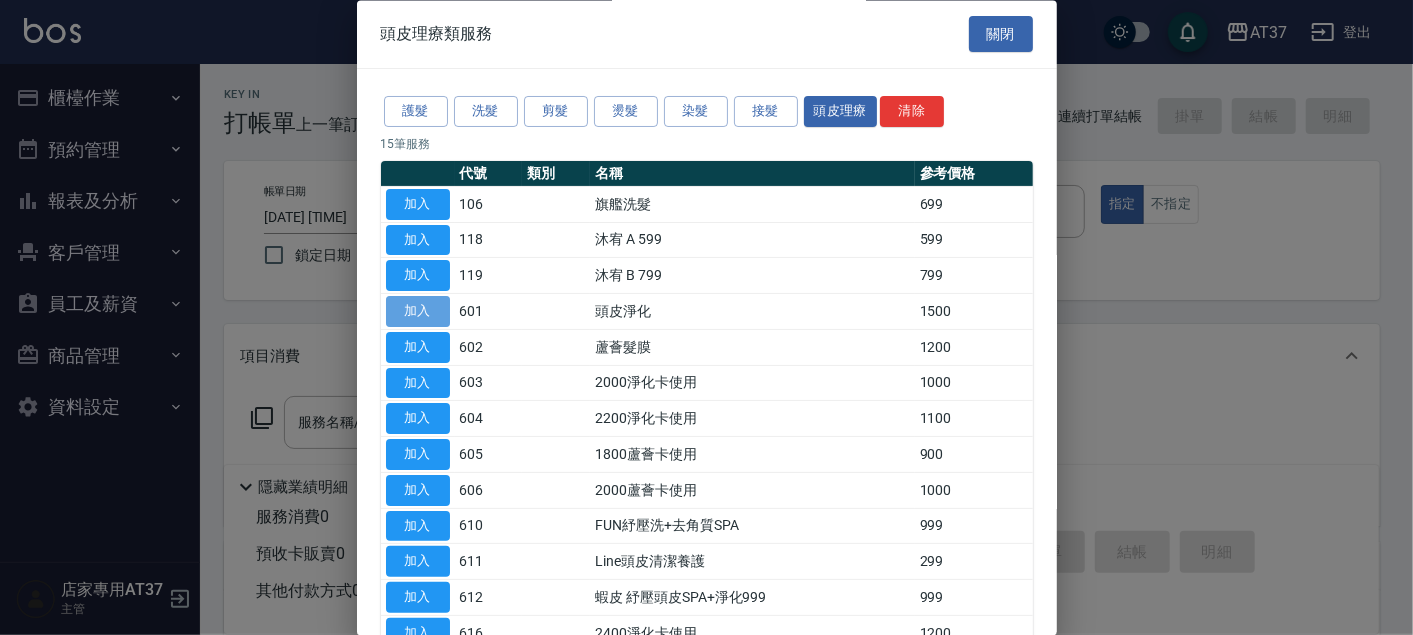 click on "加入" at bounding box center (418, 312) 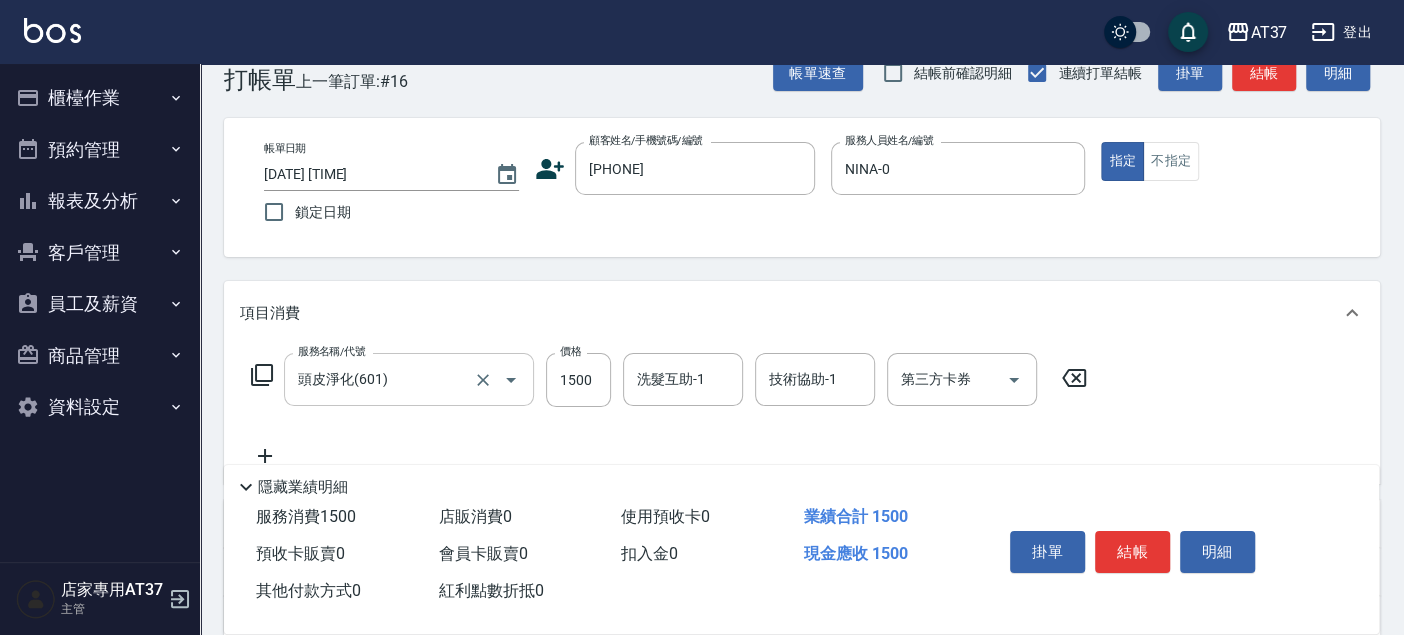 scroll, scrollTop: 111, scrollLeft: 0, axis: vertical 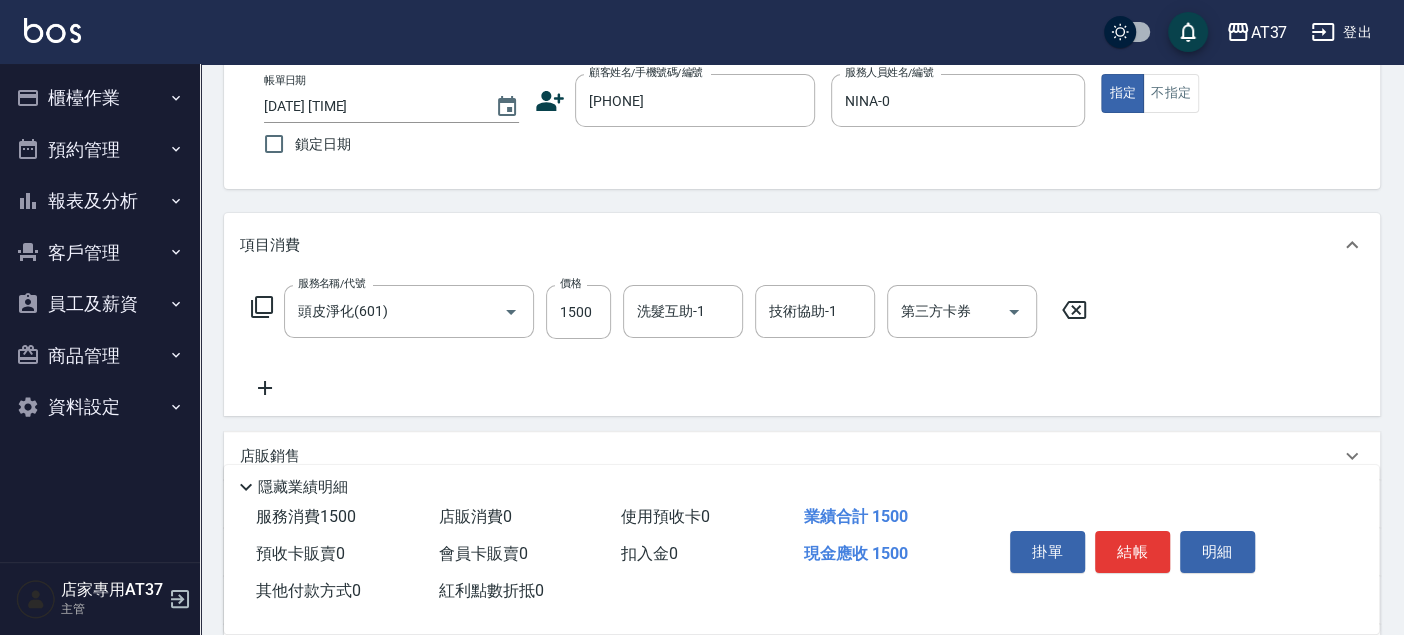 click 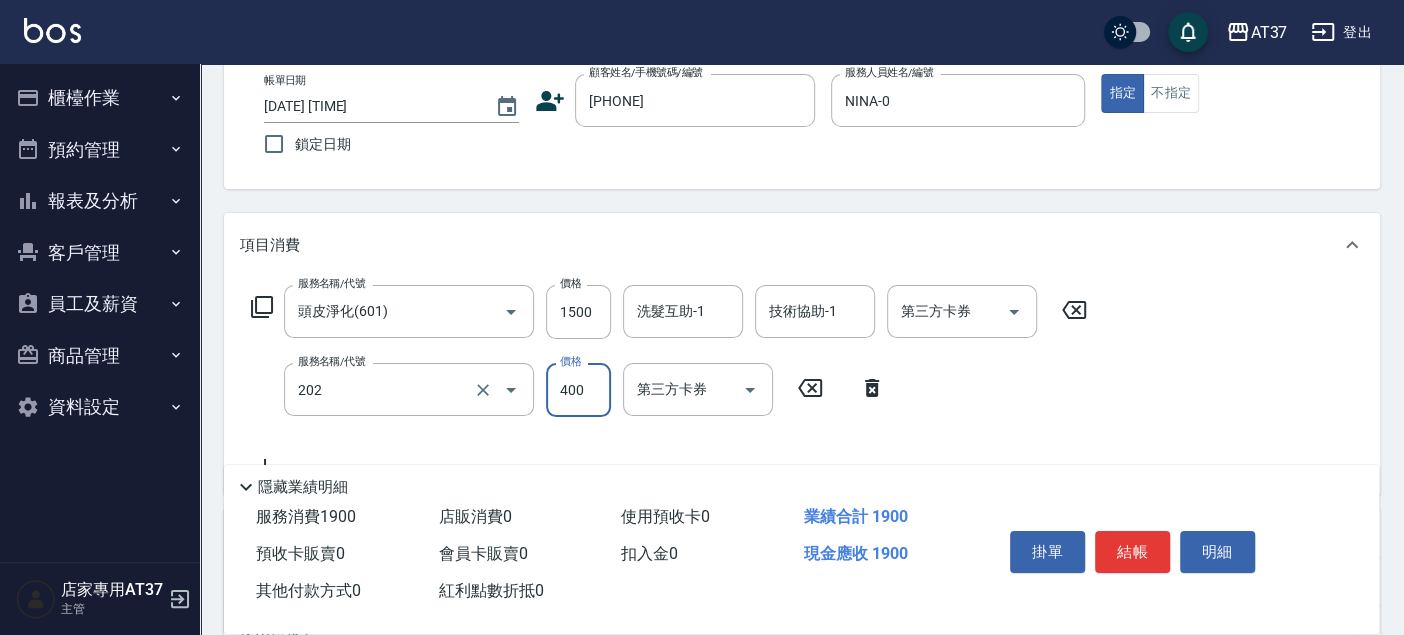 type on "A級單剪(202)" 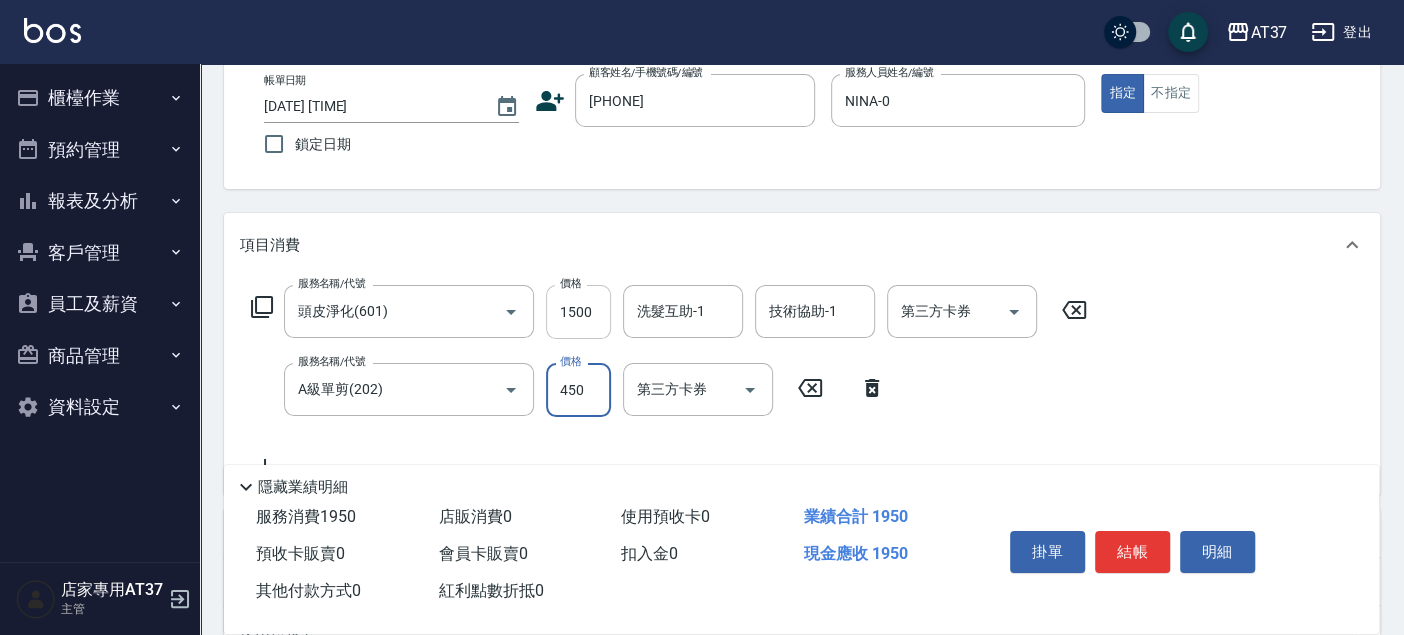 type on "450" 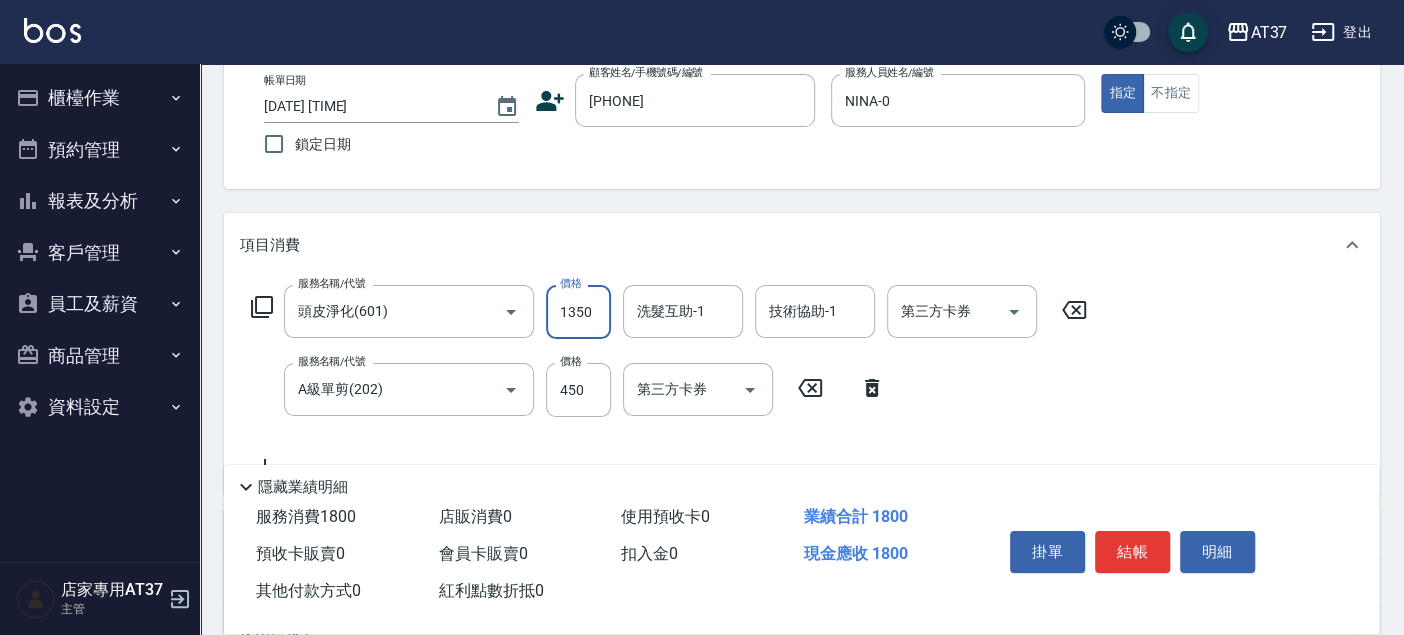type on "1350" 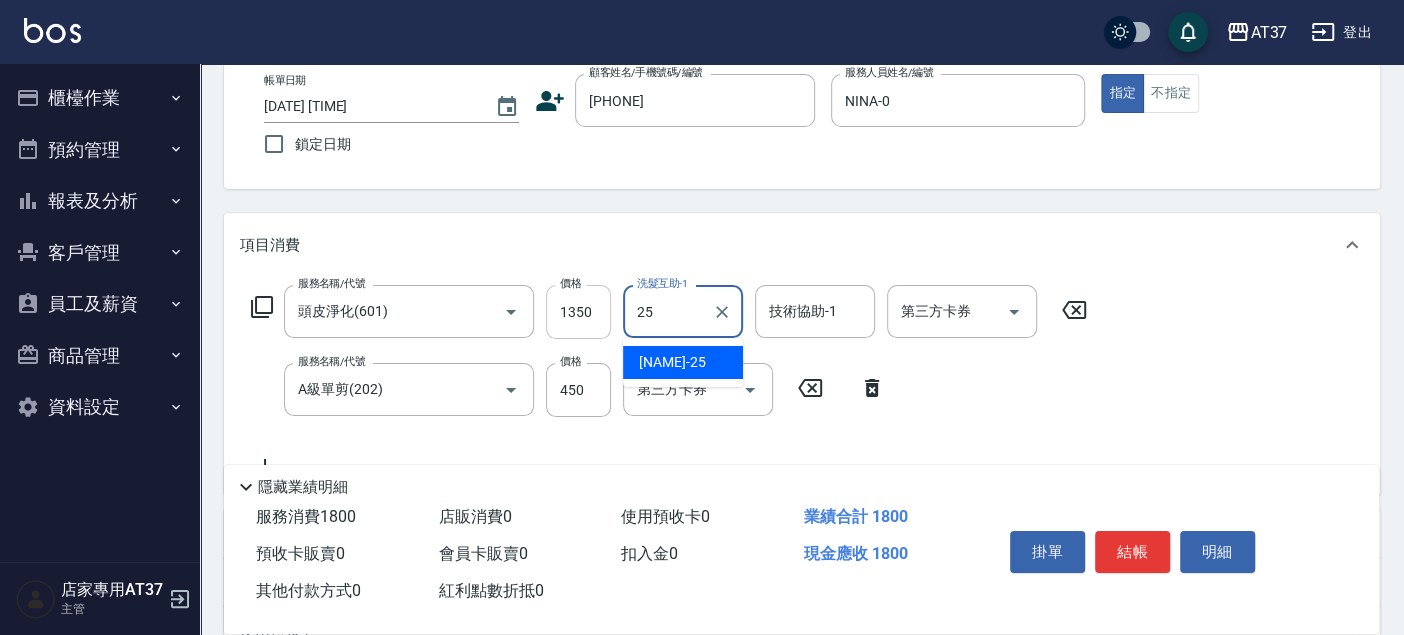 type on "子筠-25" 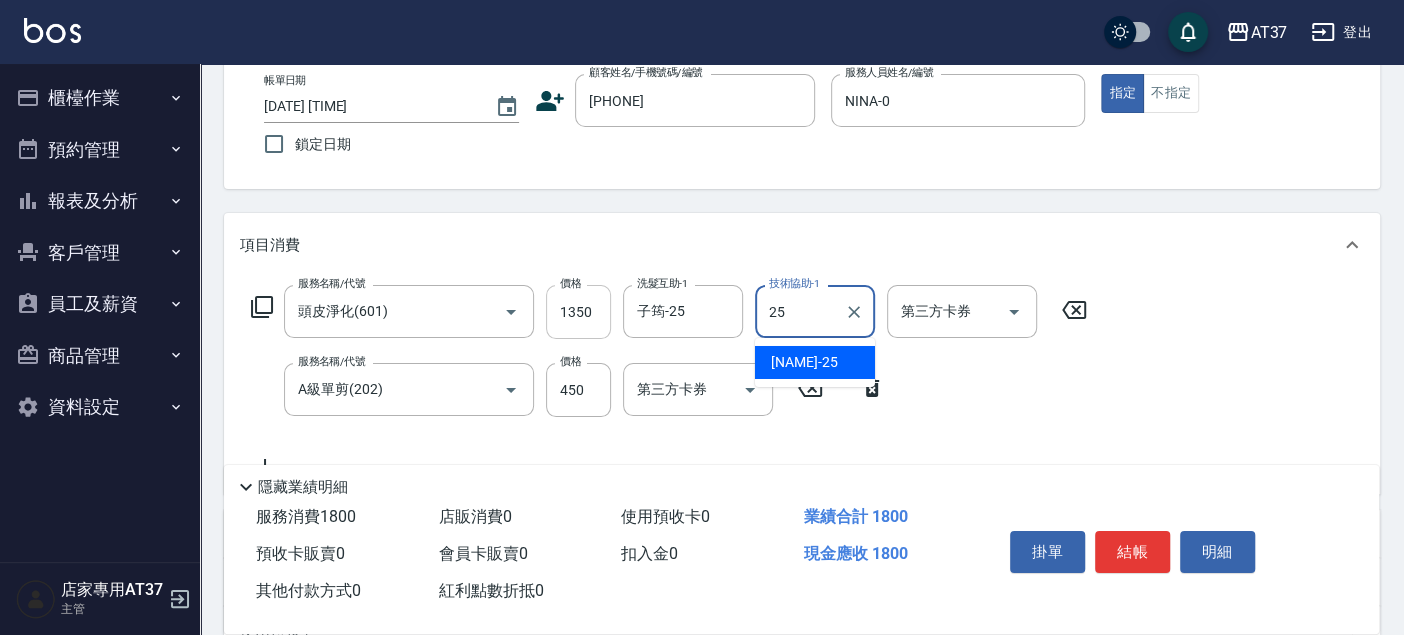 type on "子筠-25" 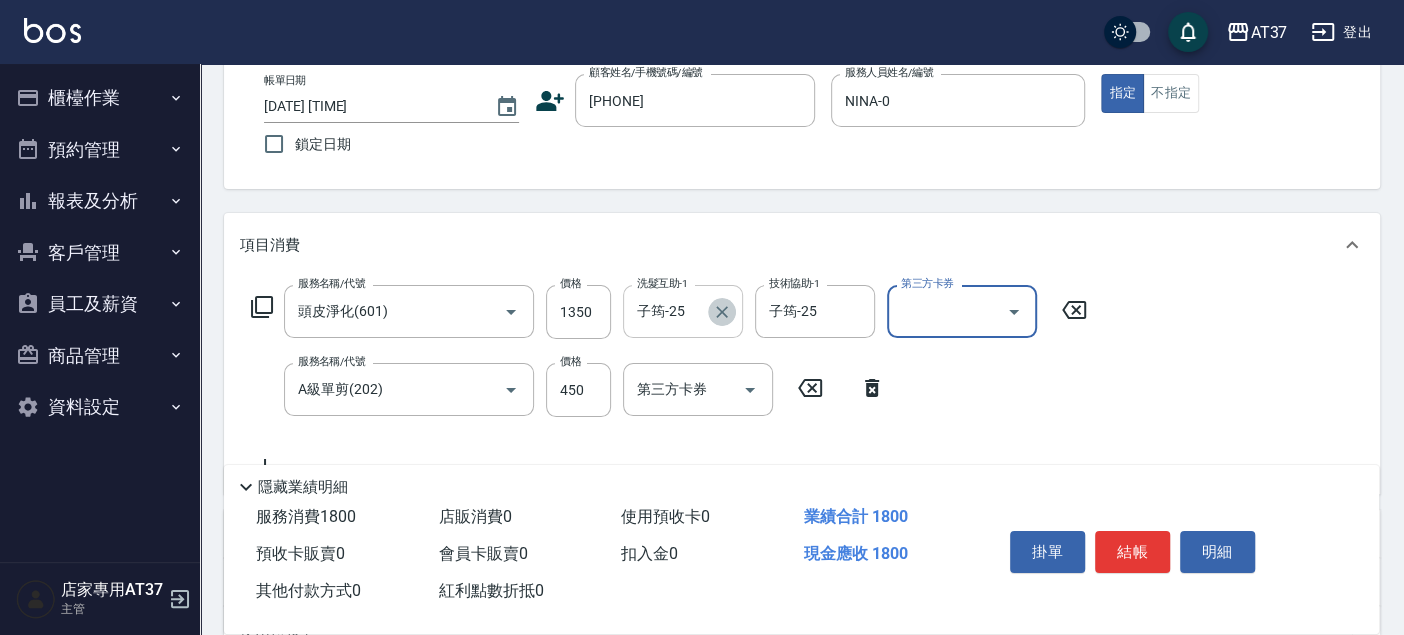 click 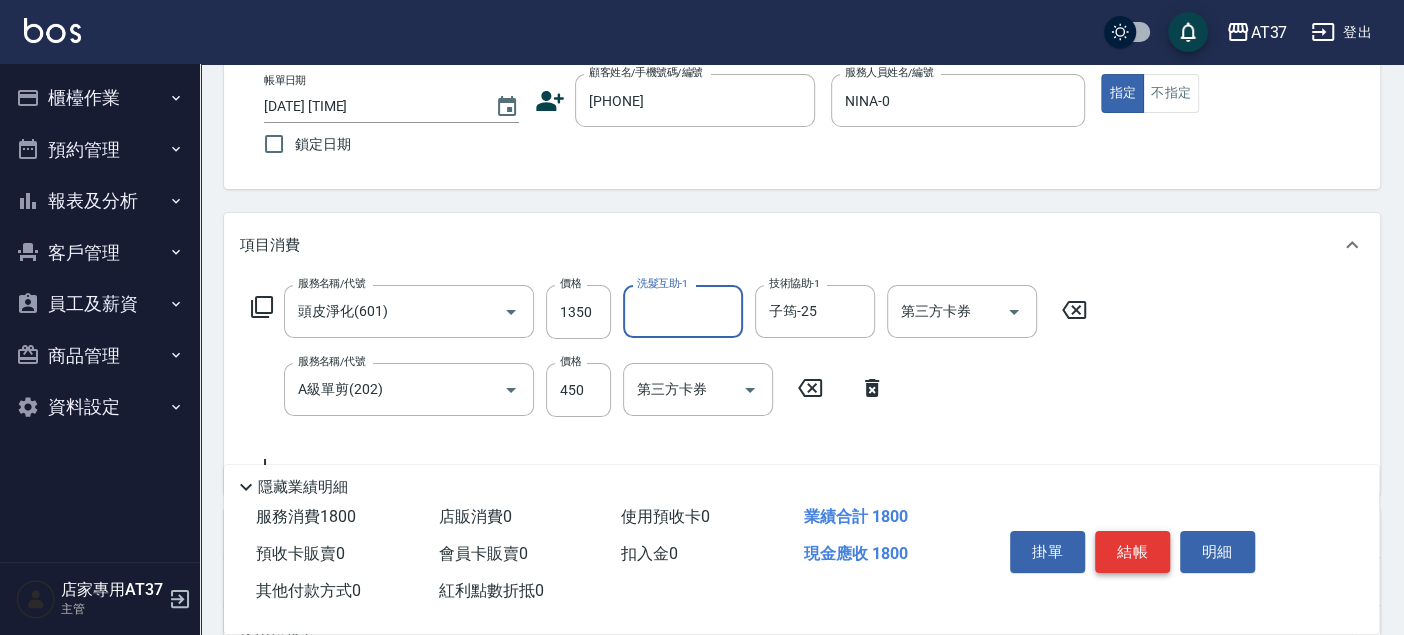 click on "結帳" at bounding box center [1132, 552] 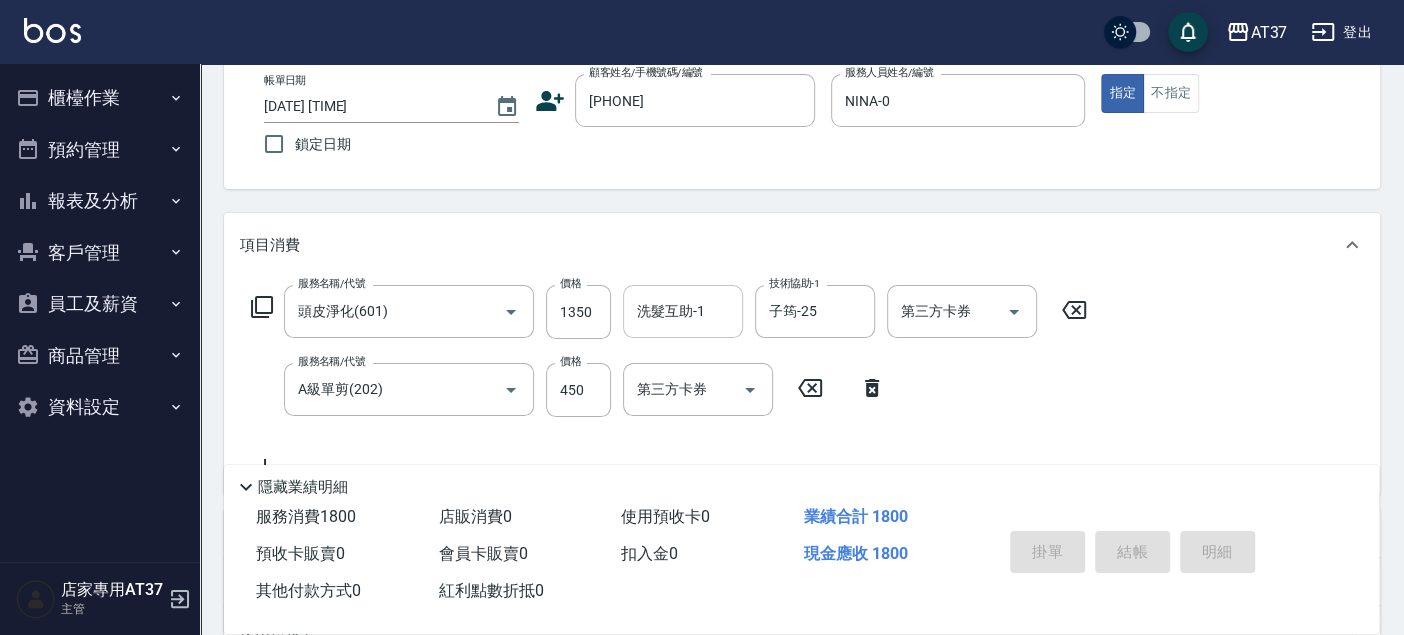 type 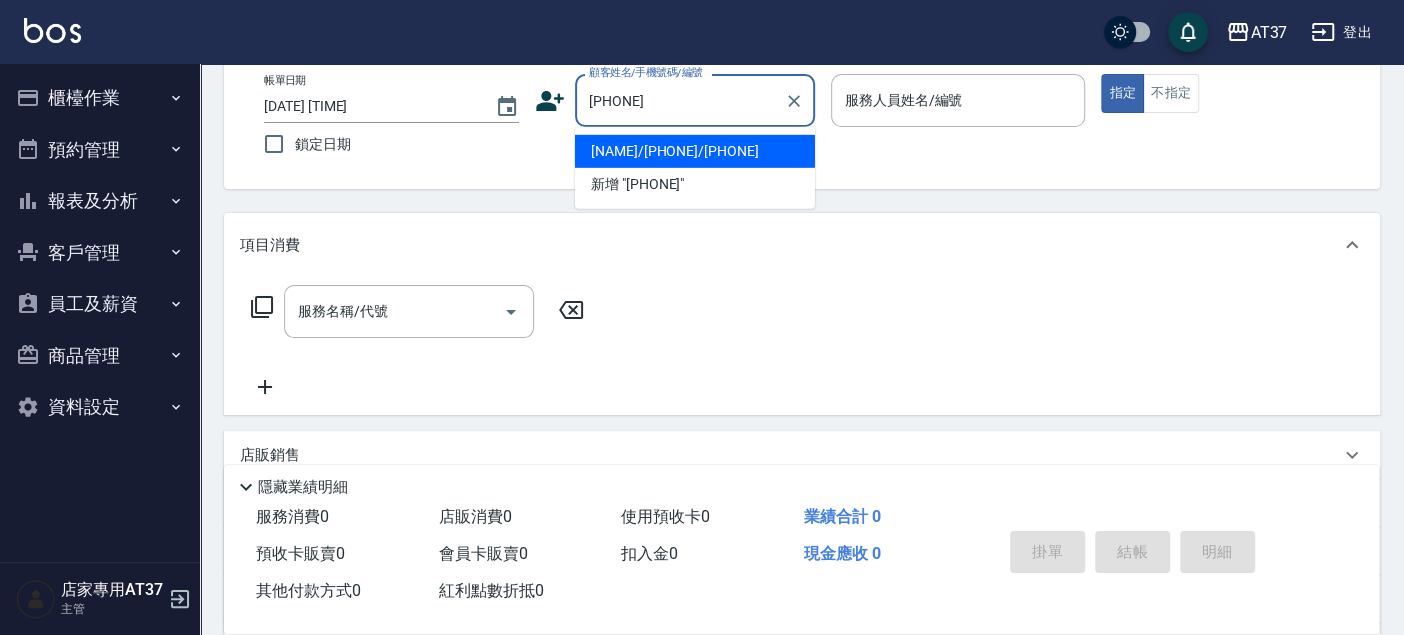 type on "0972817303" 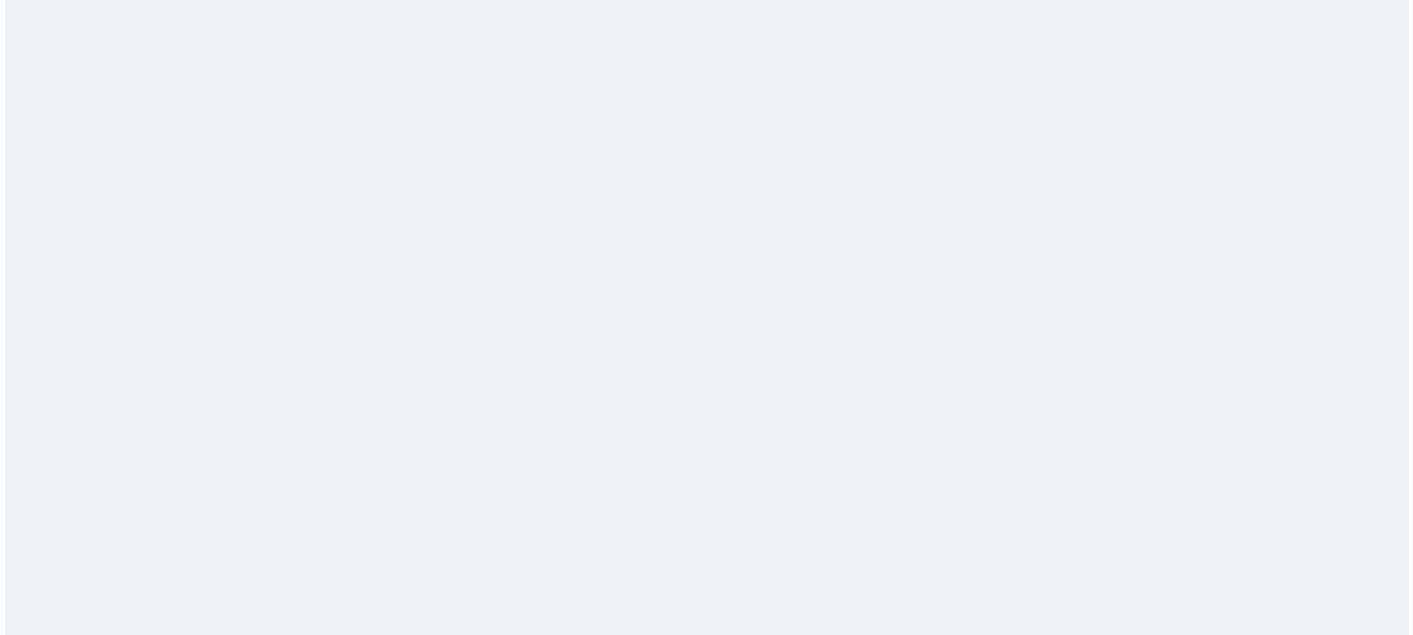 scroll, scrollTop: 0, scrollLeft: 0, axis: both 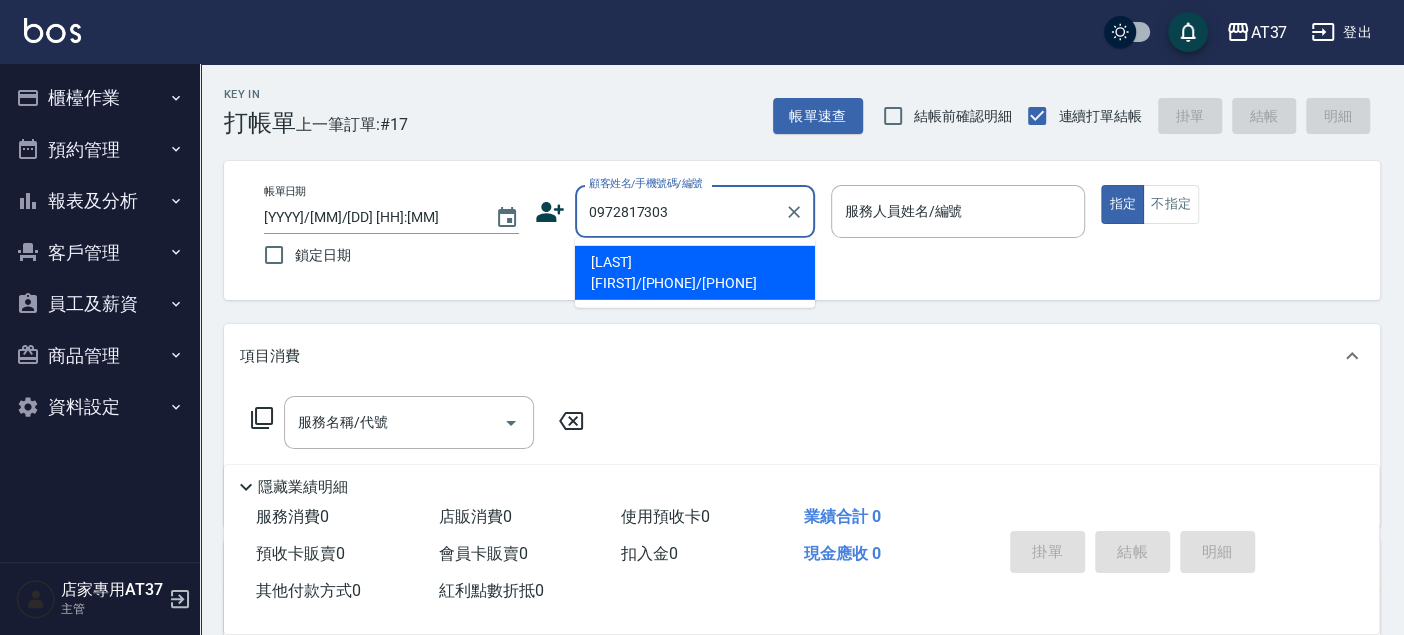 type on "[LAST] [FIRST]/[PHONE]/[PHONE]" 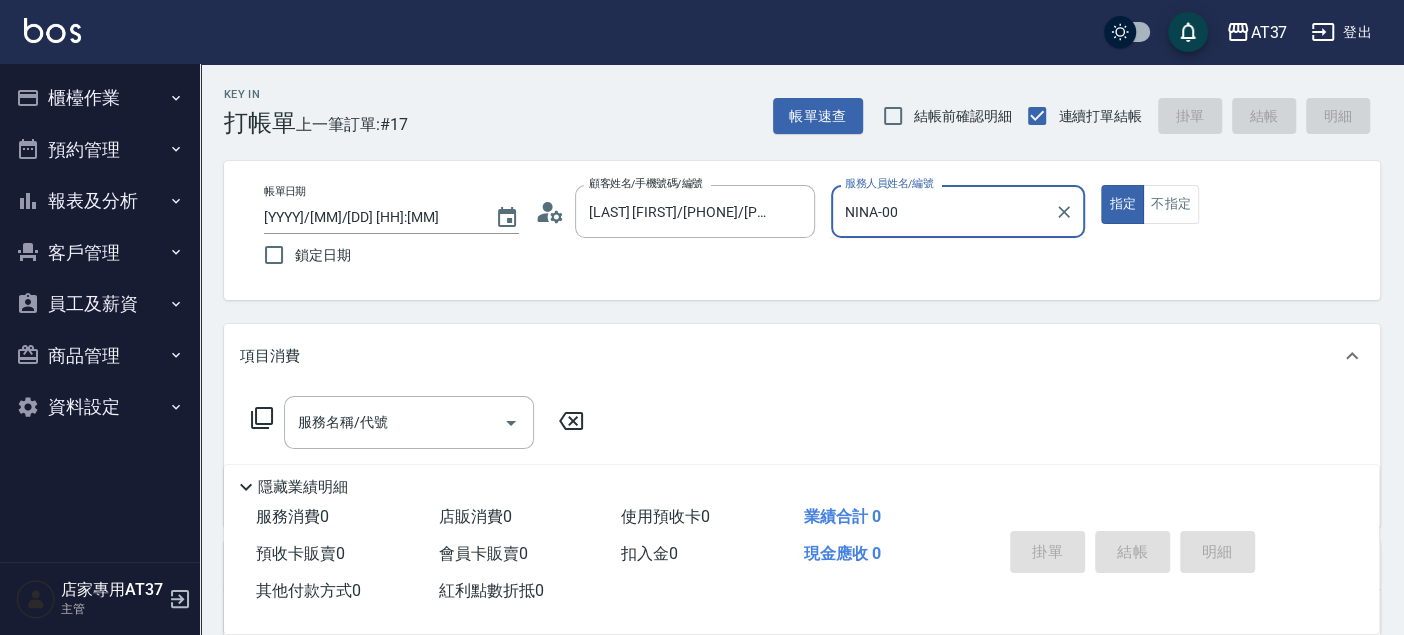 type on "NINA-0" 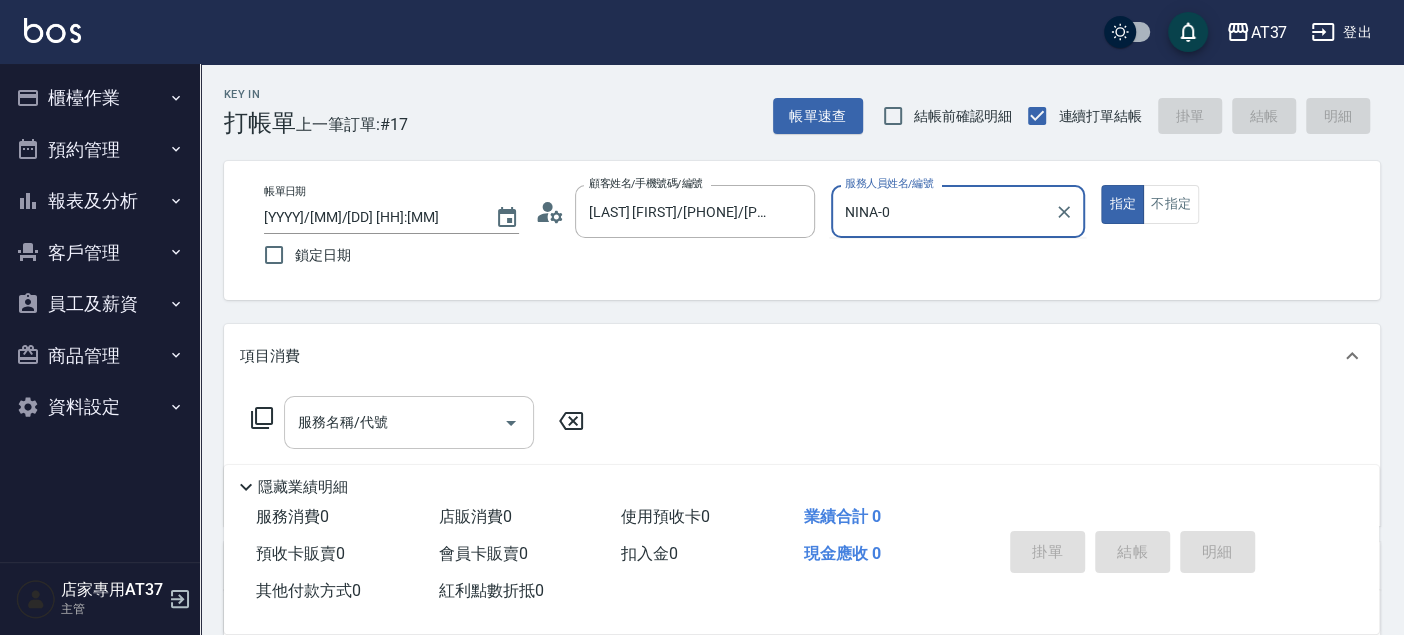 click on "服務名稱/代號" at bounding box center [394, 422] 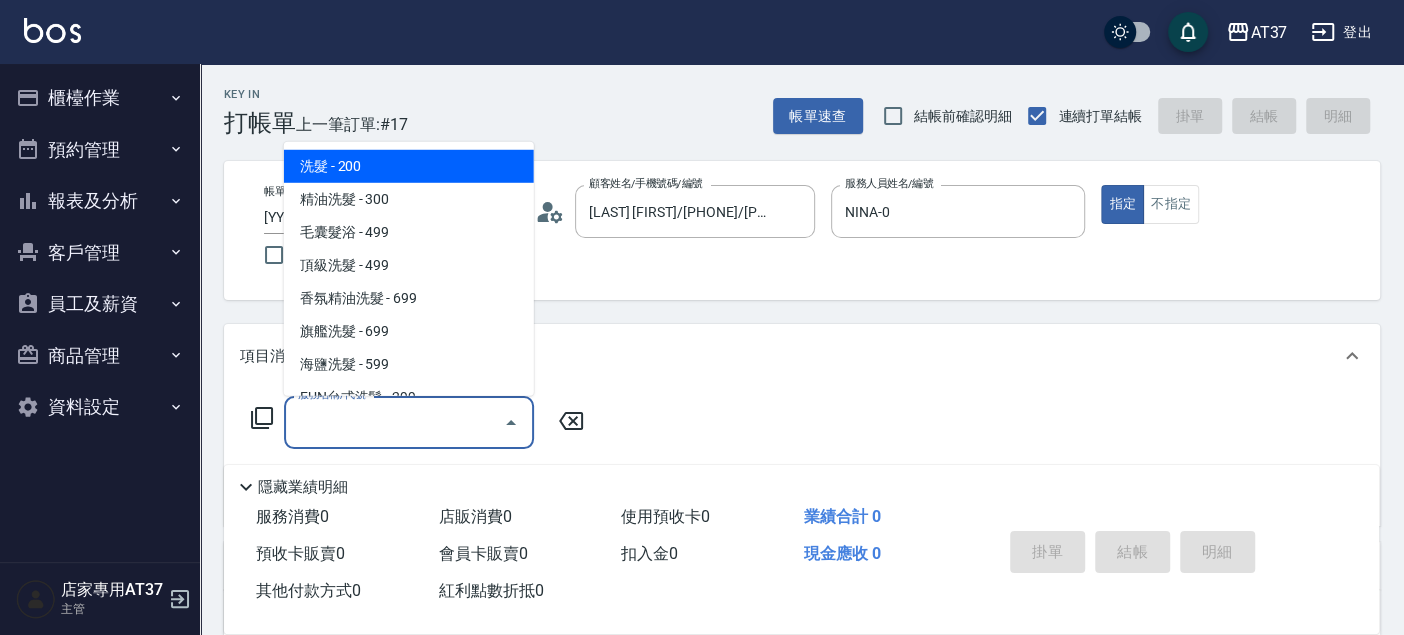 click 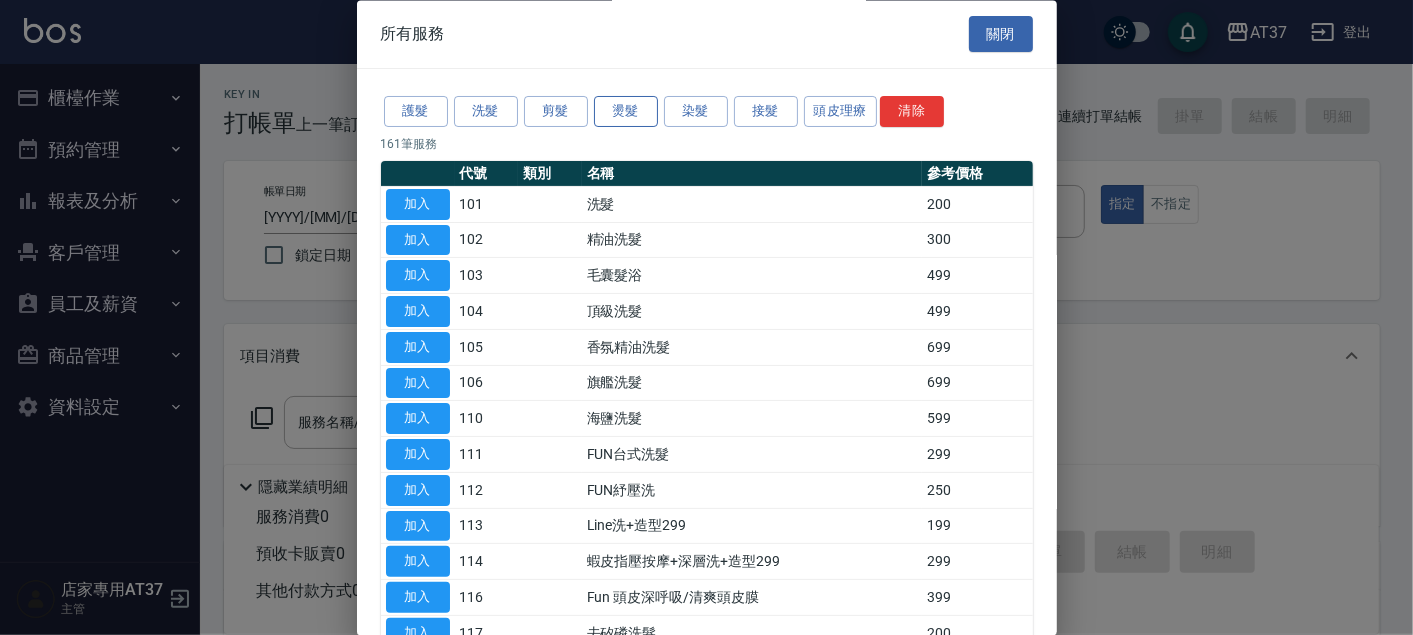 click on "燙髮" at bounding box center [626, 112] 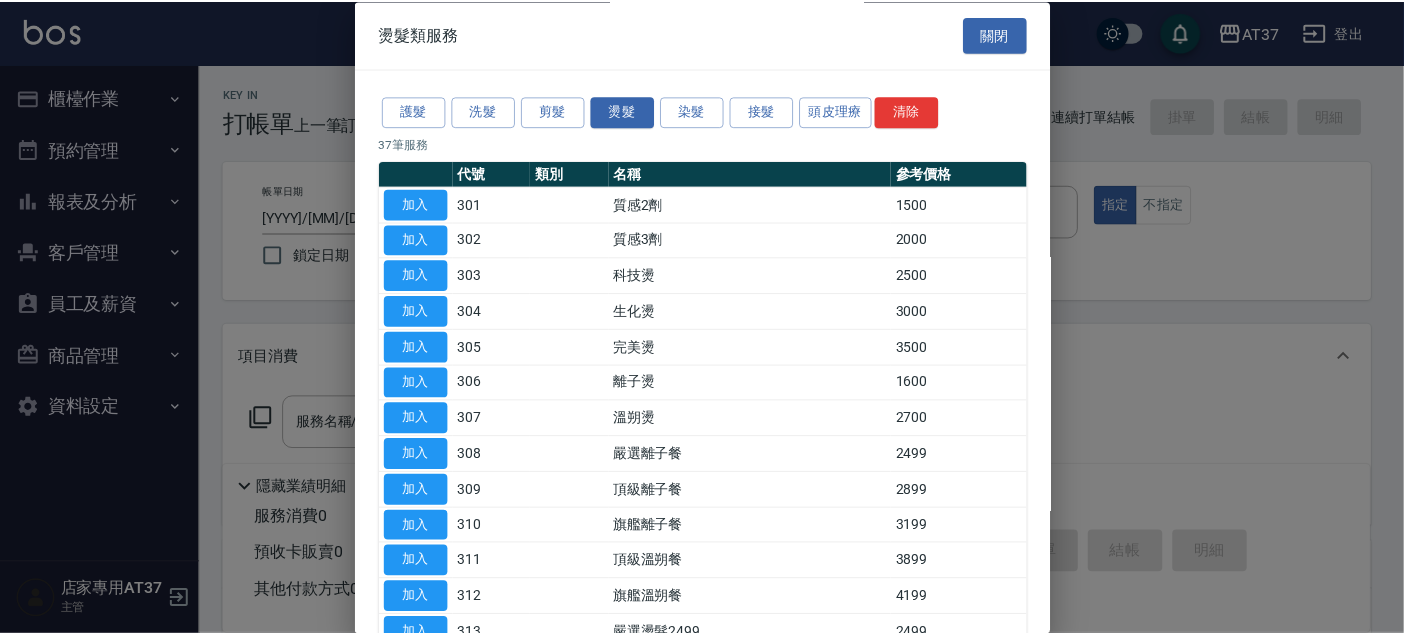 scroll, scrollTop: 666, scrollLeft: 0, axis: vertical 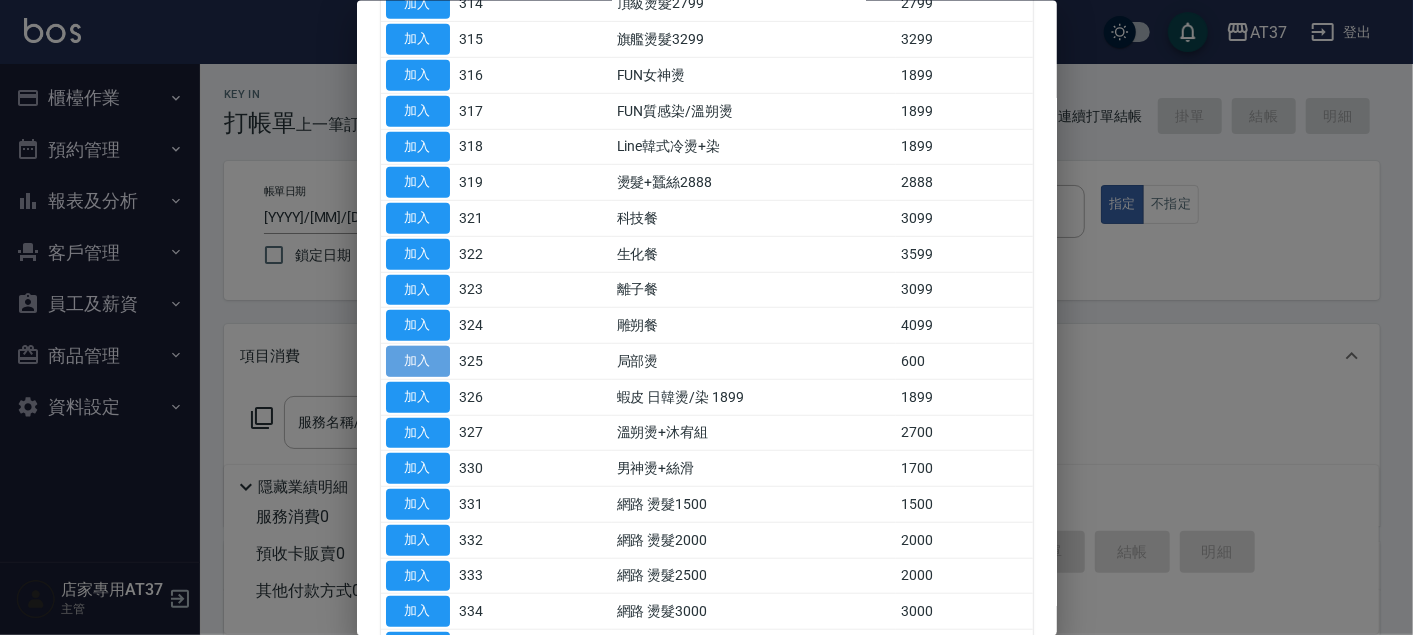 click on "加入" at bounding box center (418, 361) 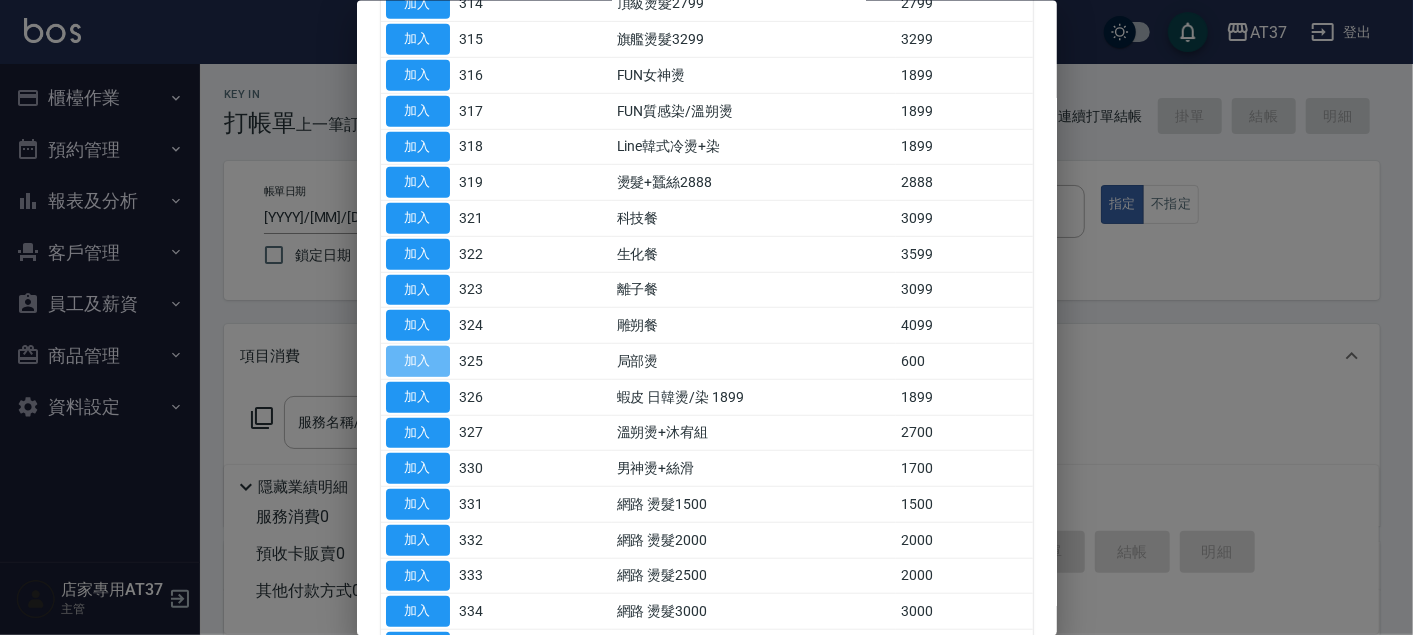 type on "局部燙(325)" 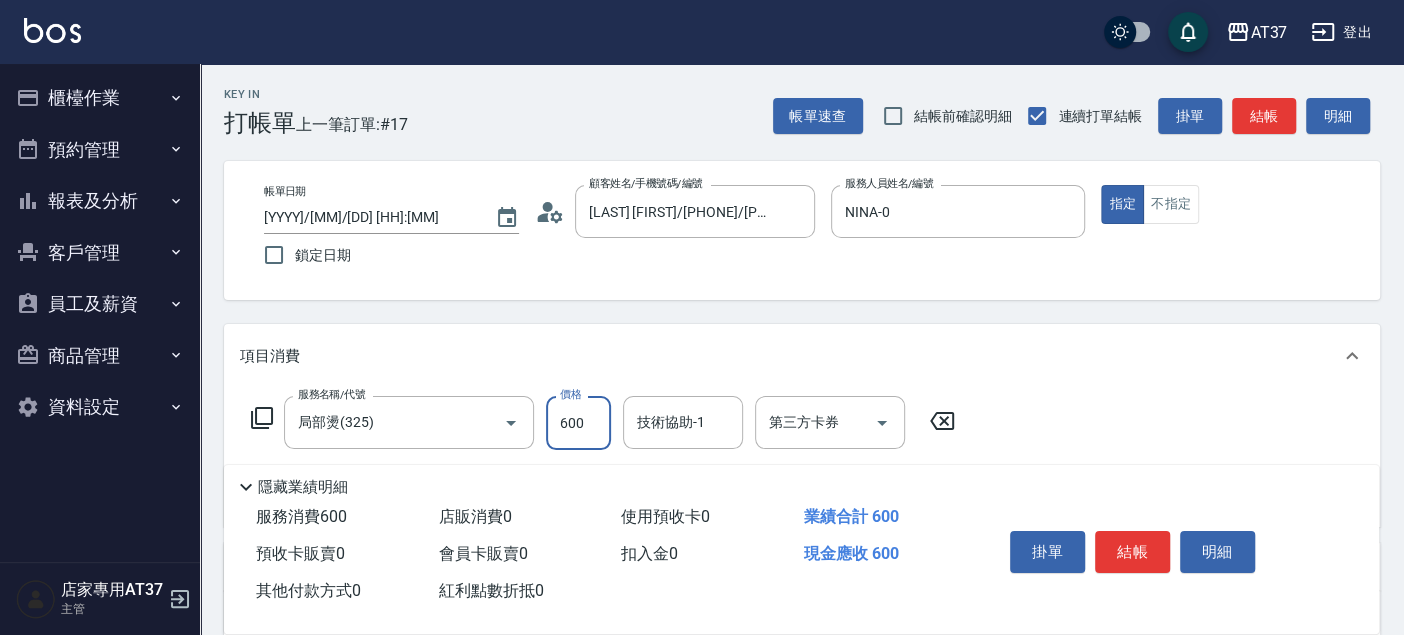 click on "600" at bounding box center [578, 423] 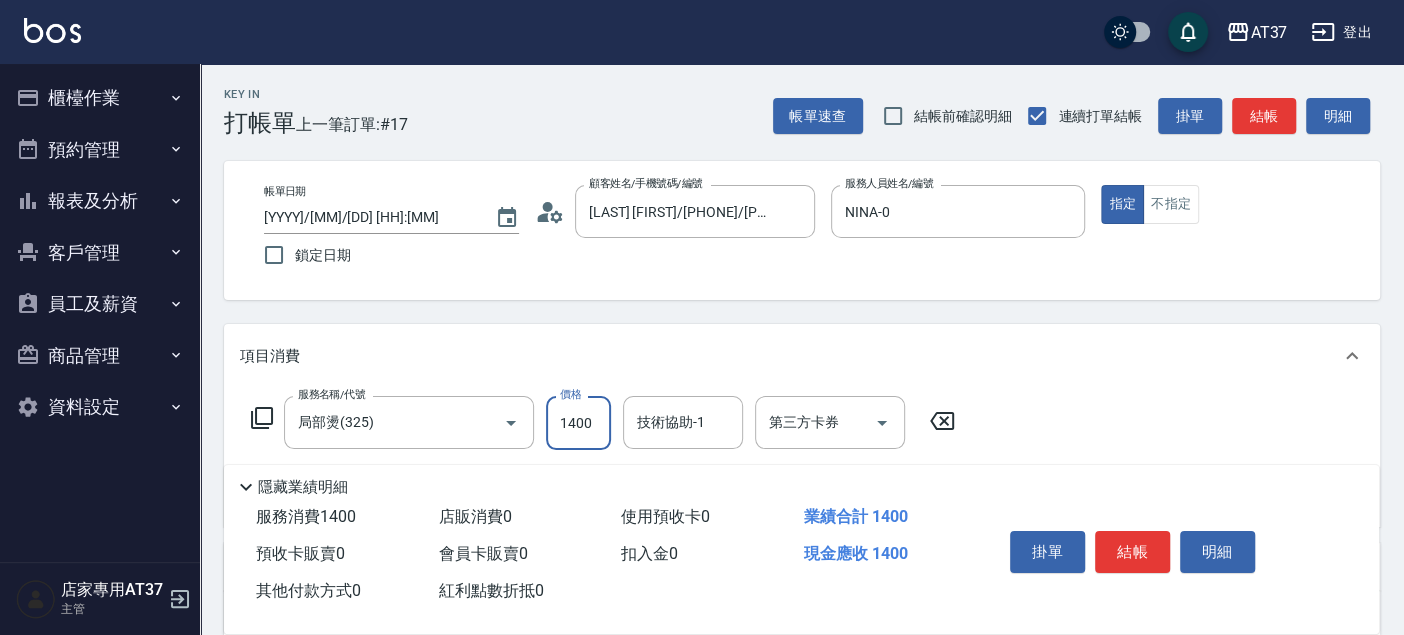 type on "1400" 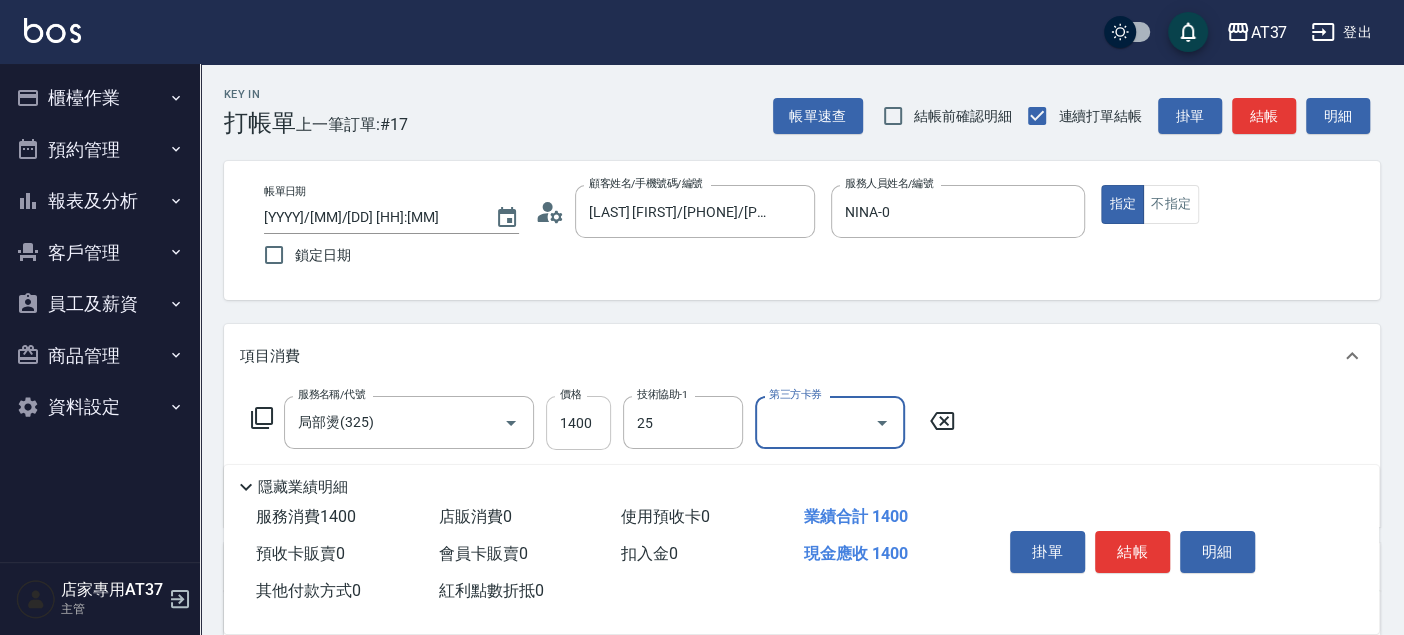 type on "子筠-25" 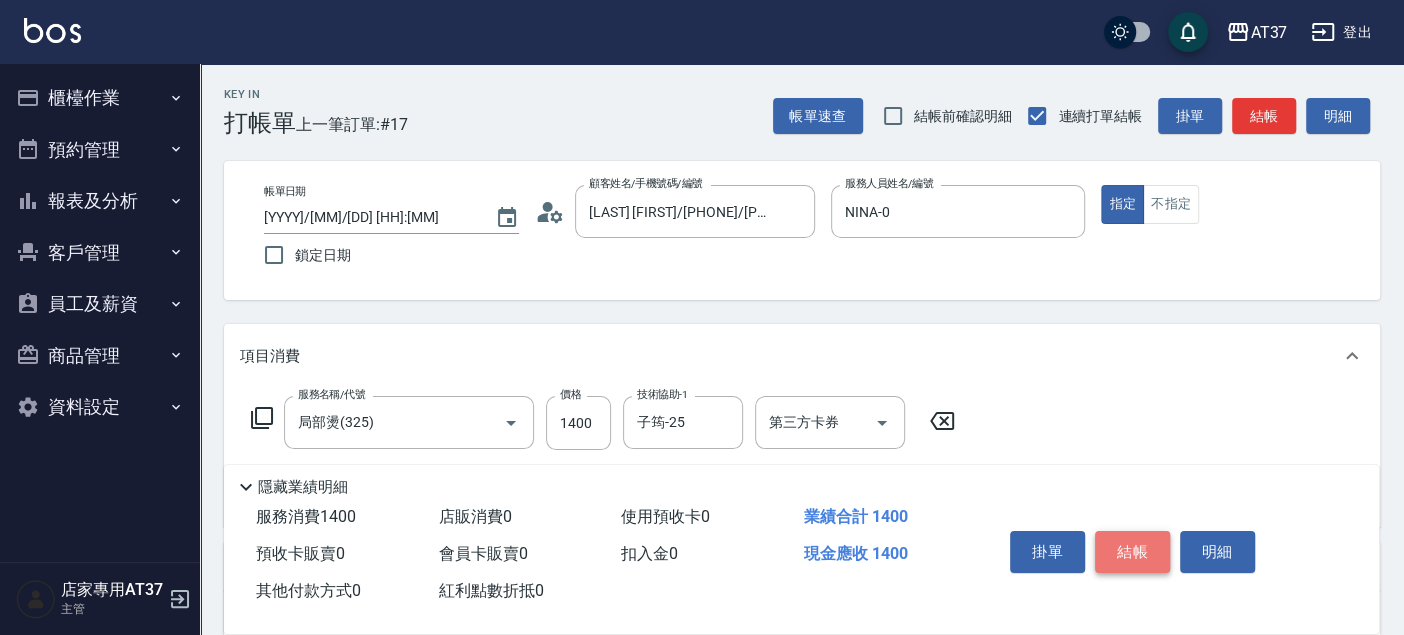 click on "結帳" at bounding box center (1132, 552) 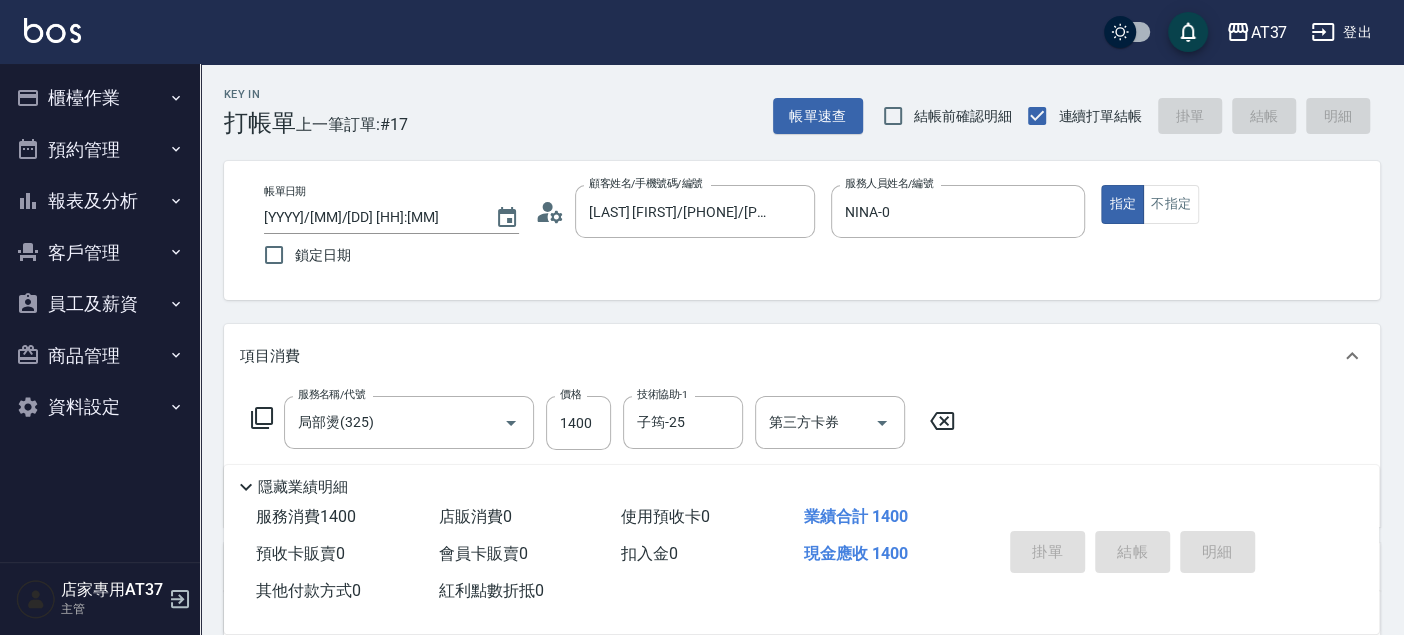 type on "2025/08/08 19:53" 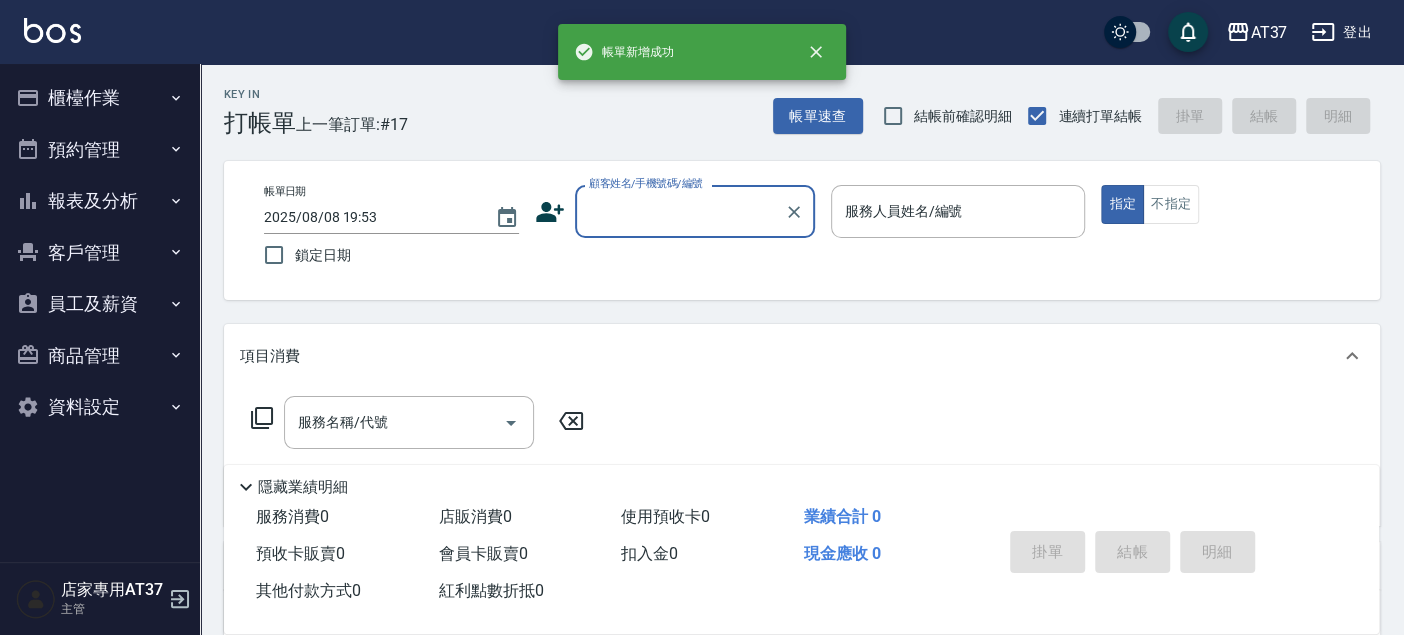 scroll, scrollTop: 0, scrollLeft: 0, axis: both 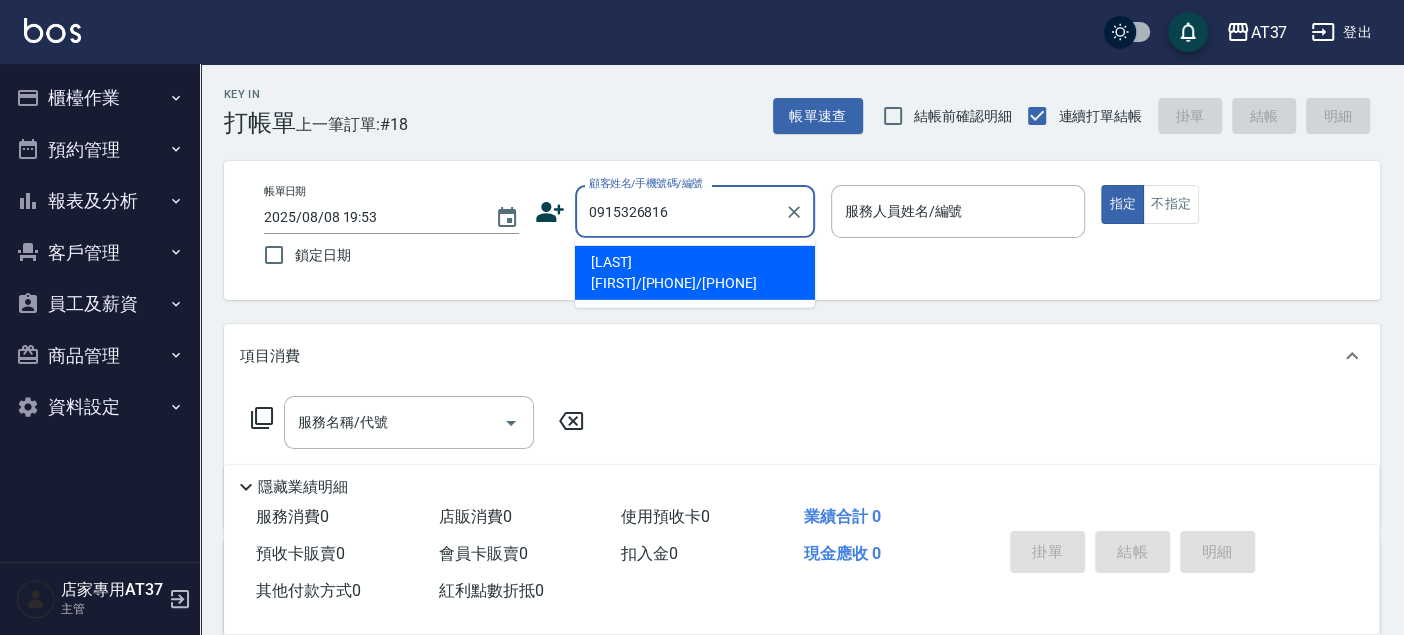 type on "蔡裡暘/0915326816/0915326816" 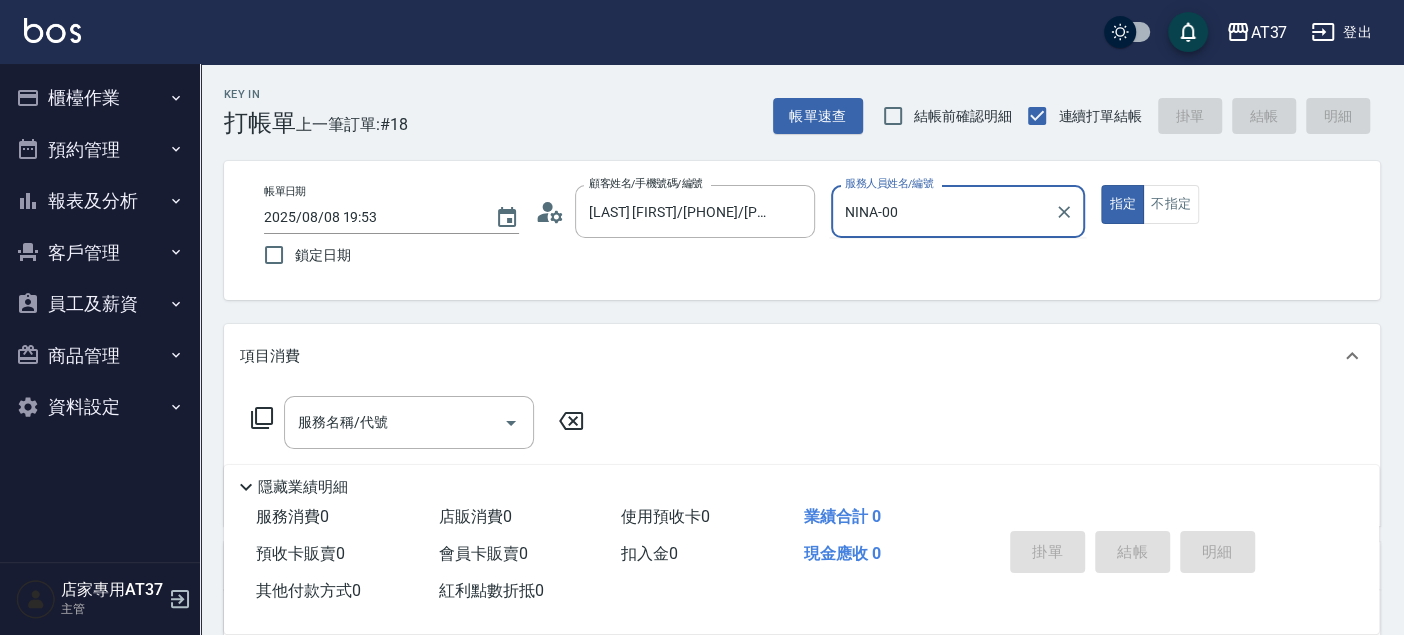 type on "NINA-0" 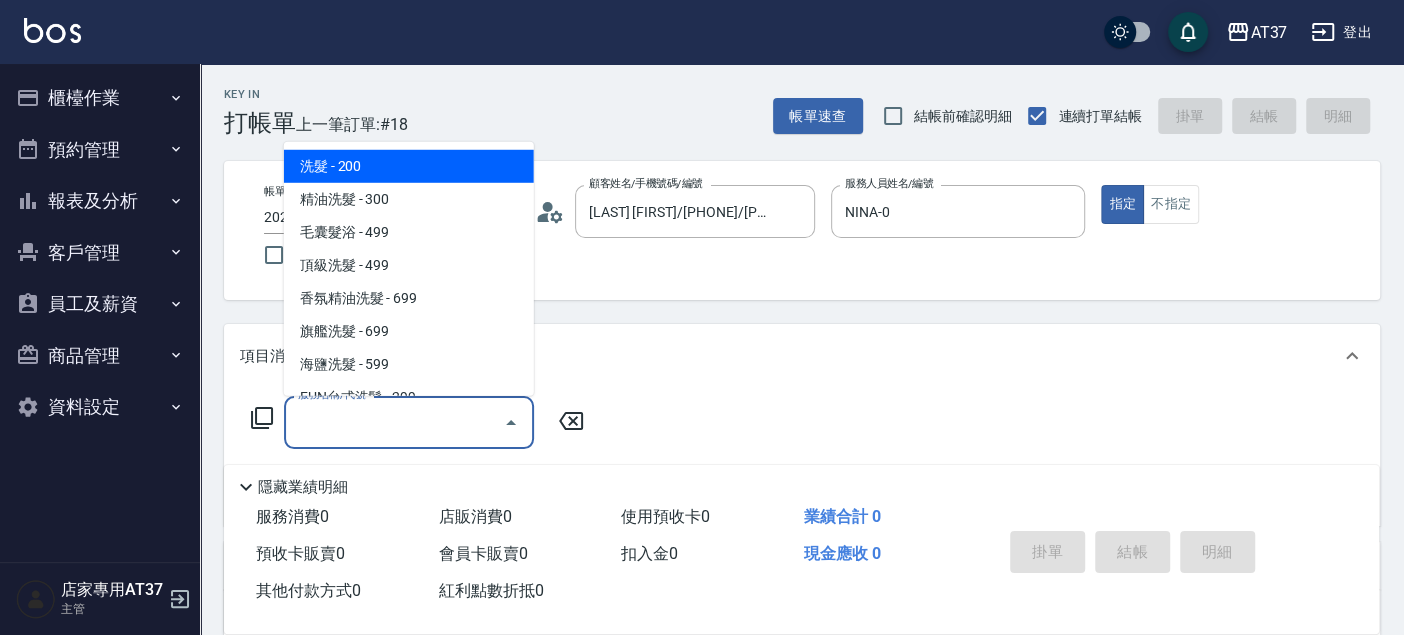 click on "服務名稱/代號" at bounding box center [394, 422] 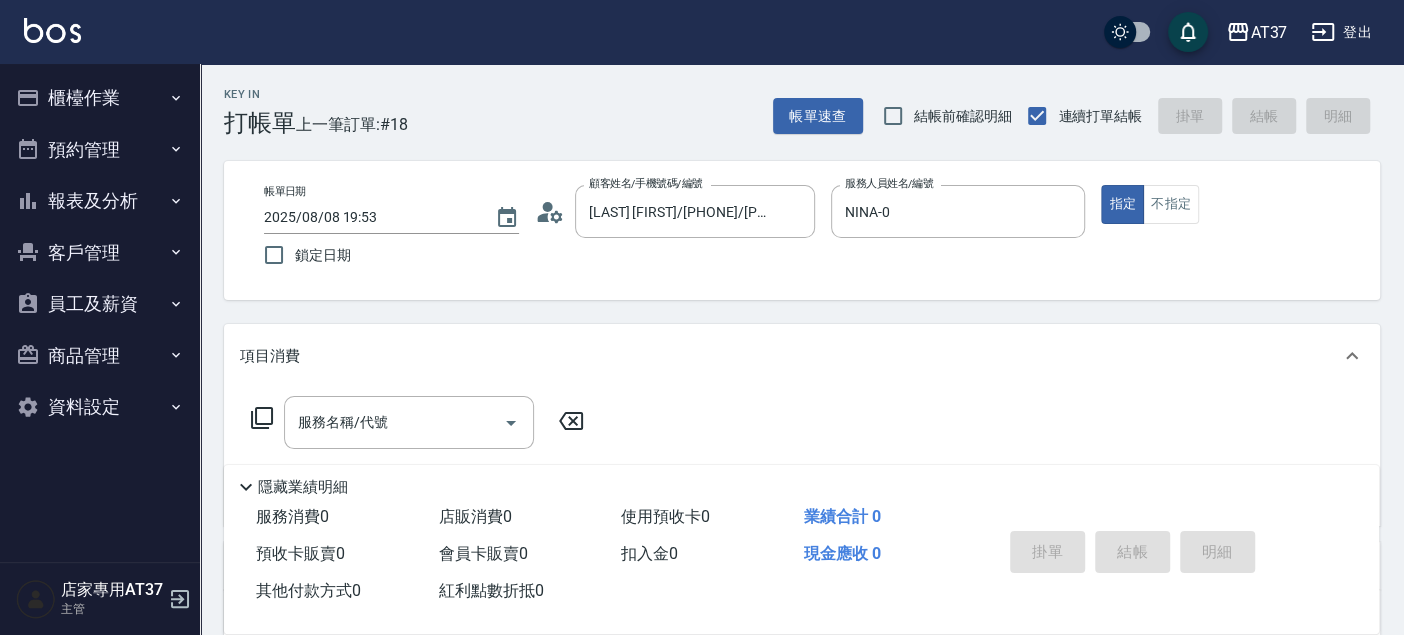 click on "服務名稱/代號 服務名稱/代號" at bounding box center [418, 422] 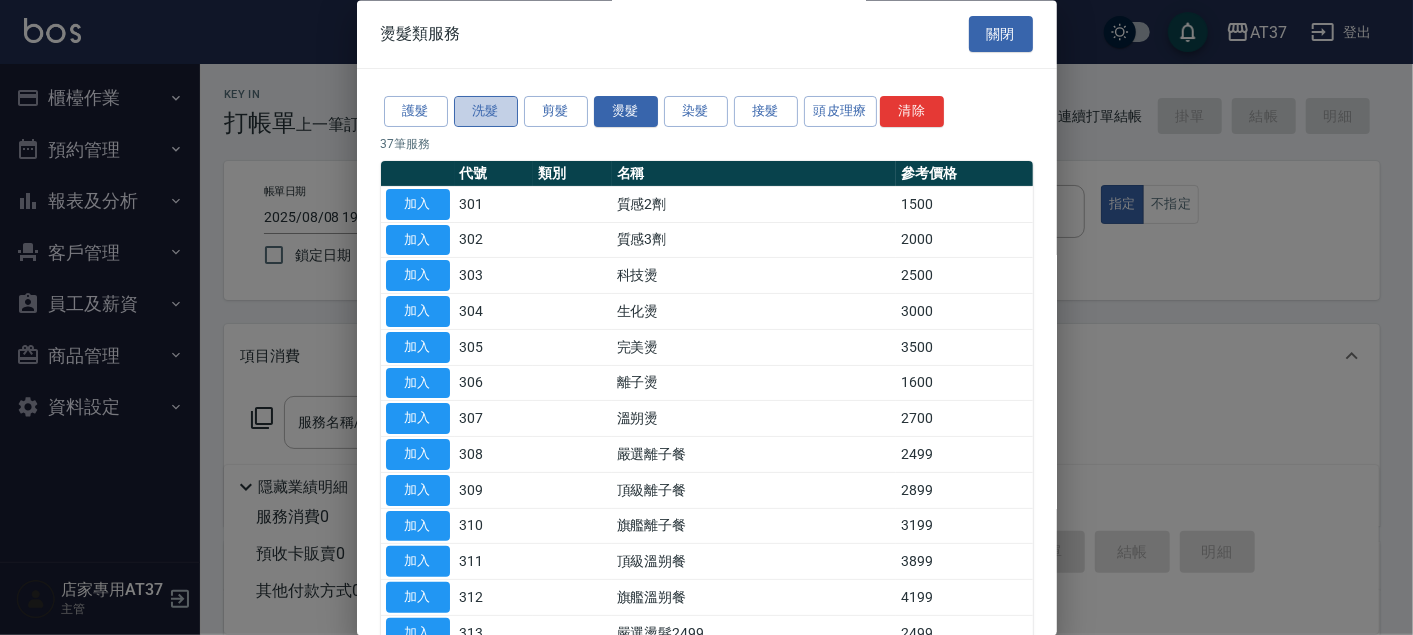 click on "洗髮" at bounding box center [486, 112] 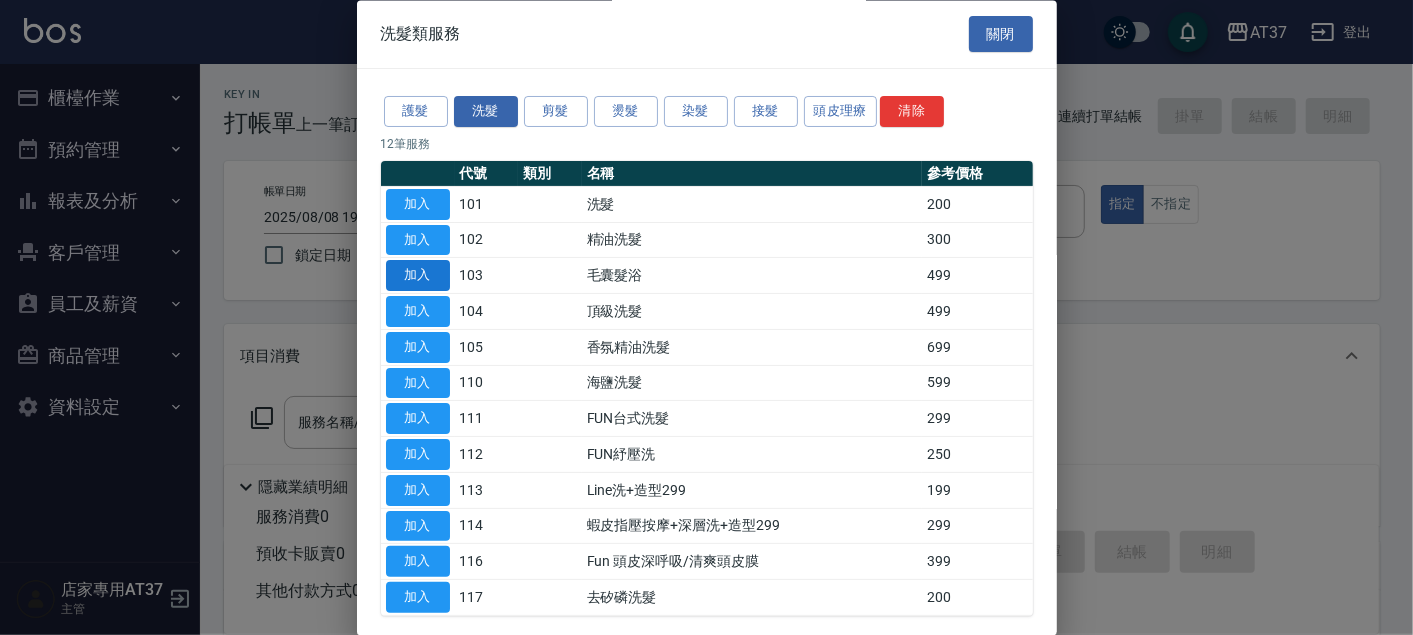 click on "加入" at bounding box center (418, 276) 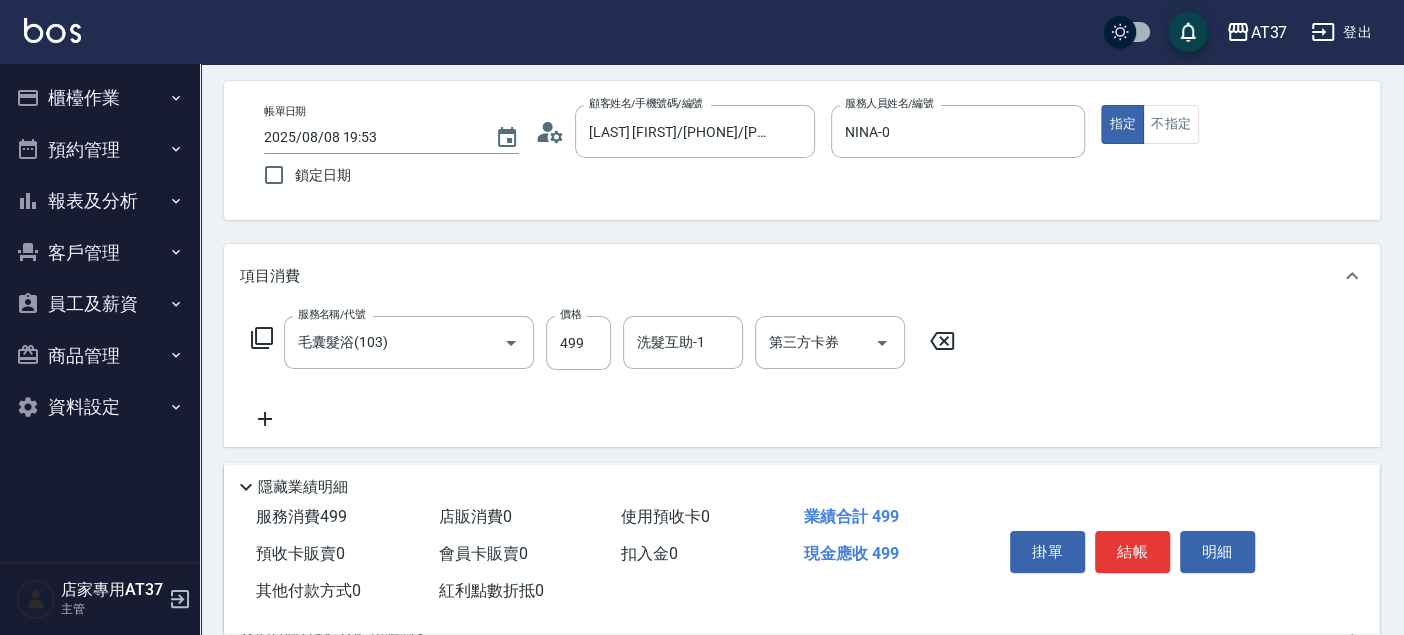 scroll, scrollTop: 111, scrollLeft: 0, axis: vertical 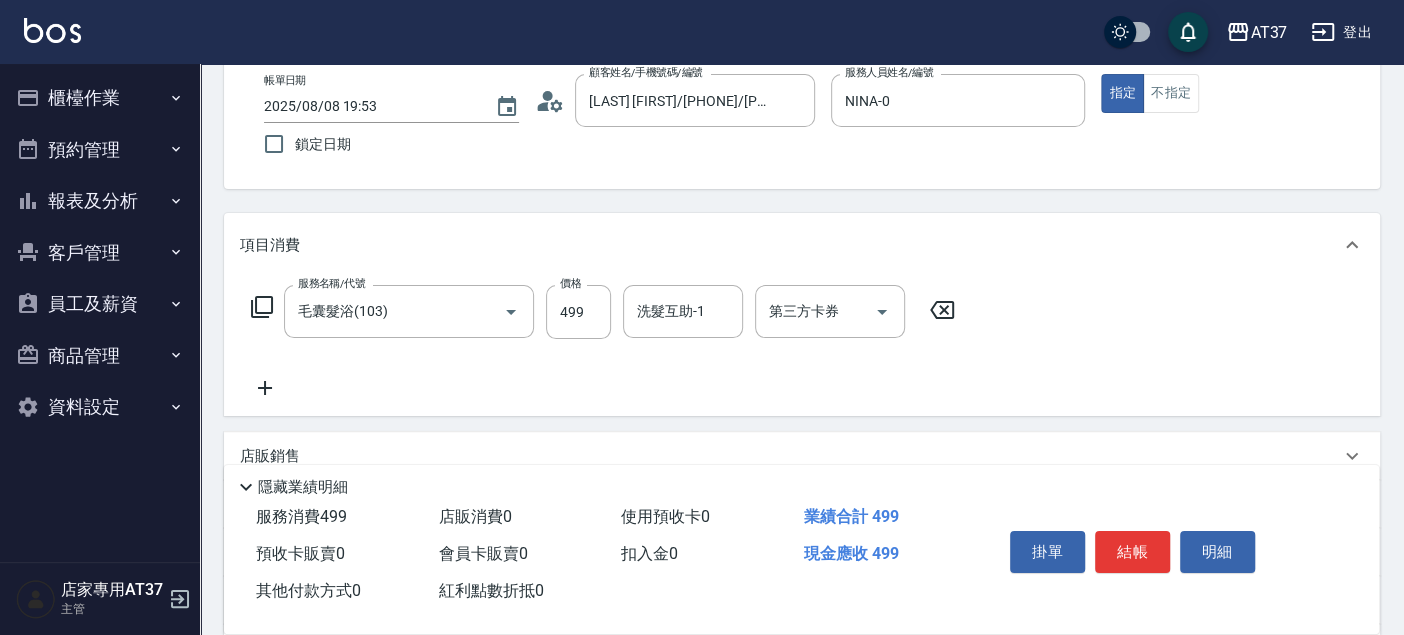 click 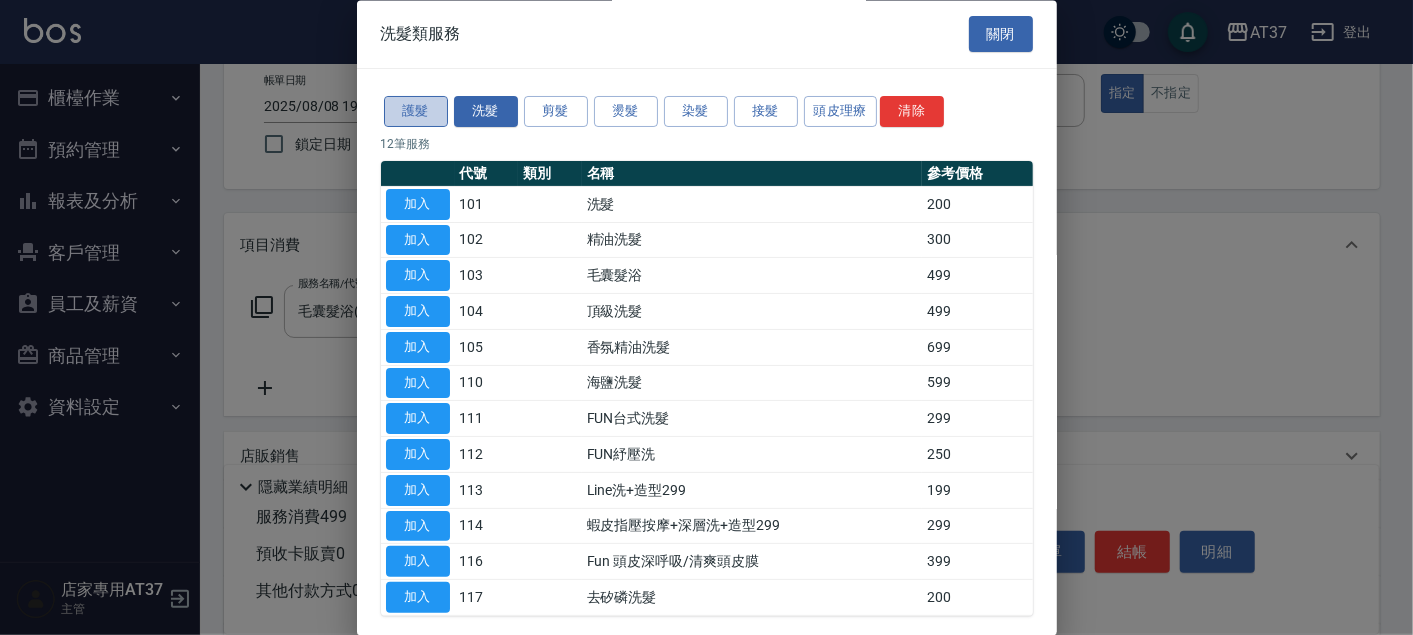 click on "護髮" at bounding box center [416, 112] 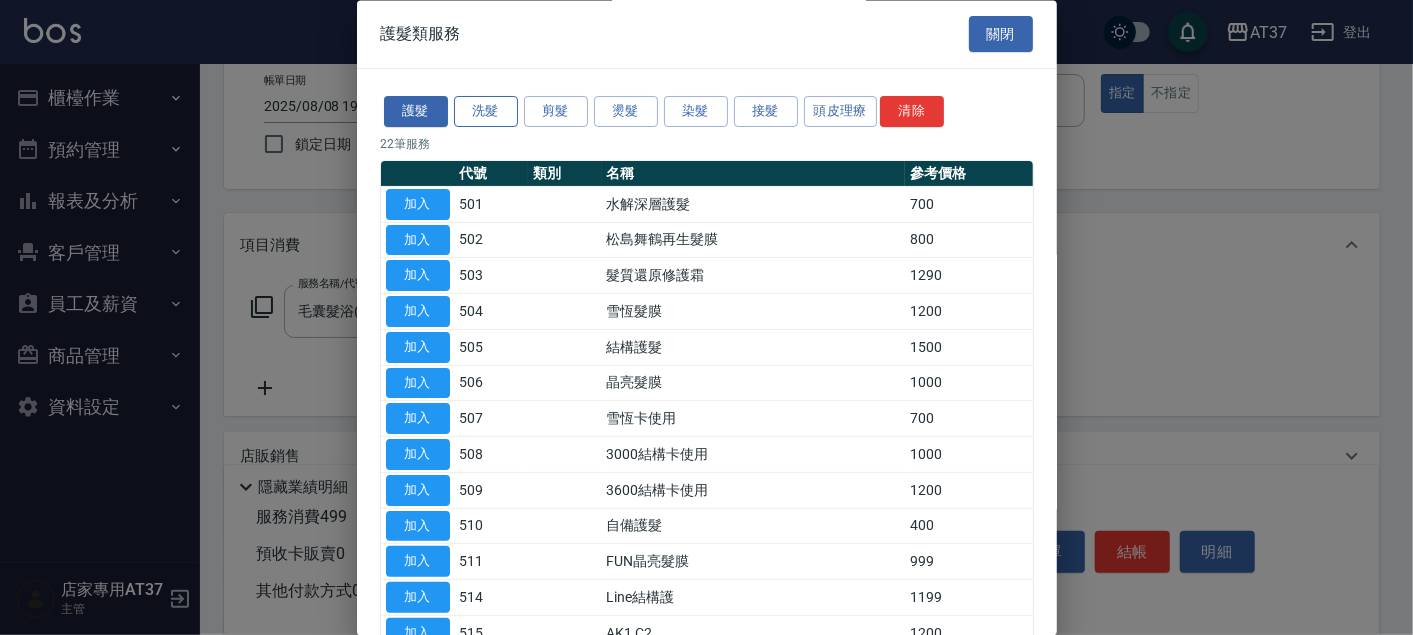 click on "洗髮" at bounding box center (486, 112) 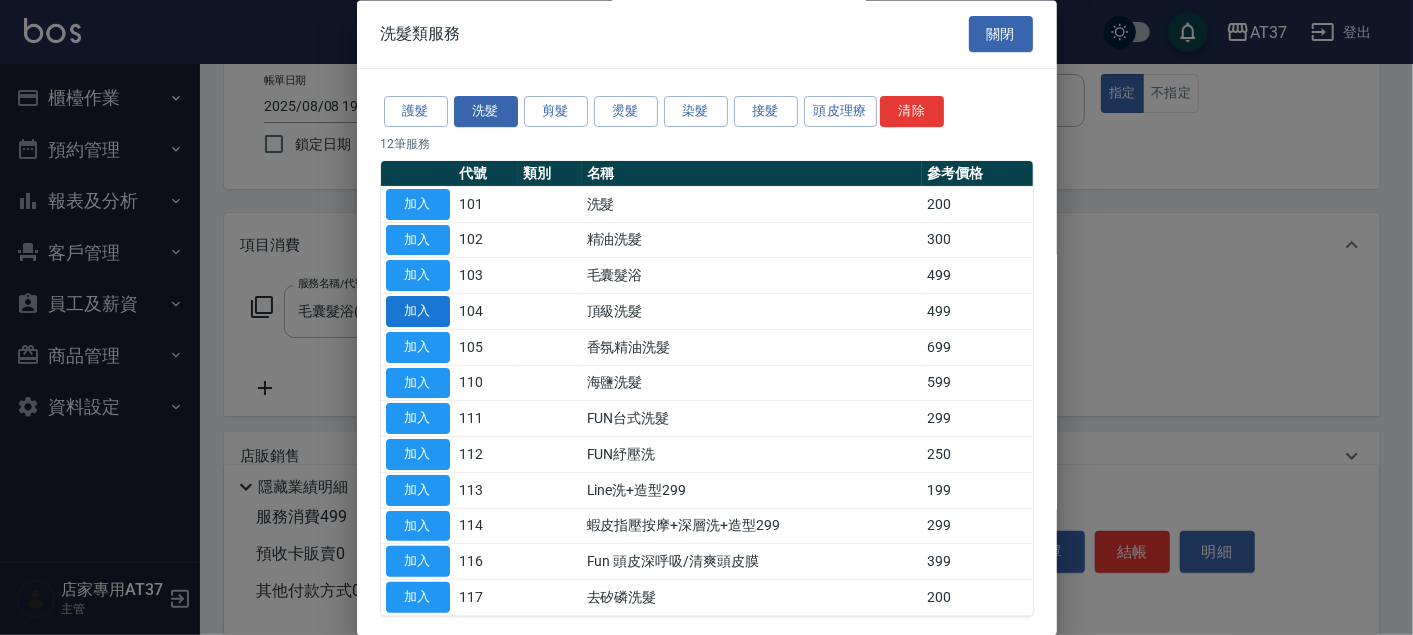 click on "加入" at bounding box center [418, 312] 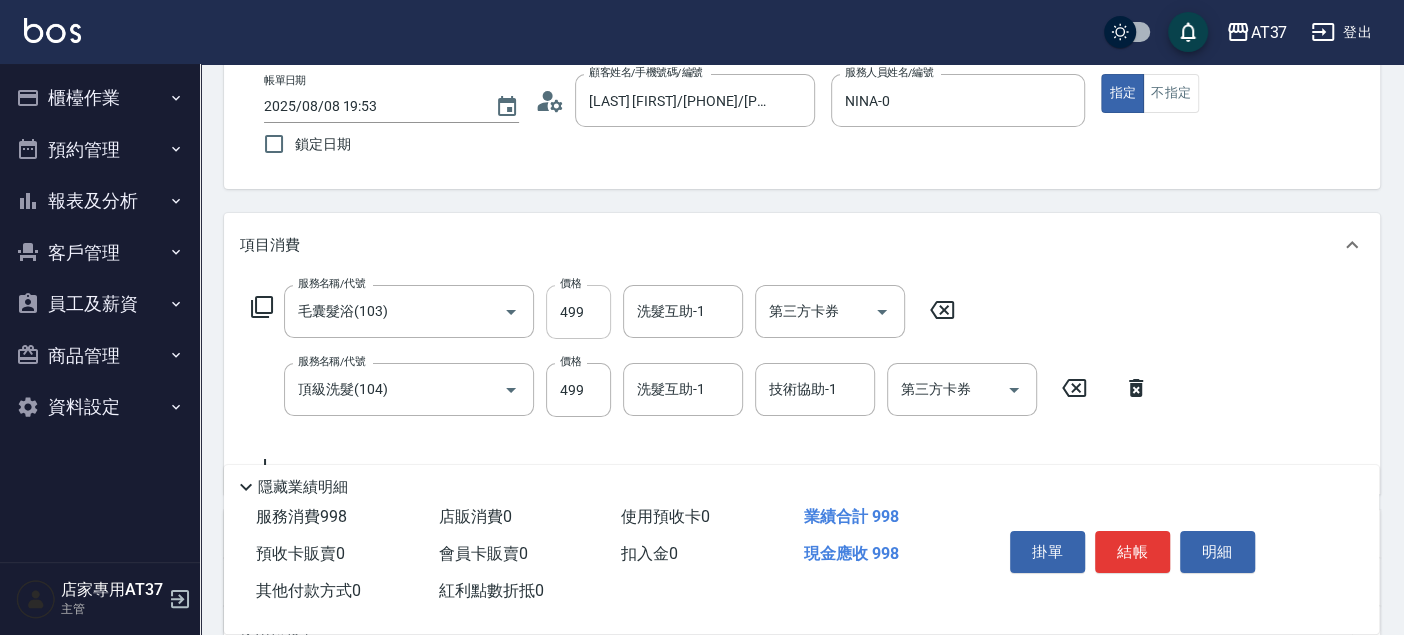click on "499" at bounding box center (578, 312) 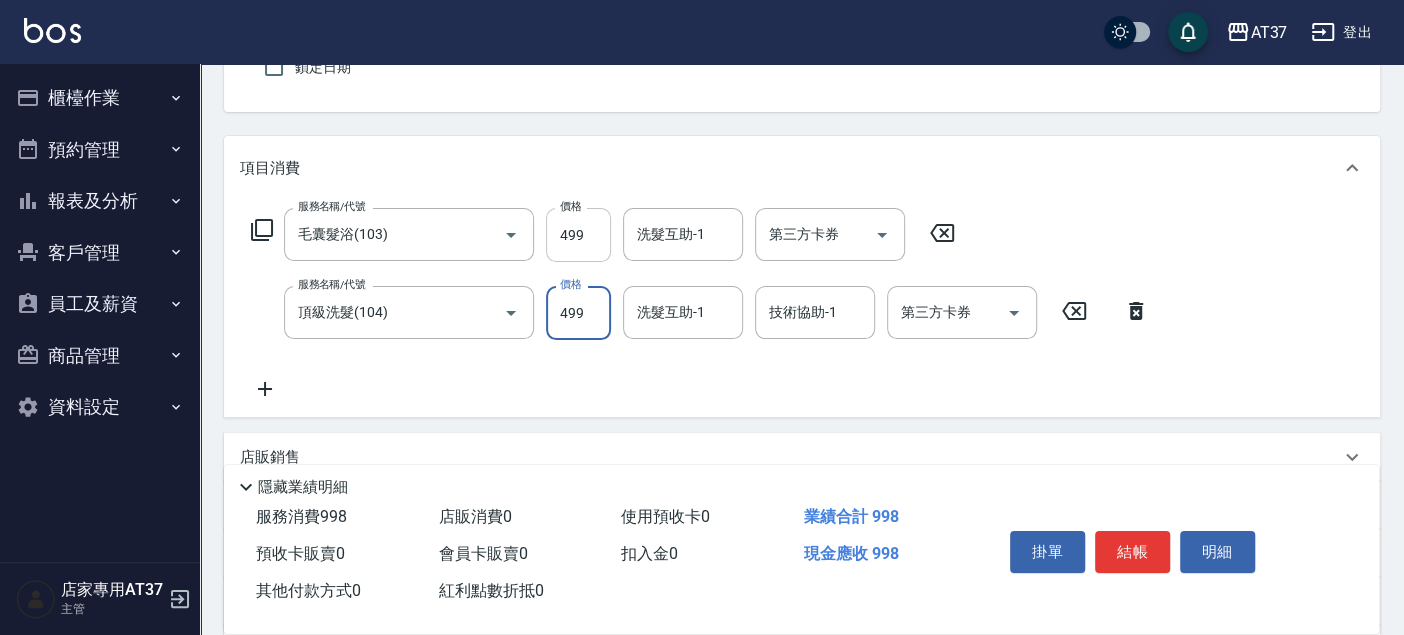 scroll, scrollTop: 222, scrollLeft: 0, axis: vertical 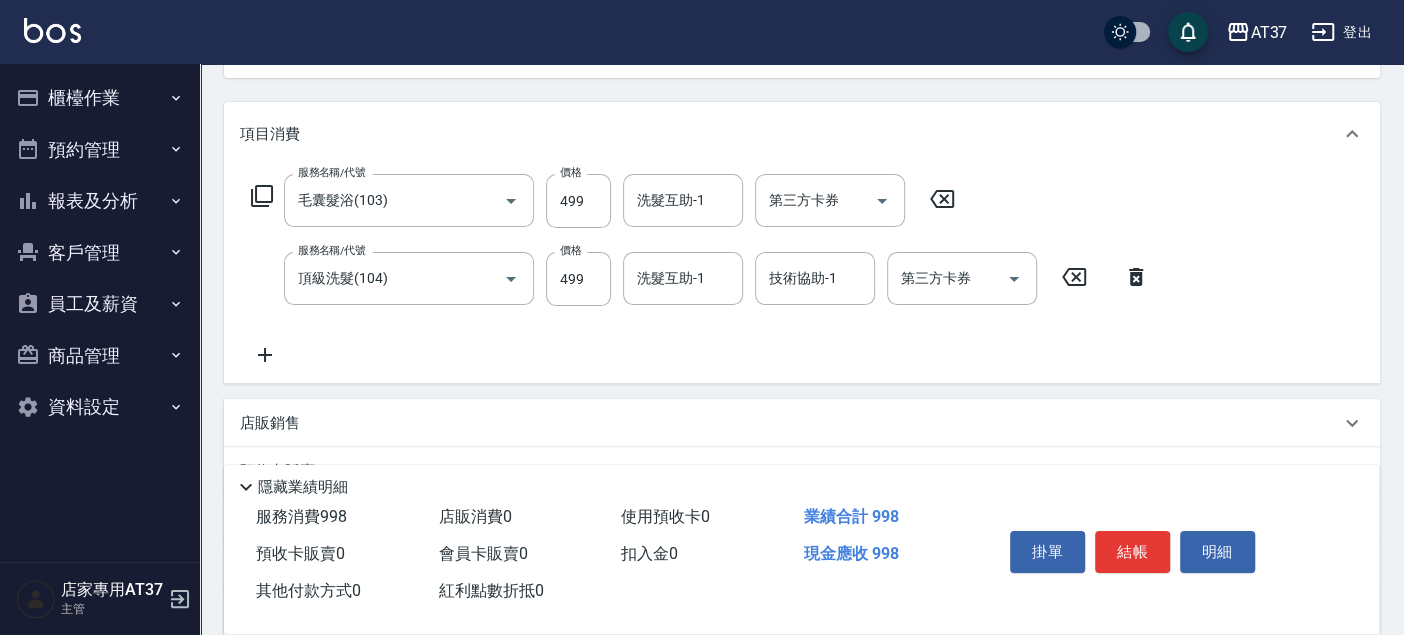 click 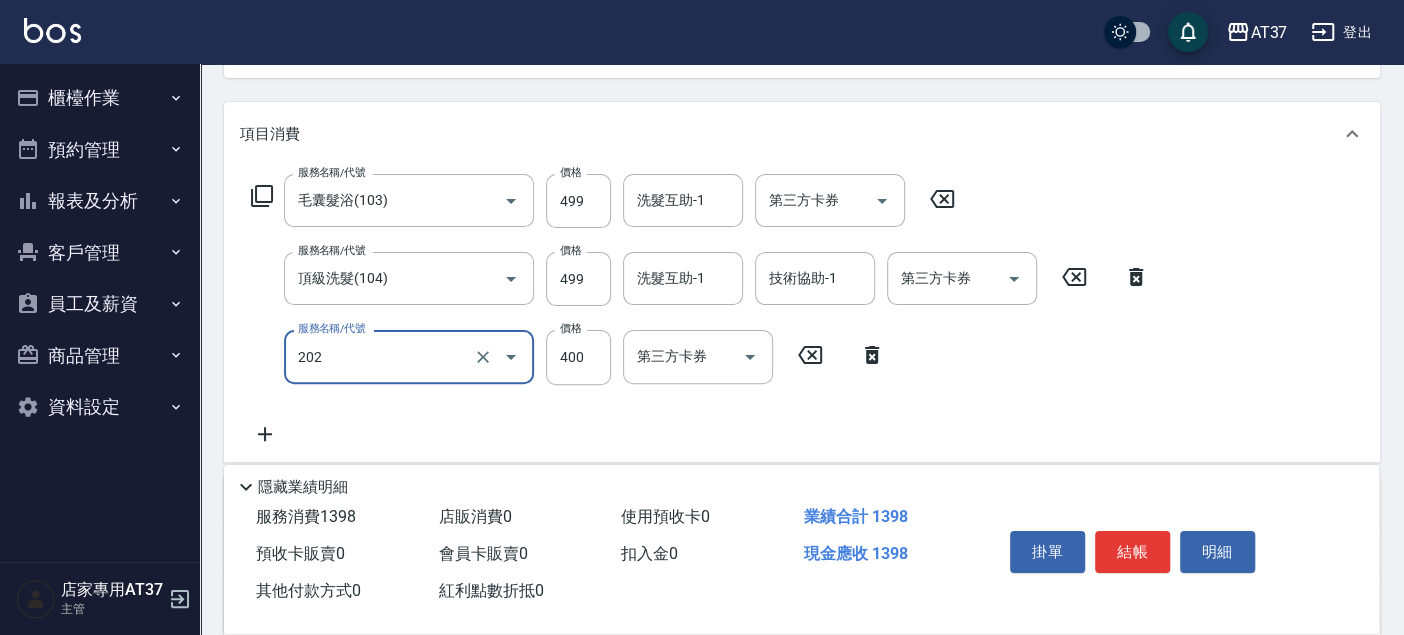 type on "A級單剪(202)" 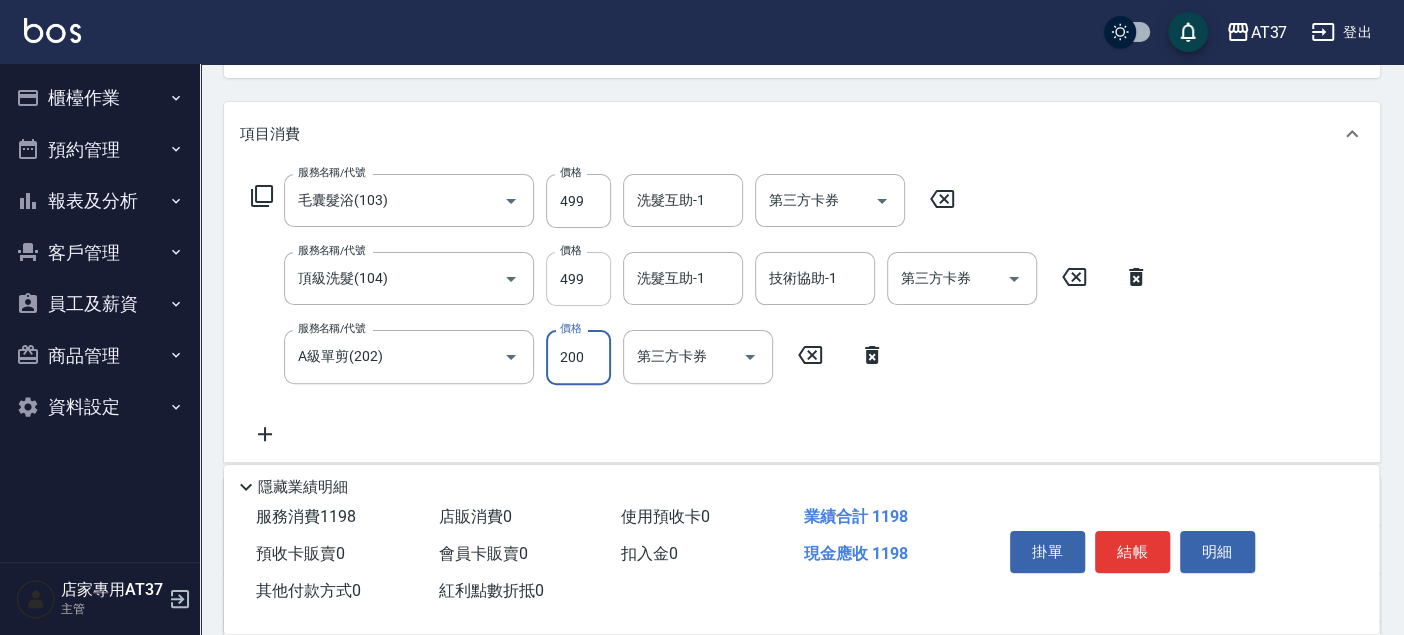 type on "200" 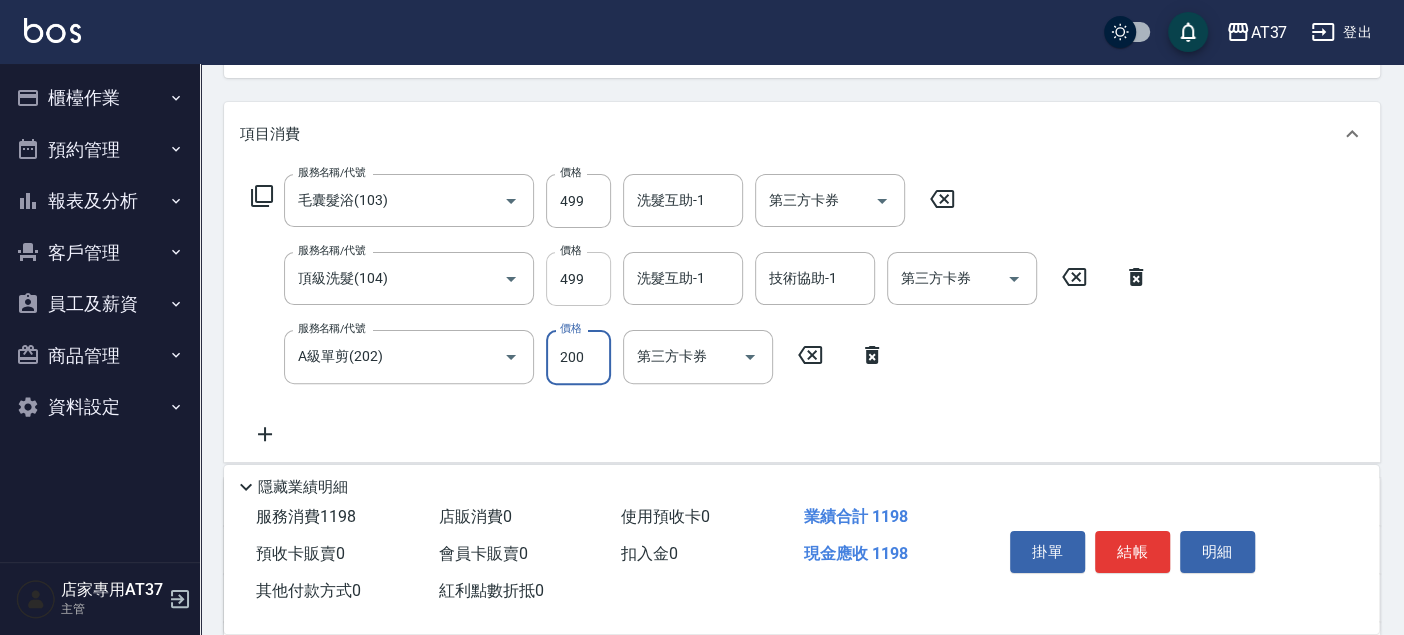 click on "499" at bounding box center [578, 279] 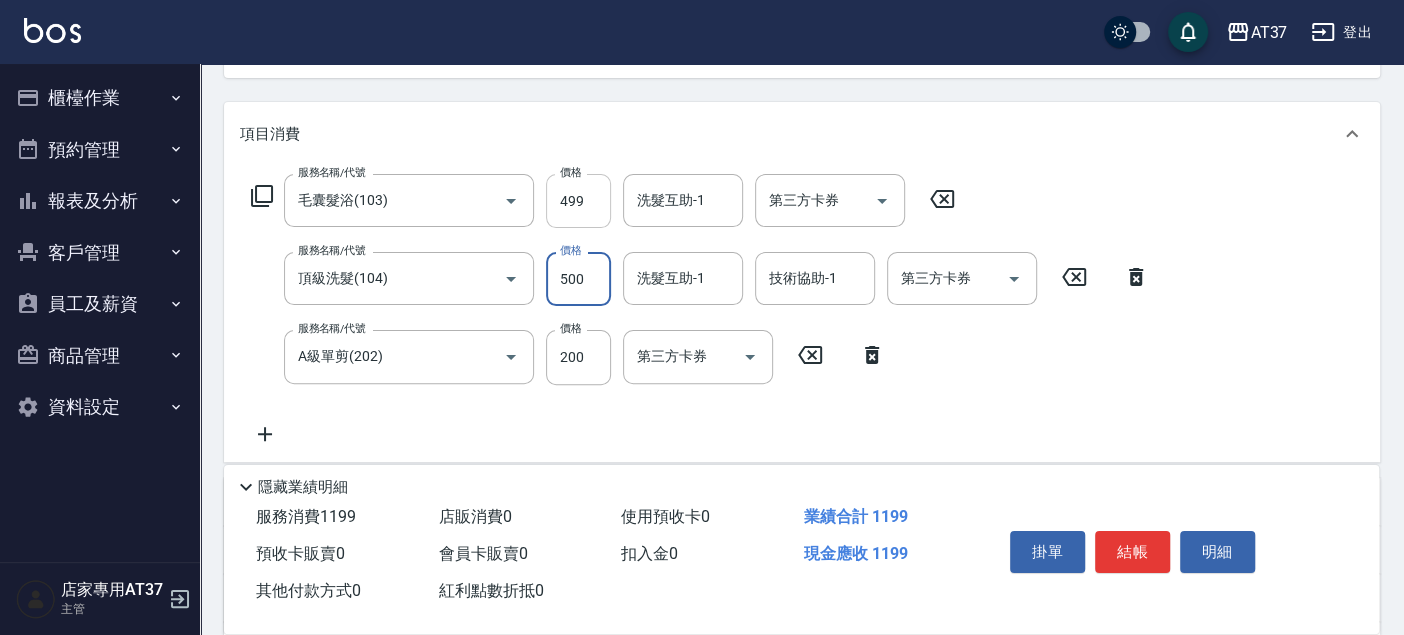 type on "500" 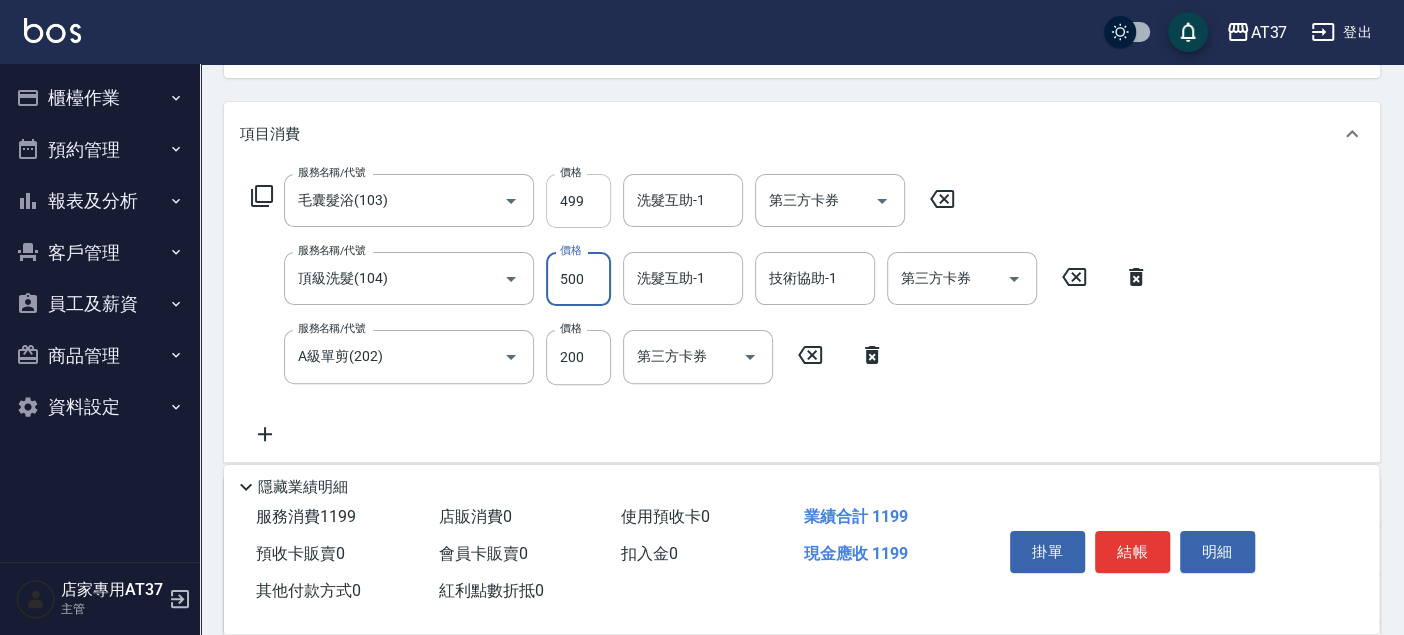 click on "499" at bounding box center [578, 201] 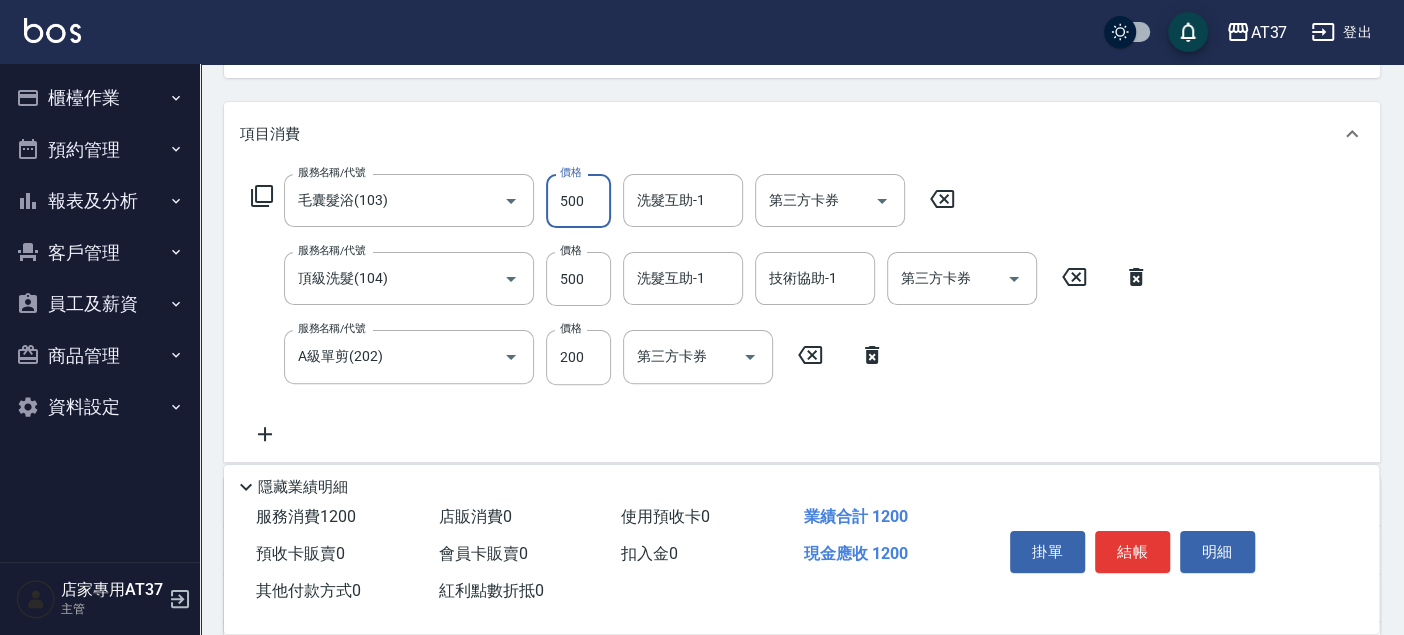 type on "500" 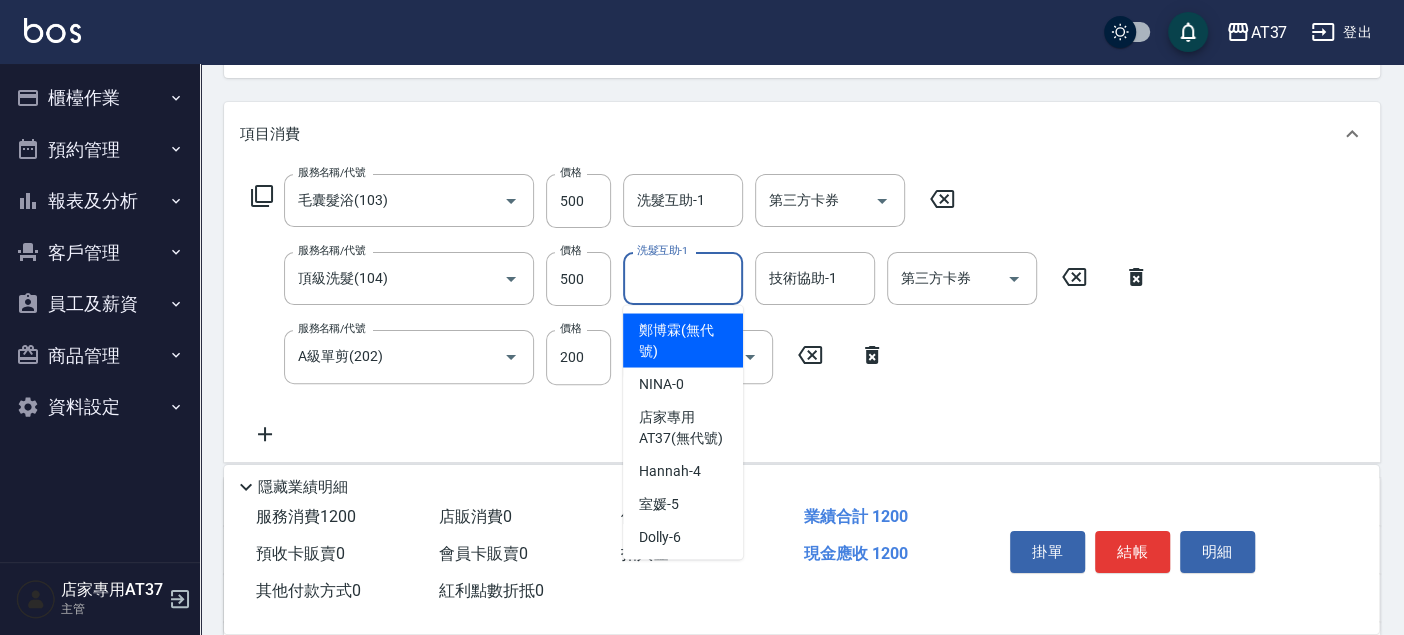 click on "洗髮互助-1" at bounding box center (683, 278) 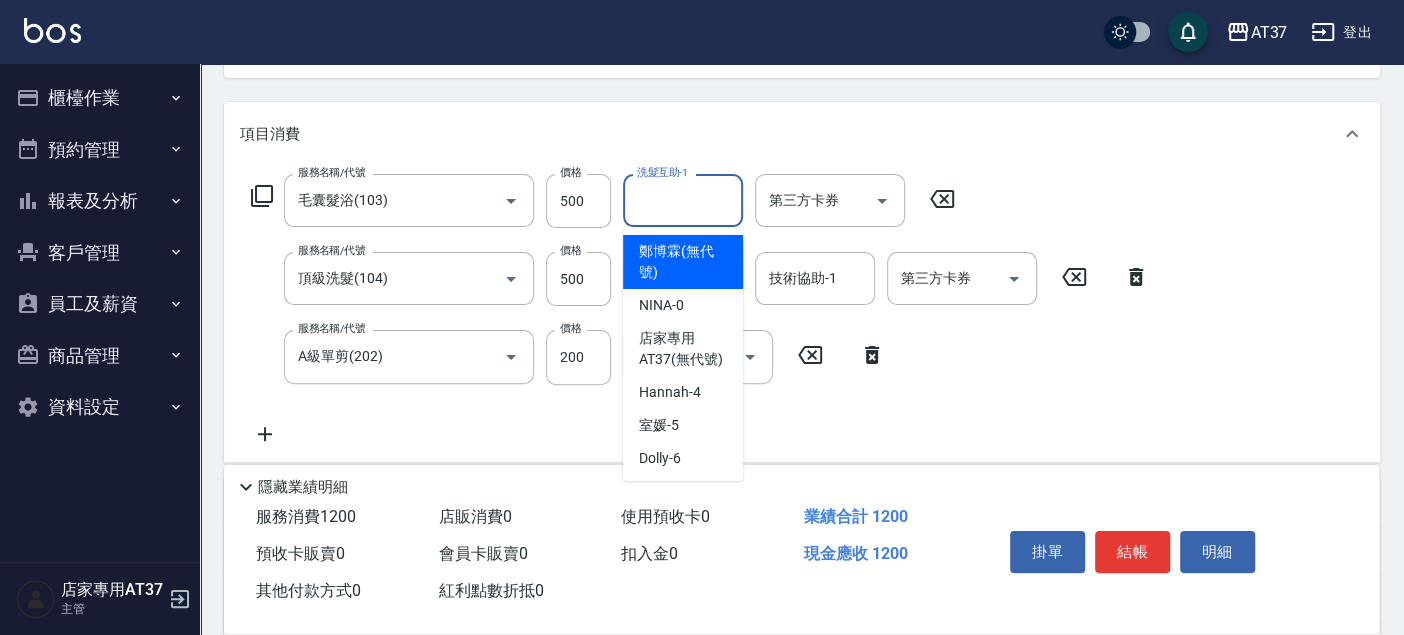 click on "洗髮互助-1 洗髮互助-1" at bounding box center [683, 200] 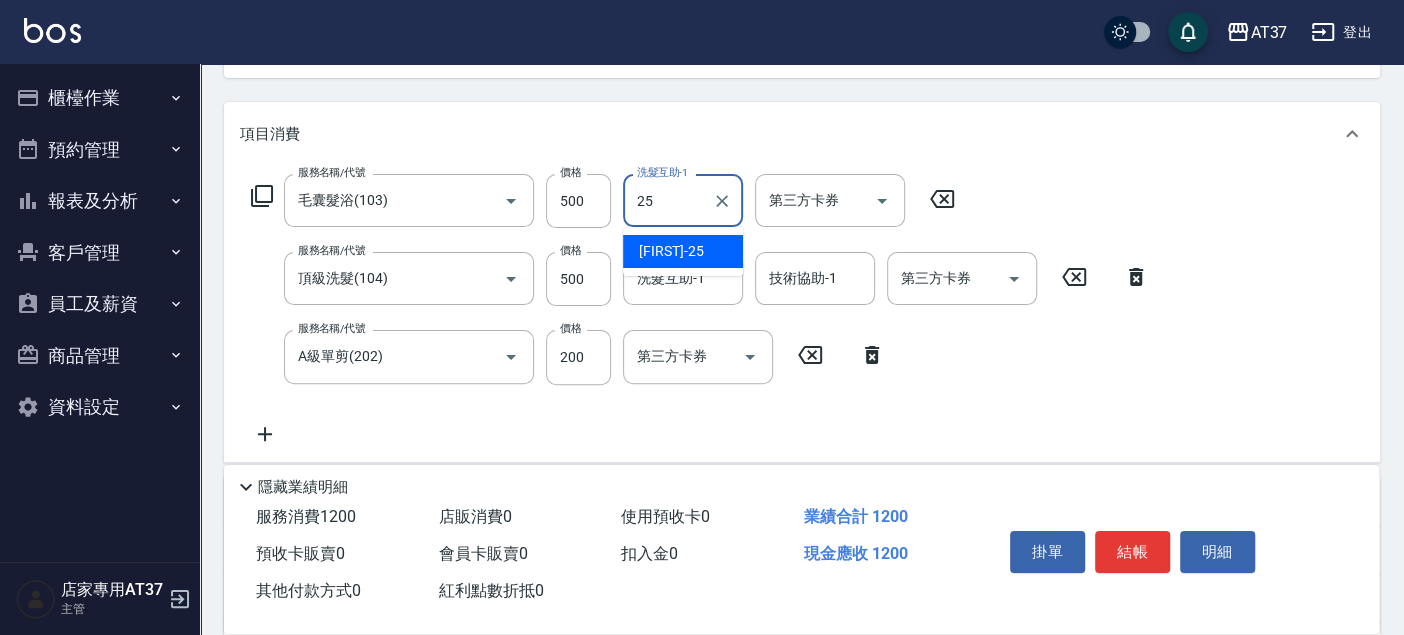 type on "子筠-25" 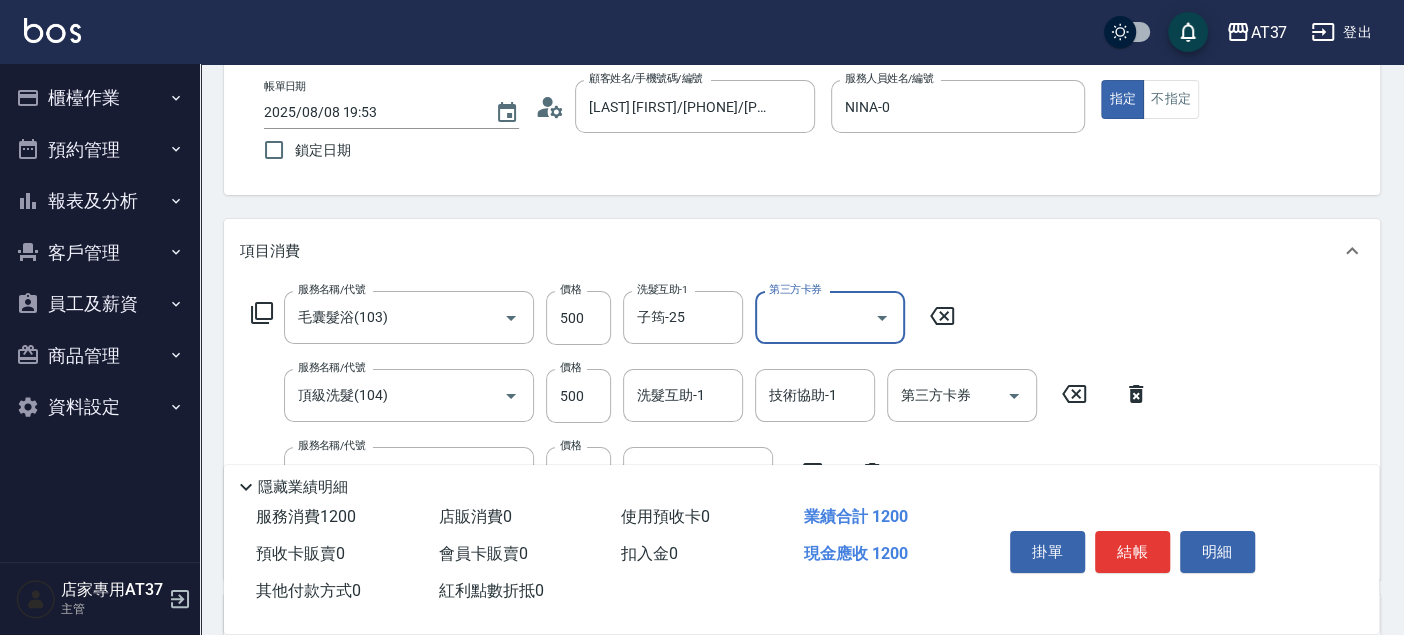 scroll, scrollTop: 0, scrollLeft: 0, axis: both 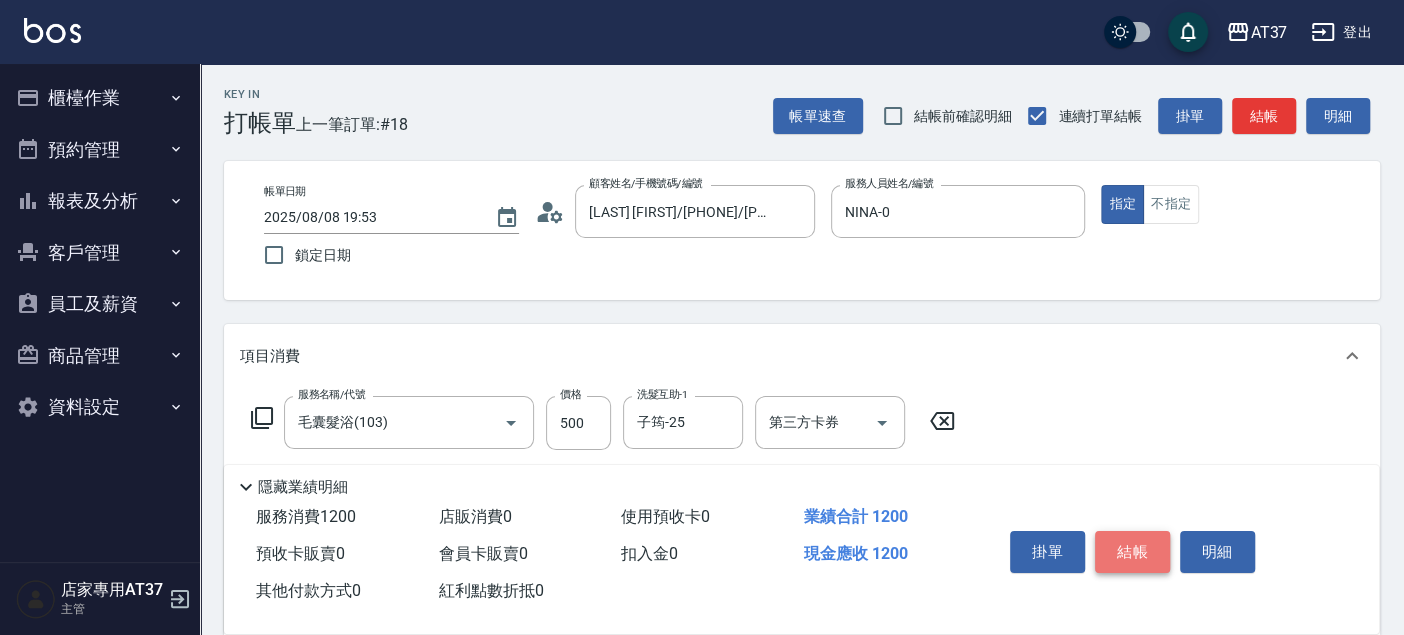 click on "結帳" at bounding box center [1132, 552] 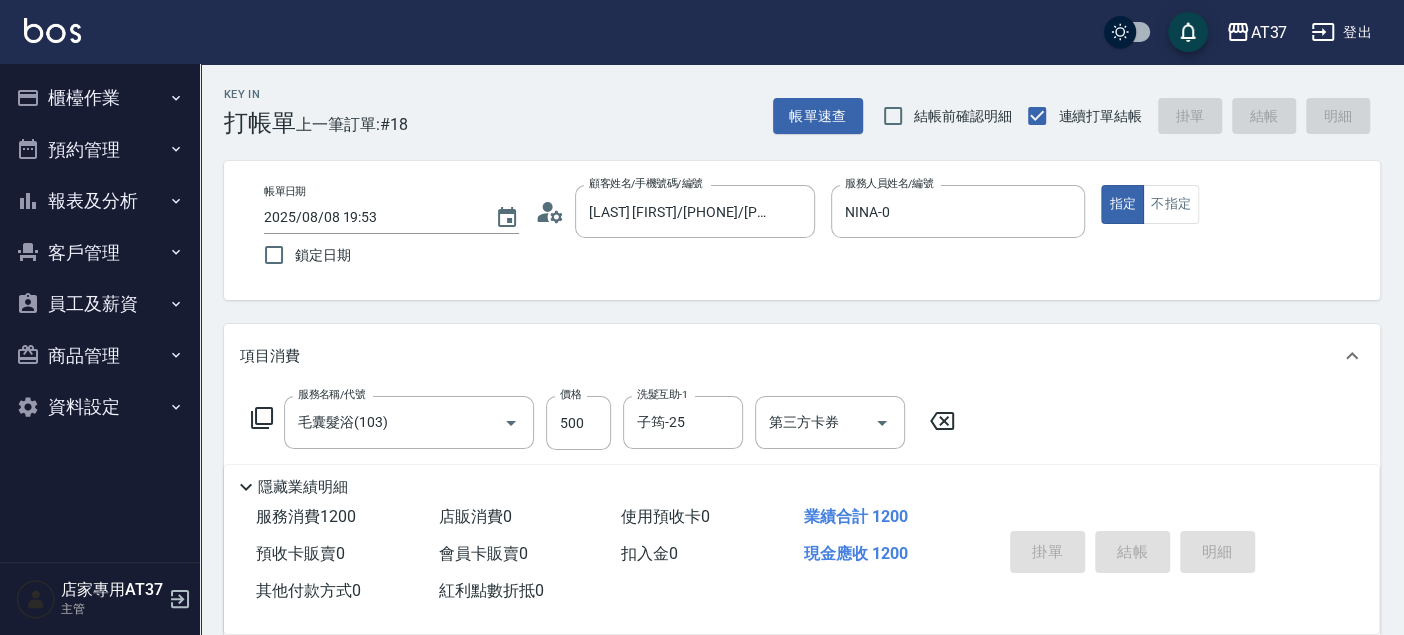 type on "2025/08/08 19:54" 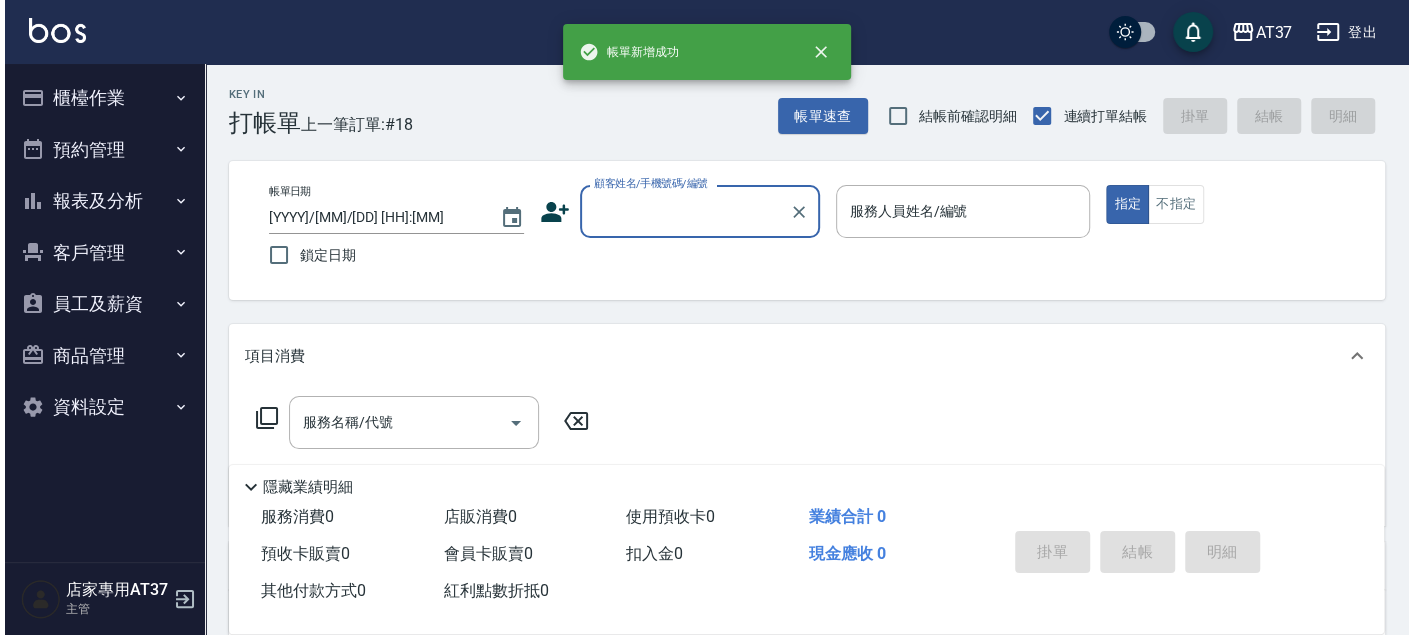 scroll, scrollTop: 0, scrollLeft: 0, axis: both 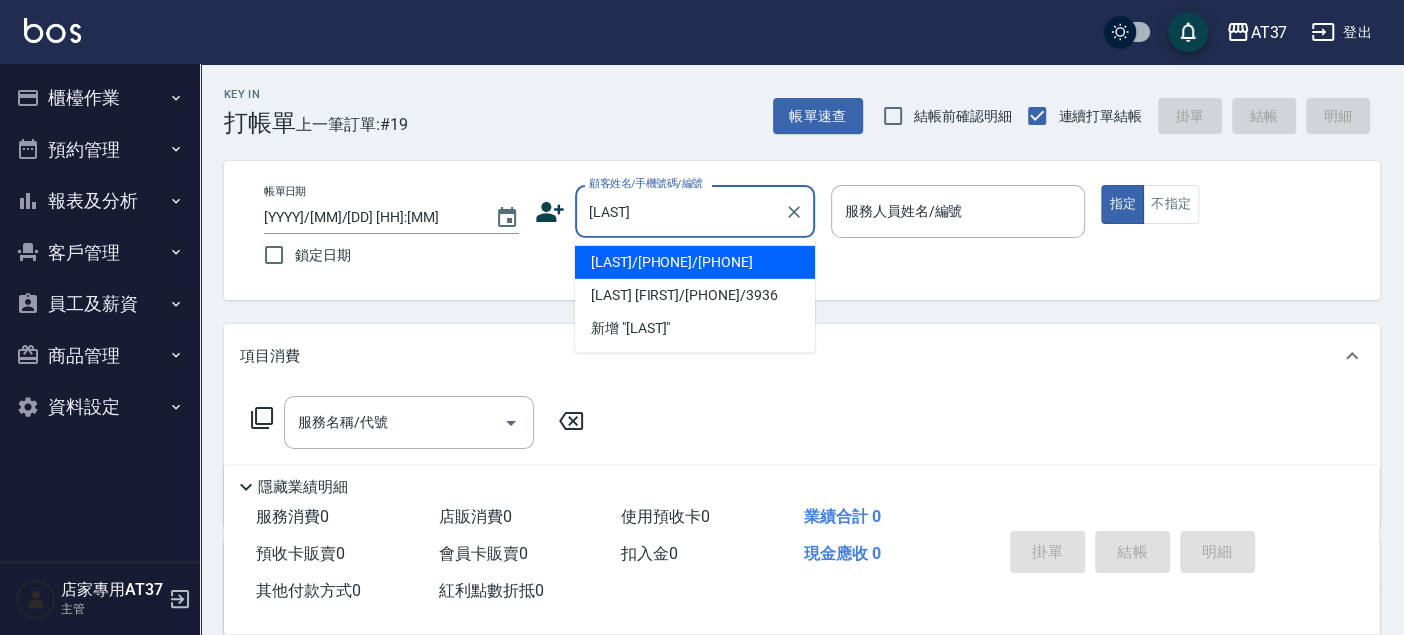 click on "蔡昇翰/0928611222/0928611222" at bounding box center [695, 262] 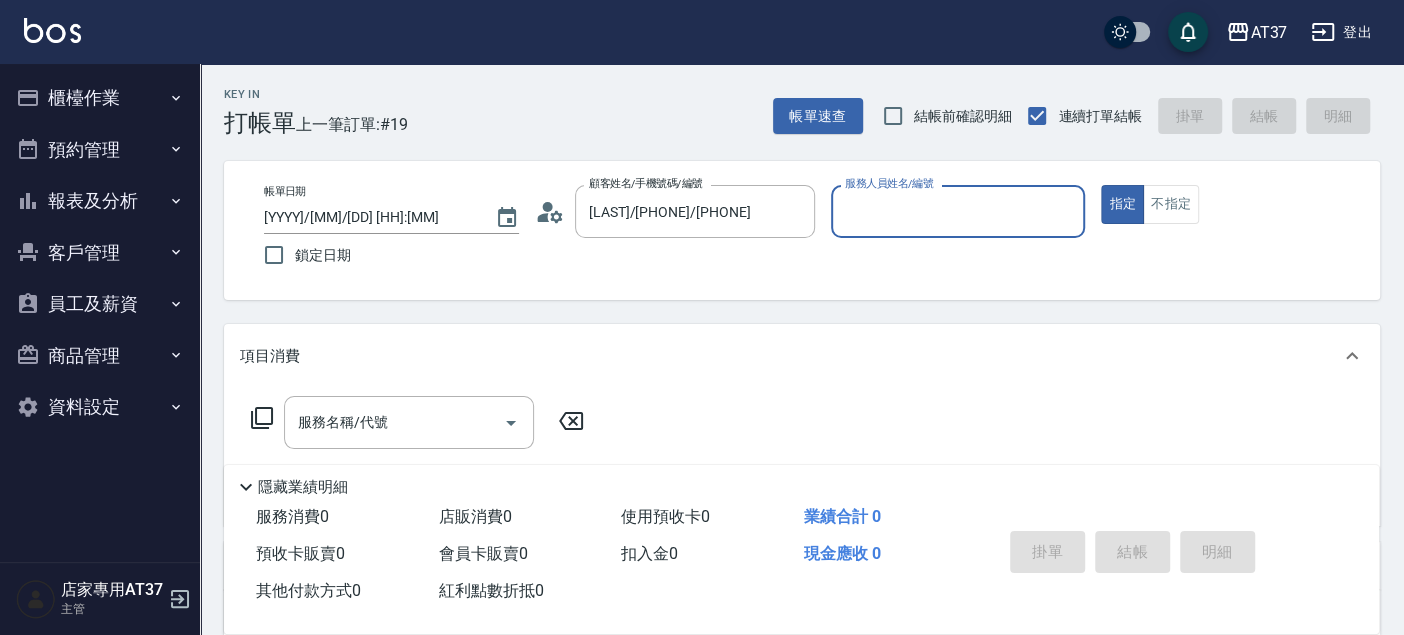 type on "NINA-0" 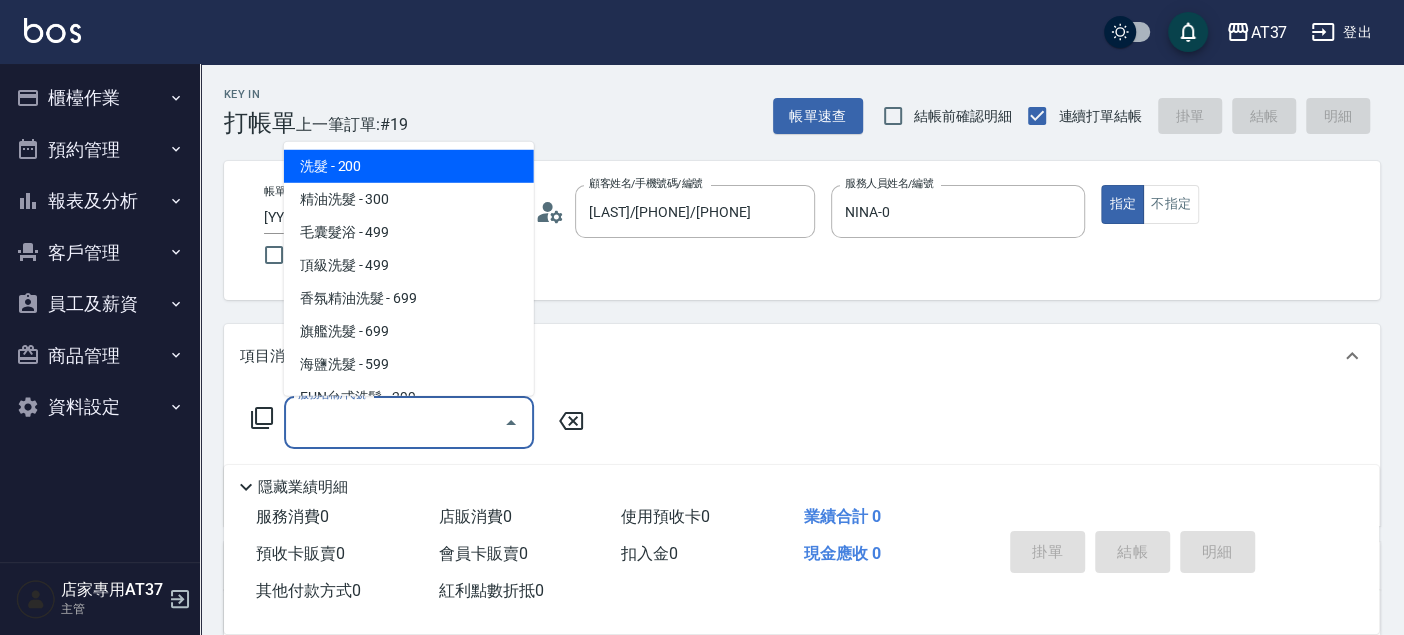 click on "服務名稱/代號" at bounding box center (394, 422) 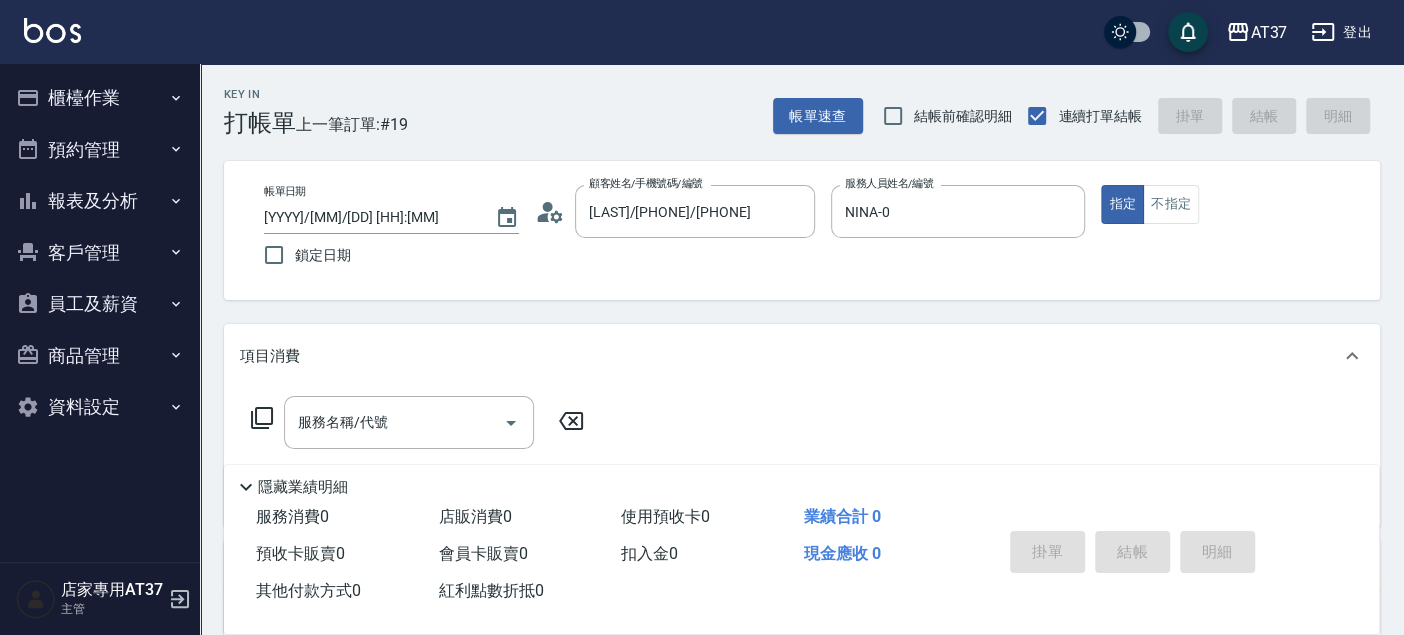 click 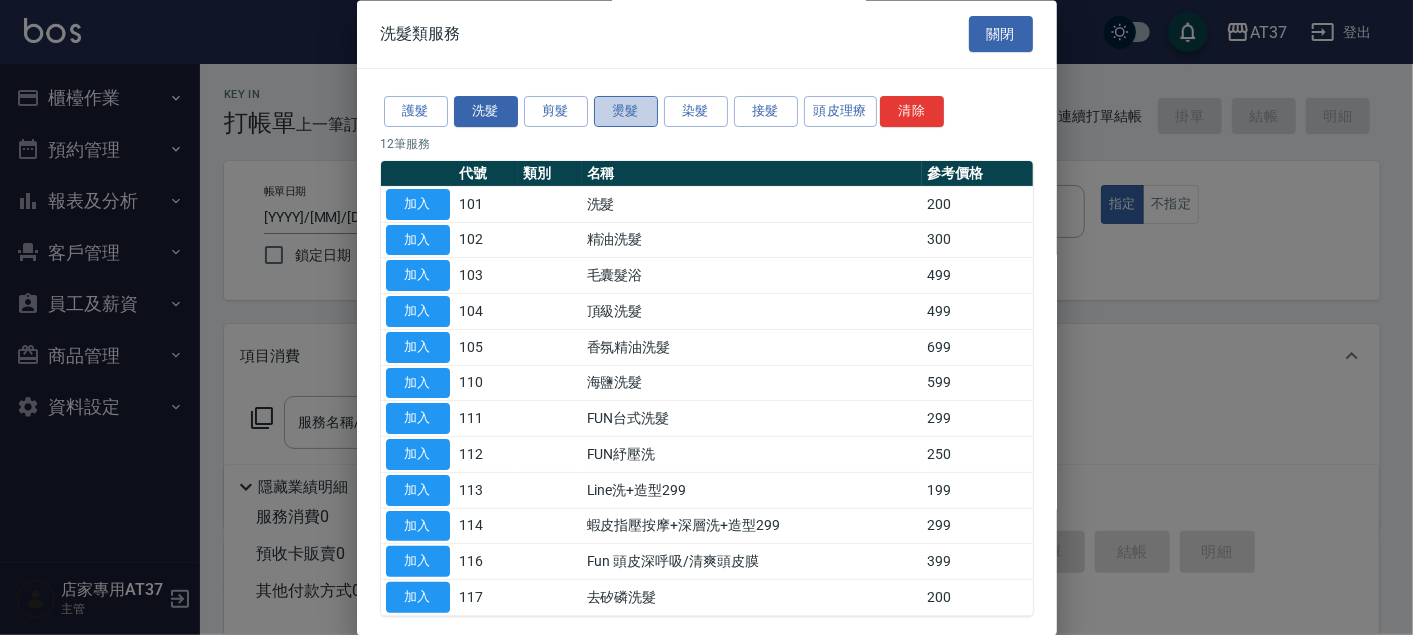 click on "燙髮" at bounding box center (626, 112) 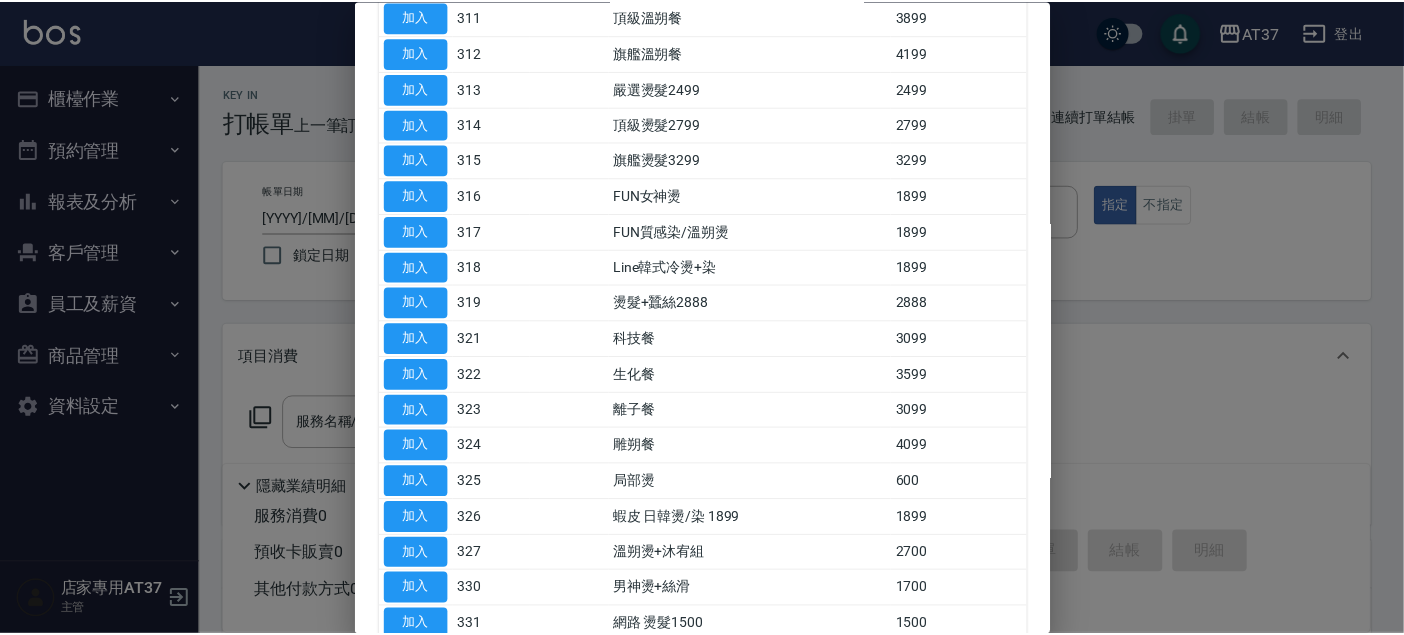 scroll, scrollTop: 555, scrollLeft: 0, axis: vertical 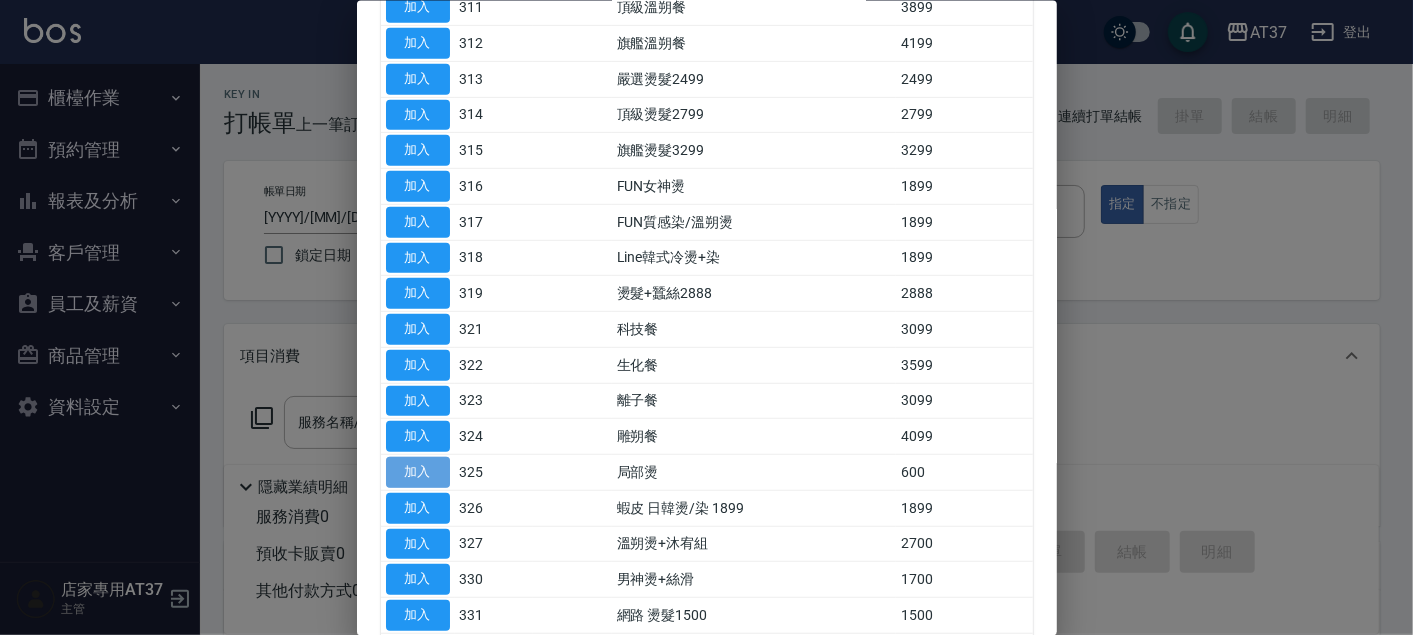 click on "加入" at bounding box center (418, 472) 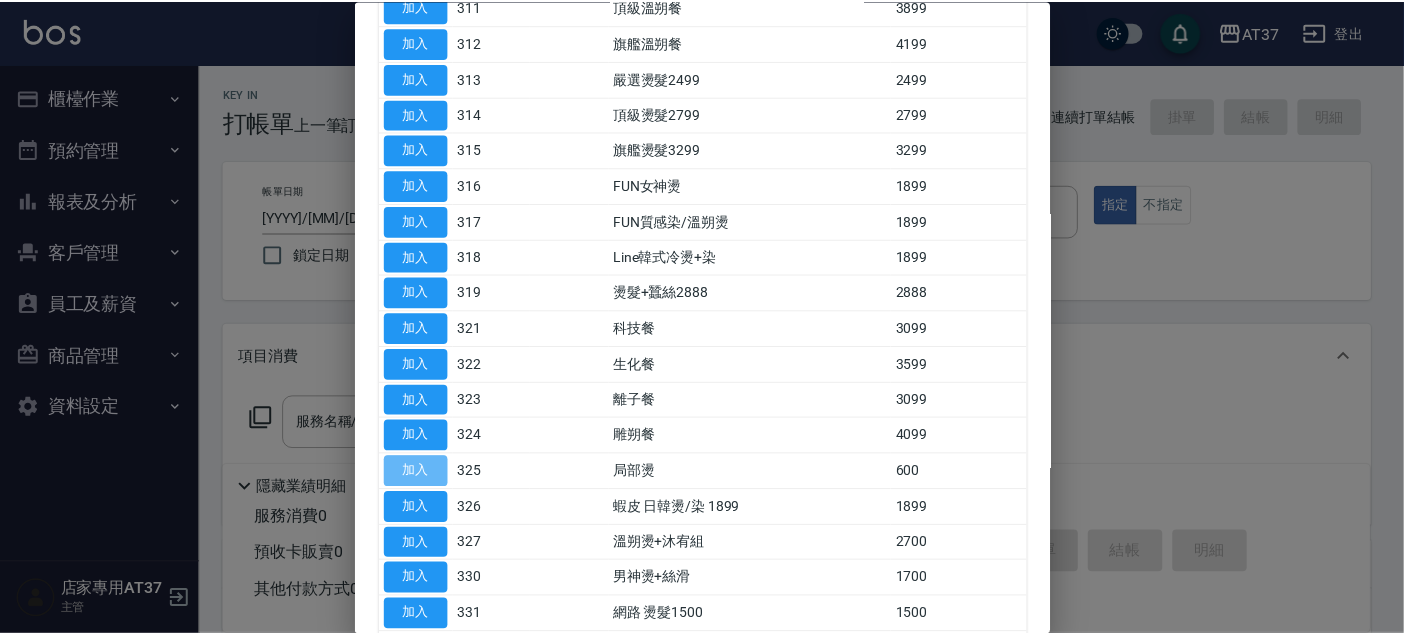 type on "局部燙(325)" 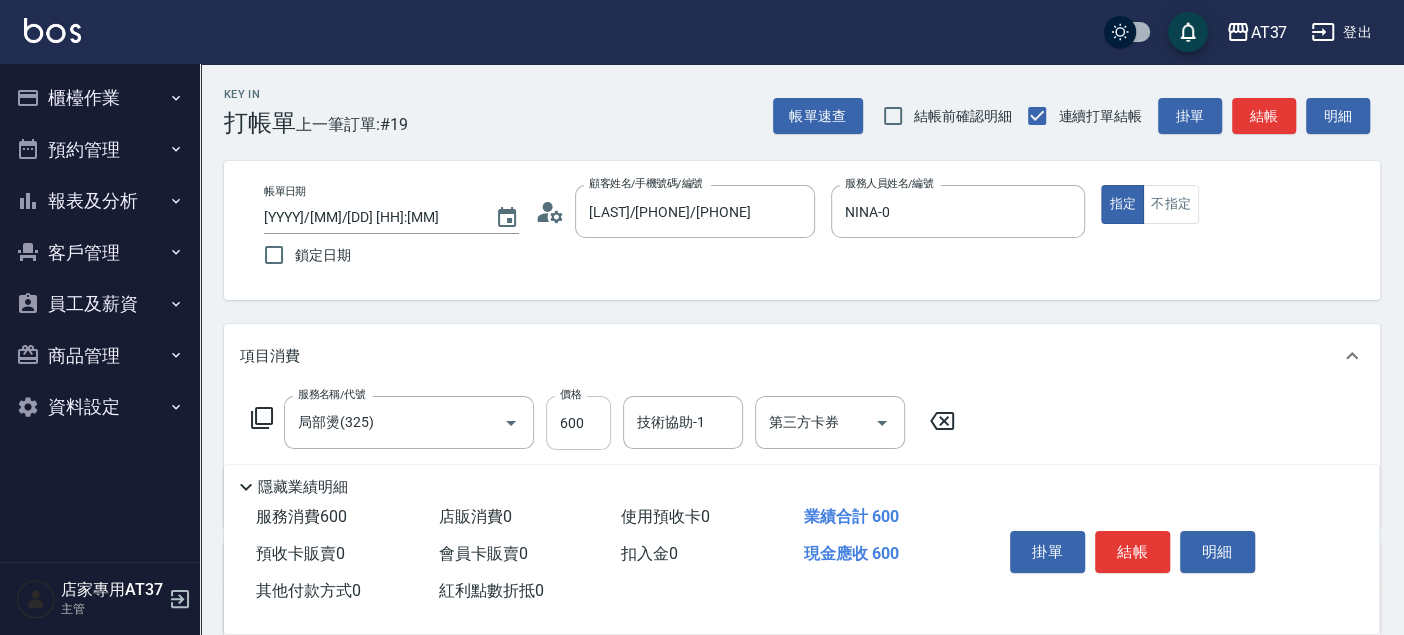 click on "600" at bounding box center [578, 423] 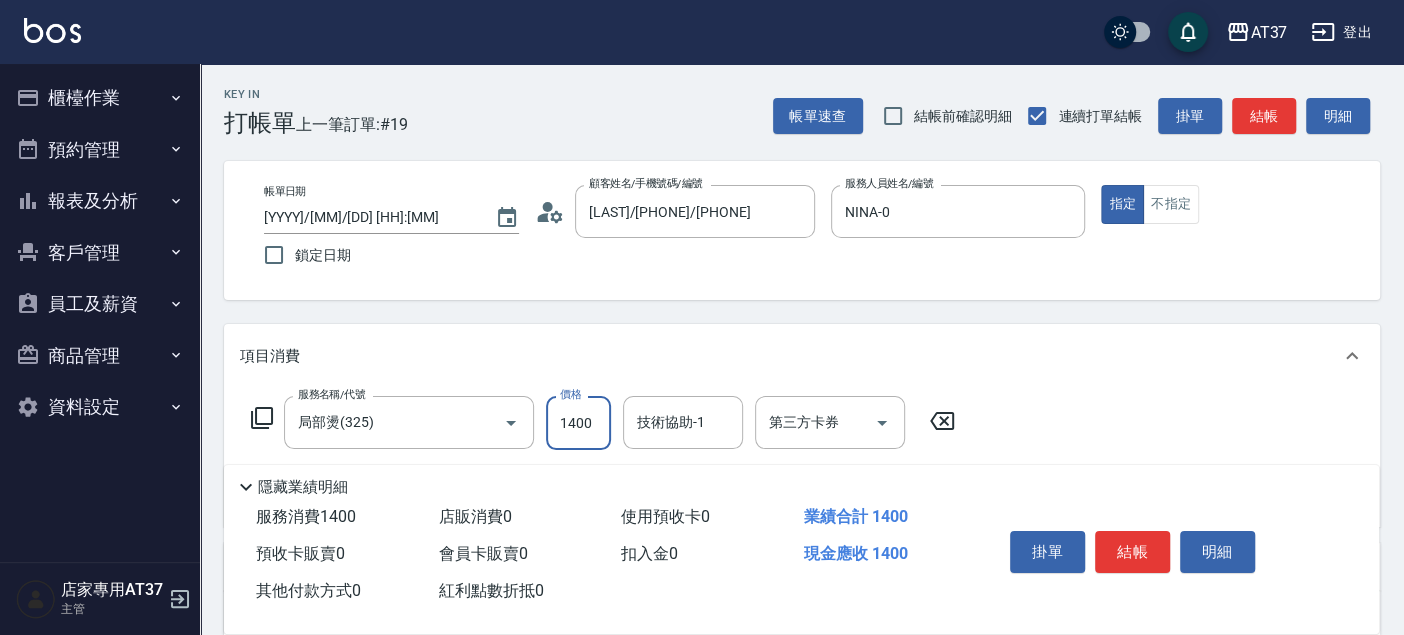 type on "1400" 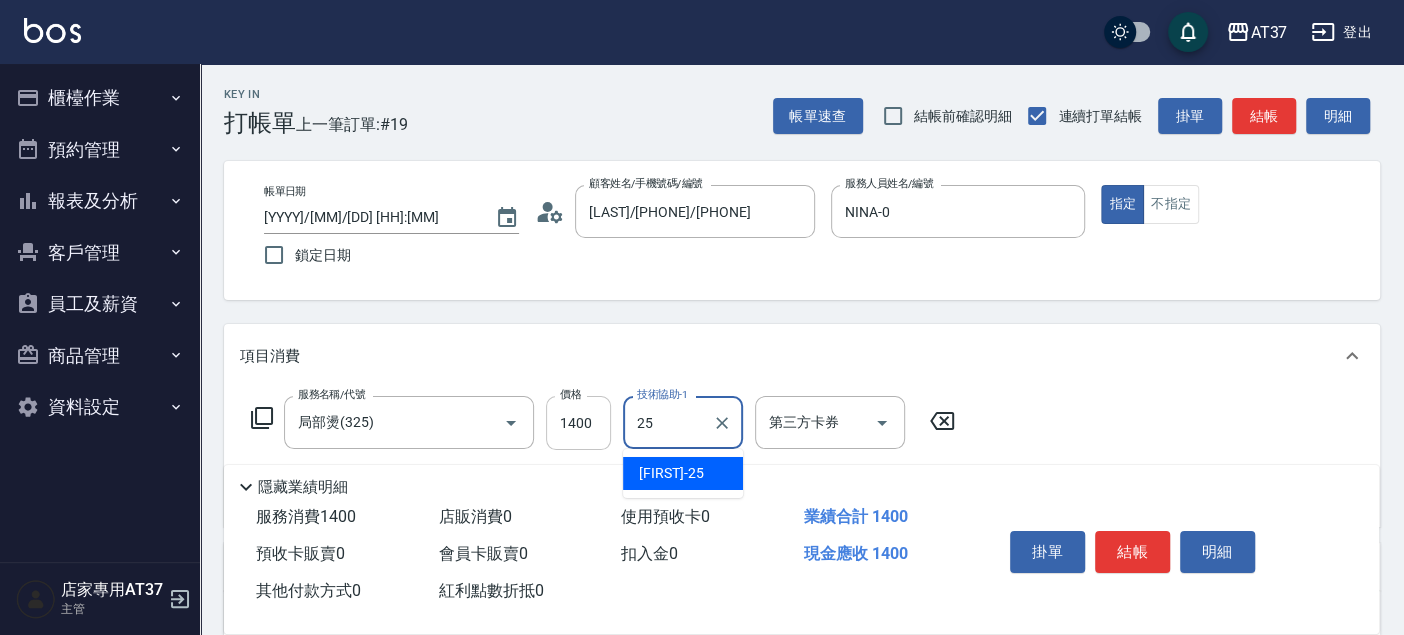 type on "子筠-25" 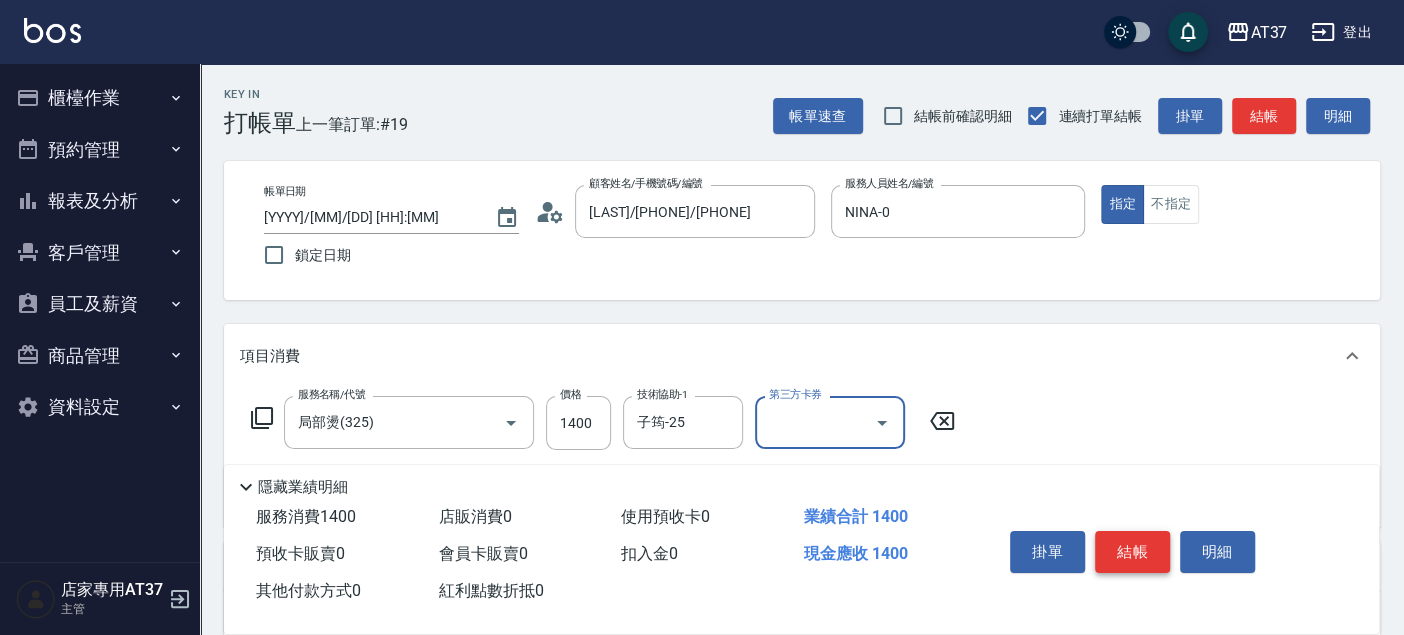 click on "結帳" at bounding box center (1132, 552) 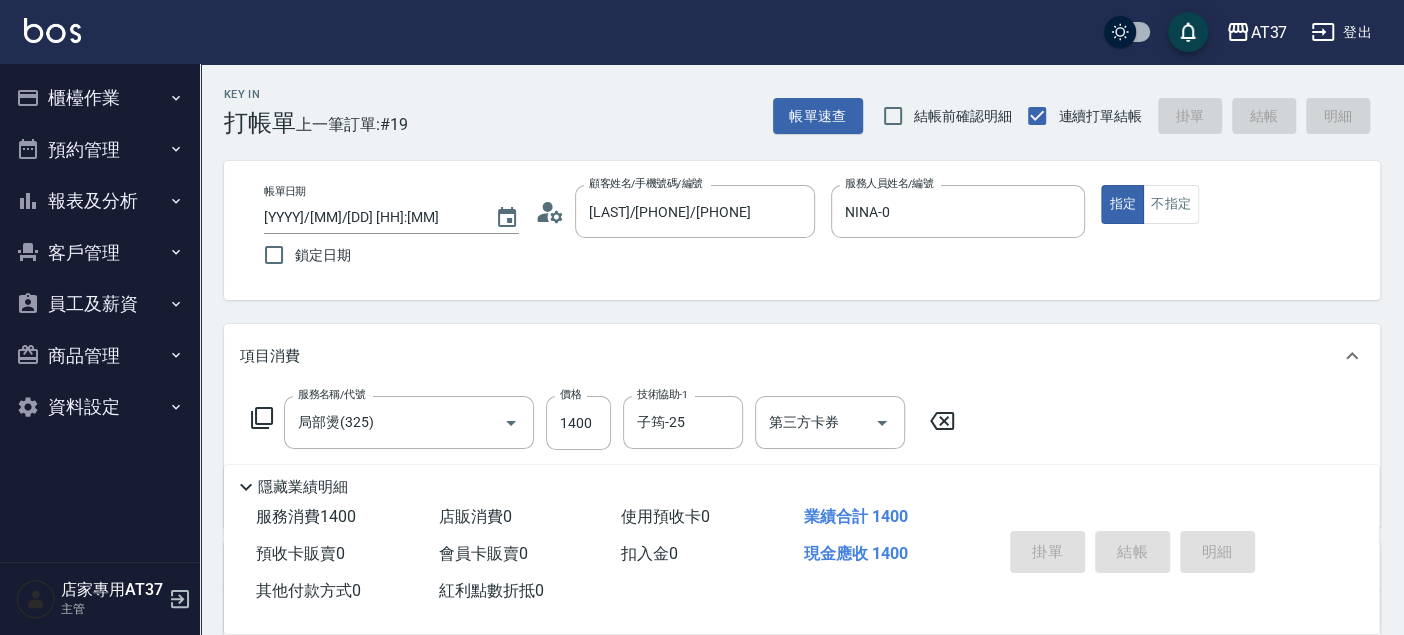 type 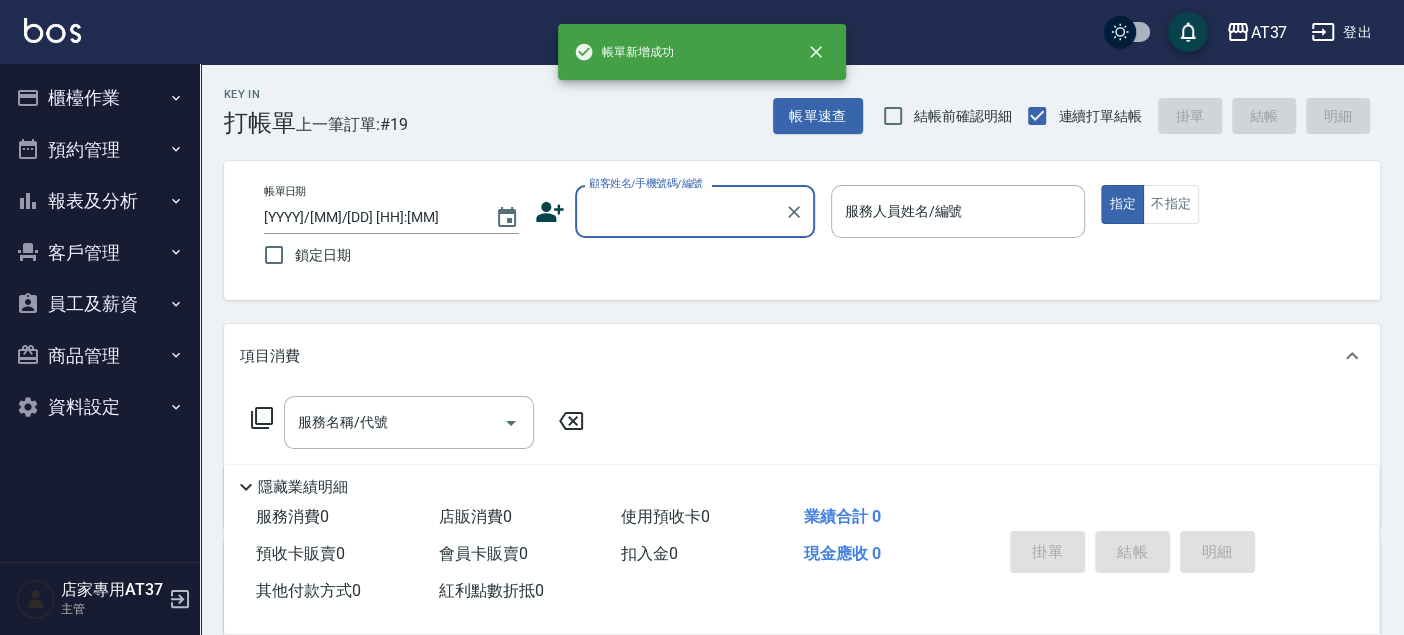 scroll, scrollTop: 0, scrollLeft: 0, axis: both 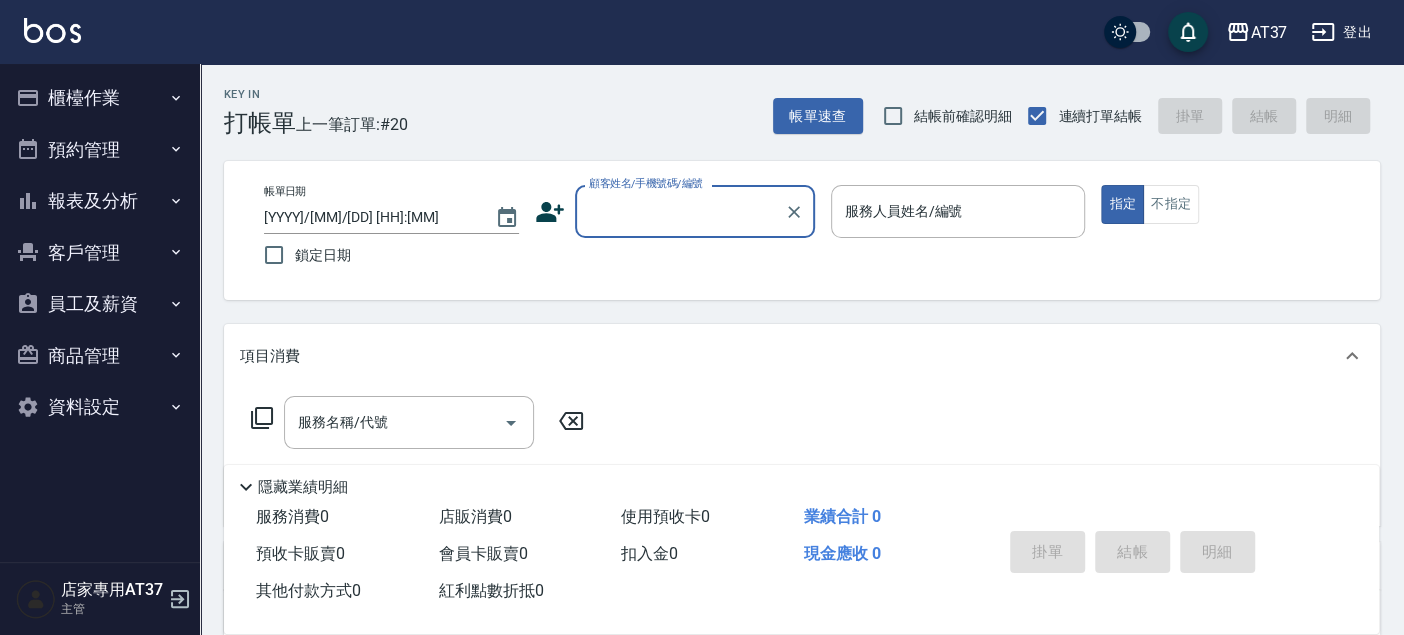 click on "櫃檯作業" at bounding box center (100, 98) 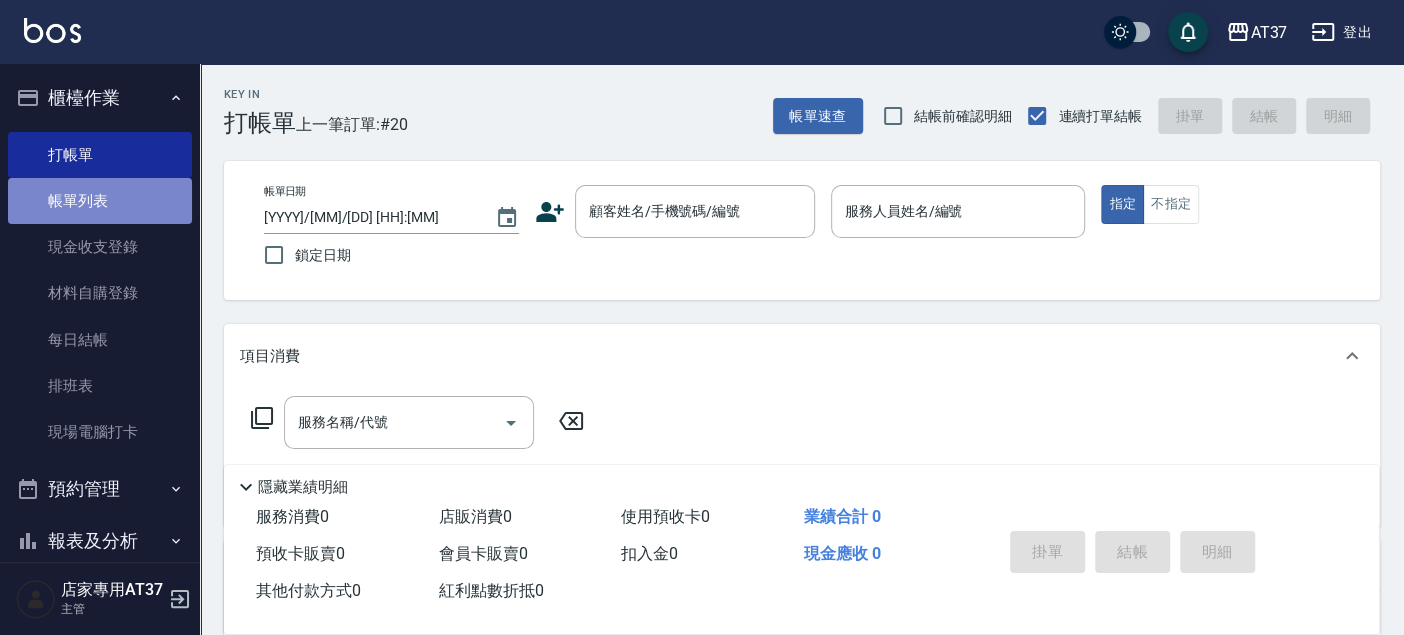 click on "帳單列表" at bounding box center [100, 201] 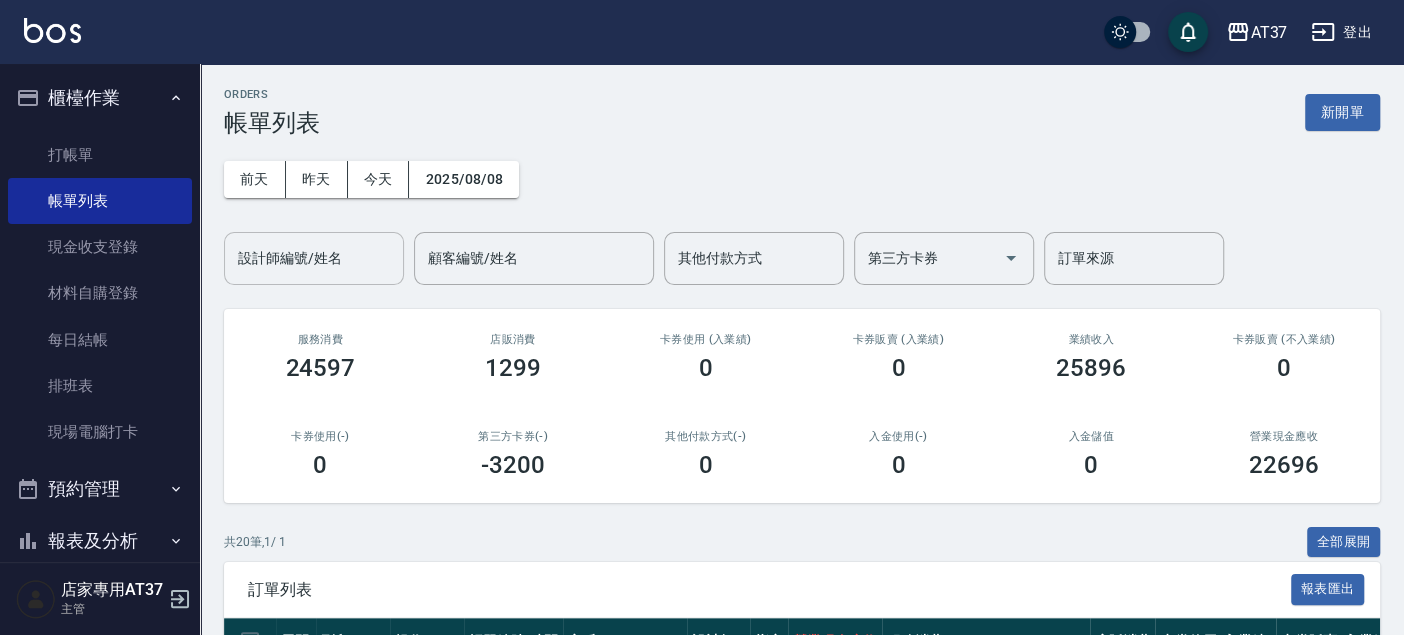click on "設計師編號/姓名 設計師編號/姓名" at bounding box center [314, 258] 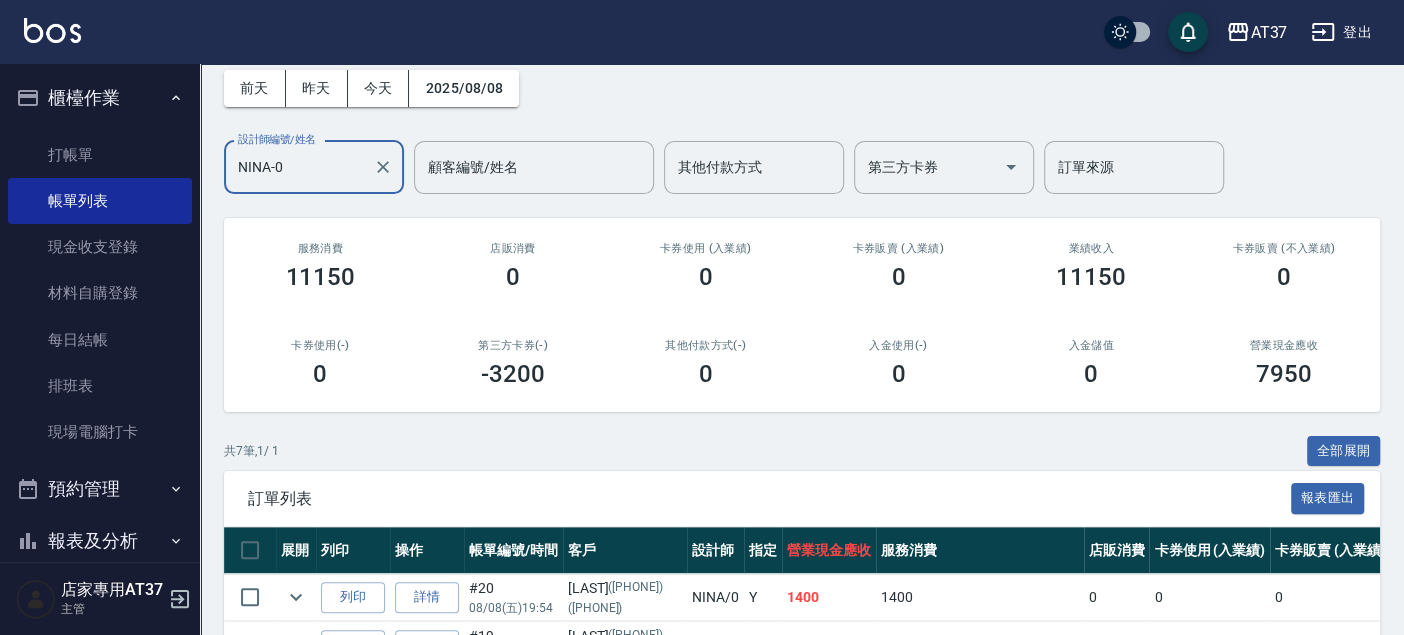 scroll, scrollTop: 11, scrollLeft: 0, axis: vertical 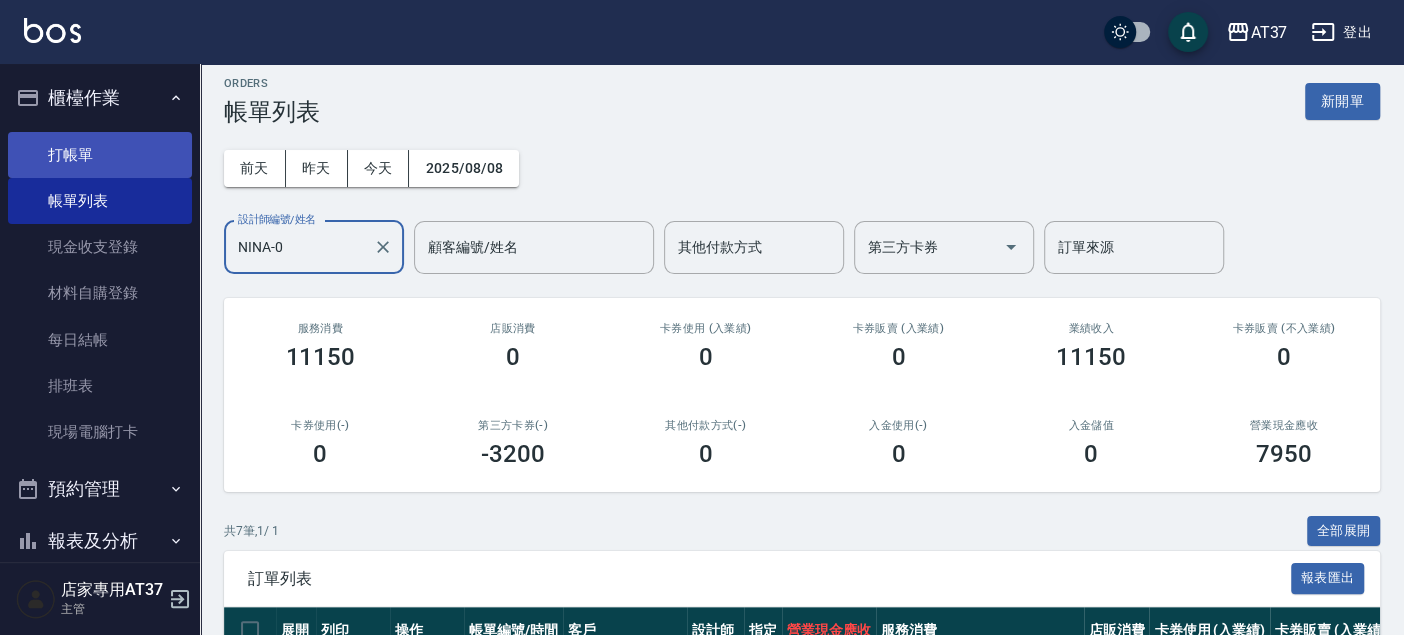 type on "NINA-0" 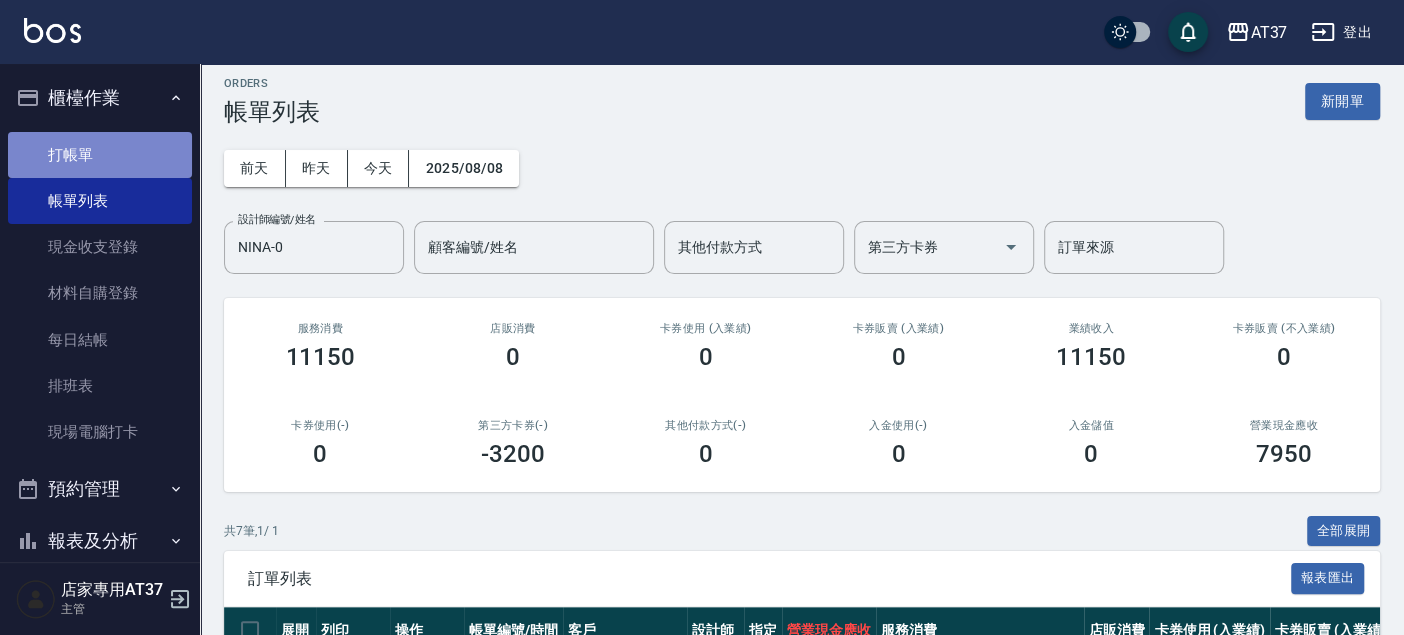 click on "打帳單" at bounding box center (100, 155) 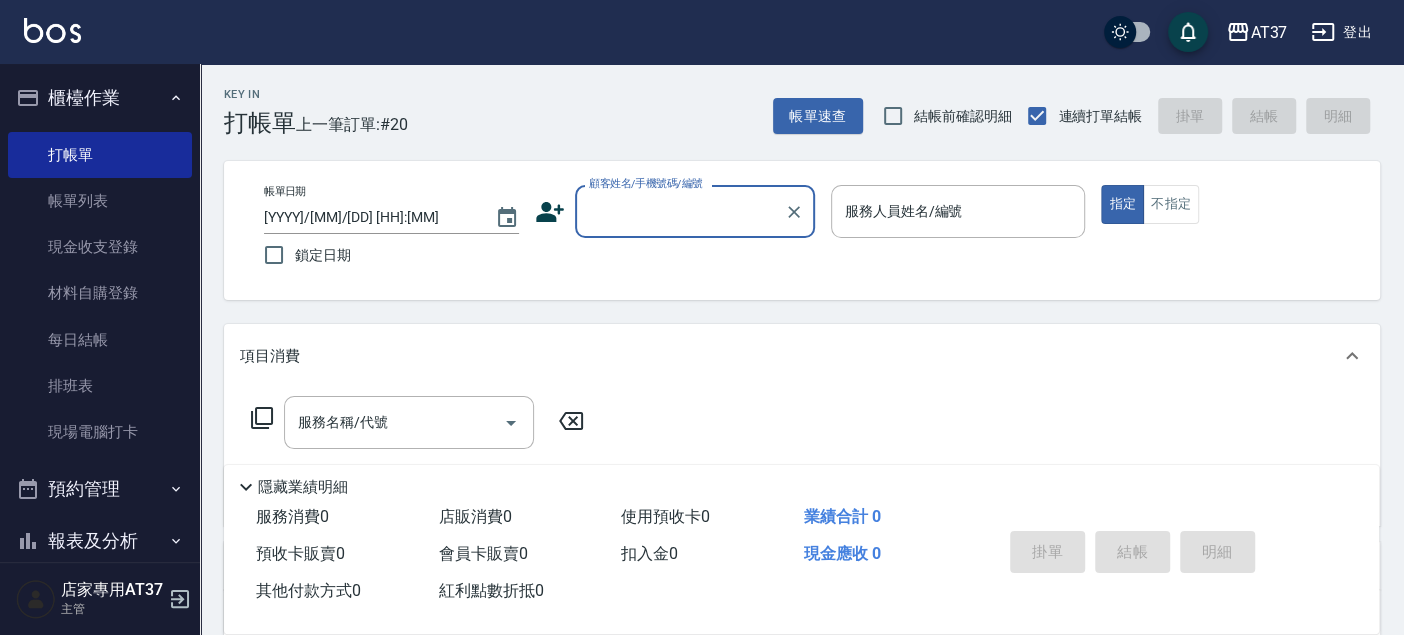 click on "顧客姓名/手機號碼/編號" at bounding box center (695, 211) 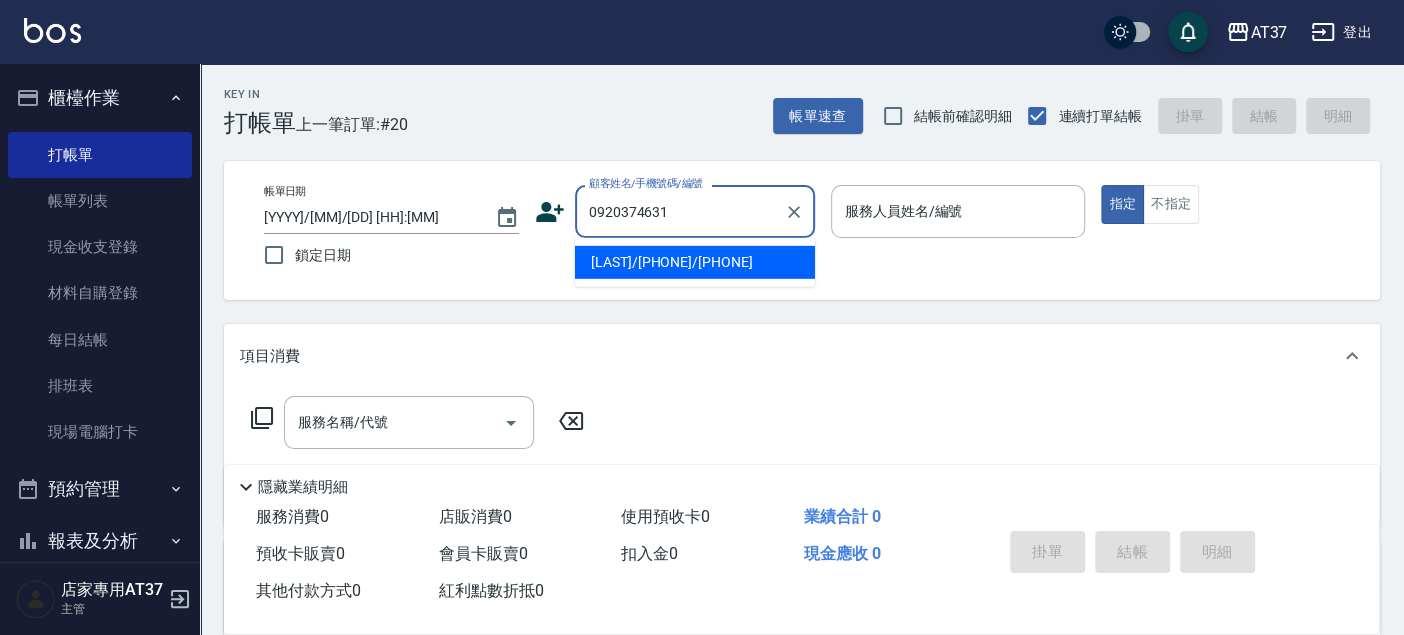 type on "簡志明/0920374631/0920374631" 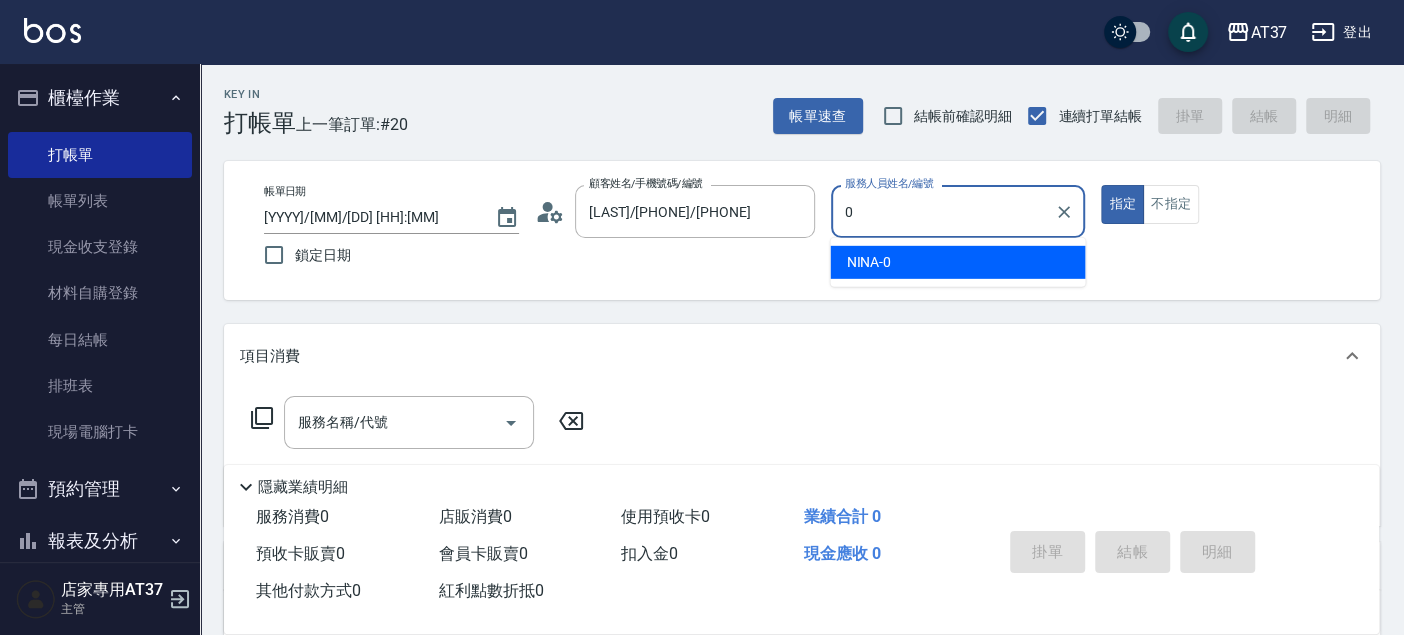 click on "NINA -0" at bounding box center [957, 262] 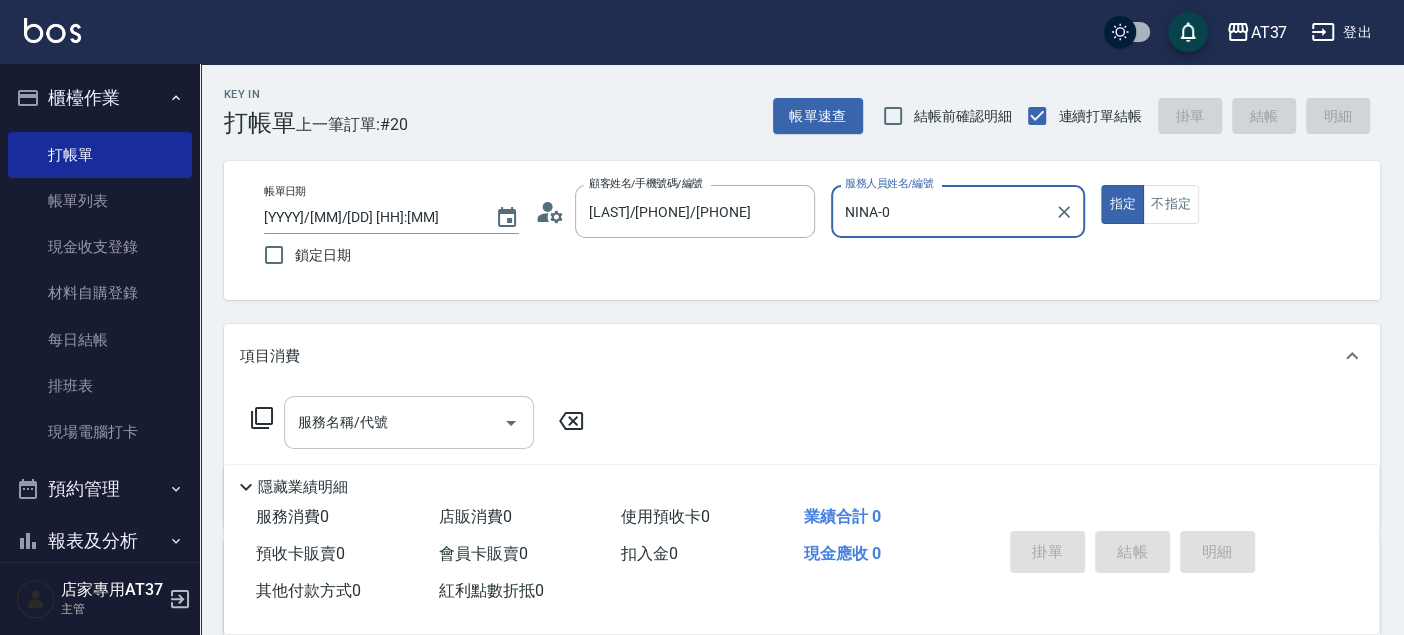 type on "NINA-0" 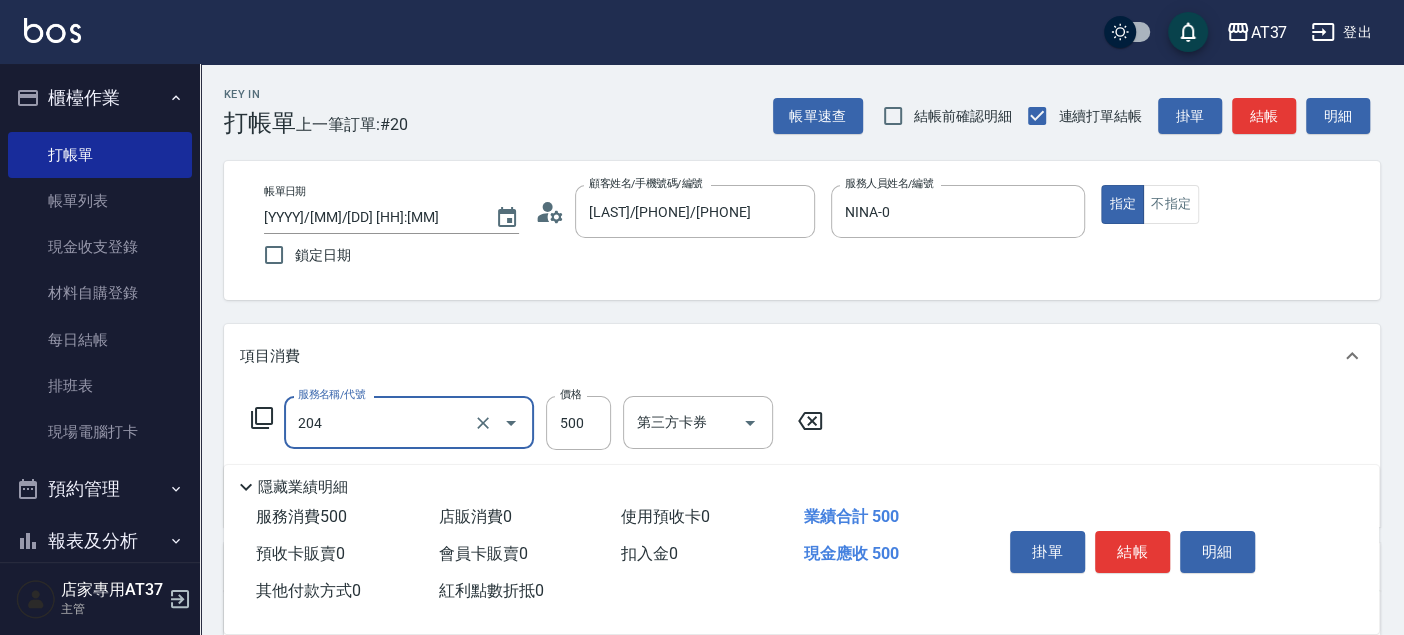type on "A級洗+剪(204)" 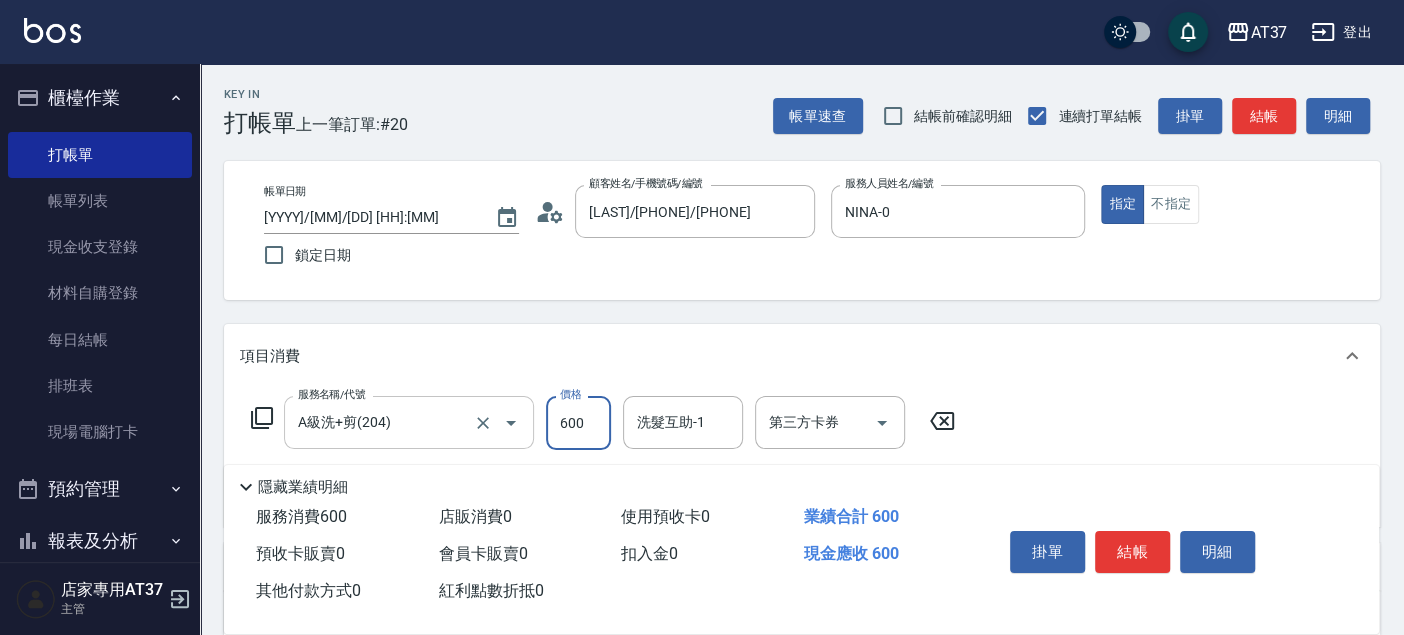 type on "600" 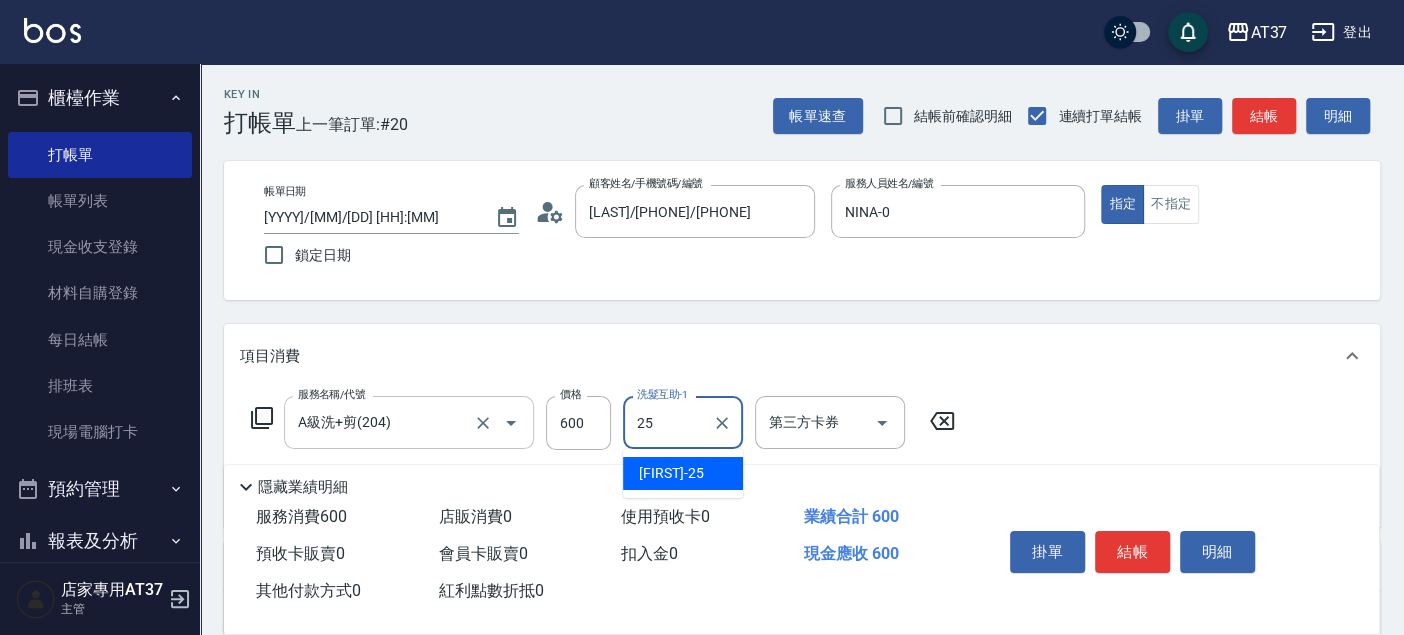 type on "子筠-25" 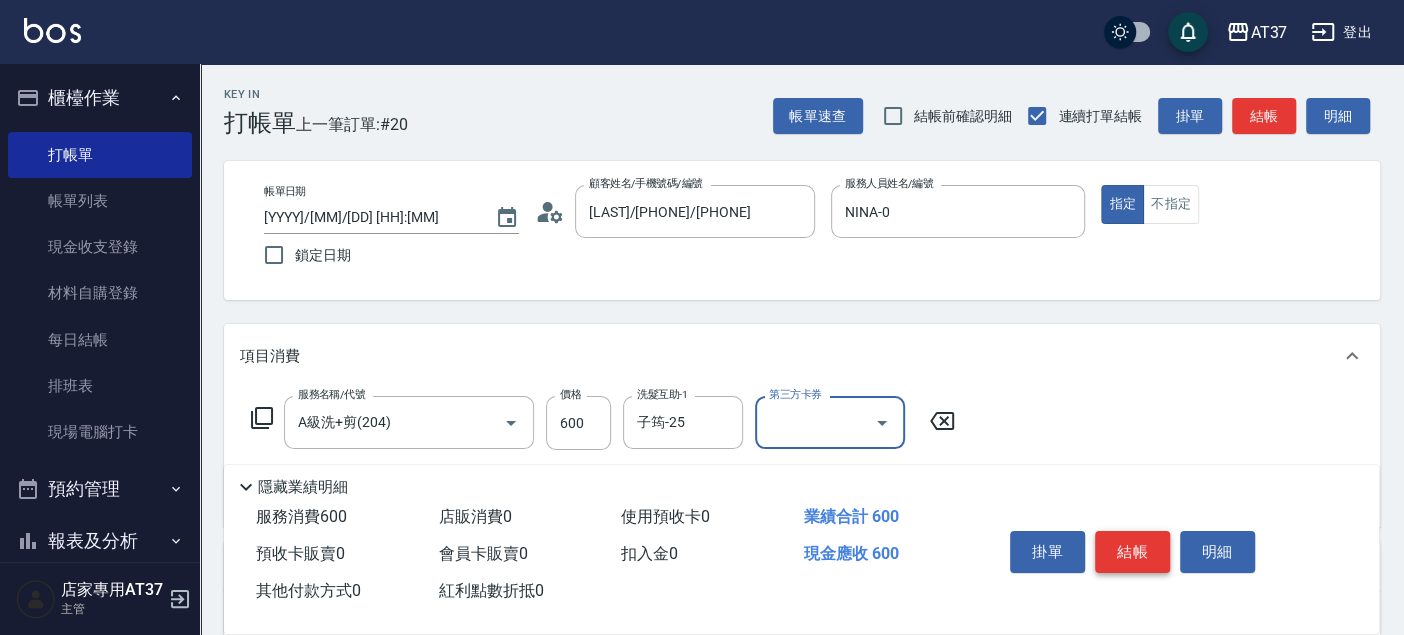 click on "結帳" at bounding box center [1132, 552] 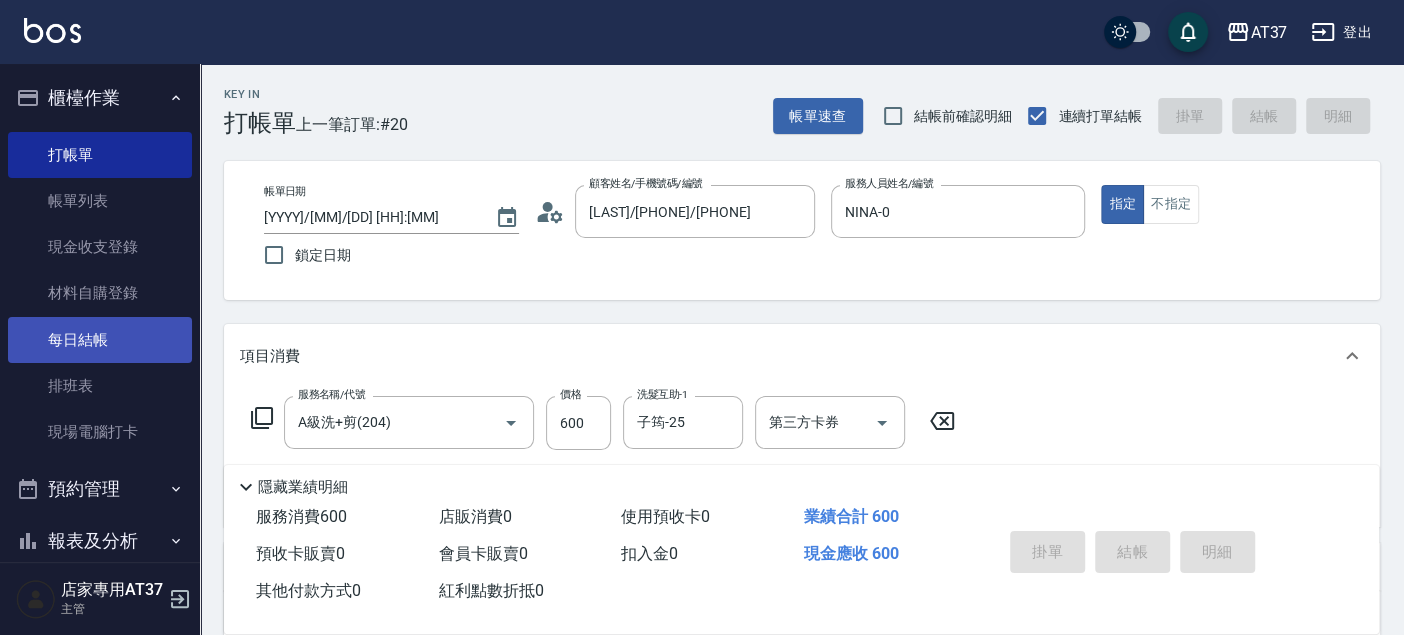 type on "2025/08/08 19:57" 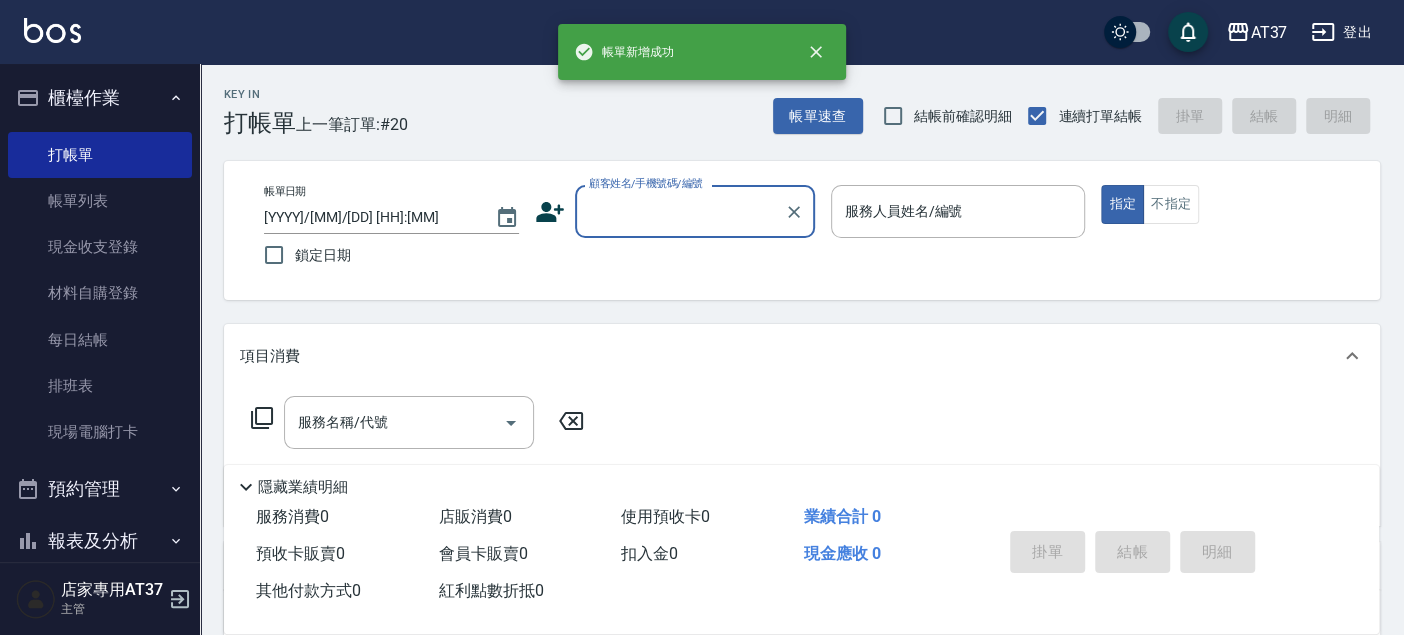 scroll, scrollTop: 0, scrollLeft: 0, axis: both 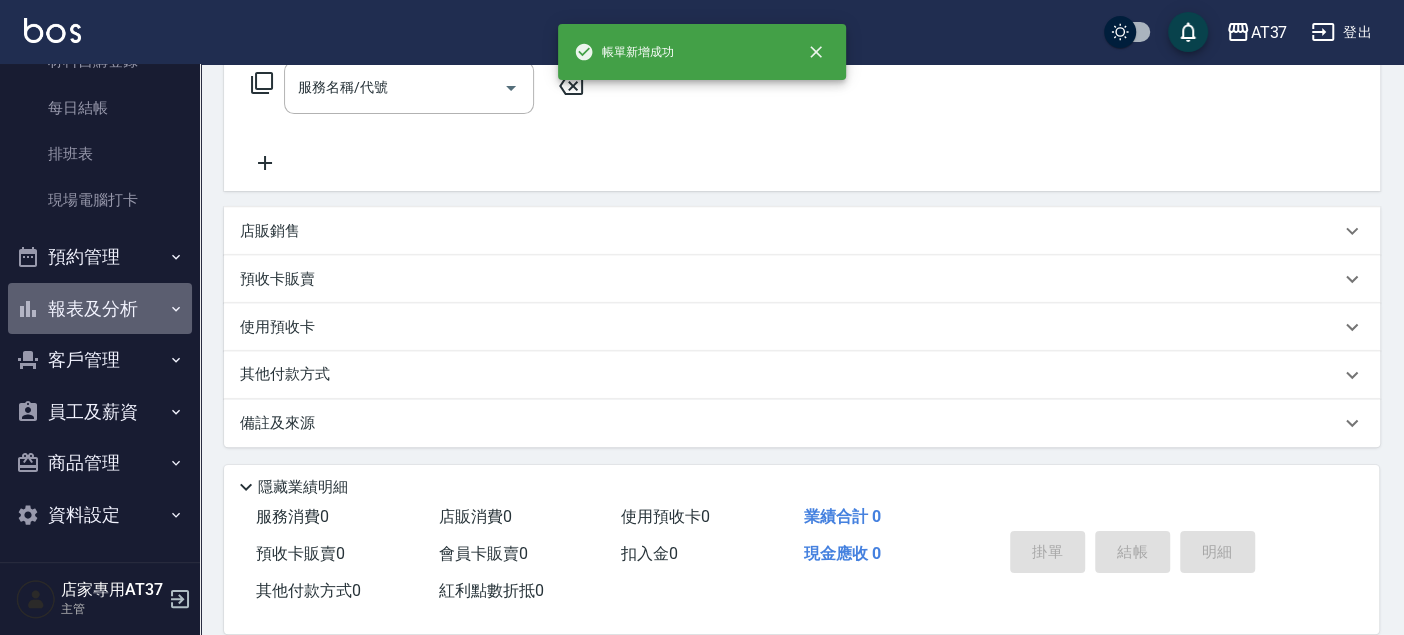 click on "報表及分析" at bounding box center (100, 309) 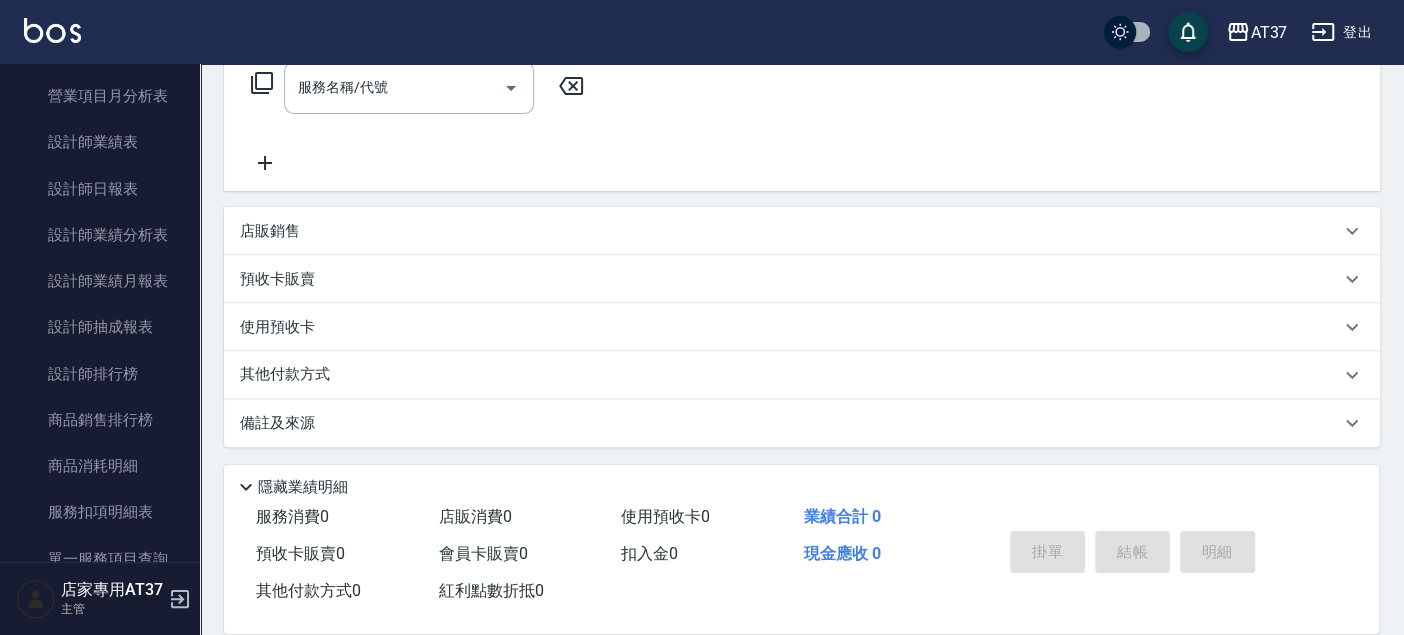 scroll, scrollTop: 788, scrollLeft: 0, axis: vertical 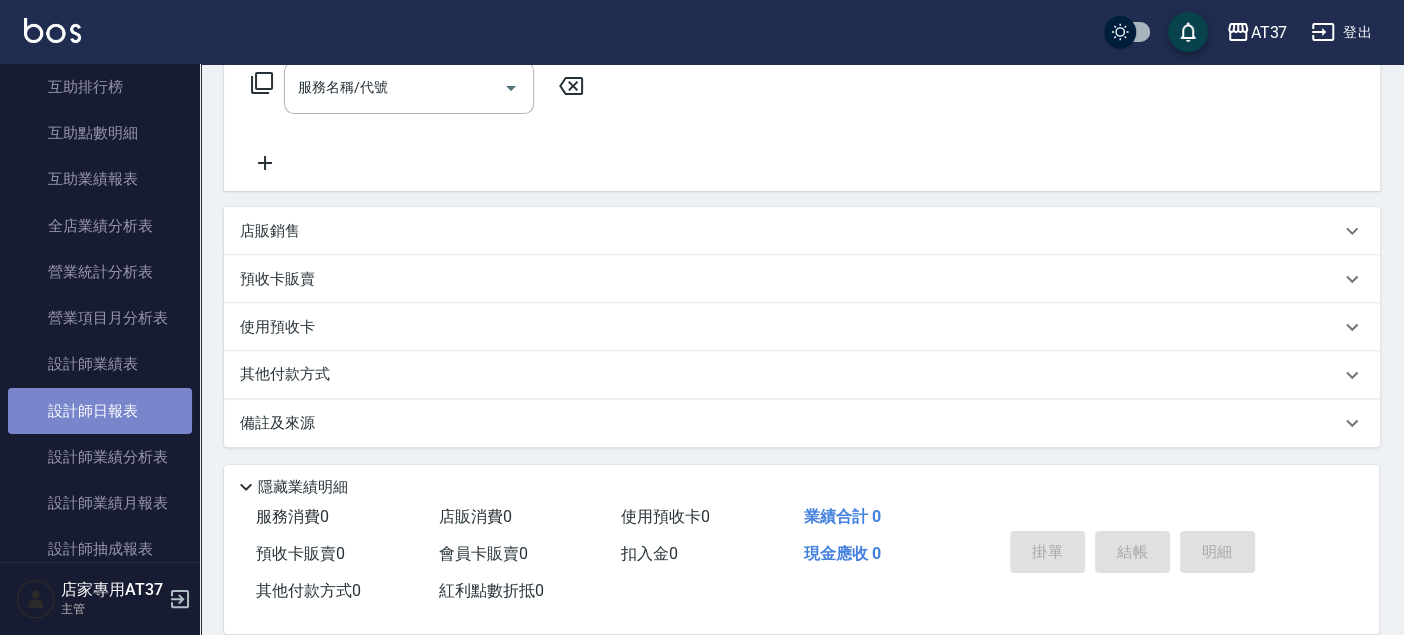 click on "設計師日報表" at bounding box center (100, 411) 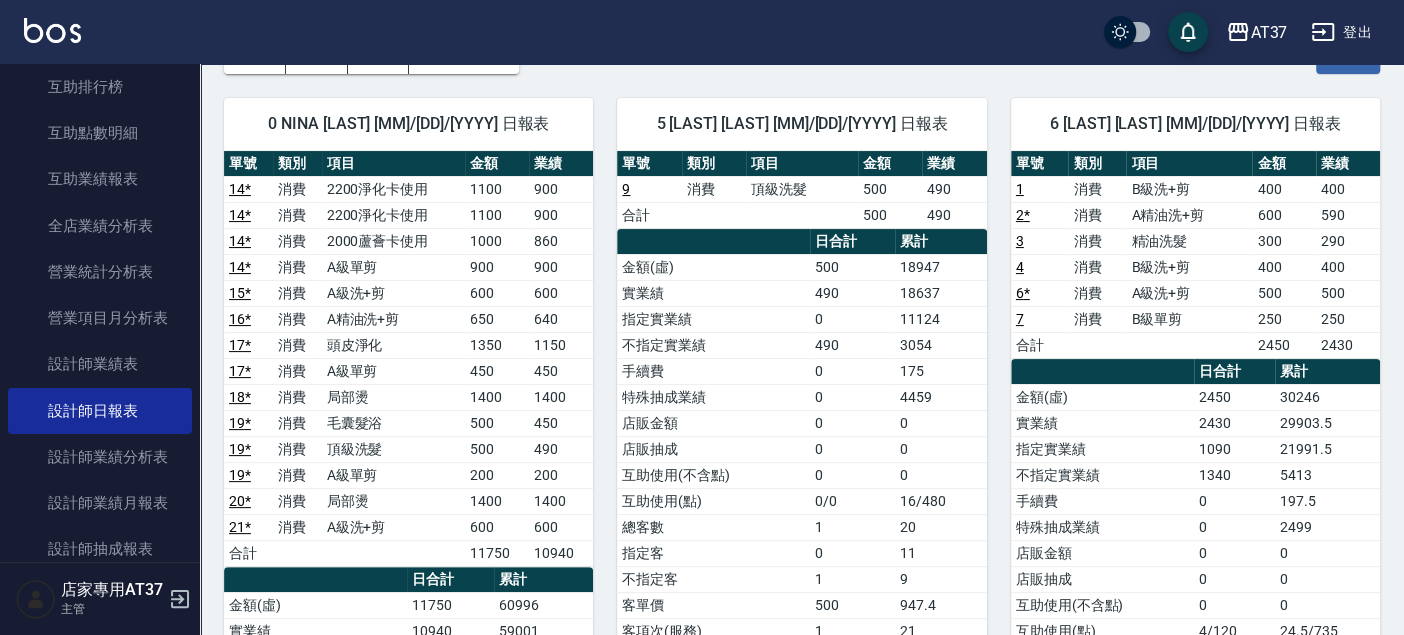 scroll, scrollTop: 0, scrollLeft: 0, axis: both 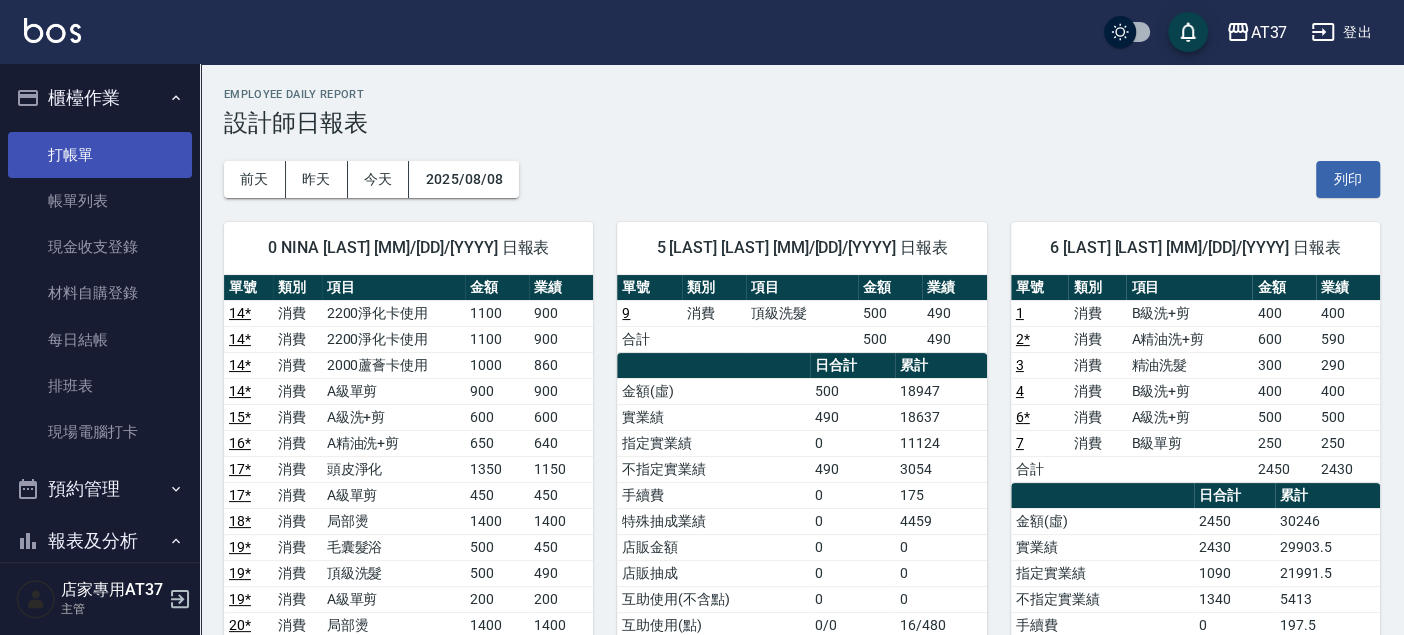 click on "打帳單" at bounding box center [100, 155] 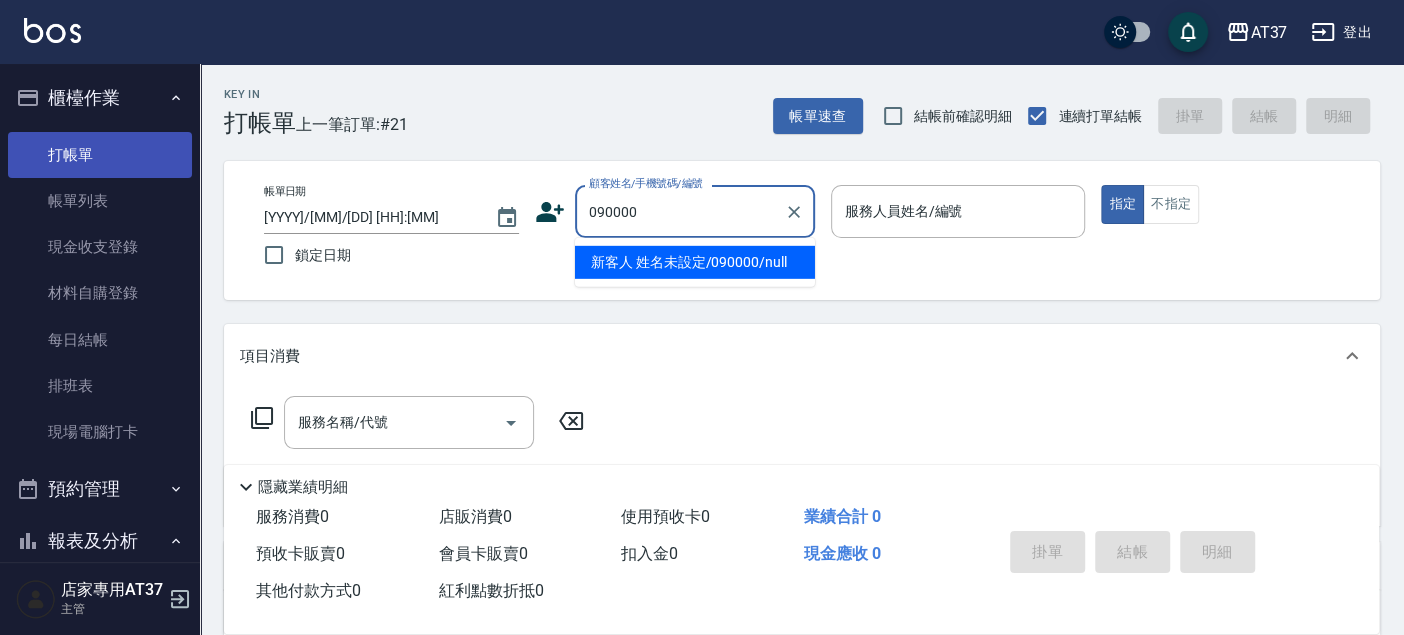 type on "新客人 姓名未設定/[PHONE]/null" 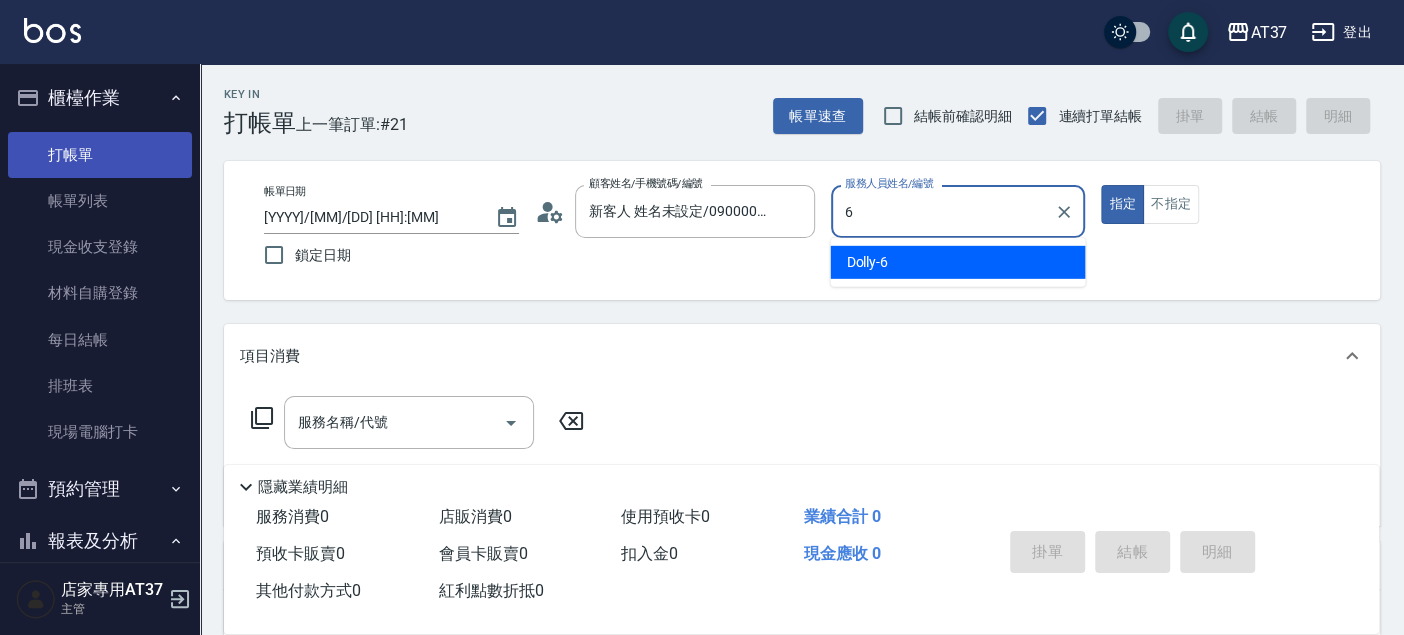 type on "6" 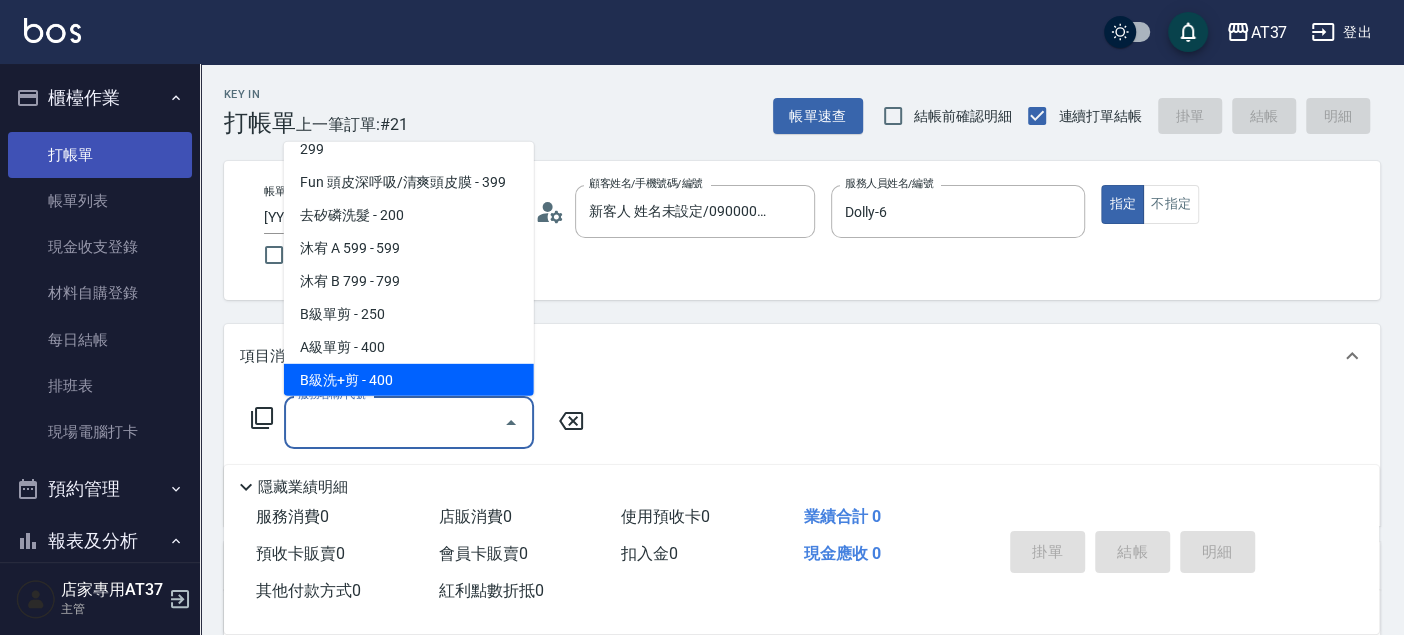 scroll, scrollTop: 402, scrollLeft: 0, axis: vertical 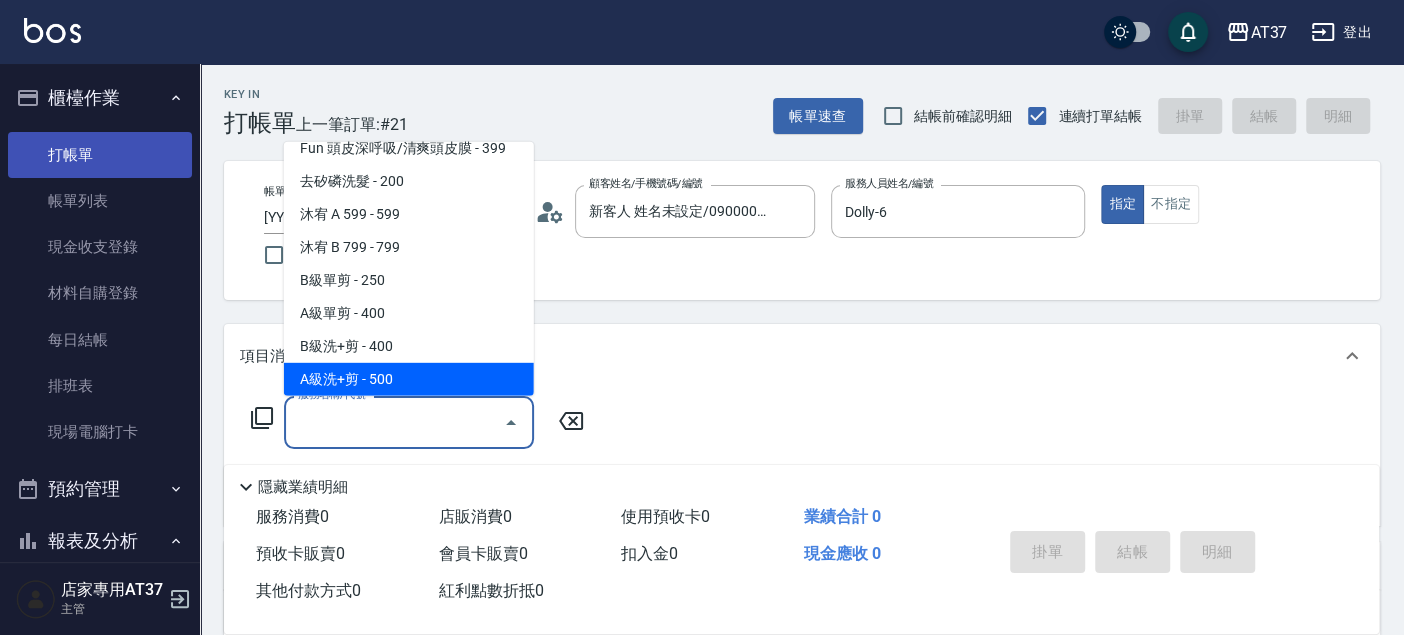 type on "A級洗+剪(204)" 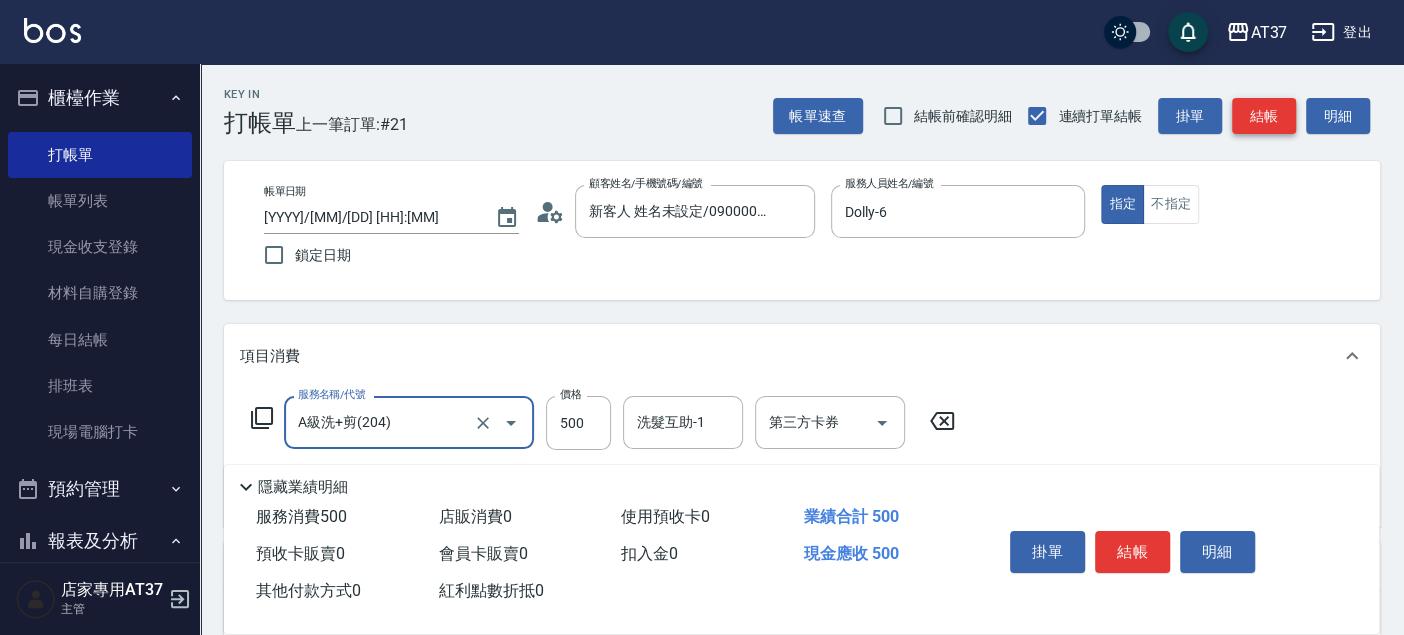 click on "結帳" at bounding box center [1264, 116] 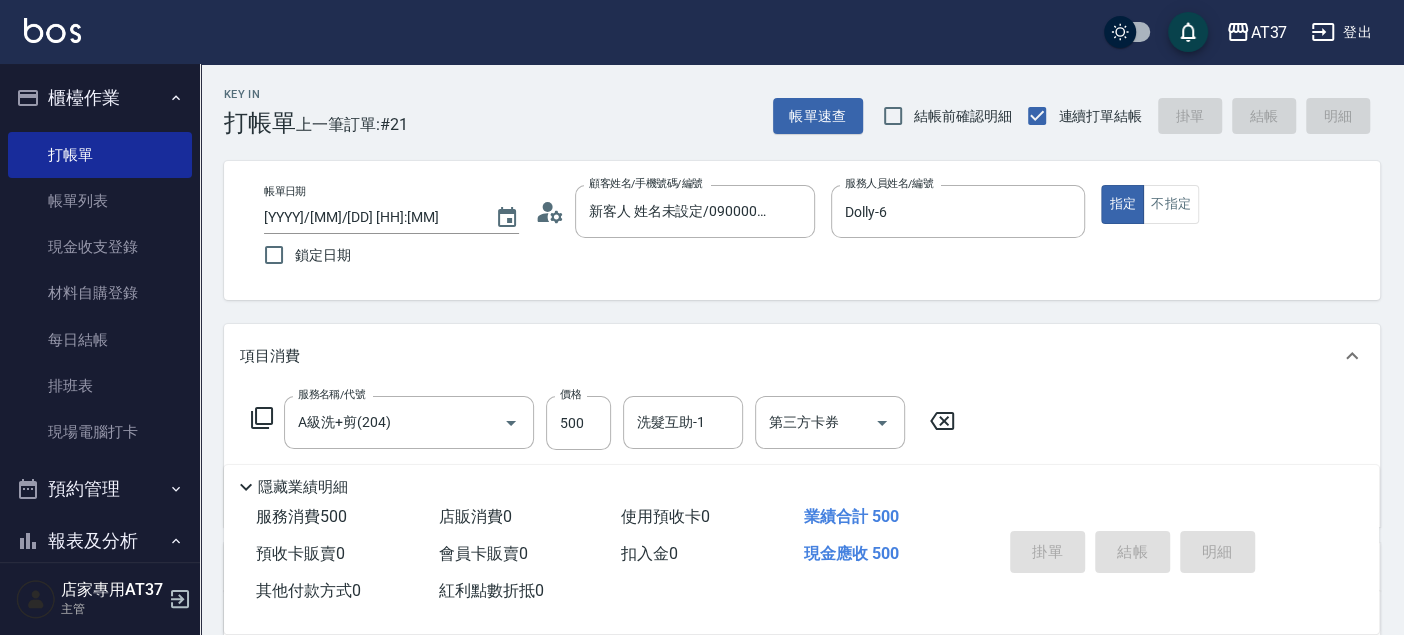 type on "2025/08/08 20:11" 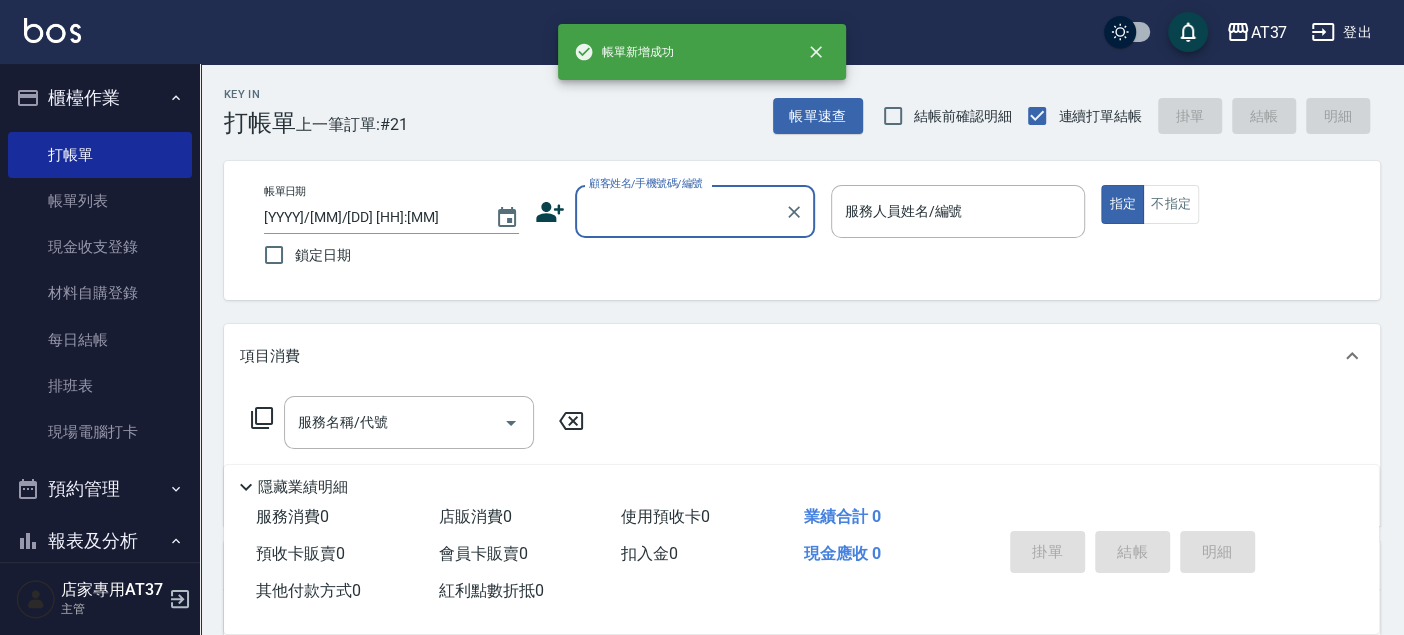 scroll, scrollTop: 0, scrollLeft: 0, axis: both 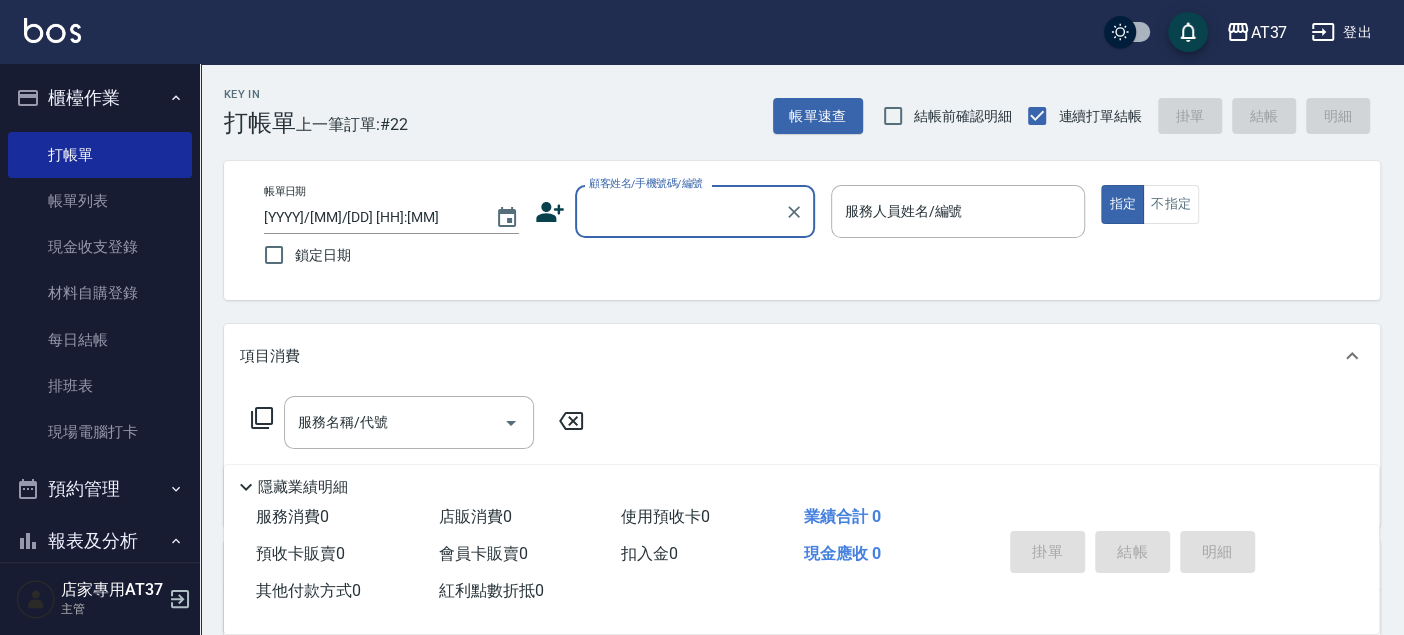click on "顧客姓名/手機號碼/編號" at bounding box center (680, 211) 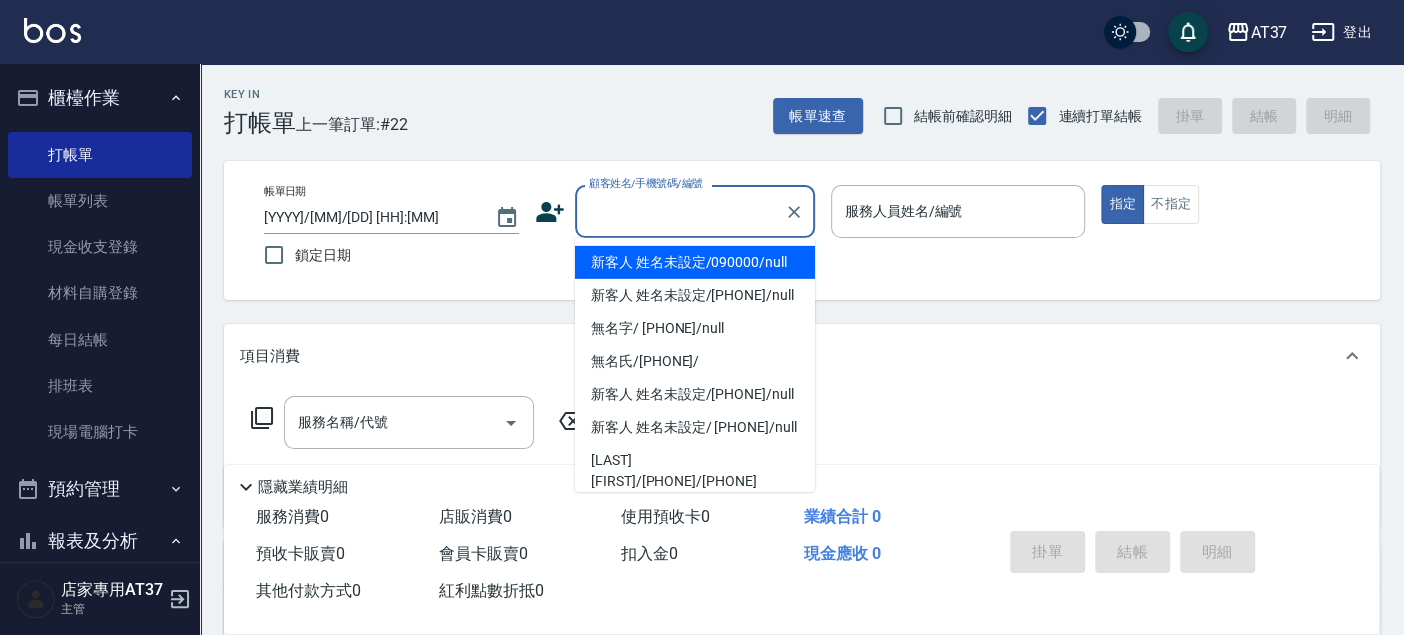click on "新客人 姓名未設定/[PHONE]/null" at bounding box center (695, 262) 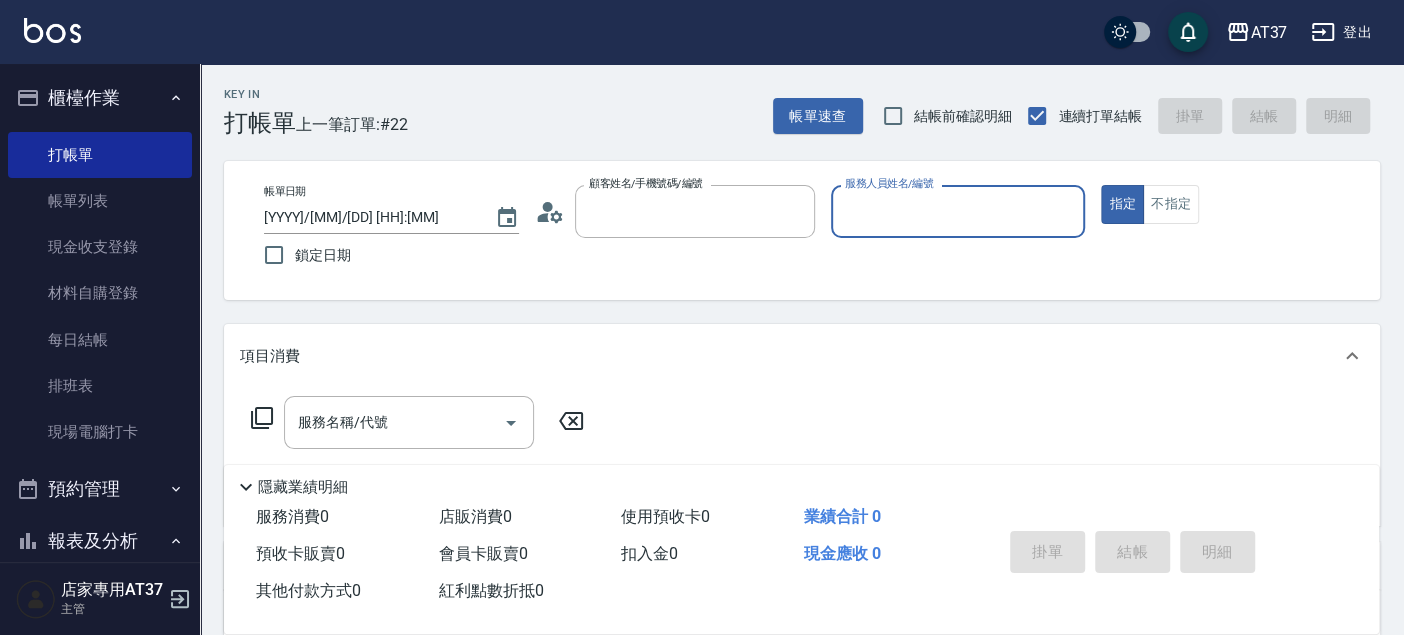 type on "新客人 姓名未設定/[PHONE]/null" 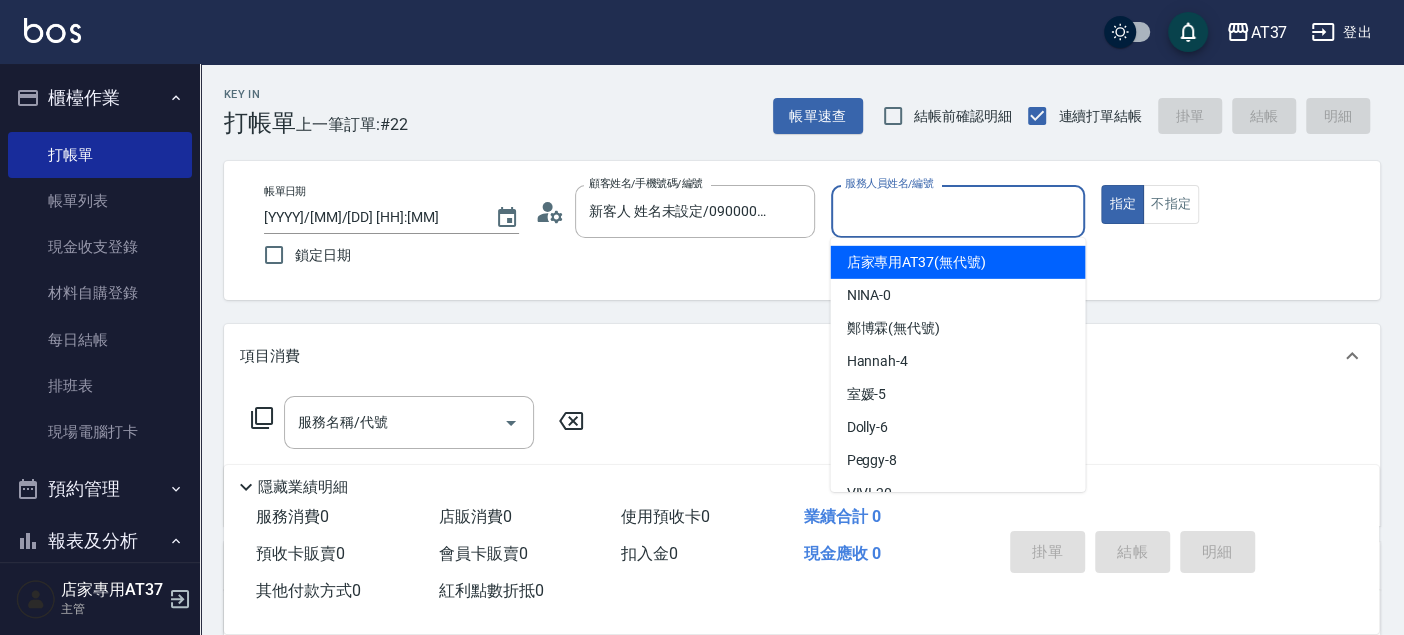 click on "服務人員姓名/編號" at bounding box center (958, 211) 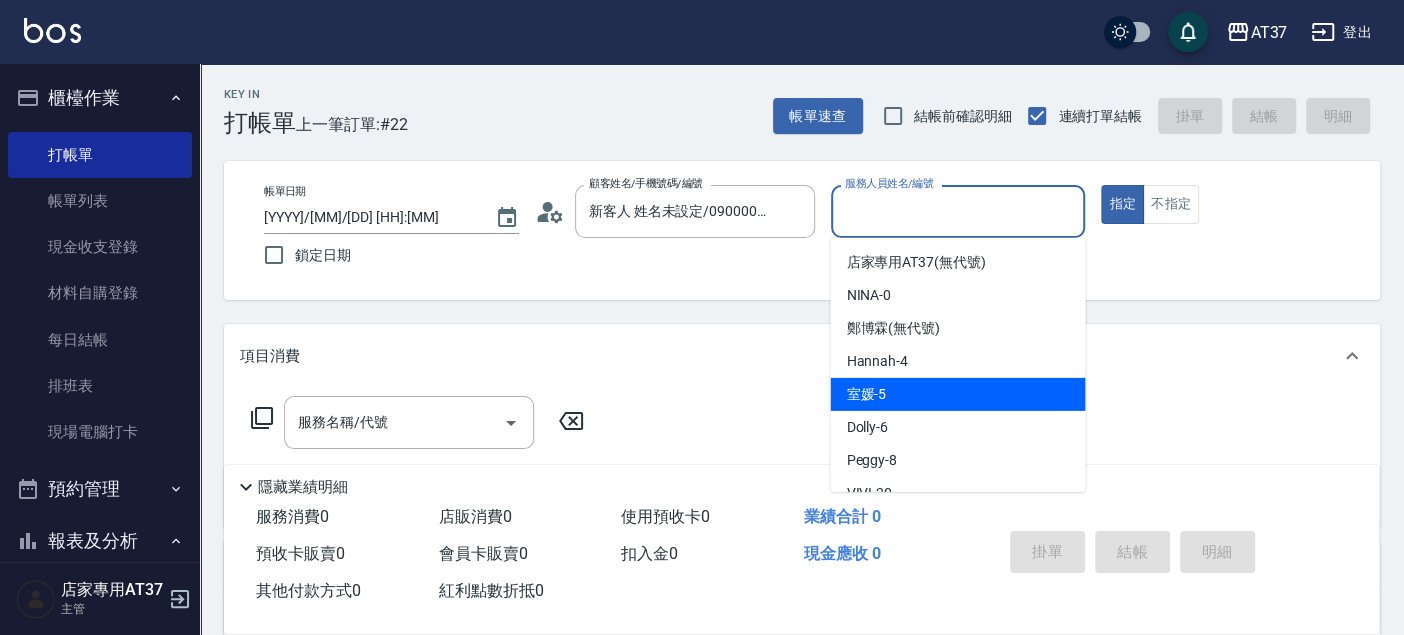 click on "室媛 -5" at bounding box center [957, 394] 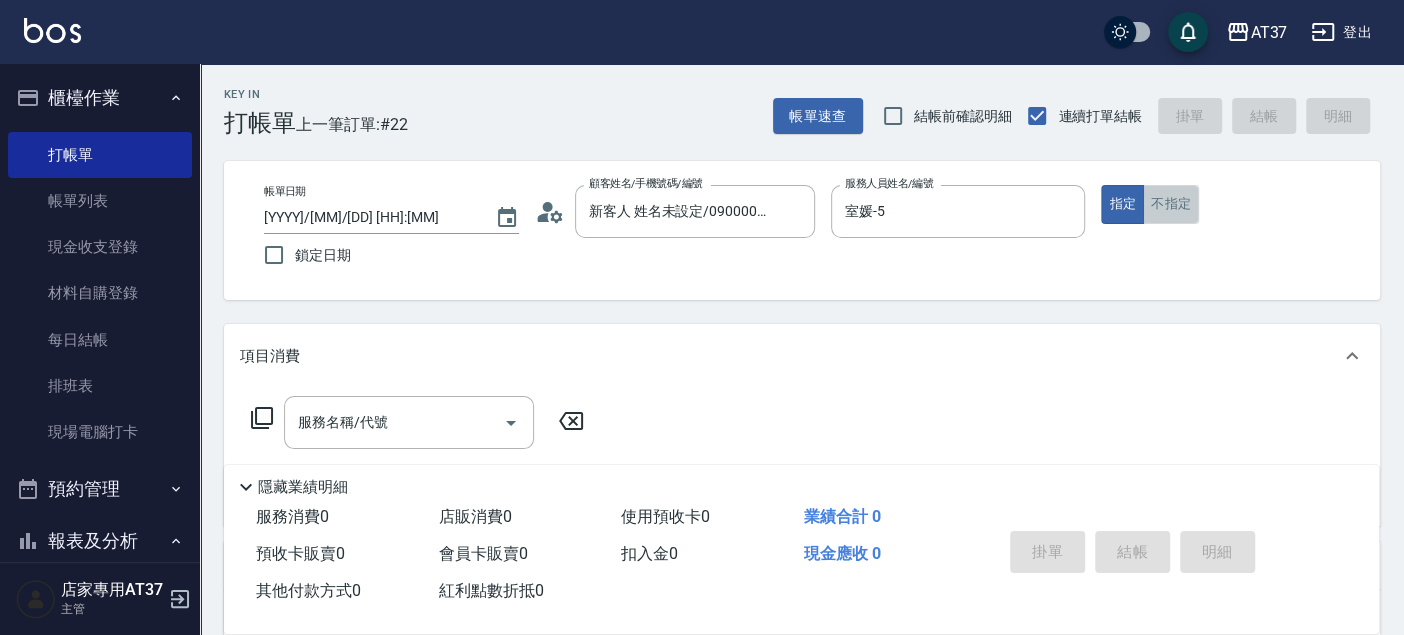 drag, startPoint x: 1176, startPoint y: 200, endPoint x: 600, endPoint y: 434, distance: 621.717 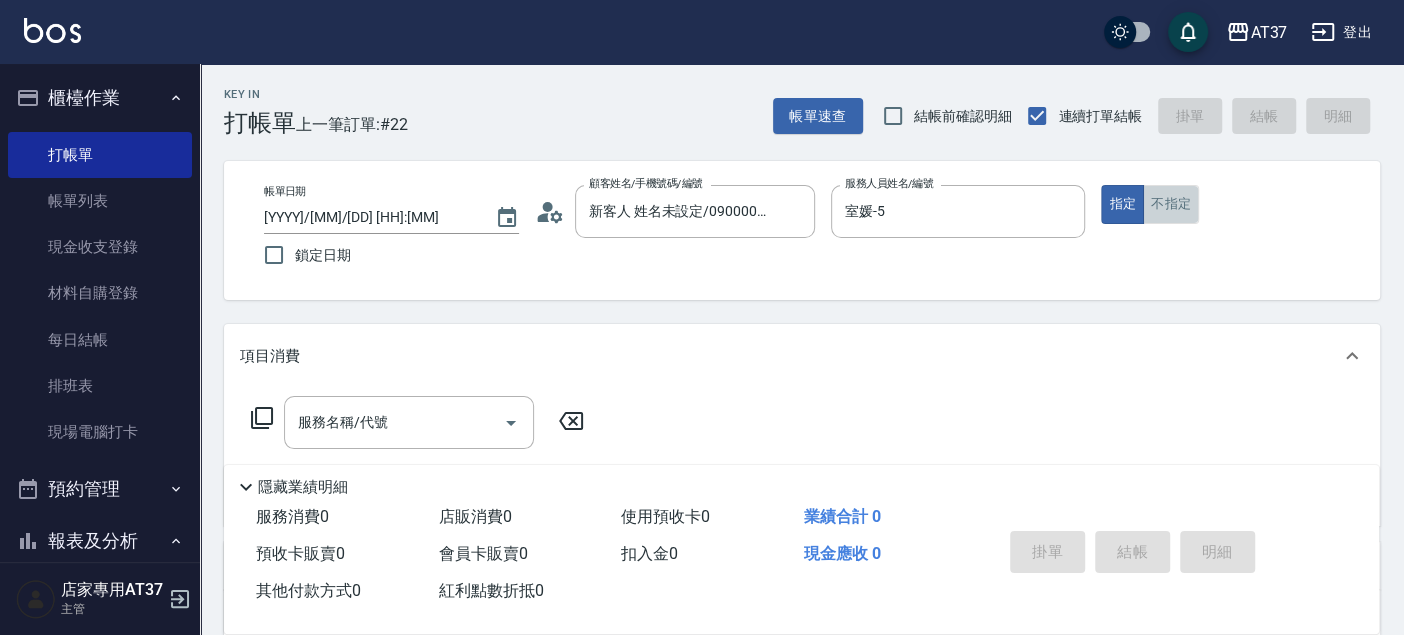 click on "不指定" at bounding box center (1171, 204) 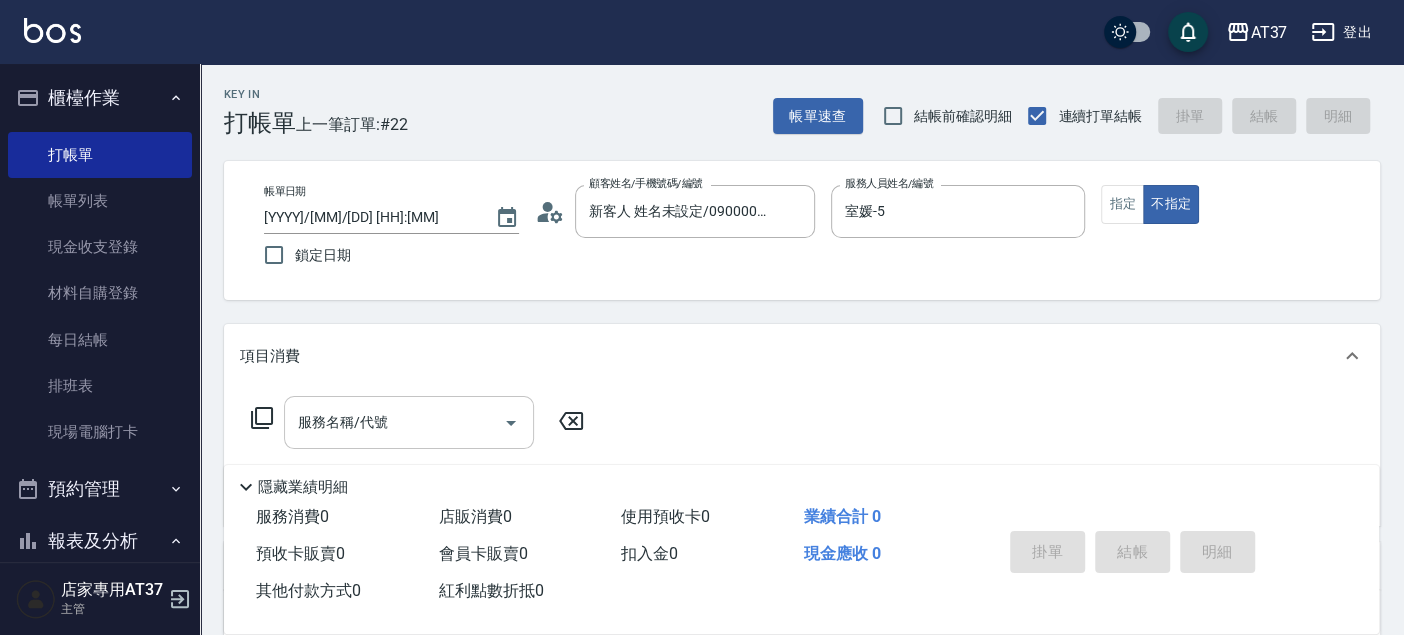 click on "服務名稱/代號" at bounding box center [394, 422] 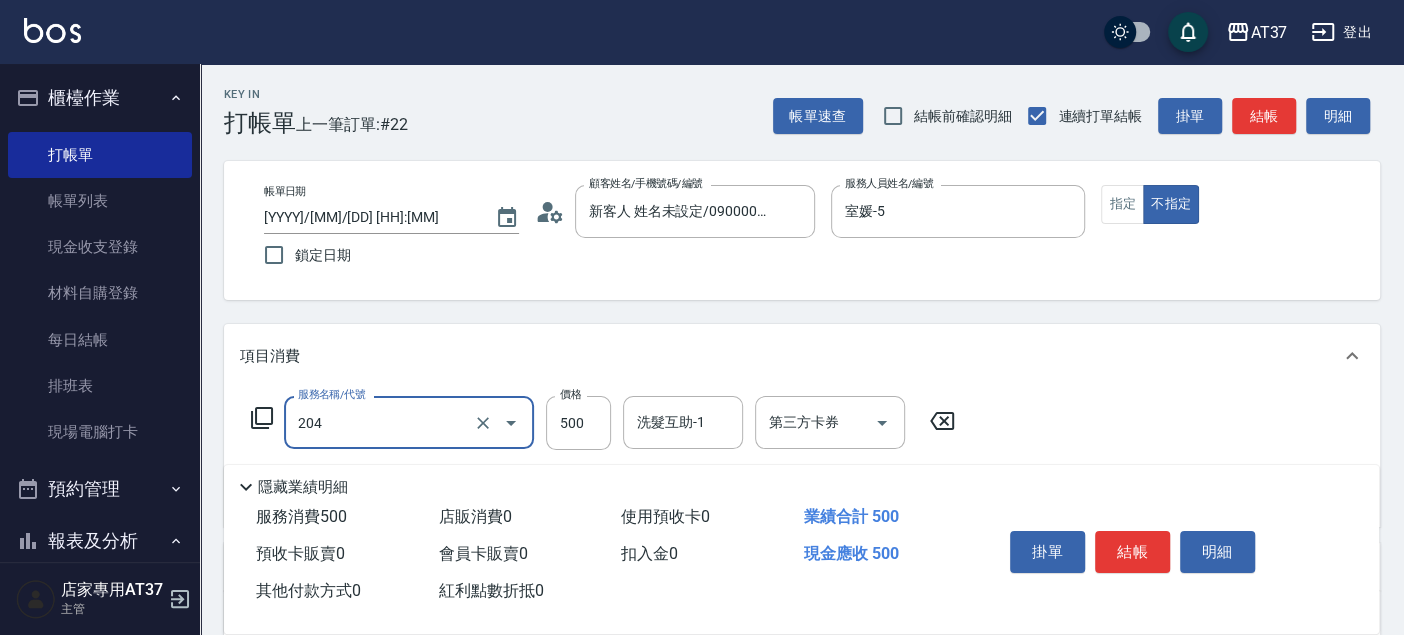 type on "A級洗+剪(204)" 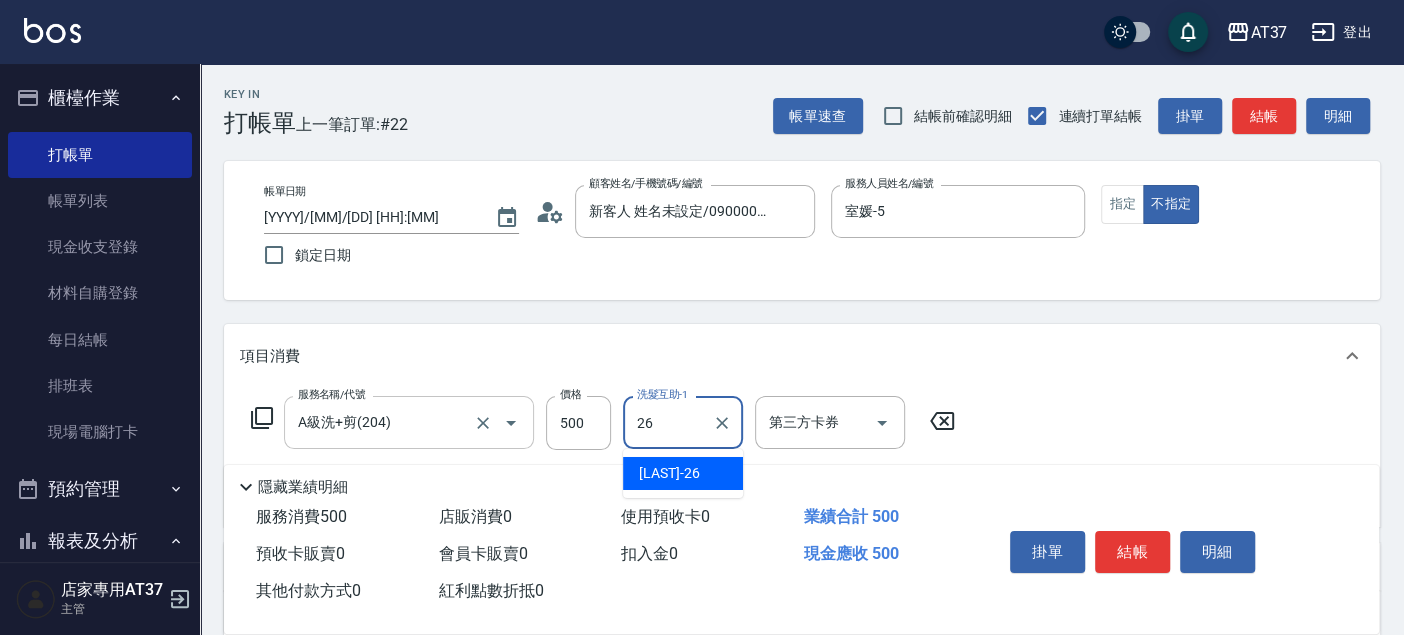 type on "[NAME]-26" 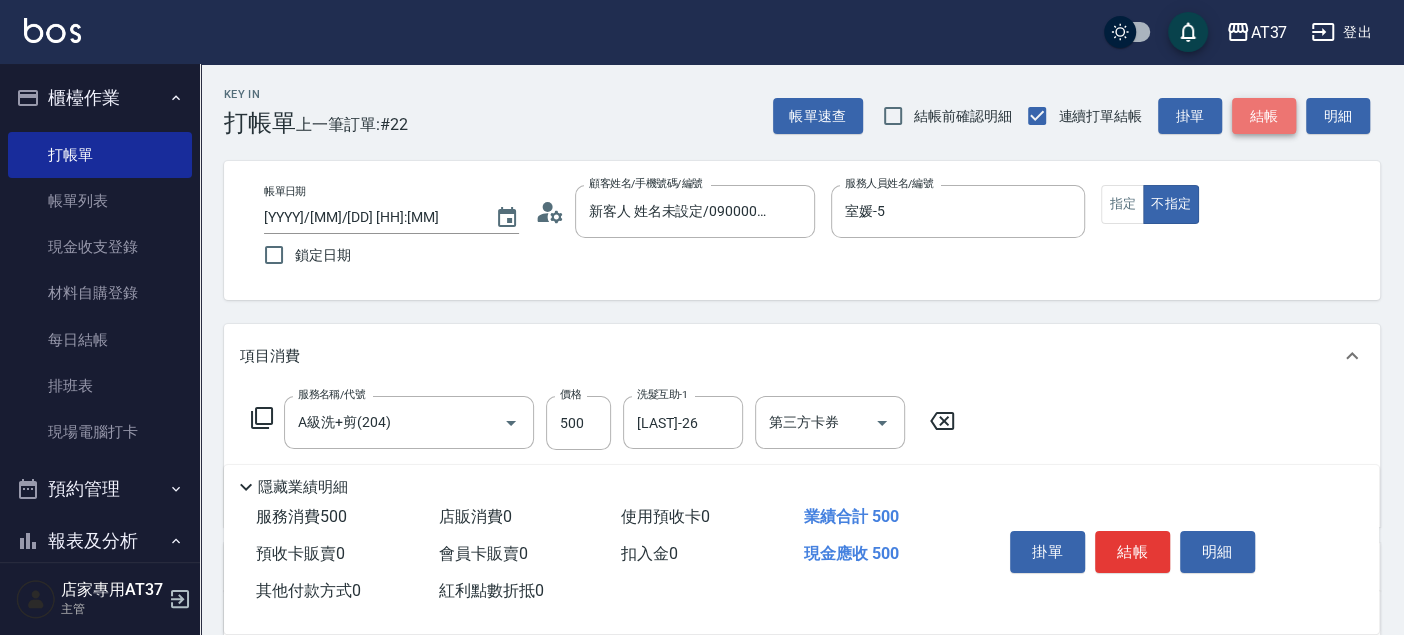 click on "結帳" at bounding box center (1264, 116) 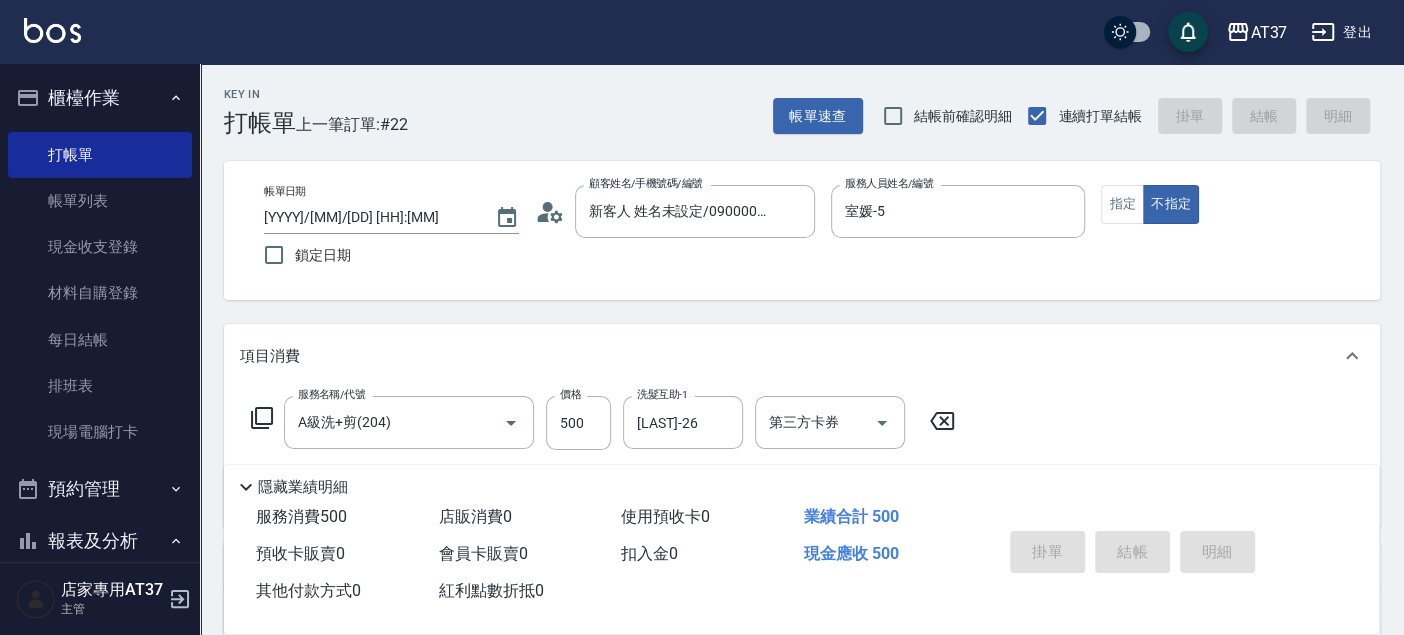 type on "2025/08/08 20:24" 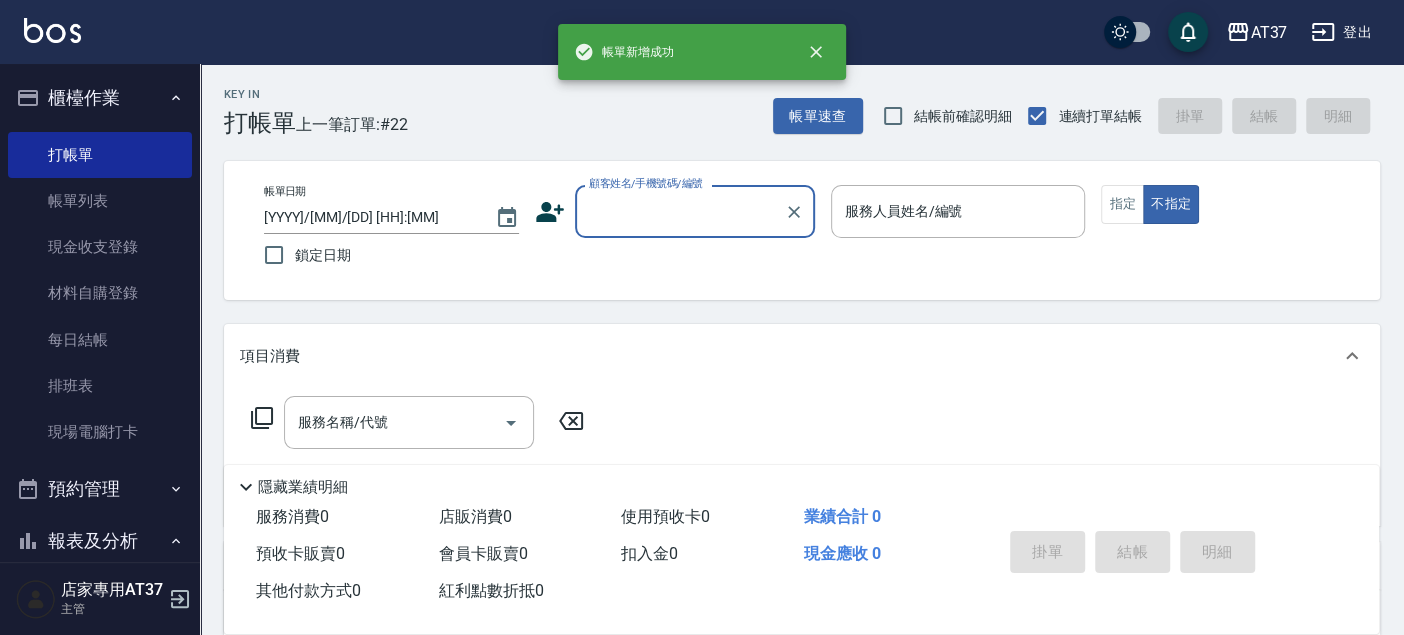 scroll, scrollTop: 0, scrollLeft: 0, axis: both 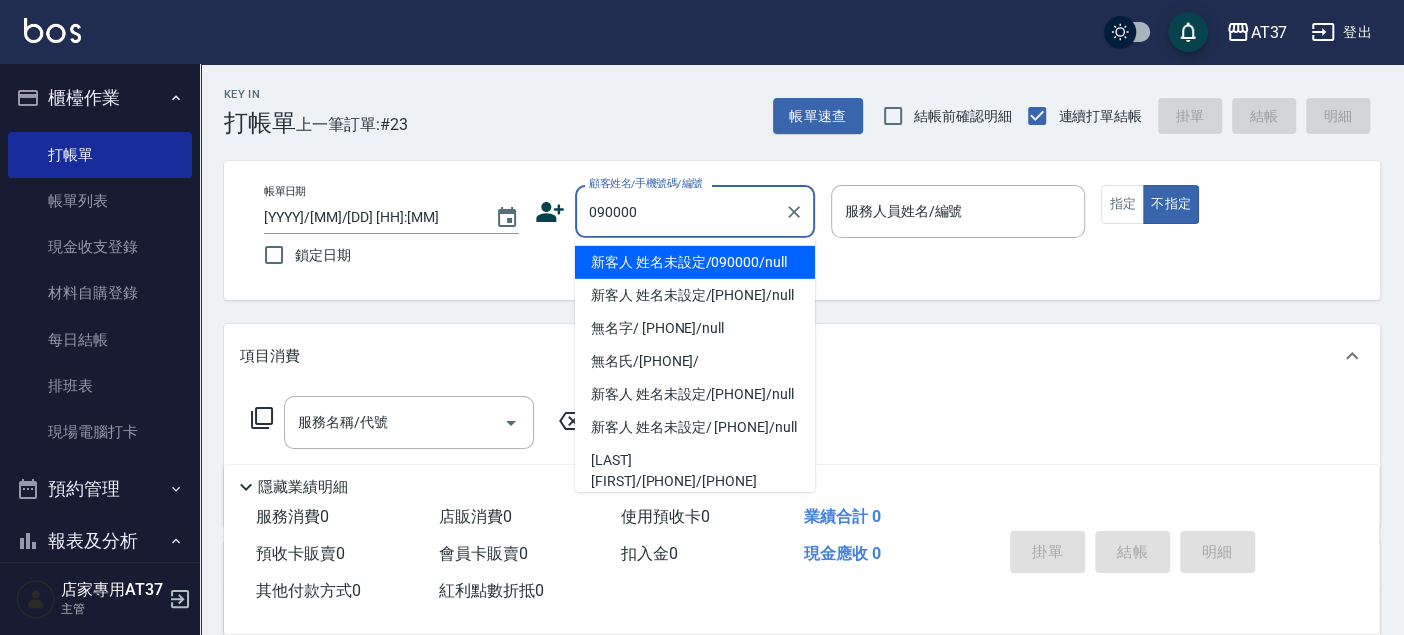 type on "新客人 姓名未設定/[PHONE]/null" 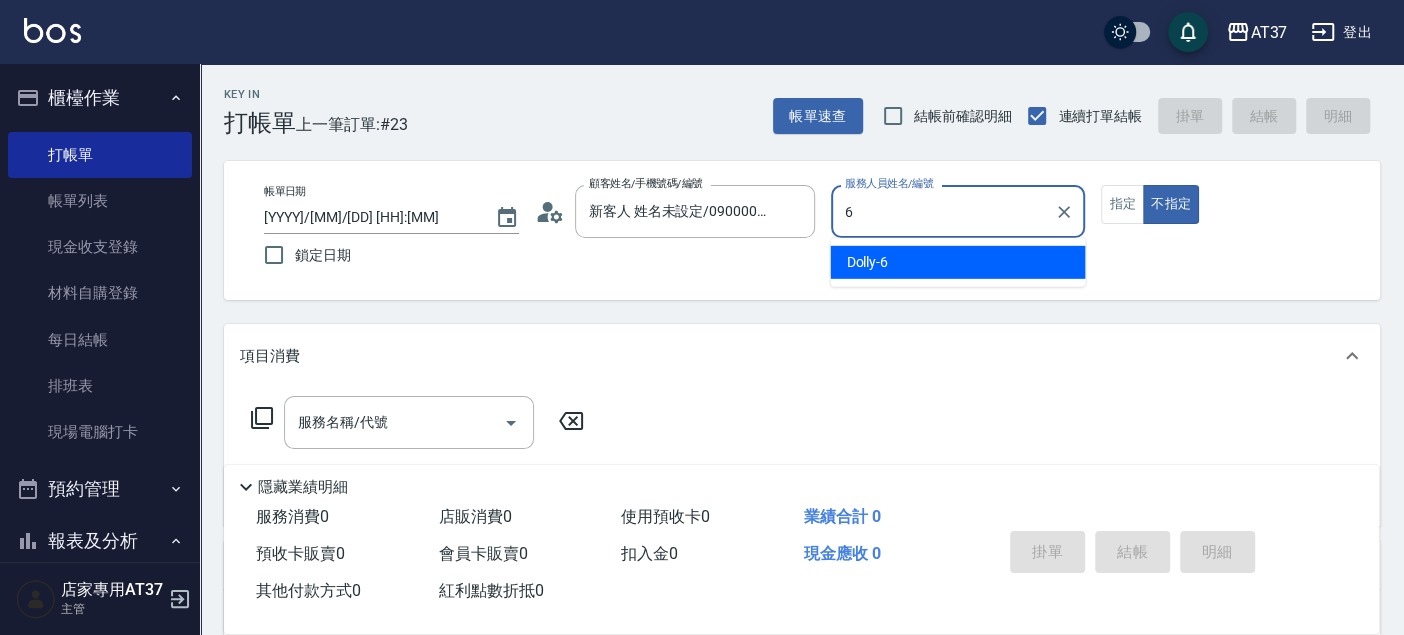 type on "Dolly-6" 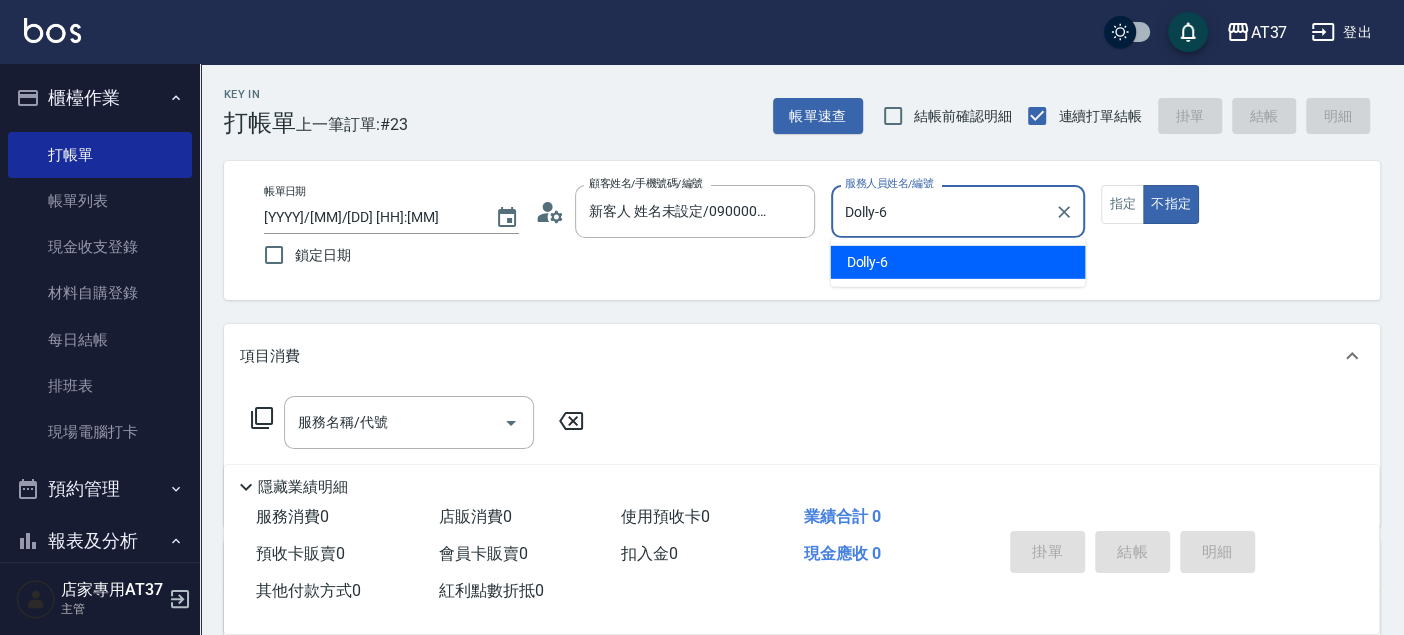 type on "false" 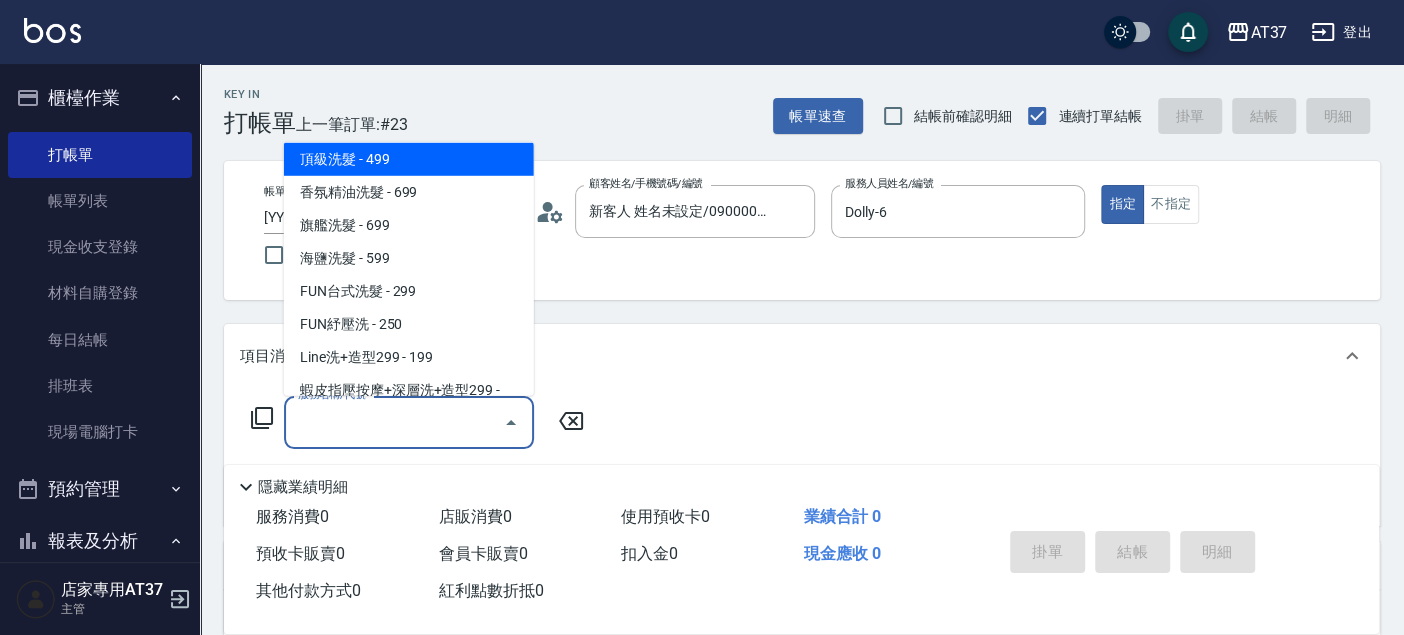 scroll, scrollTop: 74, scrollLeft: 0, axis: vertical 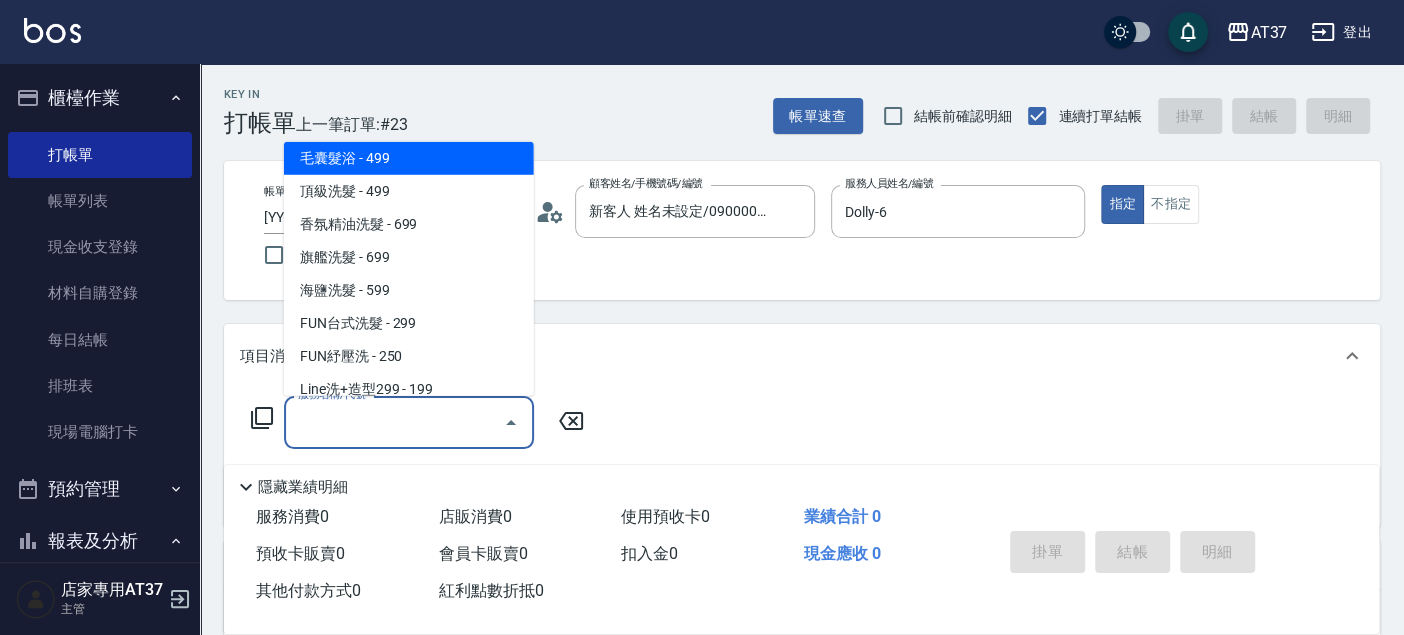 type on "毛囊髮浴(103)" 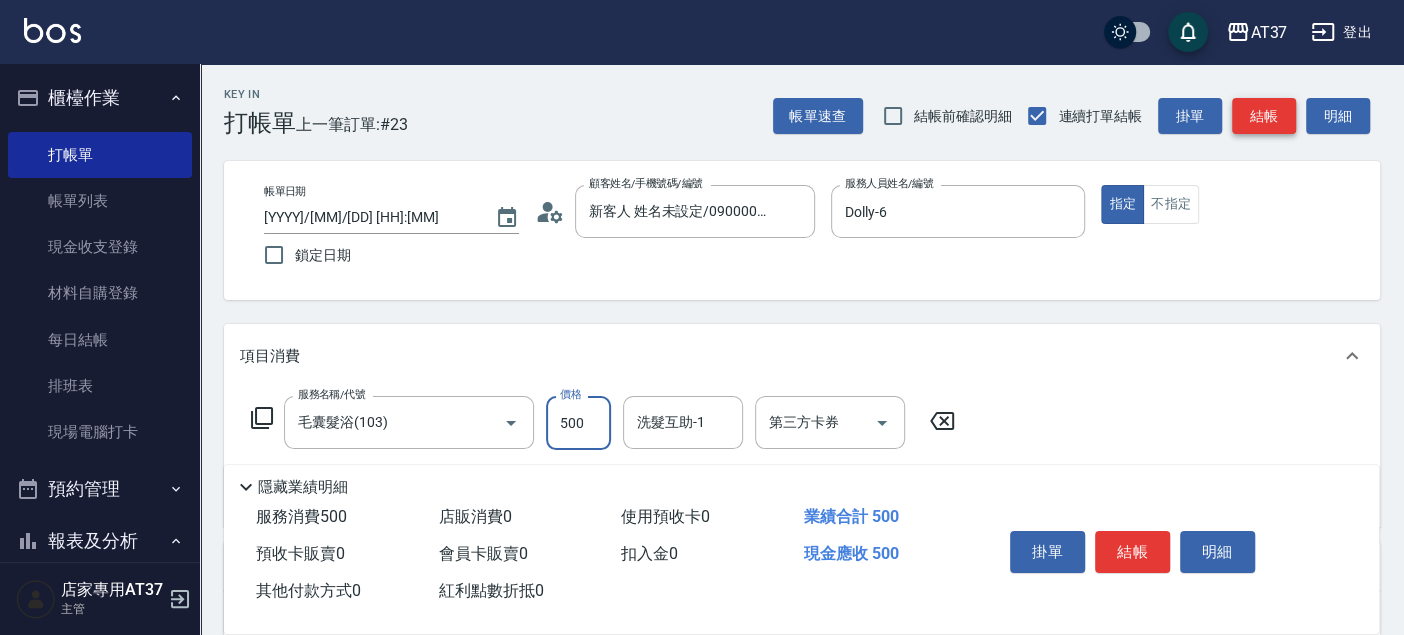 type on "500" 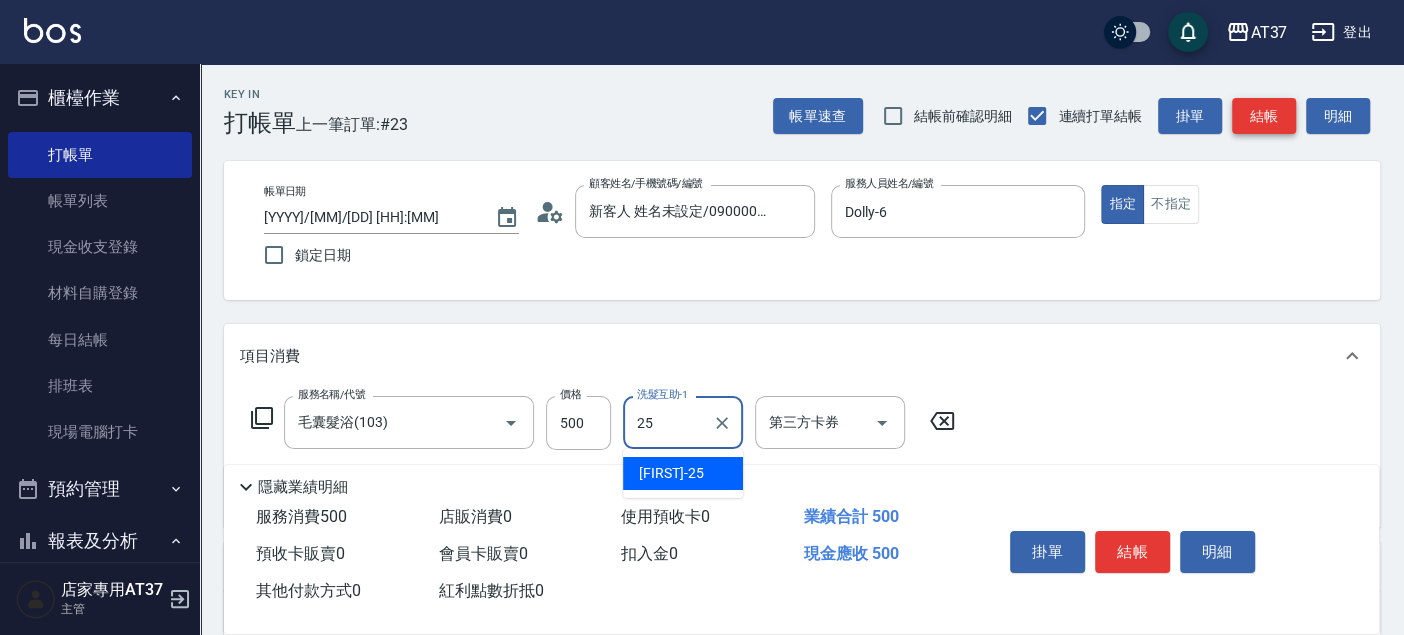type on "子筠-25" 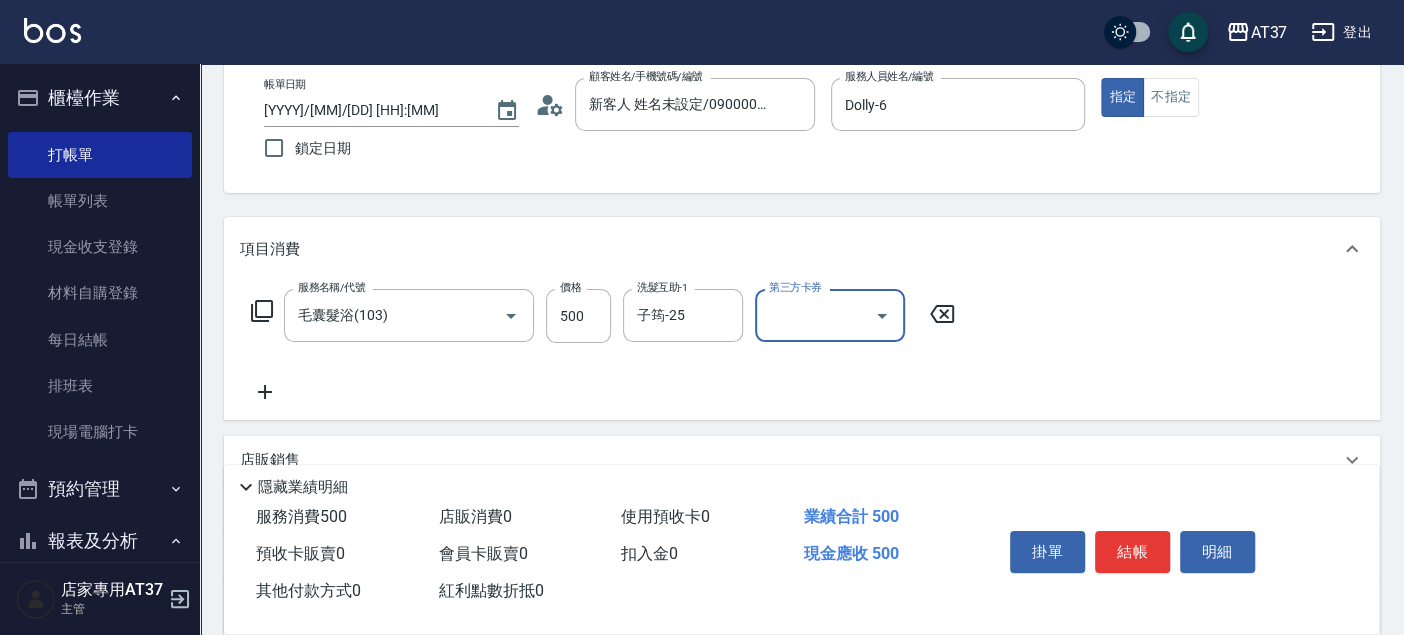 scroll, scrollTop: 222, scrollLeft: 0, axis: vertical 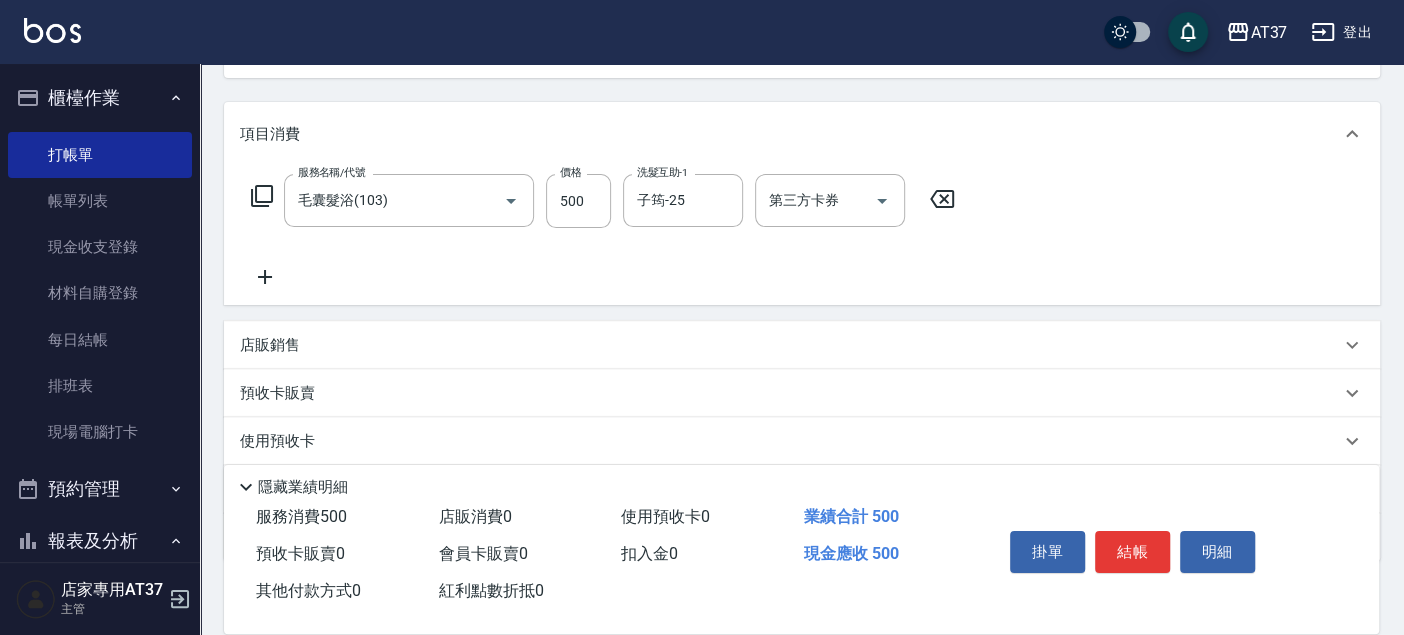 click 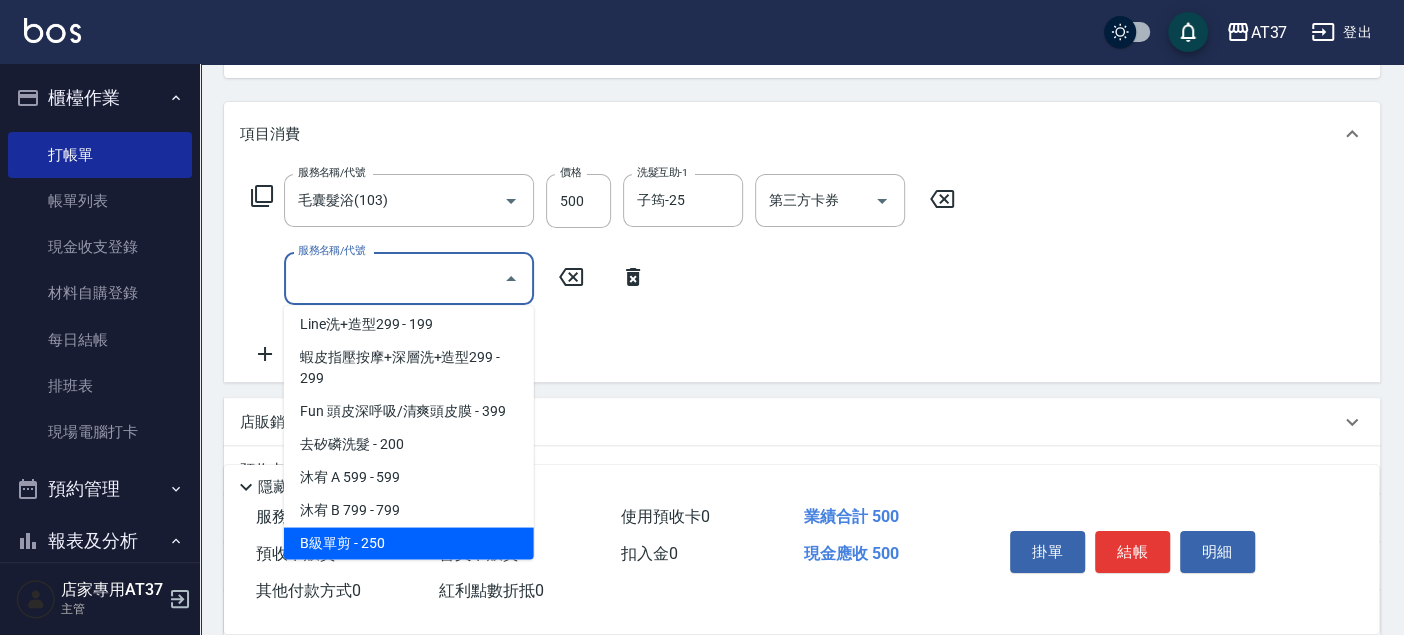 scroll, scrollTop: 336, scrollLeft: 0, axis: vertical 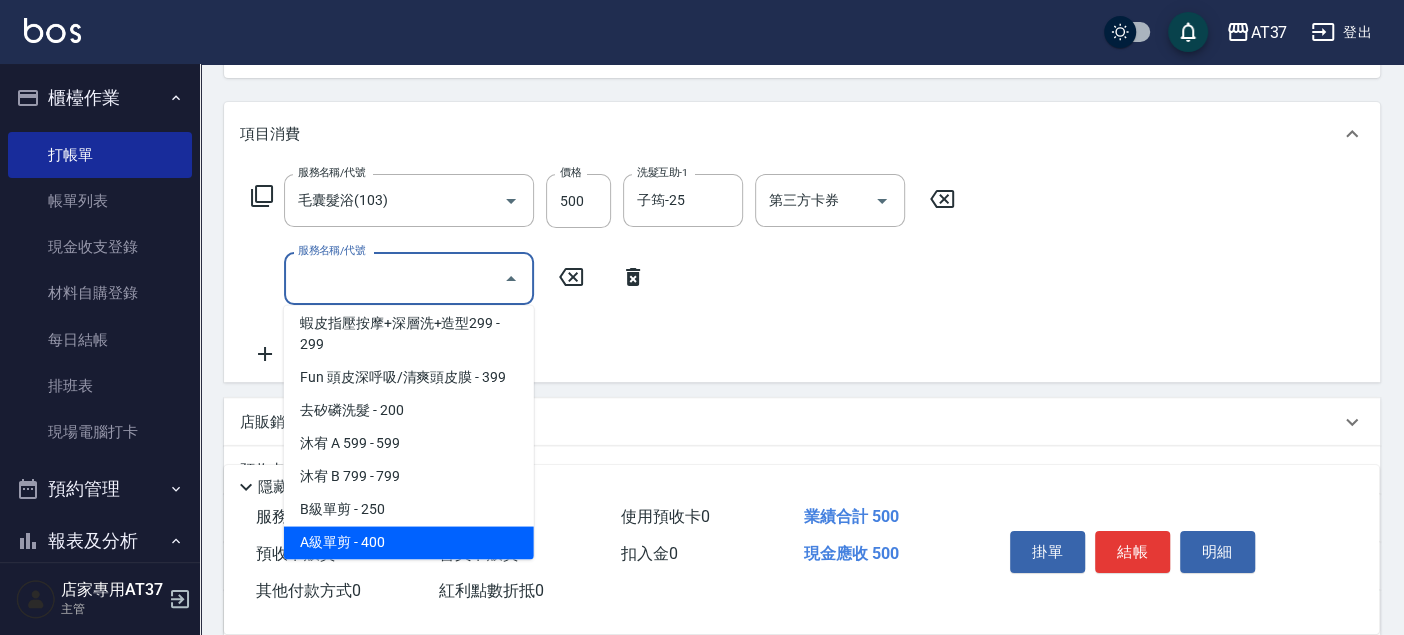 type on "A級單剪(202)" 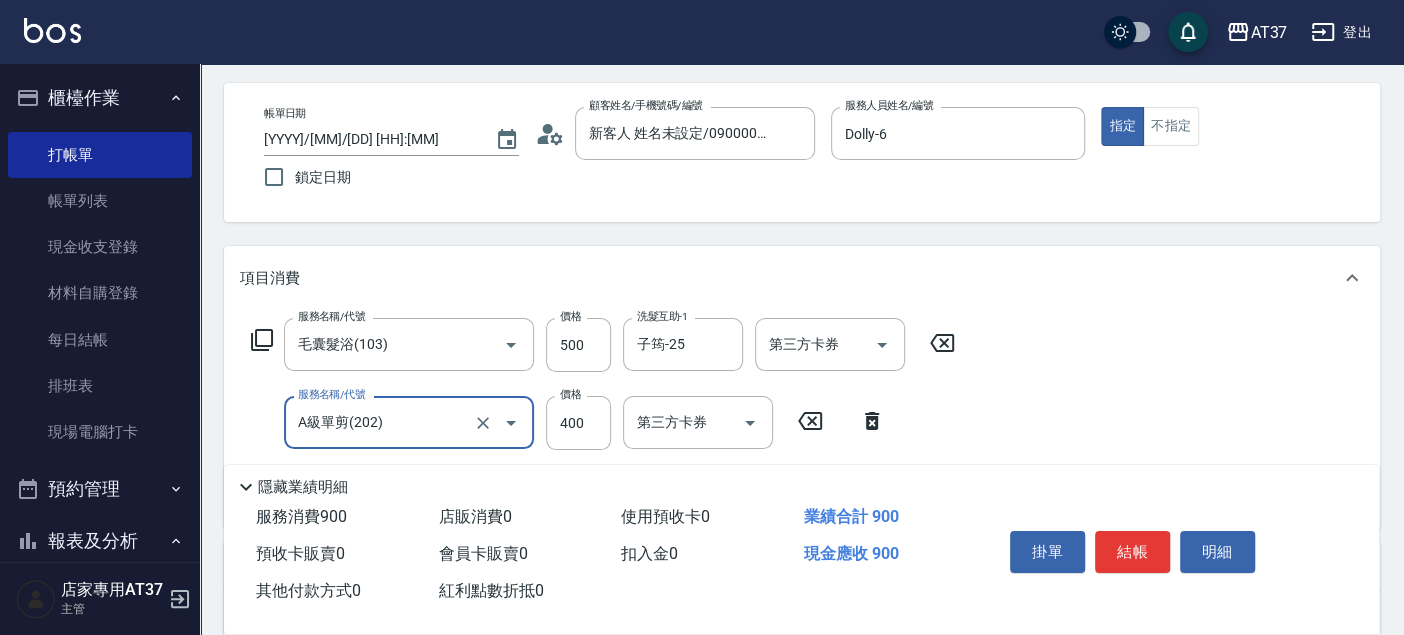 scroll, scrollTop: 0, scrollLeft: 0, axis: both 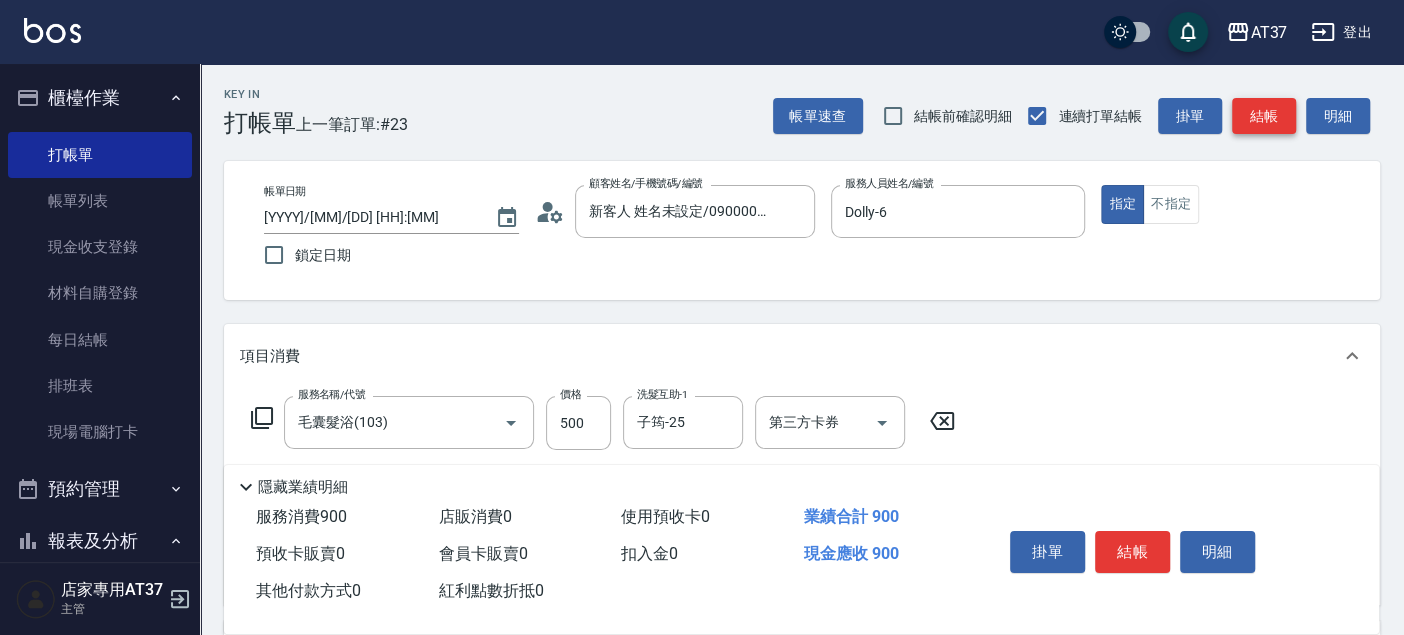 click on "結帳" at bounding box center [1264, 116] 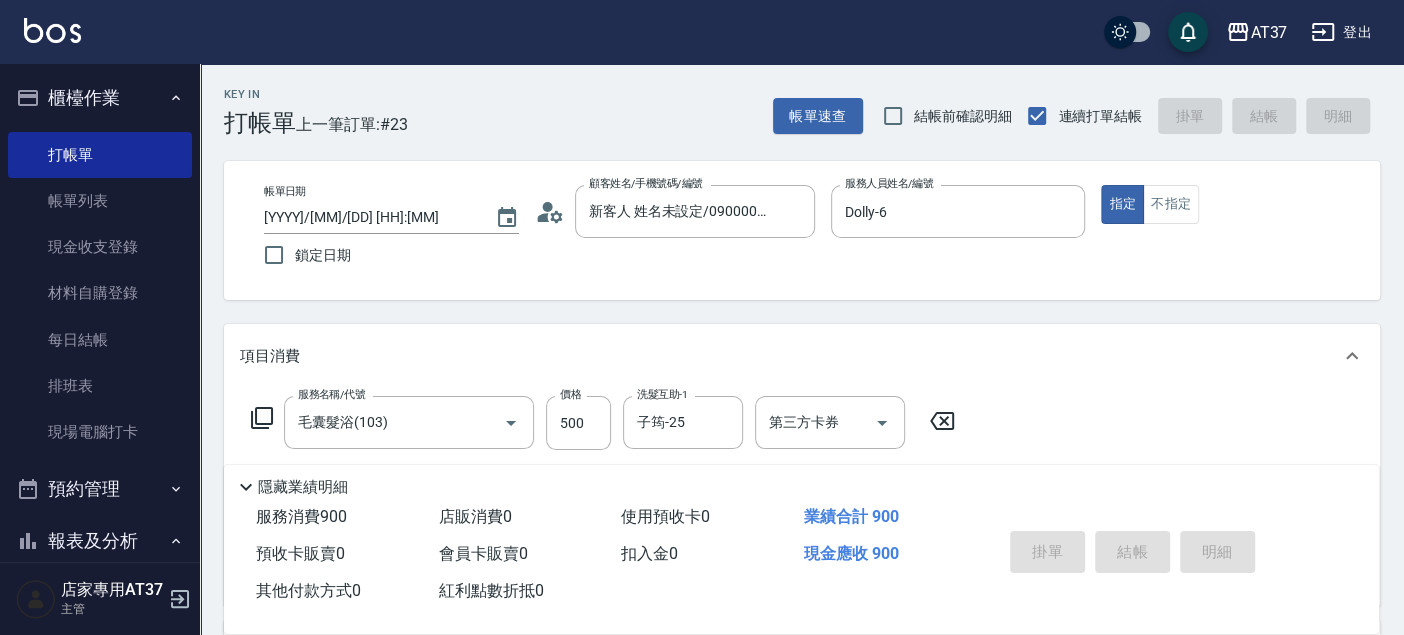 type on "2025/08/08 20:25" 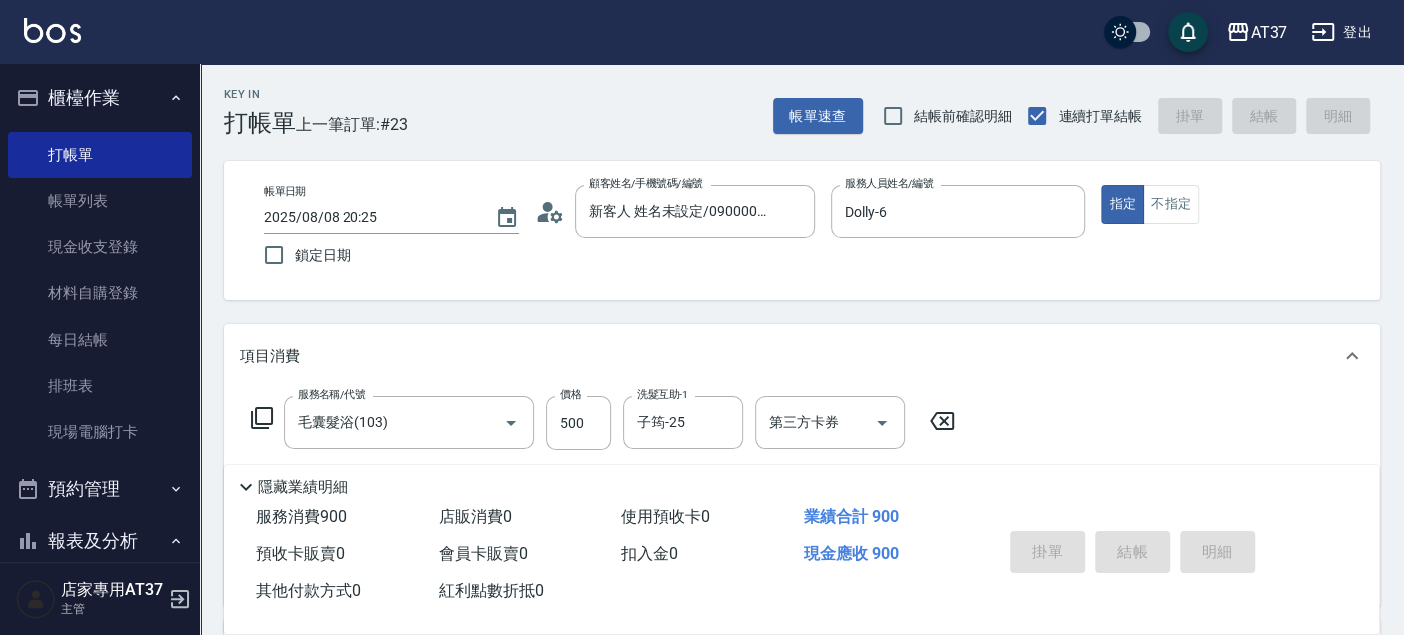 type 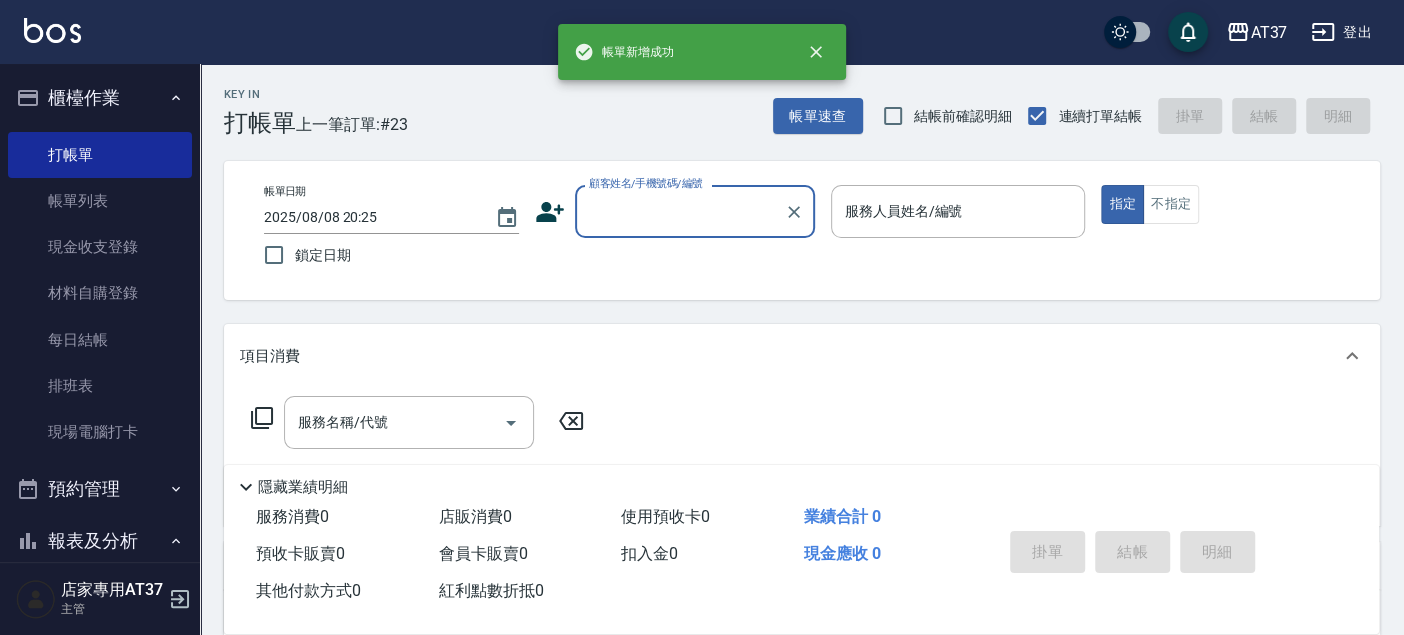 scroll, scrollTop: 0, scrollLeft: 0, axis: both 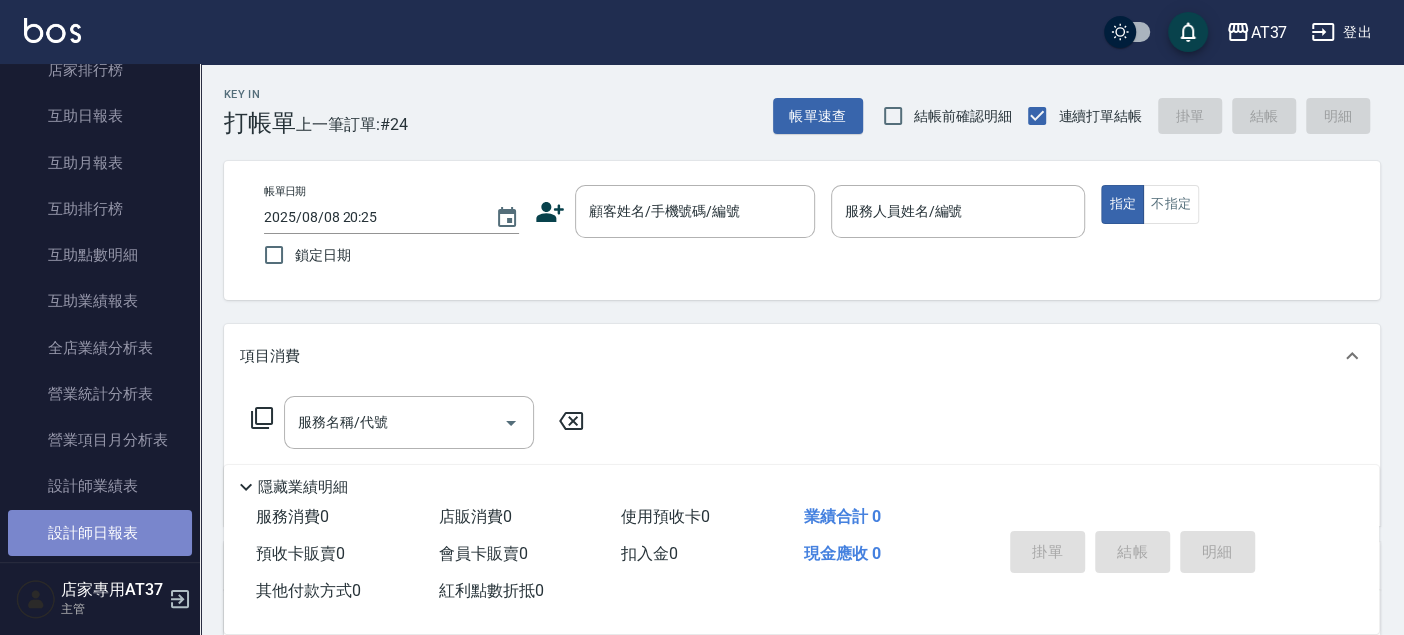click on "設計師日報表" at bounding box center [100, 533] 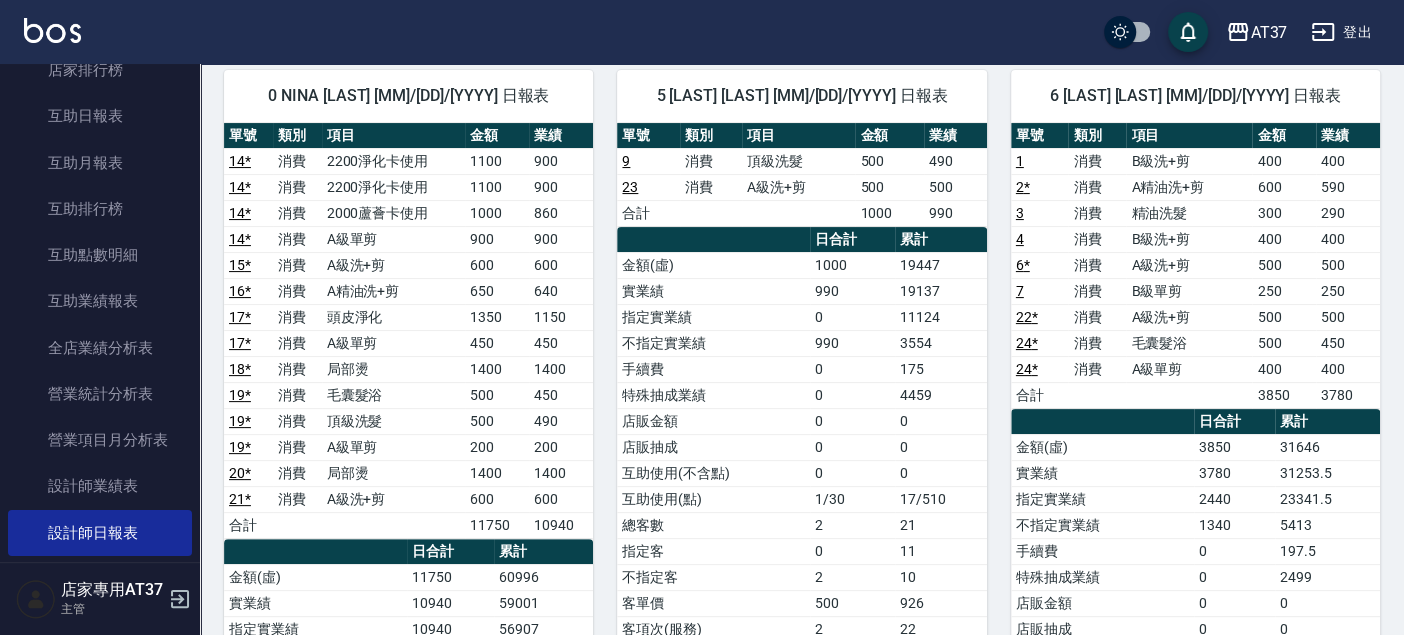 scroll, scrollTop: 108, scrollLeft: 0, axis: vertical 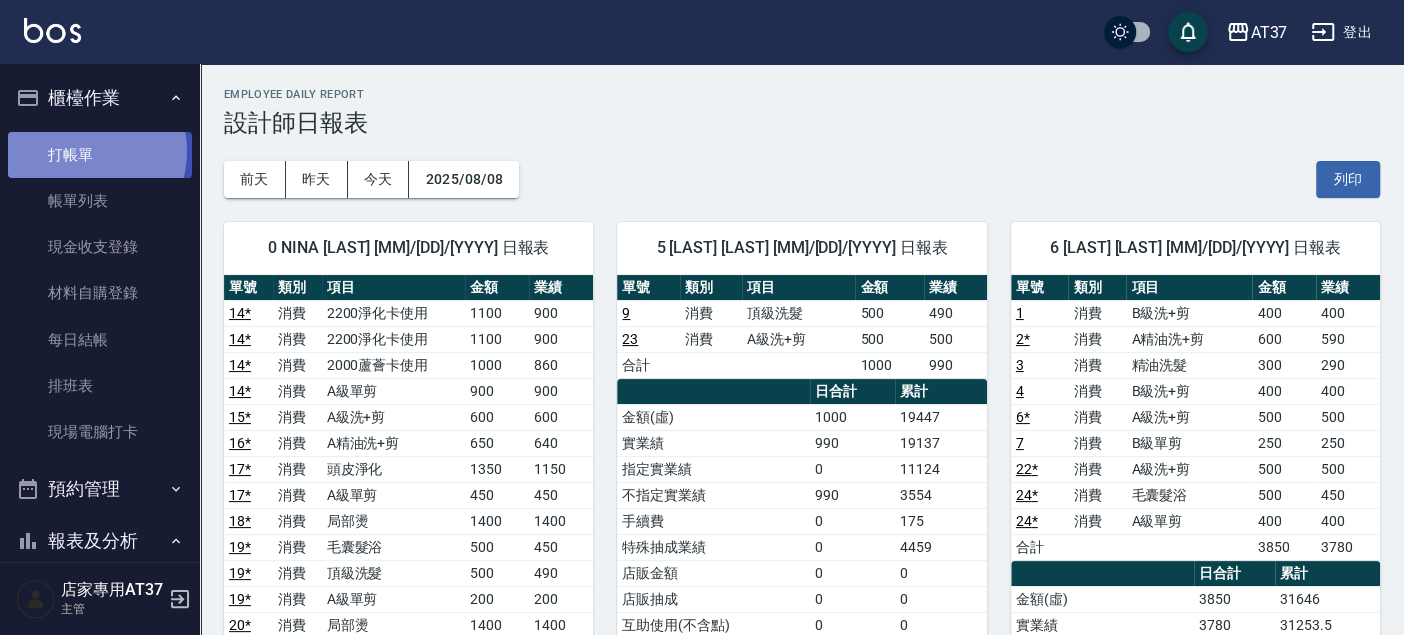 click on "打帳單" at bounding box center [100, 155] 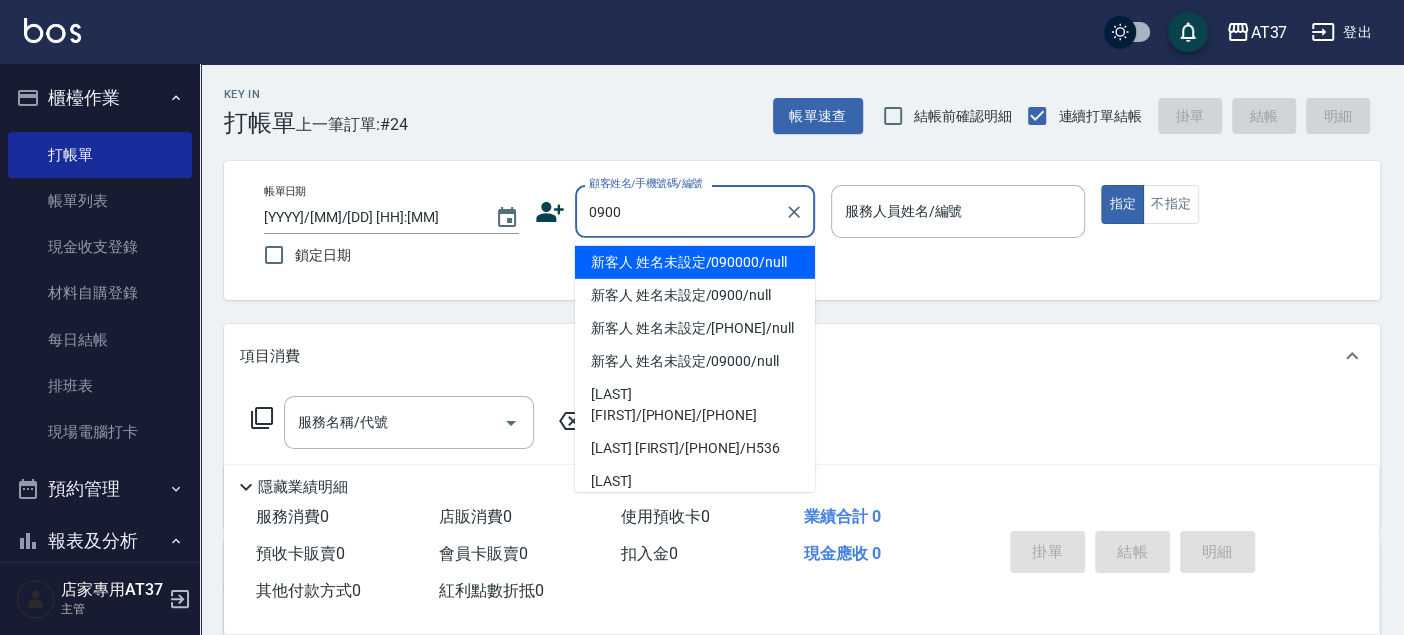 click on "新客人 姓名未設定/[PHONE]/null" at bounding box center [695, 262] 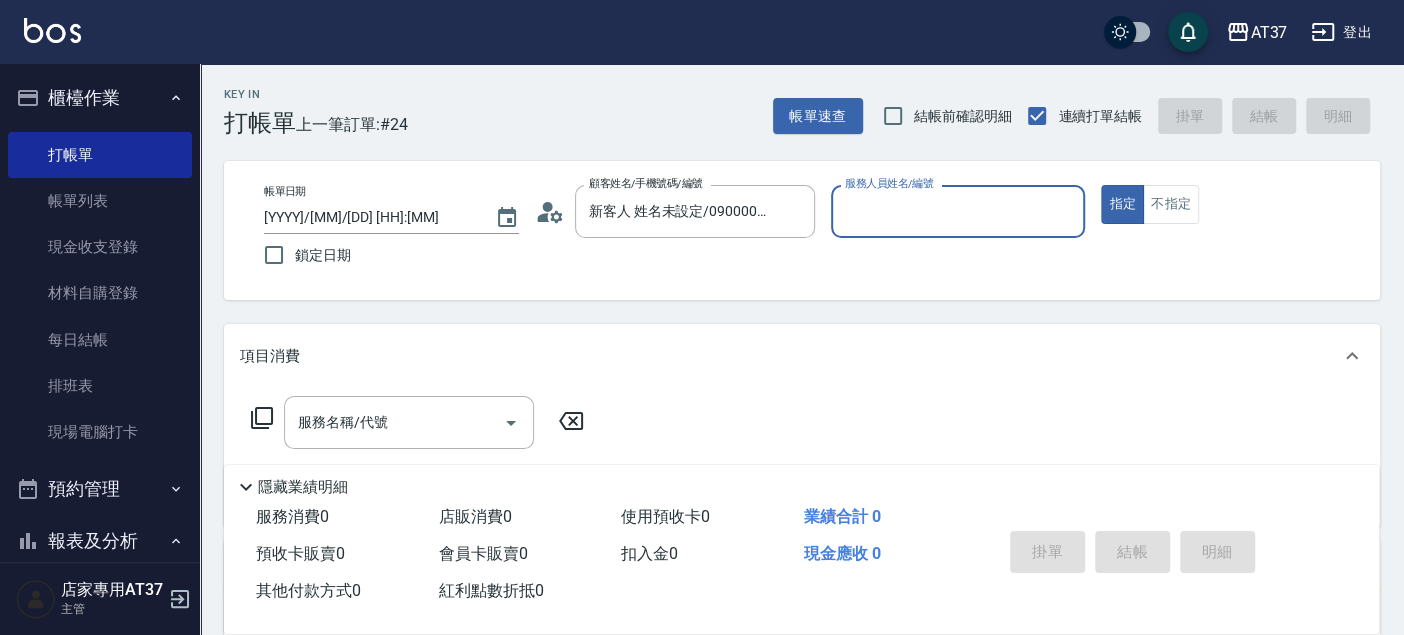 click on "服務人員姓名/編號" at bounding box center (958, 211) 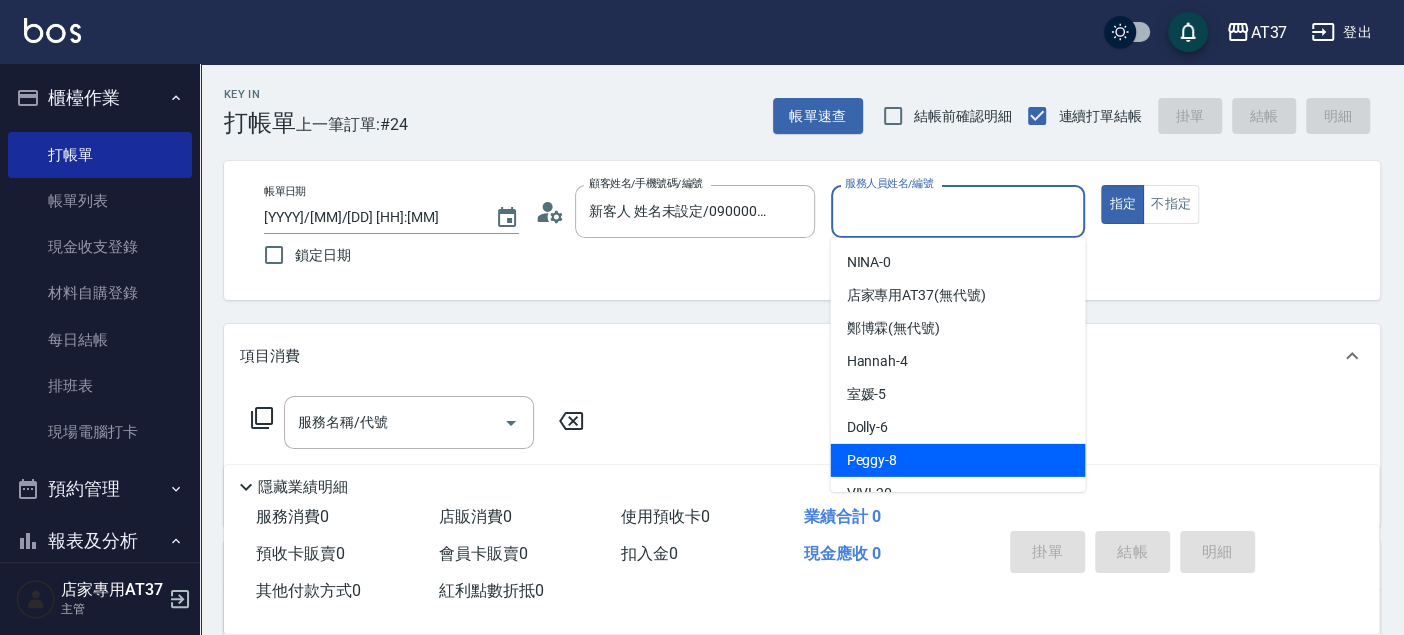 click on "Peggy -8" at bounding box center (957, 460) 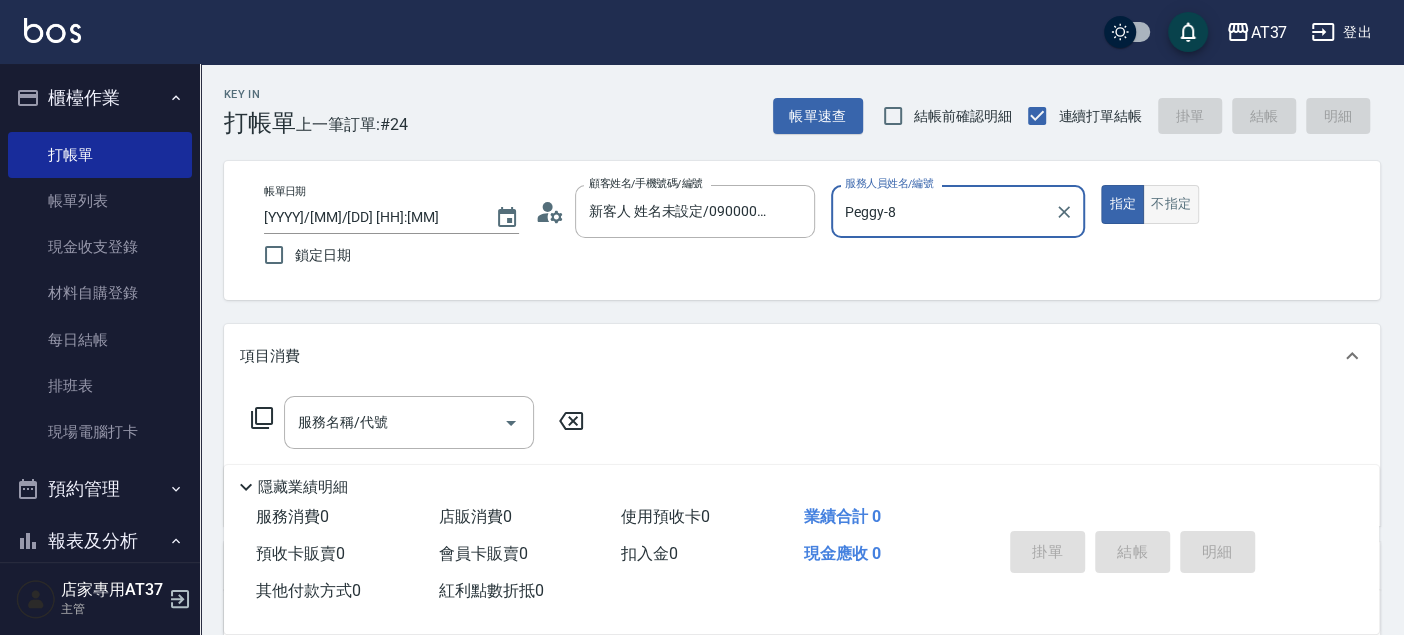 click on "不指定" at bounding box center [1171, 204] 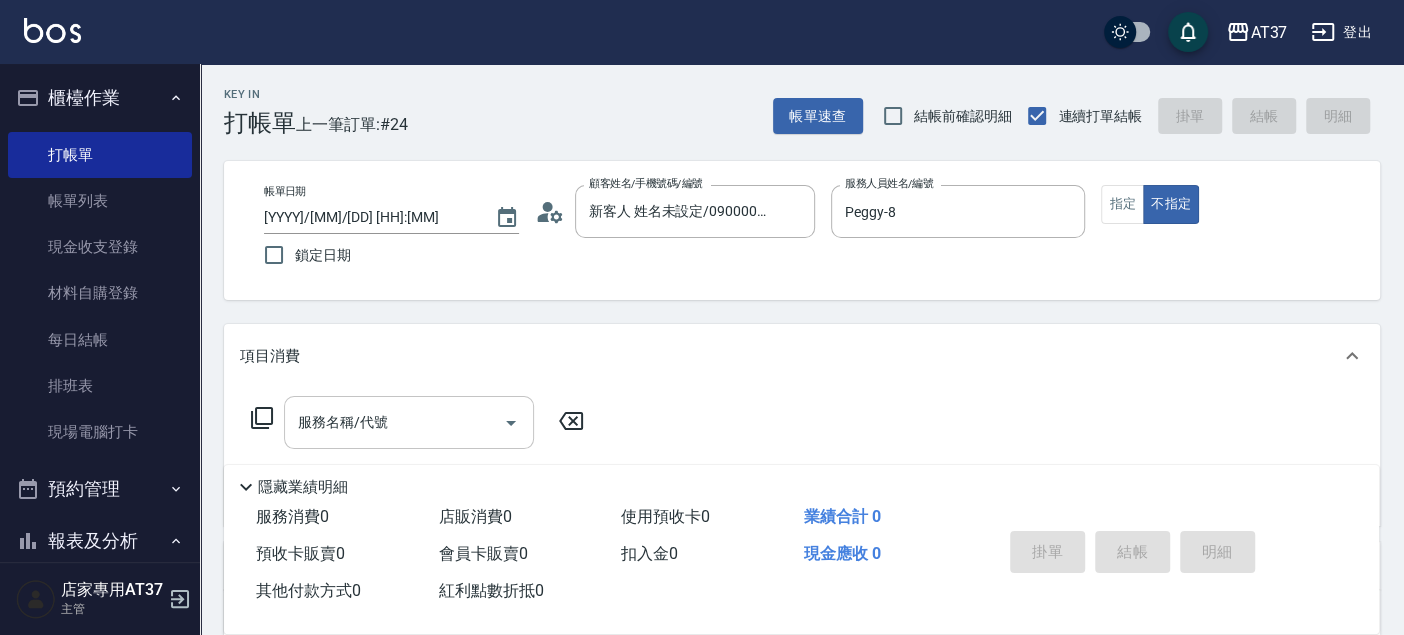 click on "服務名稱/代號" at bounding box center (394, 422) 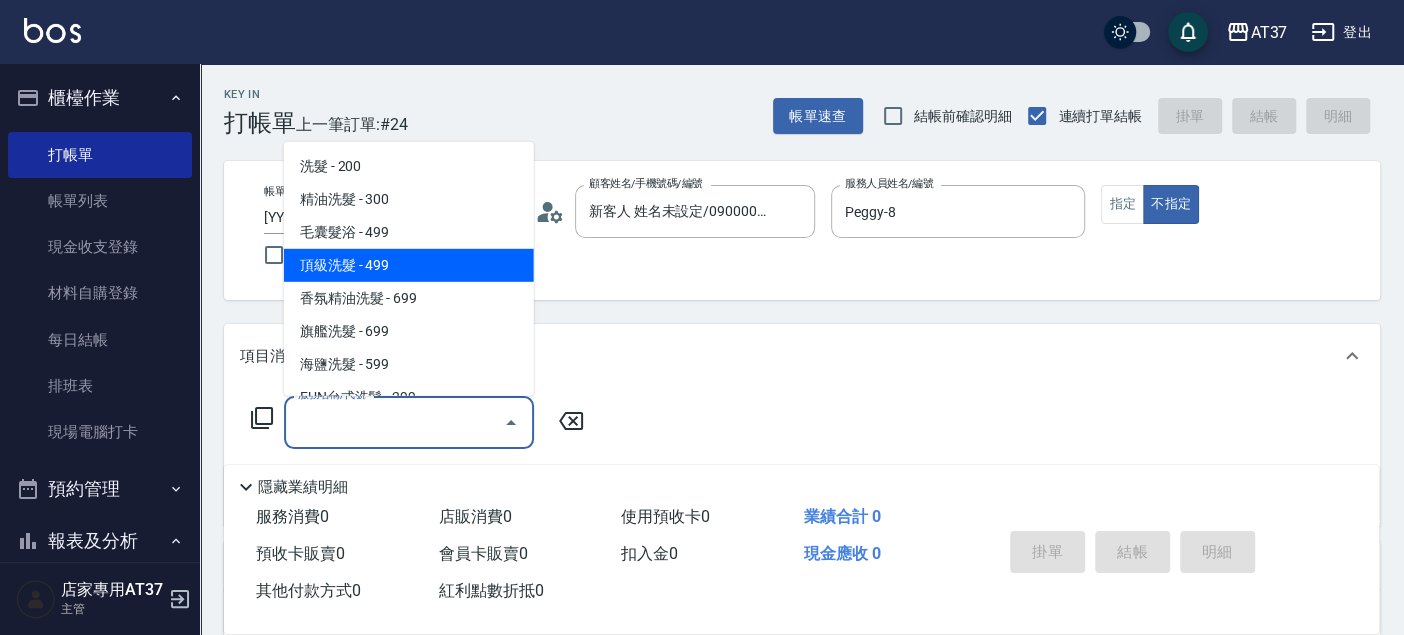click on "頂級洗髮 - 499" at bounding box center [409, 265] 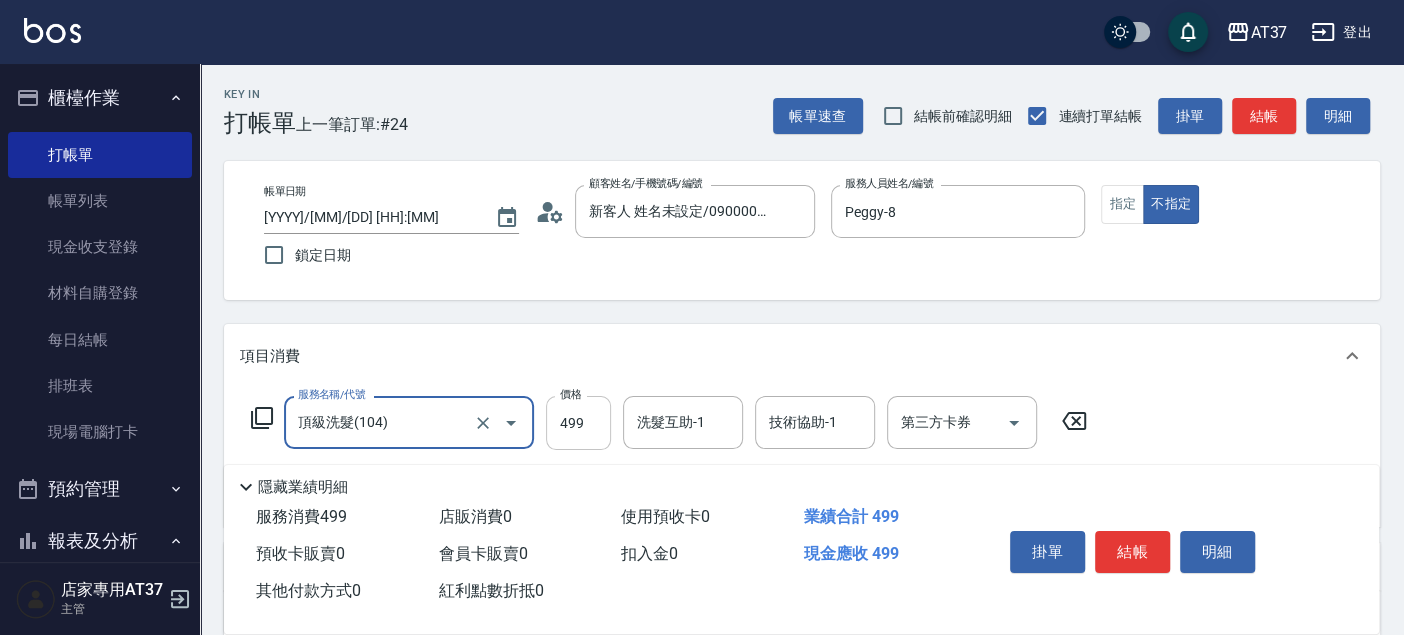 click on "499" at bounding box center [578, 423] 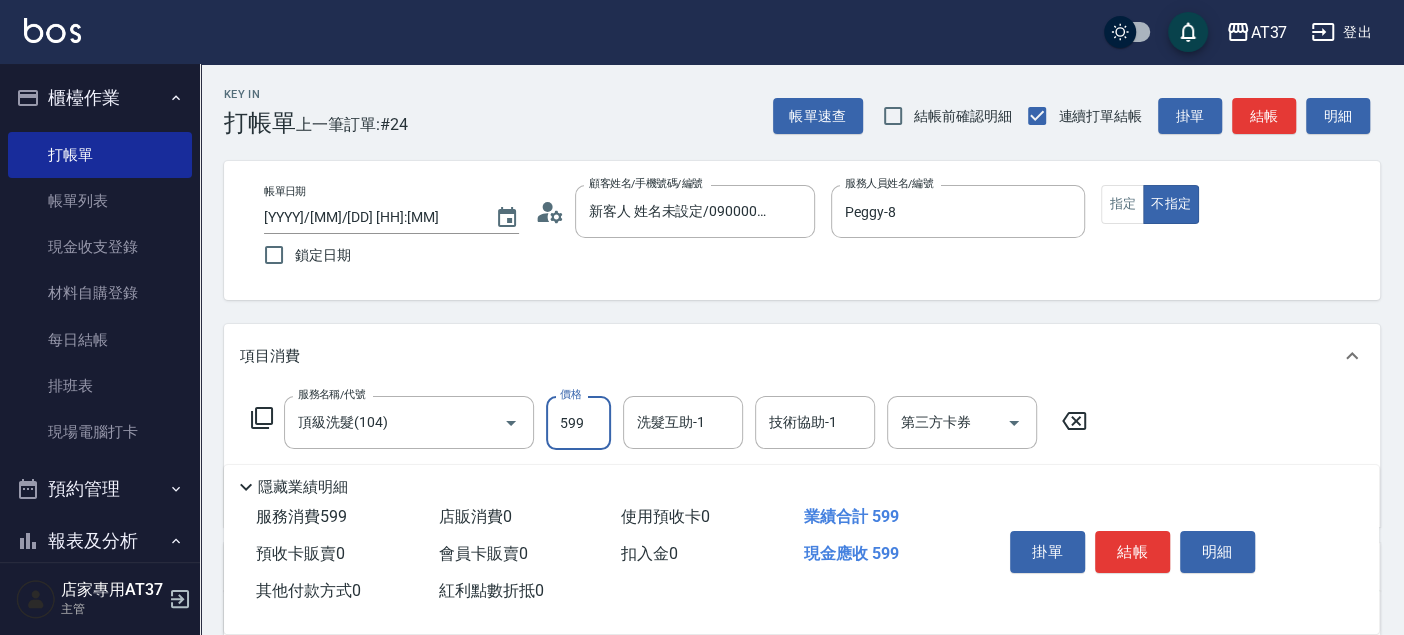 type on "599" 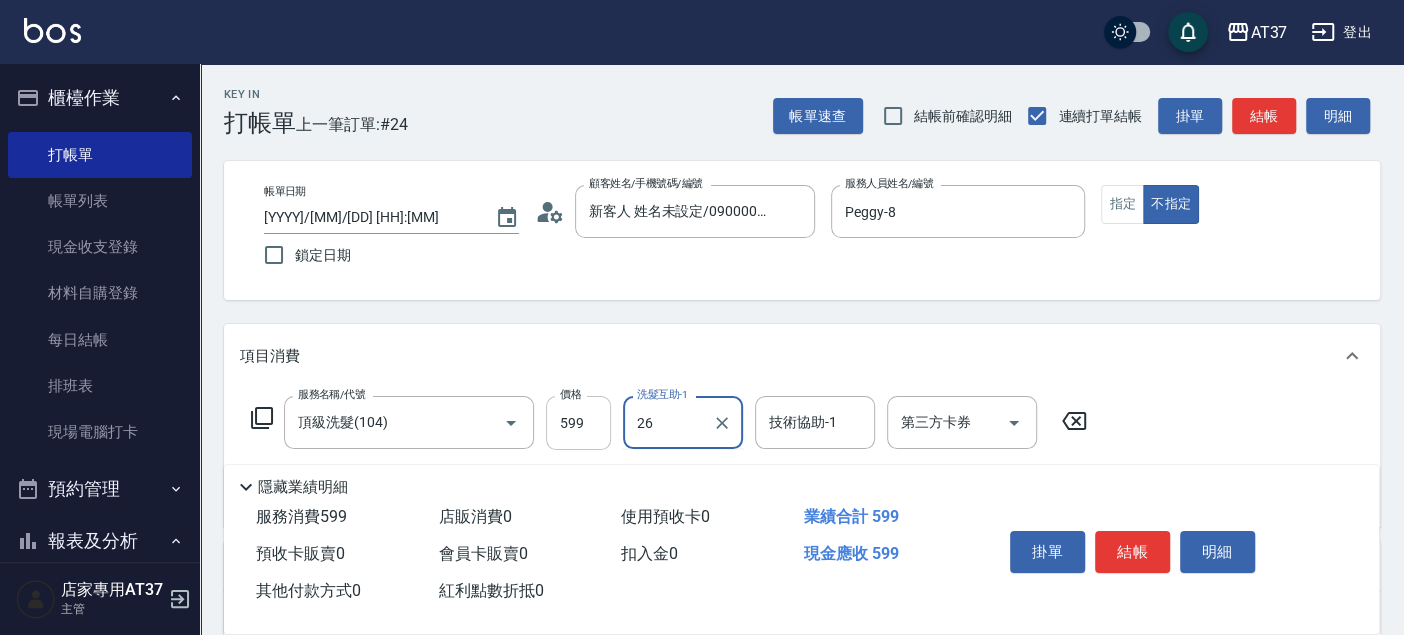 type on "[NAME]-26" 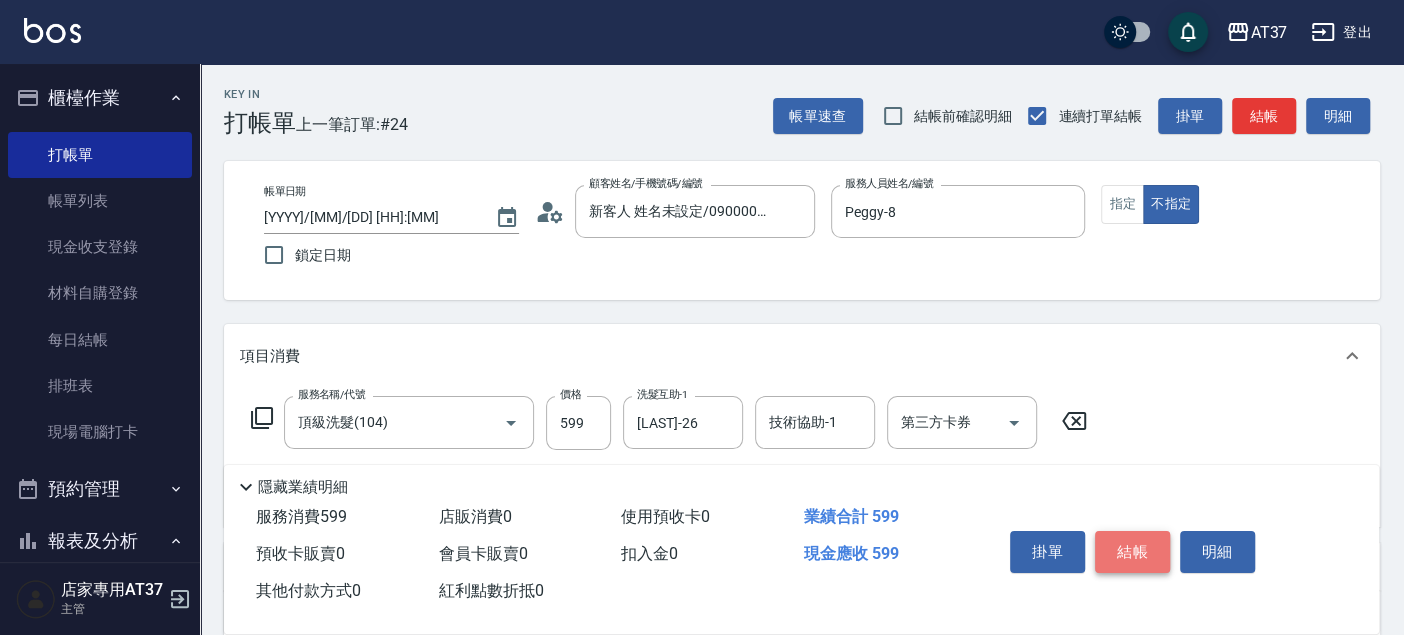click on "結帳" at bounding box center (1132, 552) 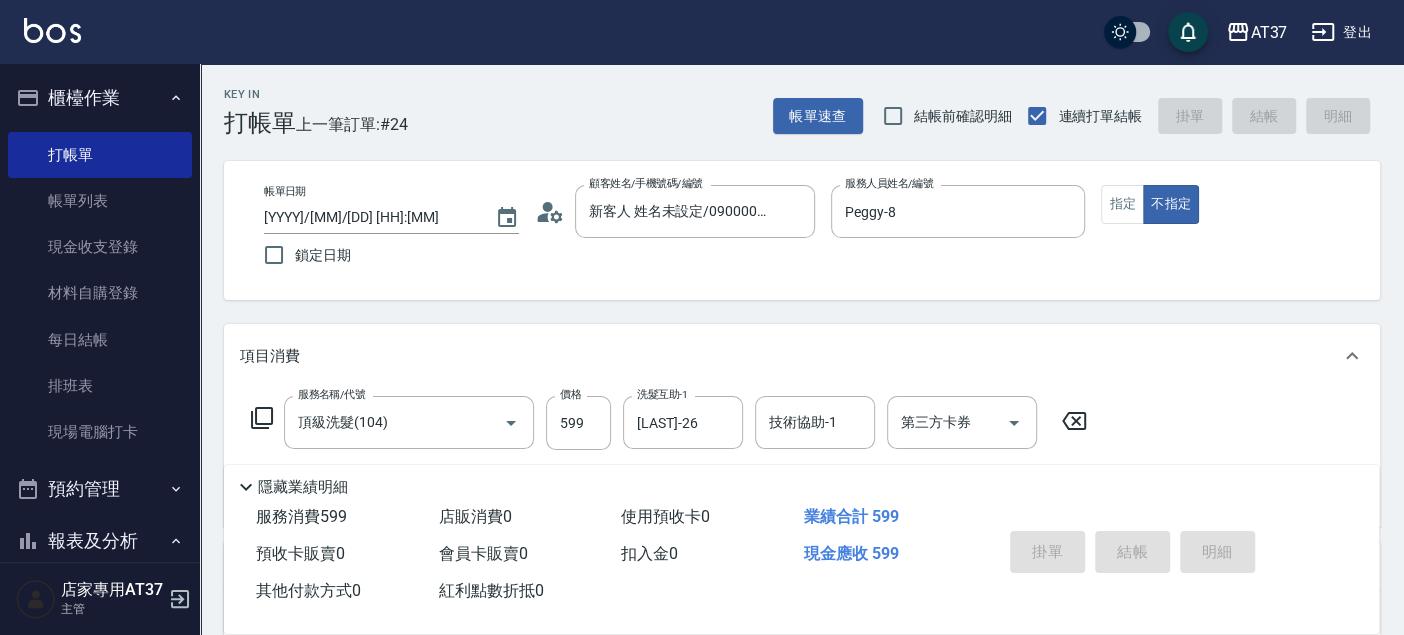 type on "2025/08/08 20:33" 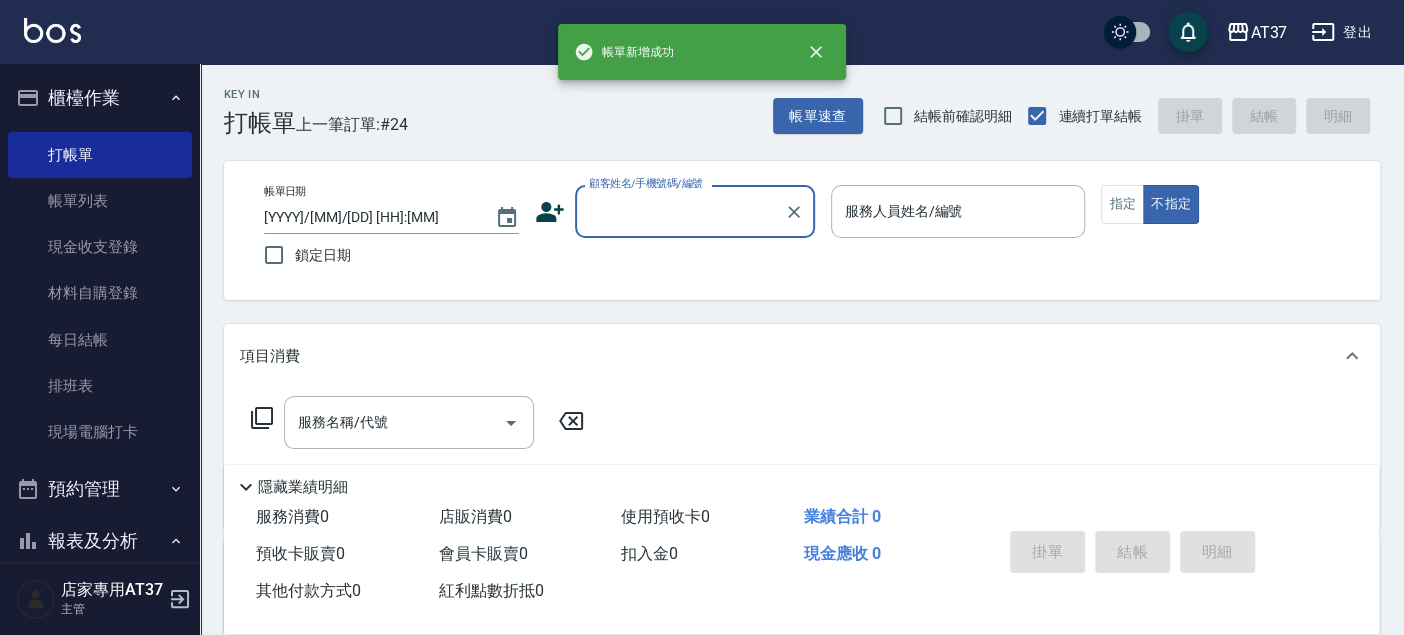 scroll, scrollTop: 0, scrollLeft: 0, axis: both 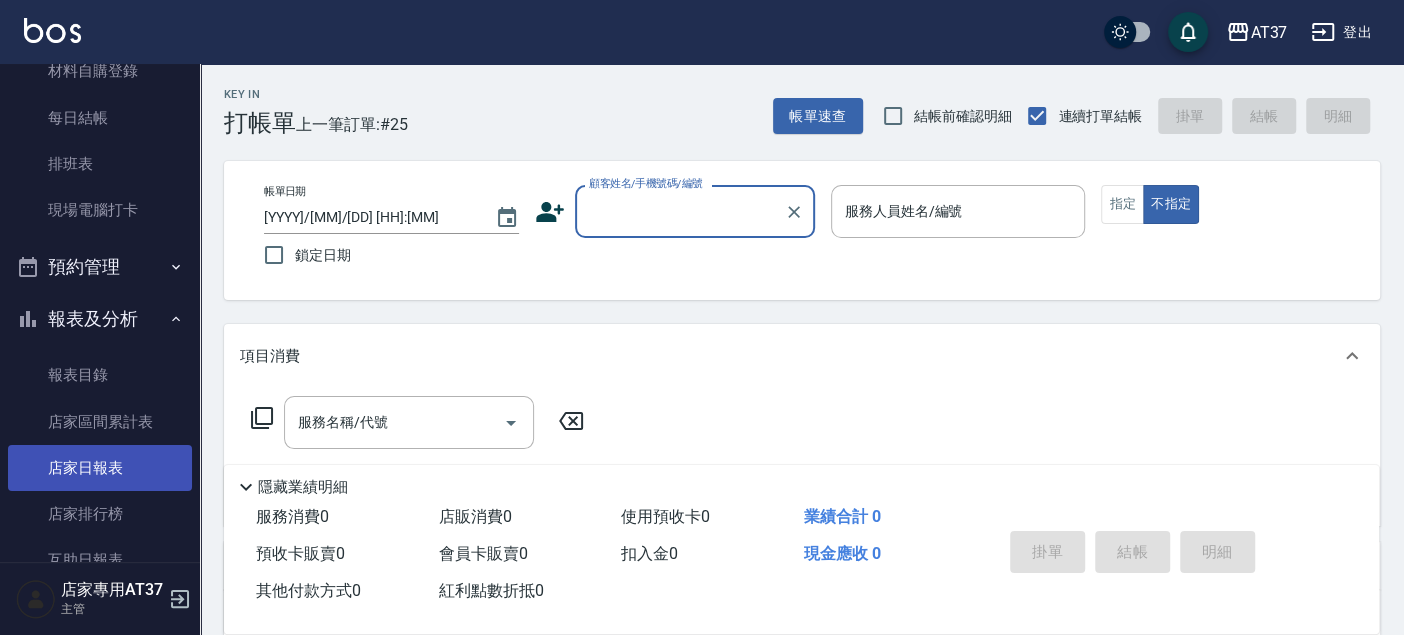 click on "店家日報表" at bounding box center (100, 468) 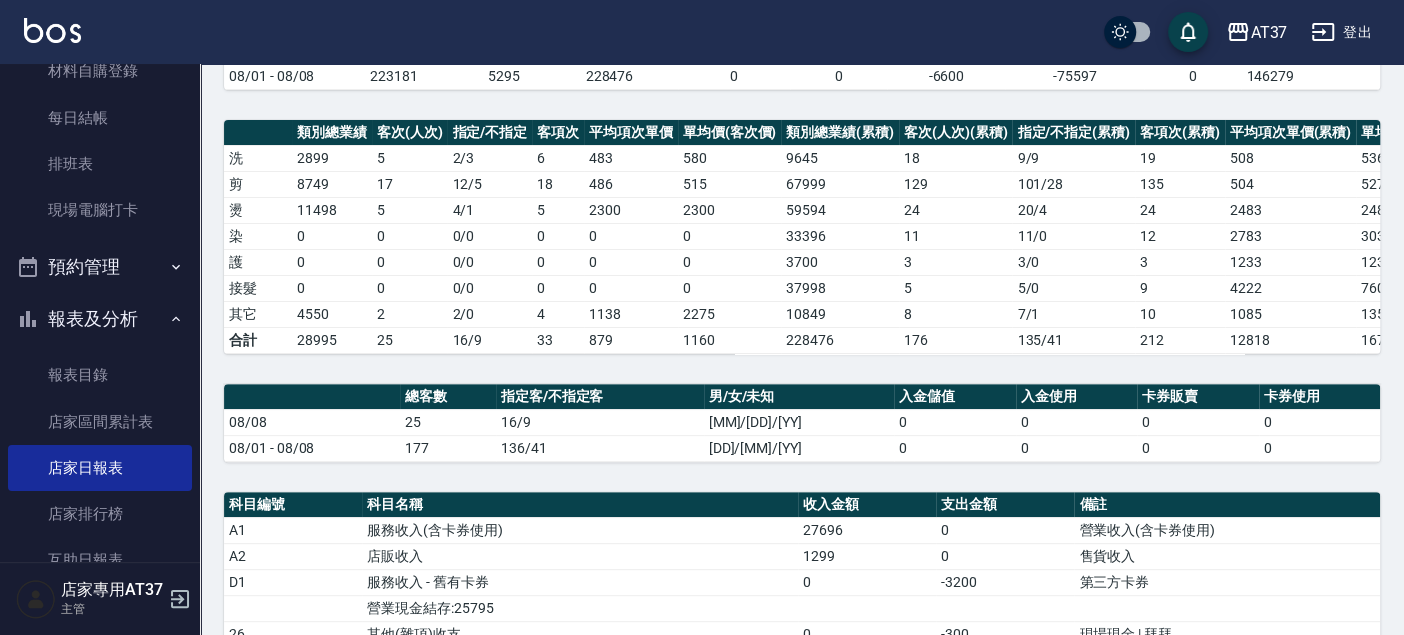 scroll, scrollTop: 0, scrollLeft: 0, axis: both 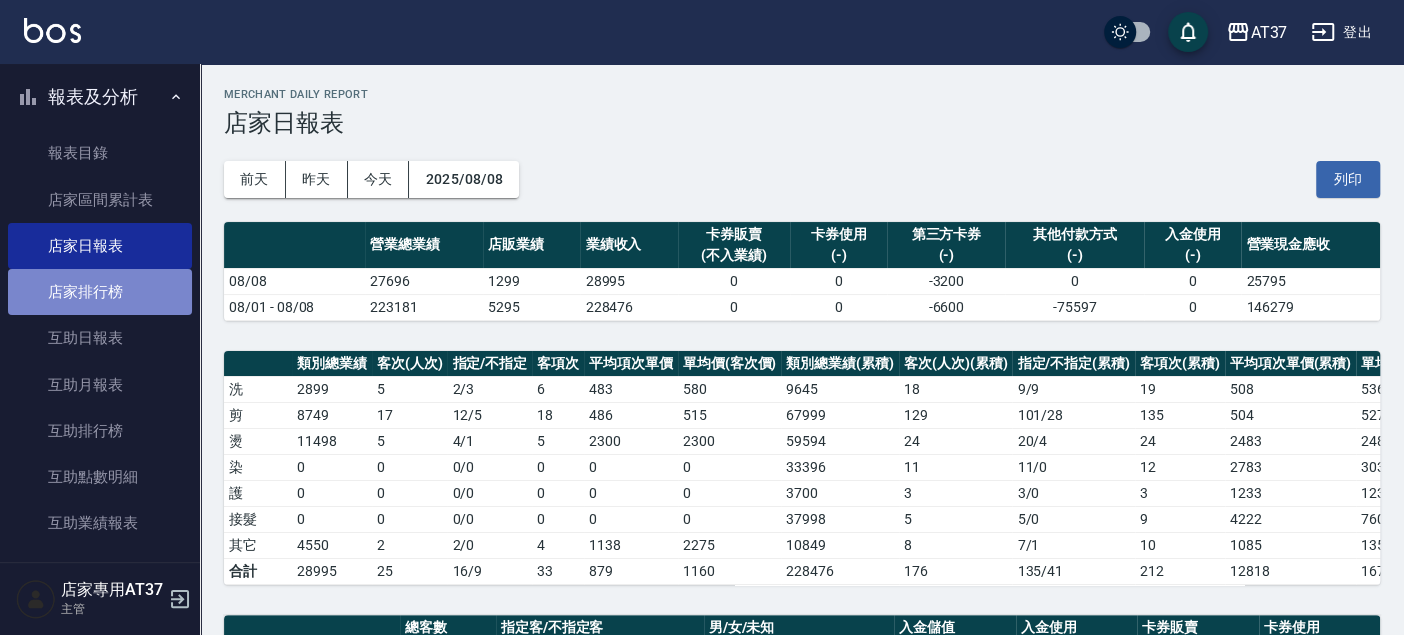 click on "店家排行榜" at bounding box center (100, 292) 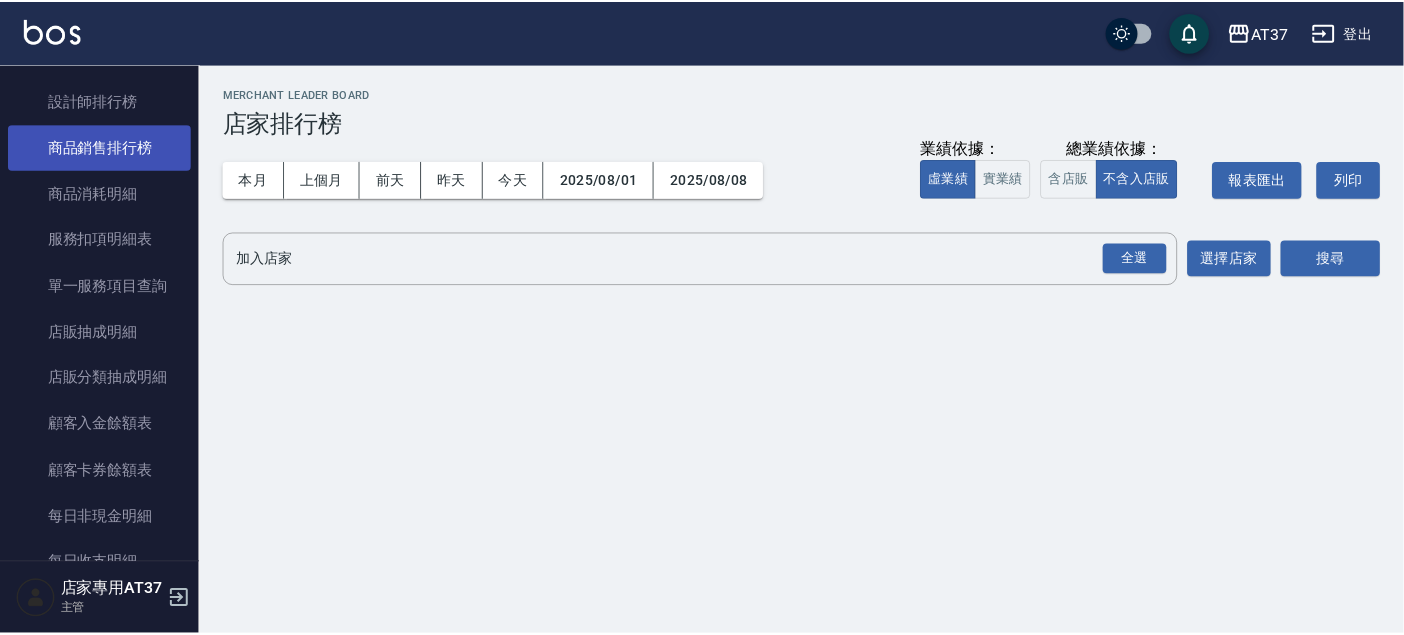 scroll, scrollTop: 1061, scrollLeft: 0, axis: vertical 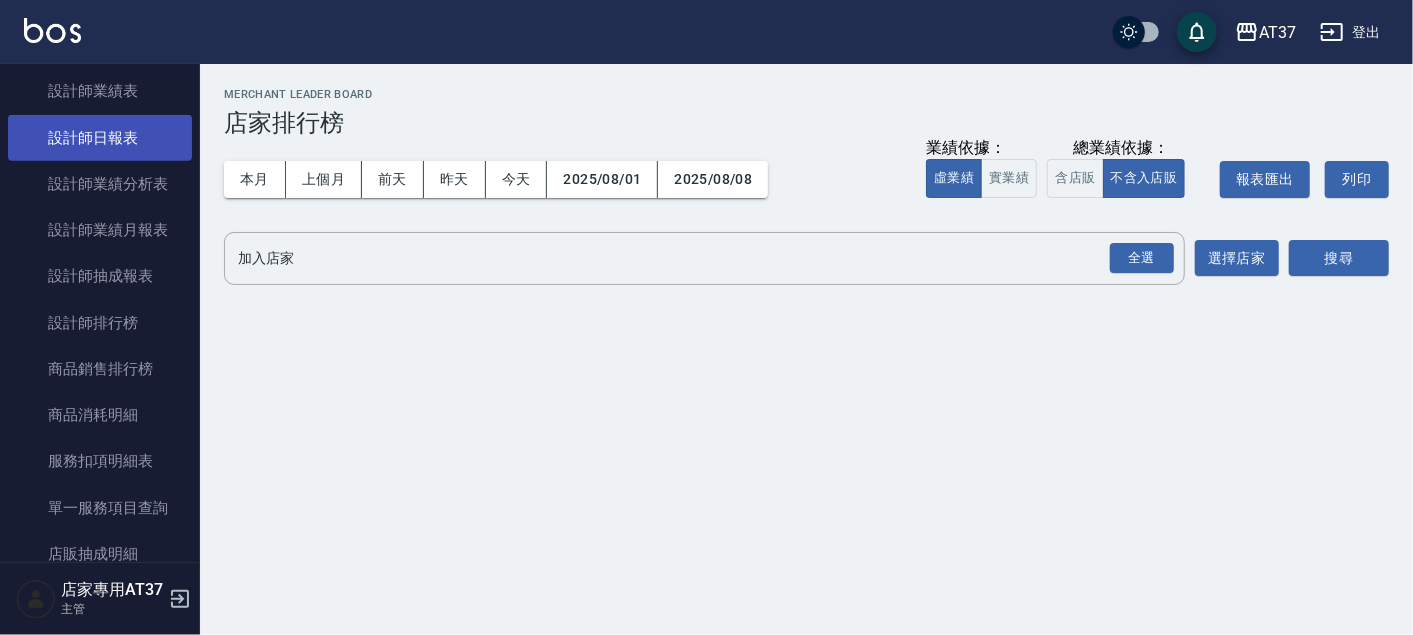 click on "設計師日報表" at bounding box center (100, 138) 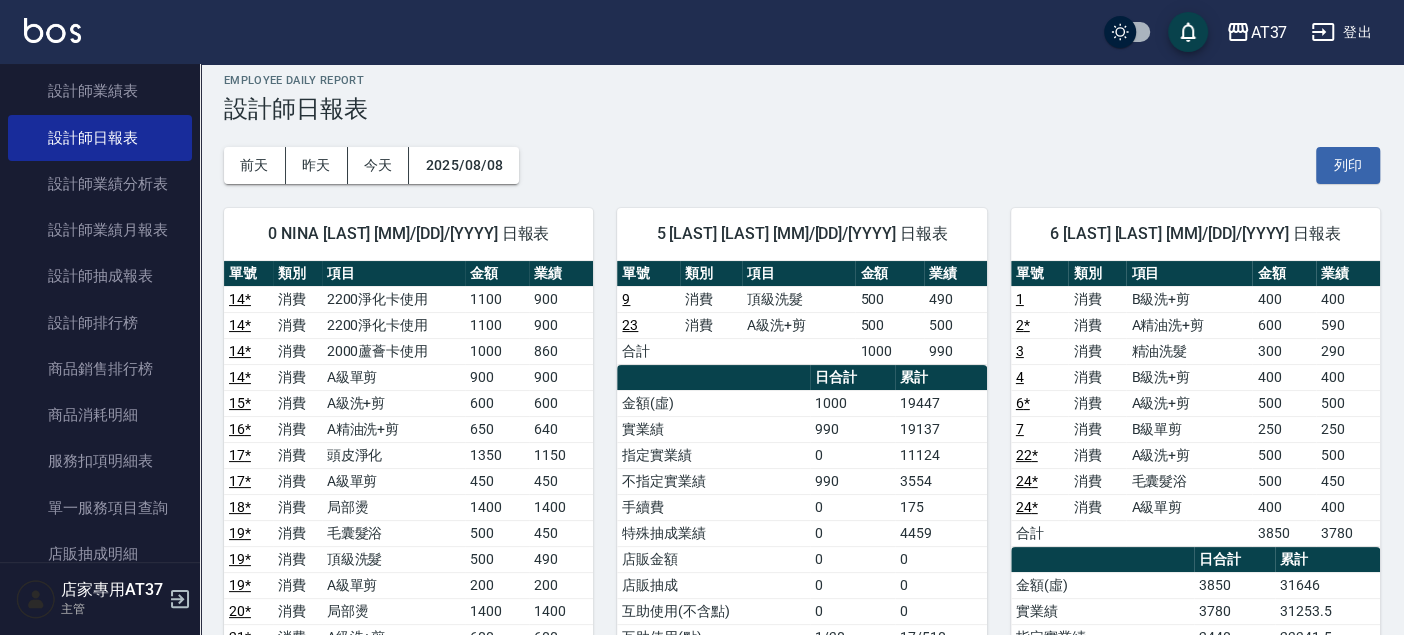 scroll, scrollTop: 0, scrollLeft: 0, axis: both 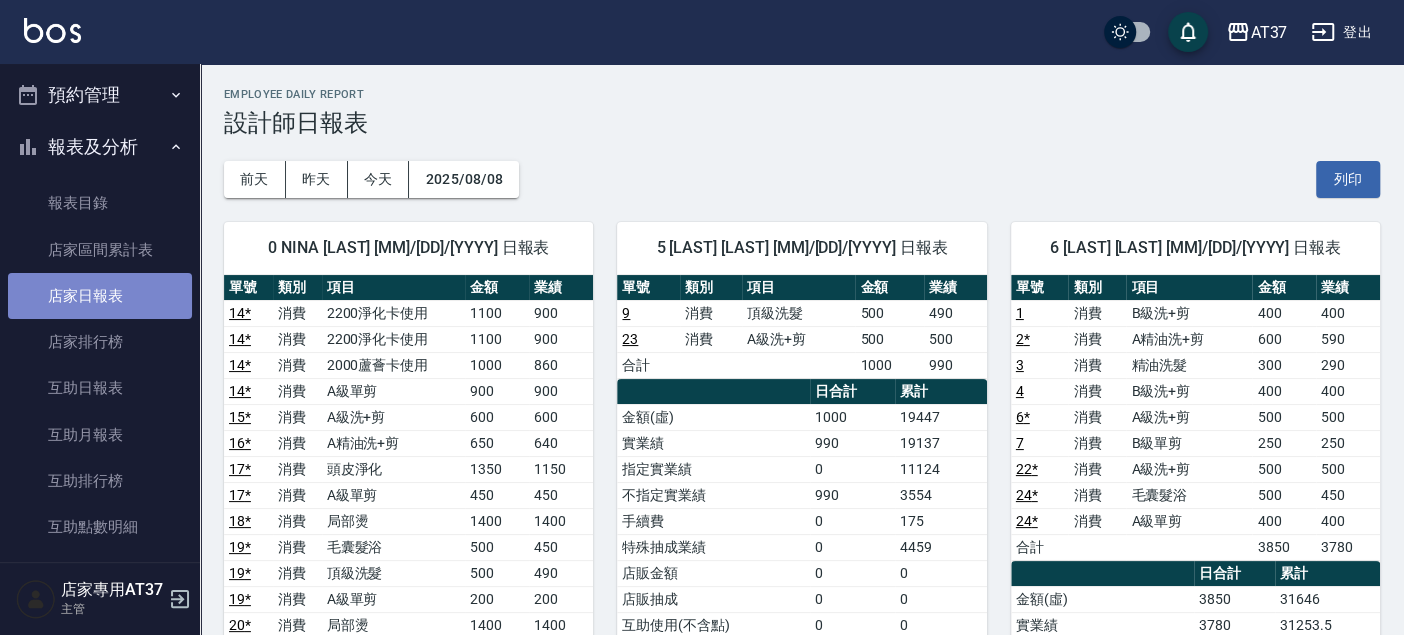 click on "店家日報表" at bounding box center (100, 296) 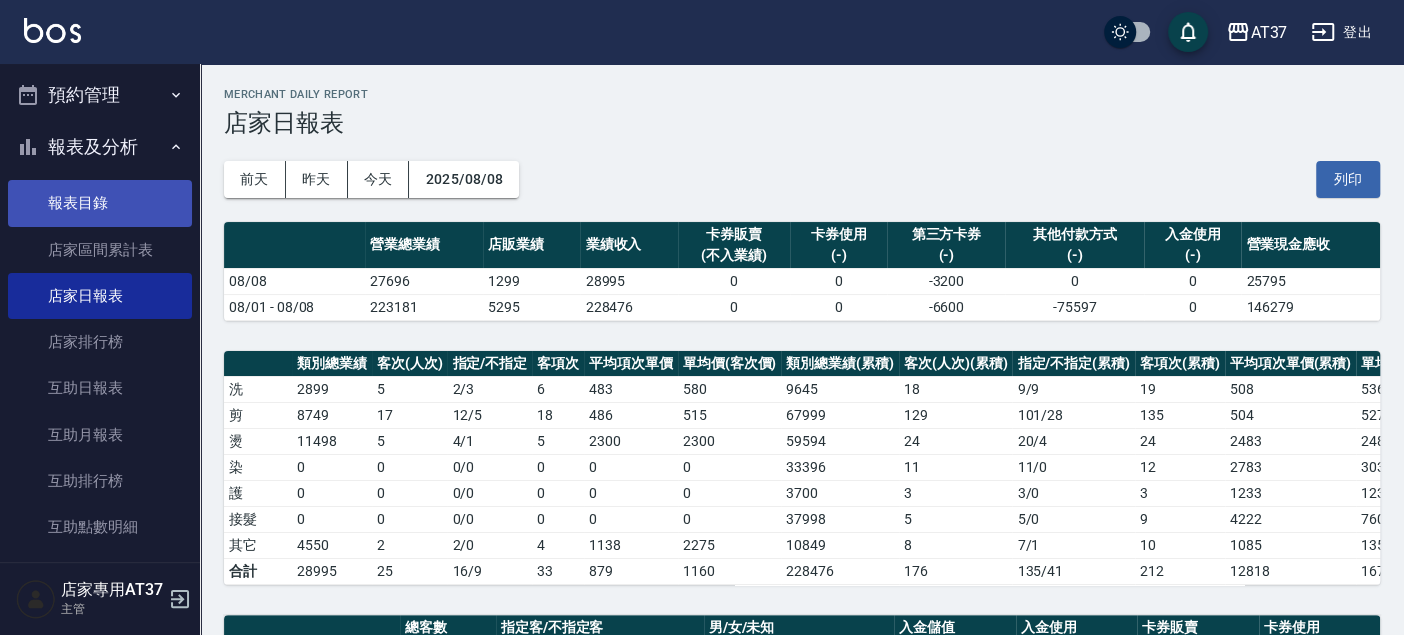 scroll, scrollTop: 0, scrollLeft: 0, axis: both 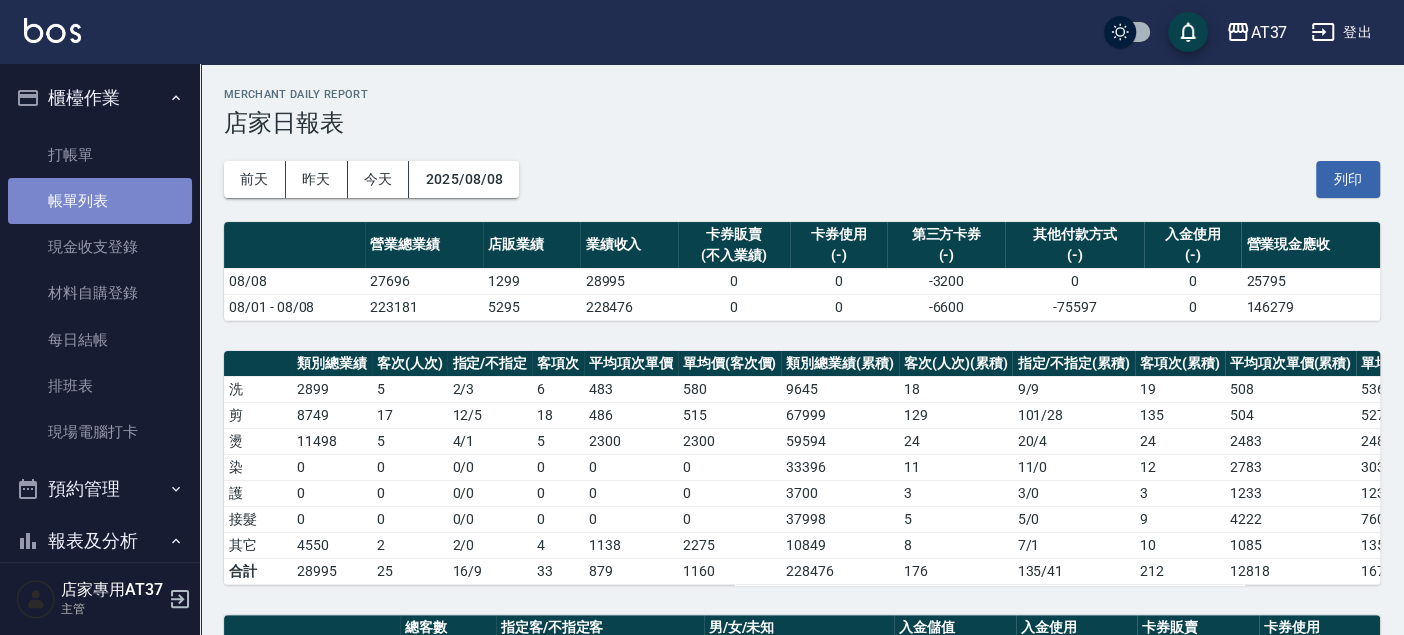 click on "帳單列表" at bounding box center [100, 201] 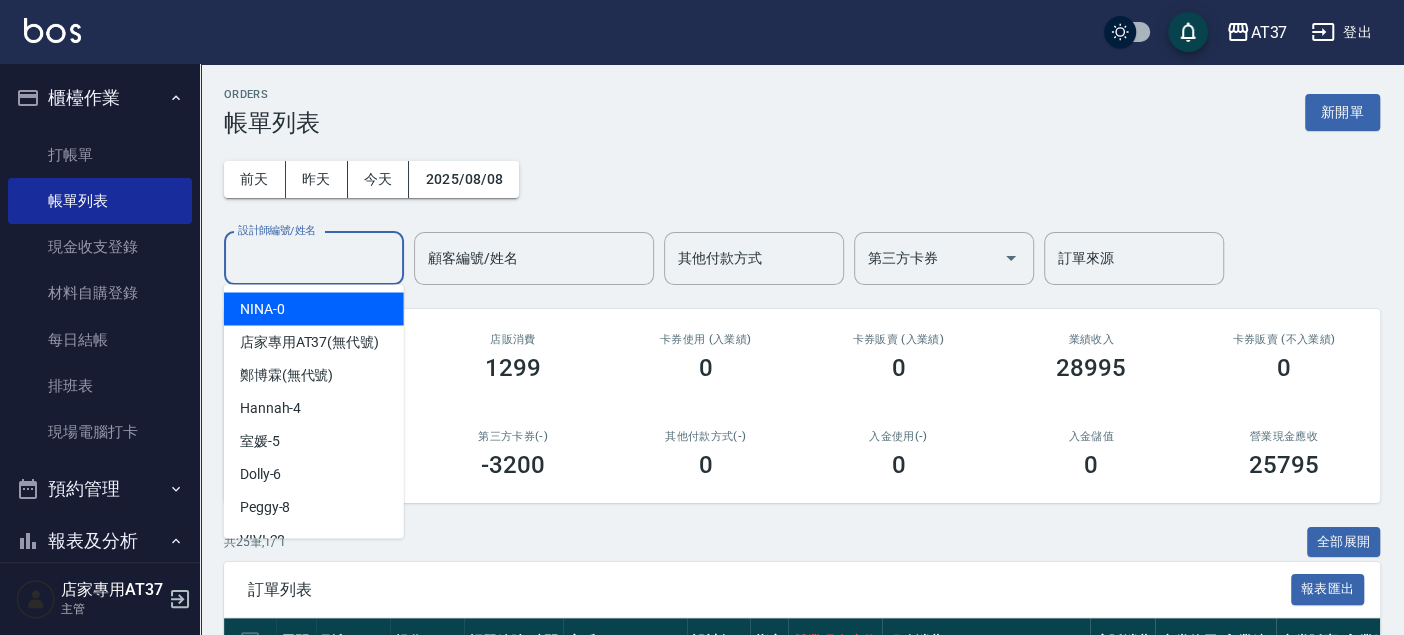 click on "設計師編號/姓名" at bounding box center [314, 258] 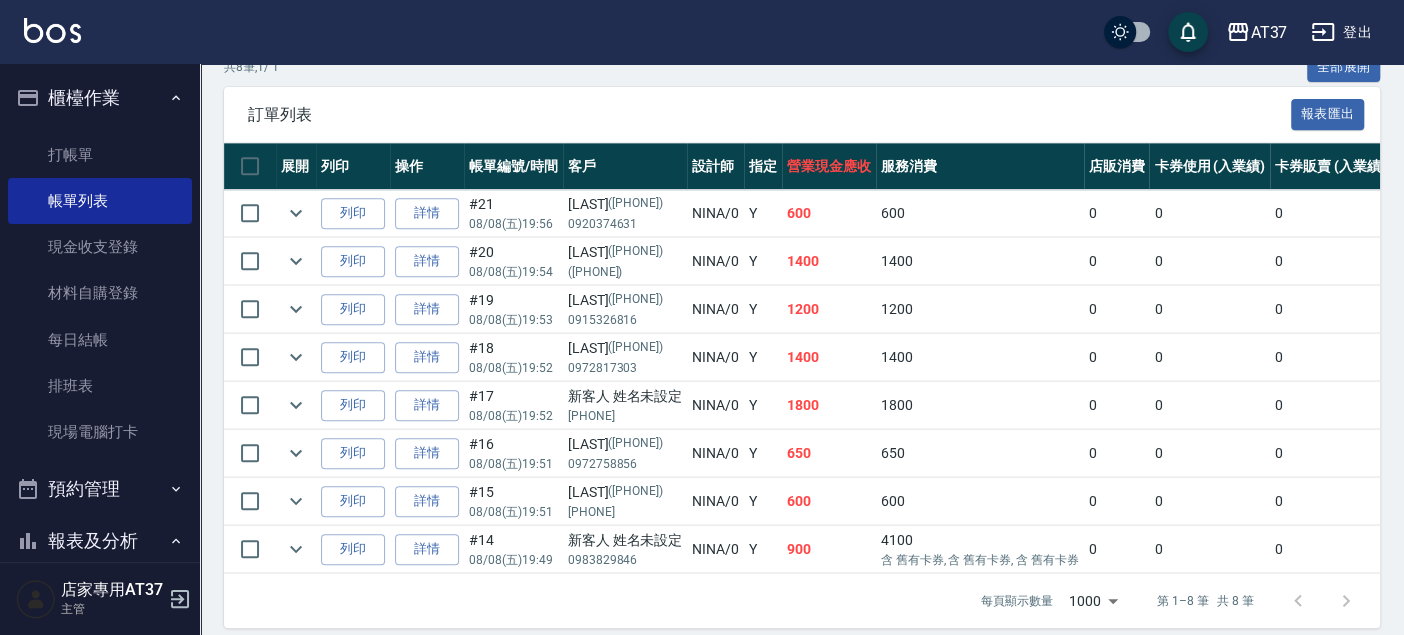 scroll, scrollTop: 503, scrollLeft: 0, axis: vertical 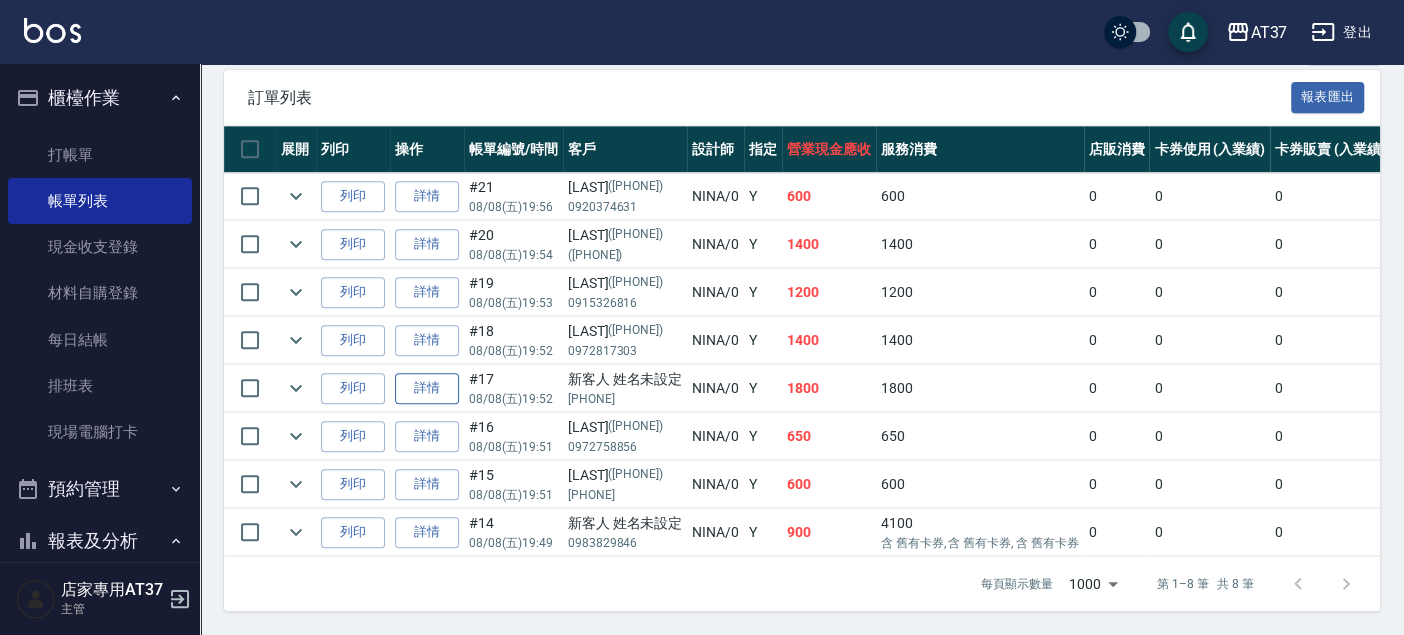 type on "NINA-0" 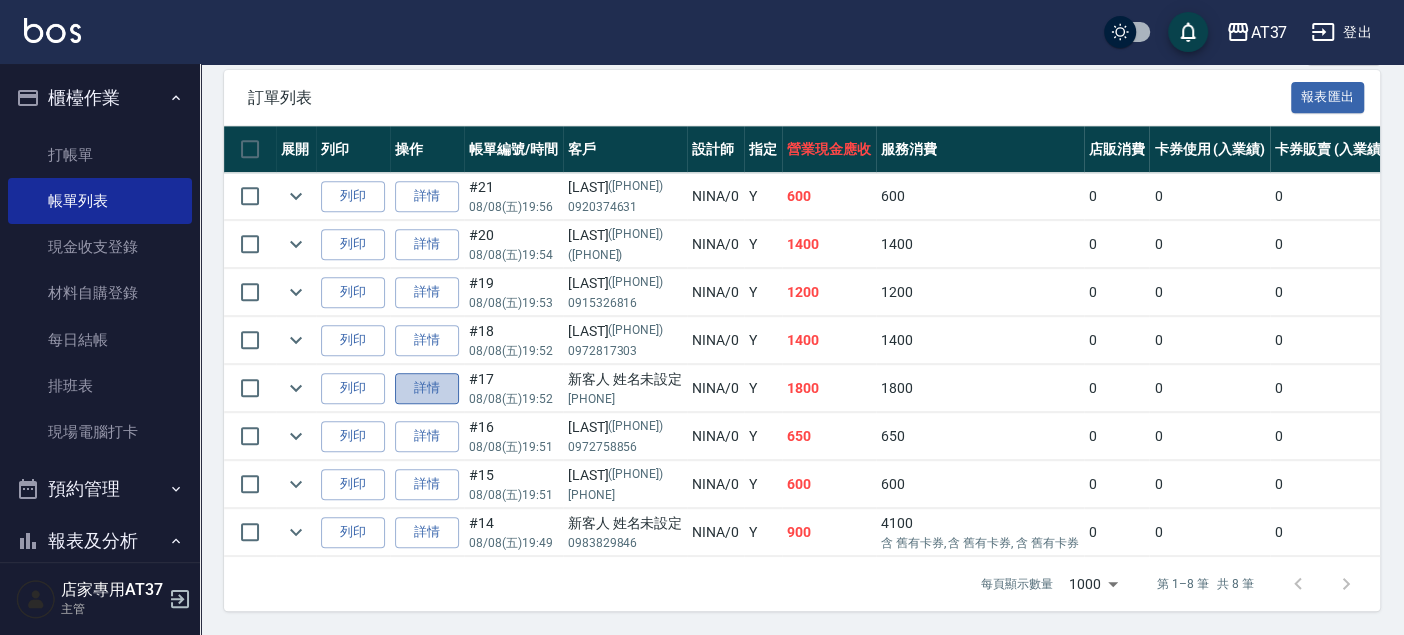 click on "詳情" at bounding box center (427, 388) 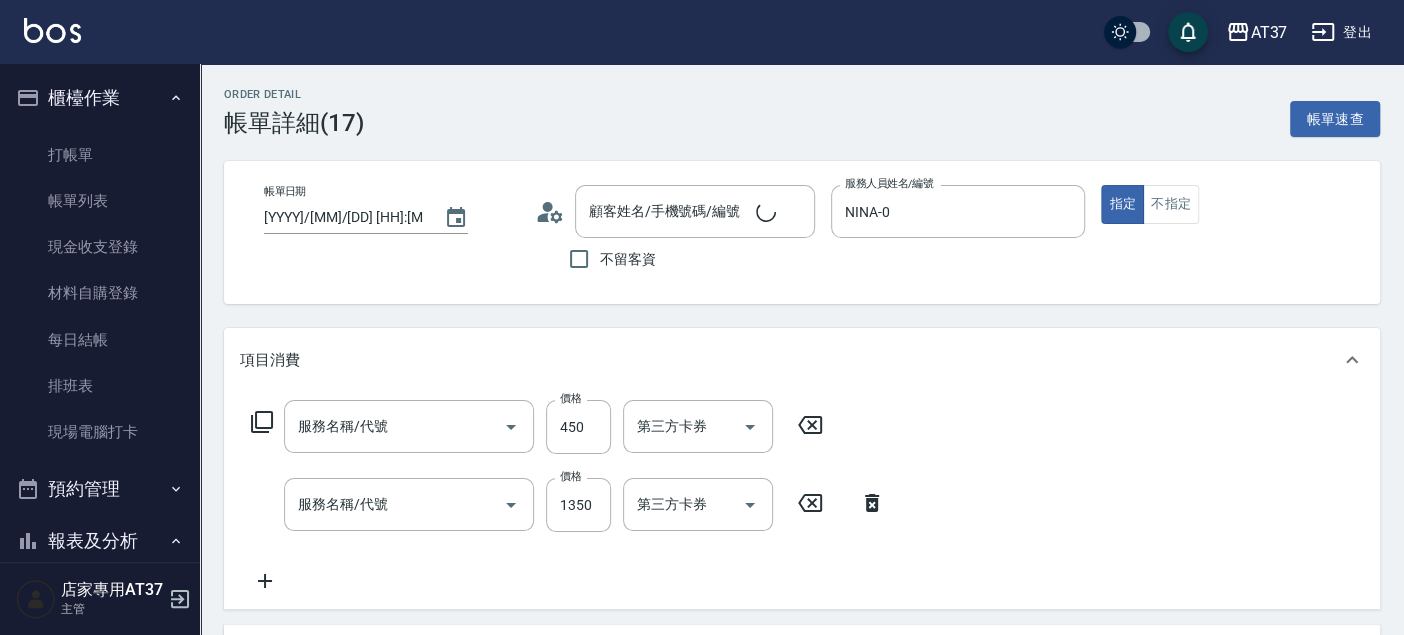 type on "2025/08/08 19:52" 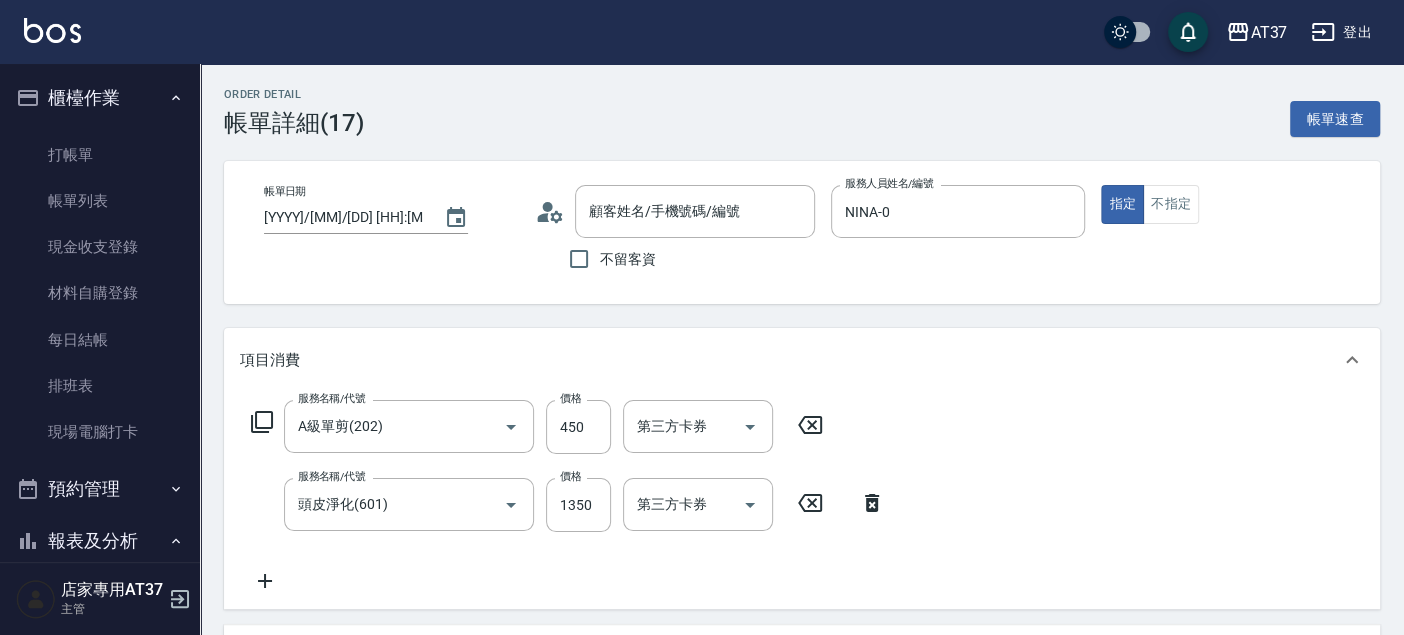 type on "新客人 姓名未設定/0937426923/null" 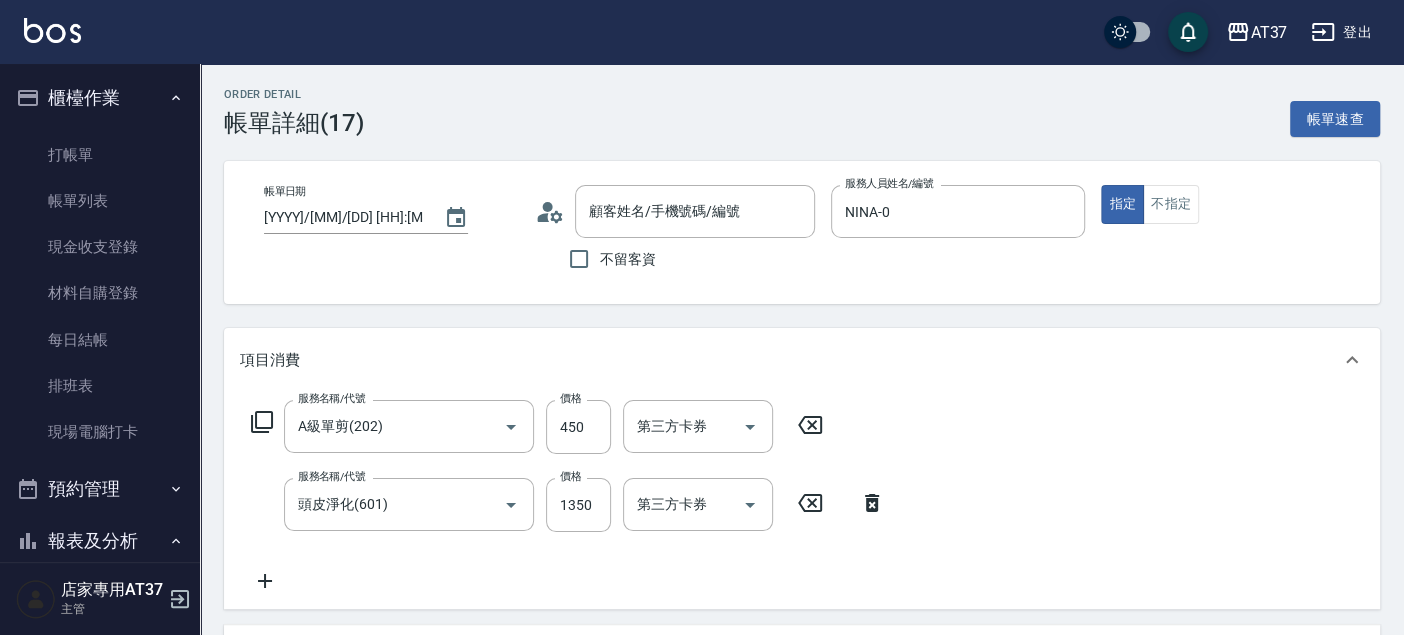 type on "A級單剪(202)" 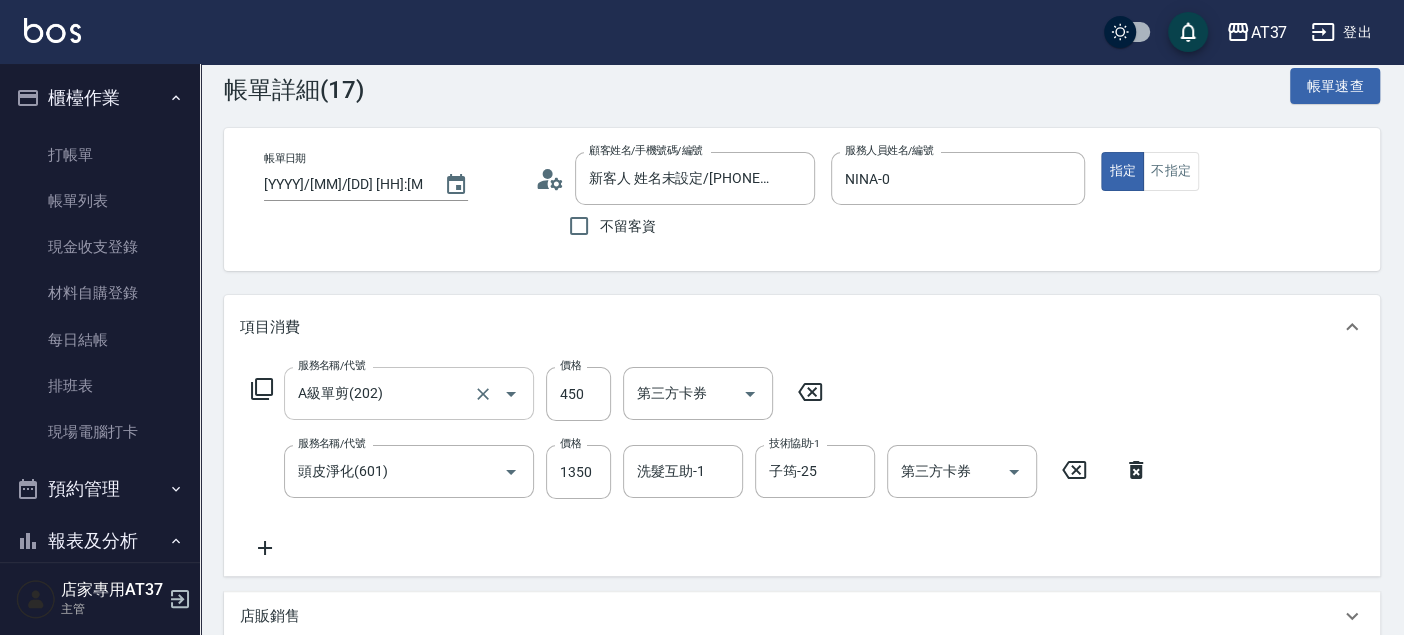 scroll, scrollTop: 0, scrollLeft: 0, axis: both 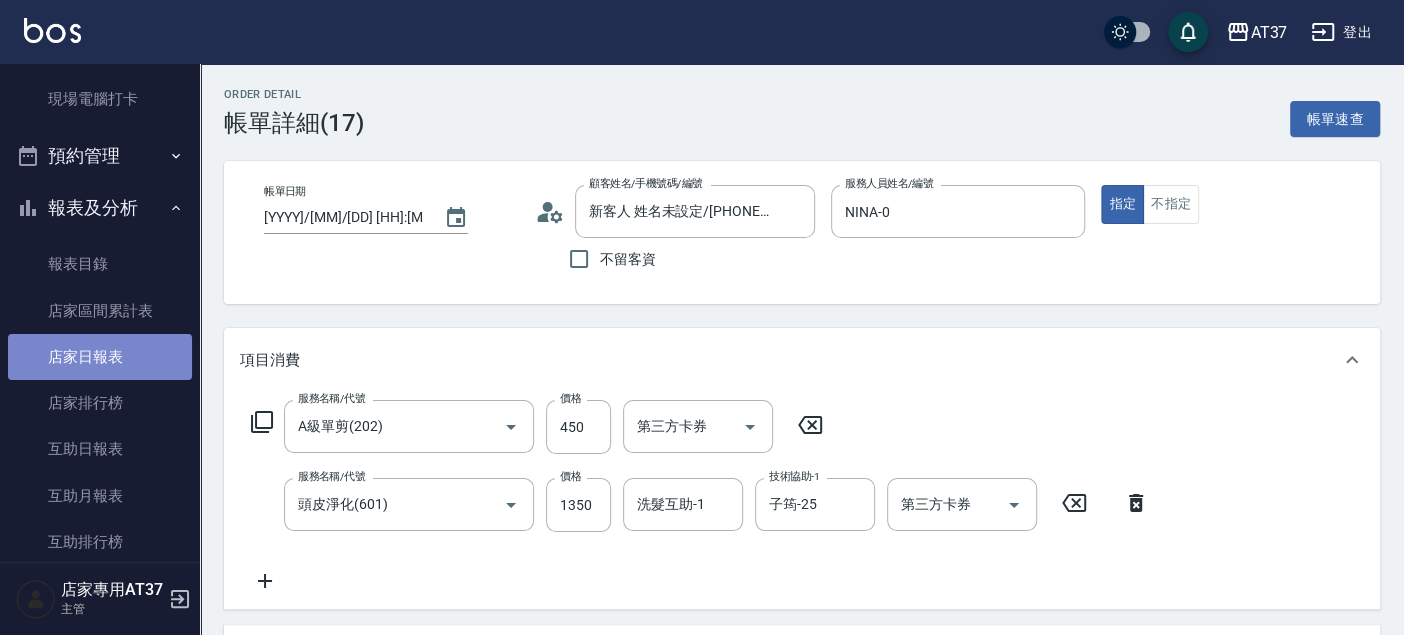click on "店家日報表" at bounding box center [100, 357] 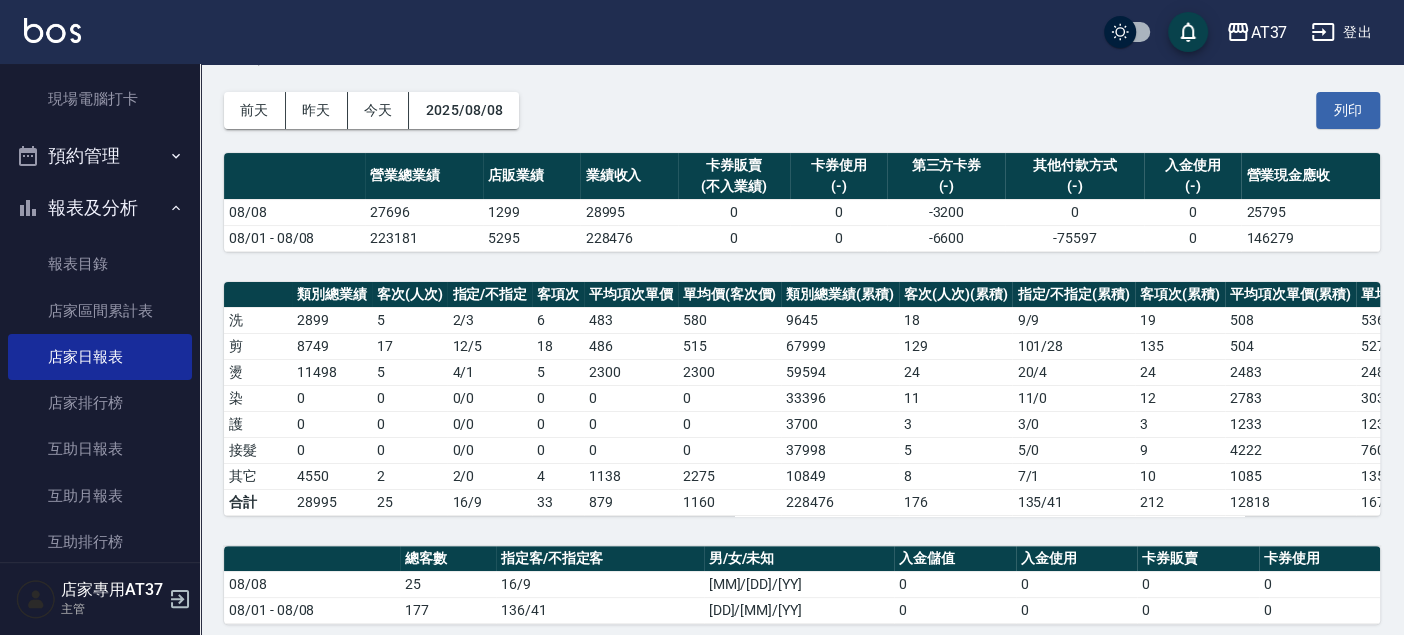 scroll, scrollTop: 74, scrollLeft: 0, axis: vertical 